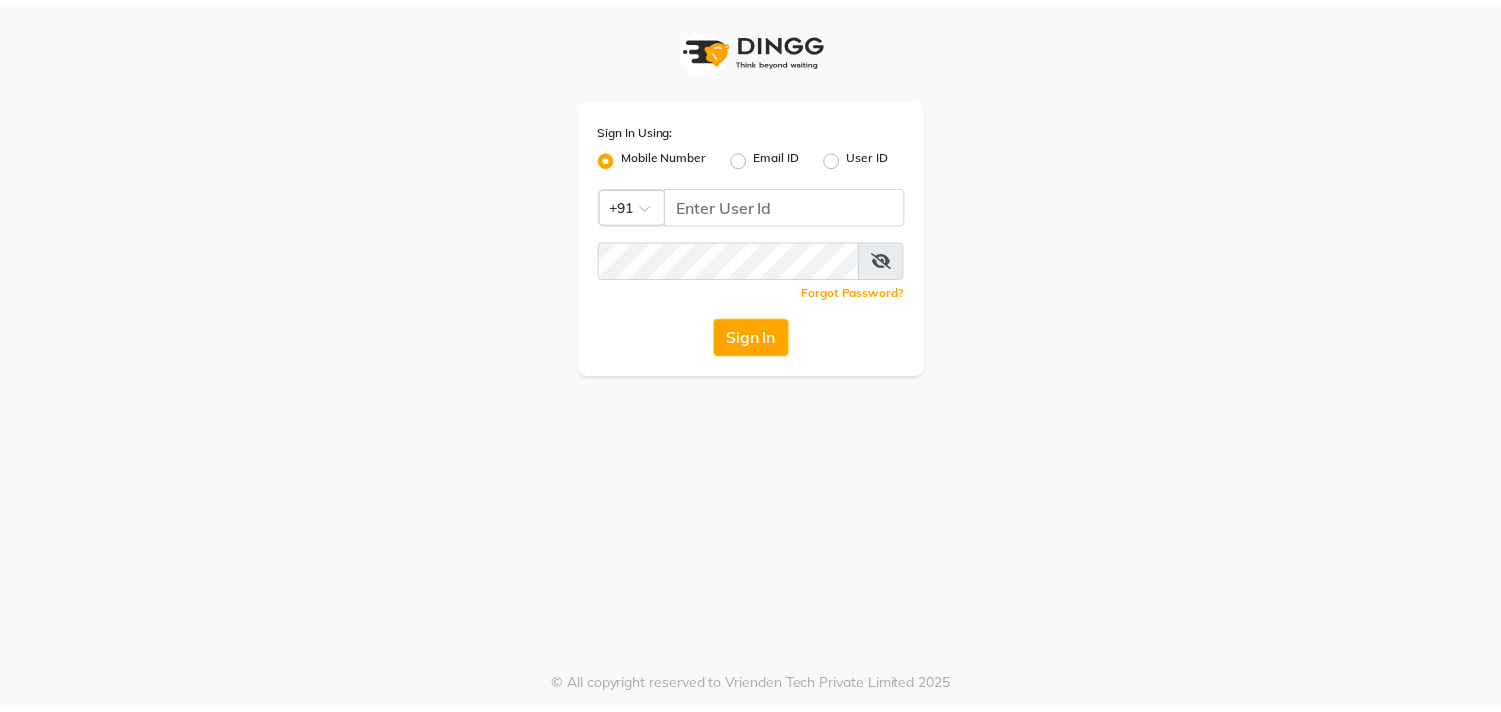 scroll, scrollTop: 0, scrollLeft: 0, axis: both 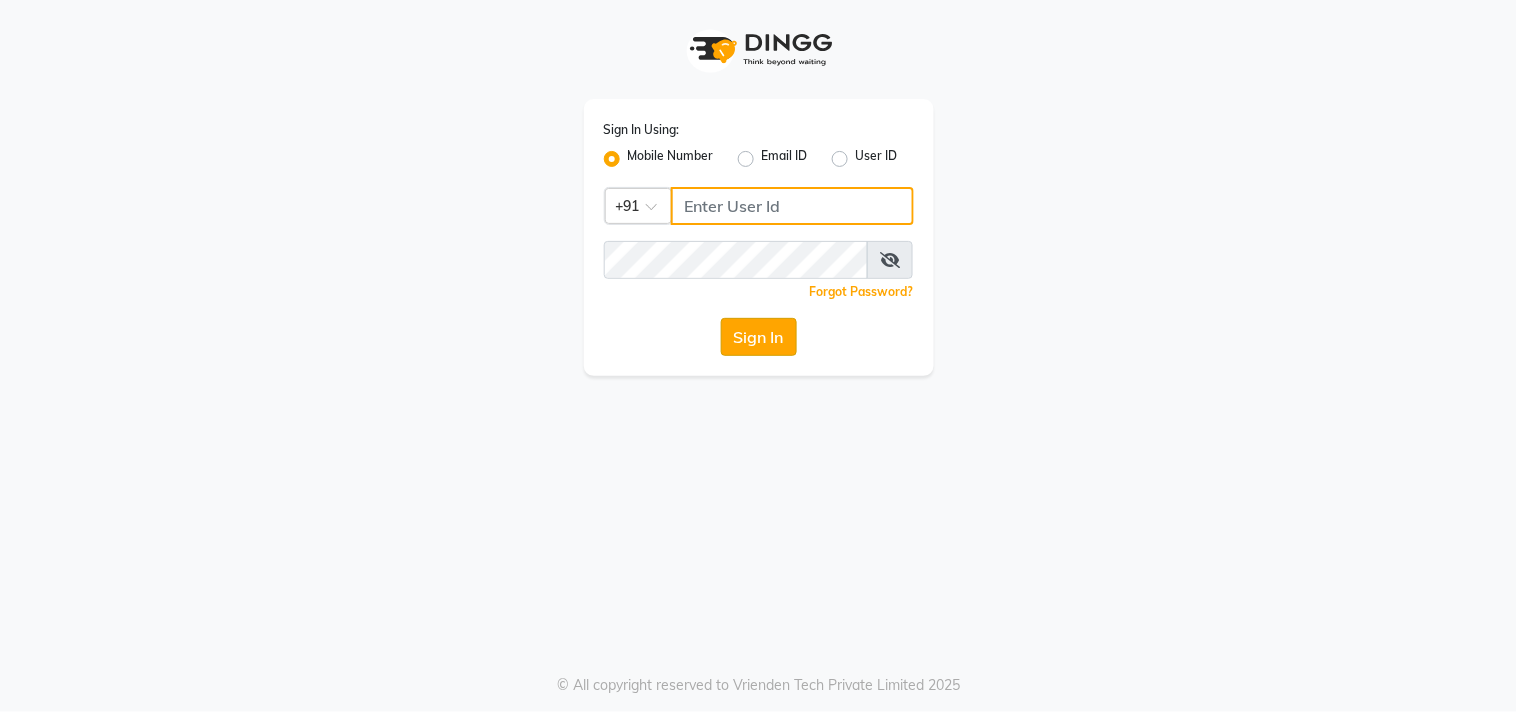 type on "[PHONE]" 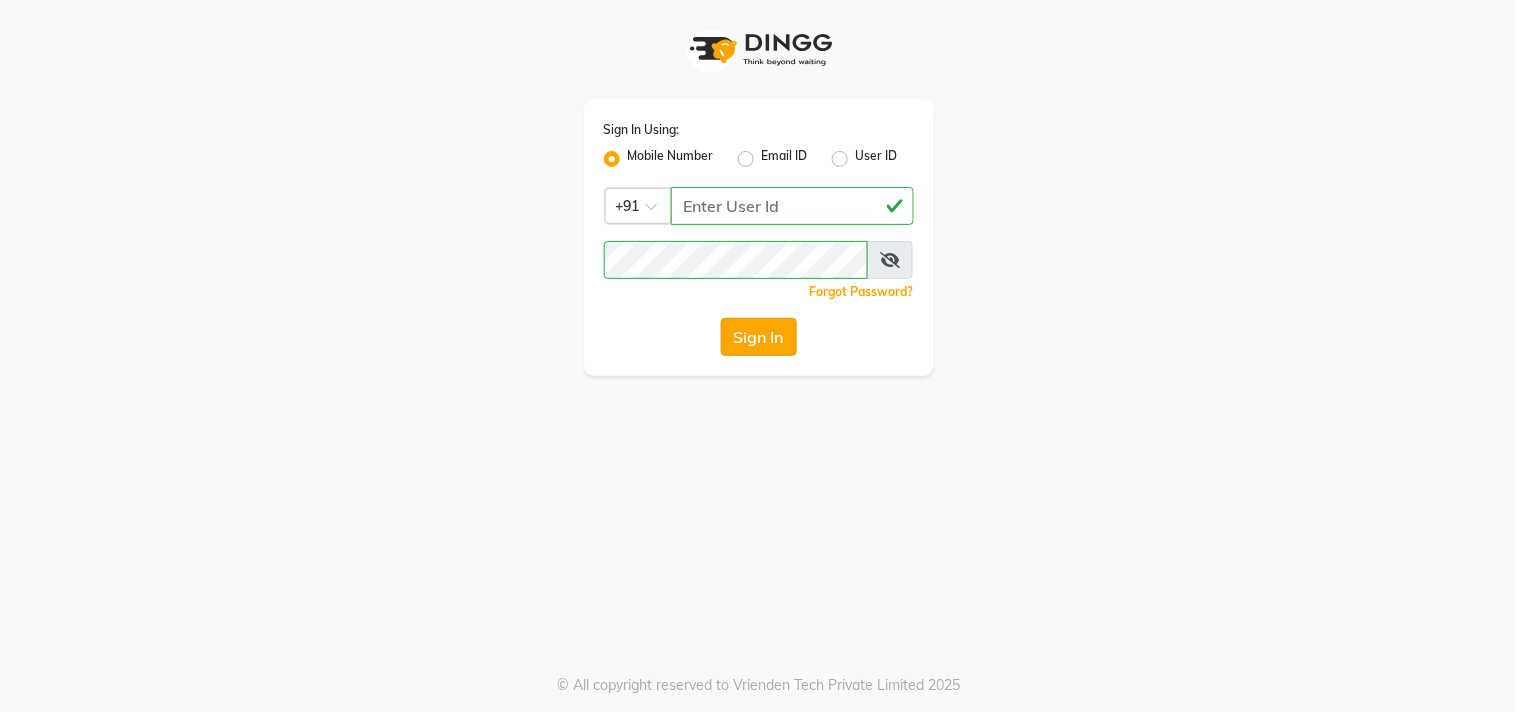 click on "Sign In" 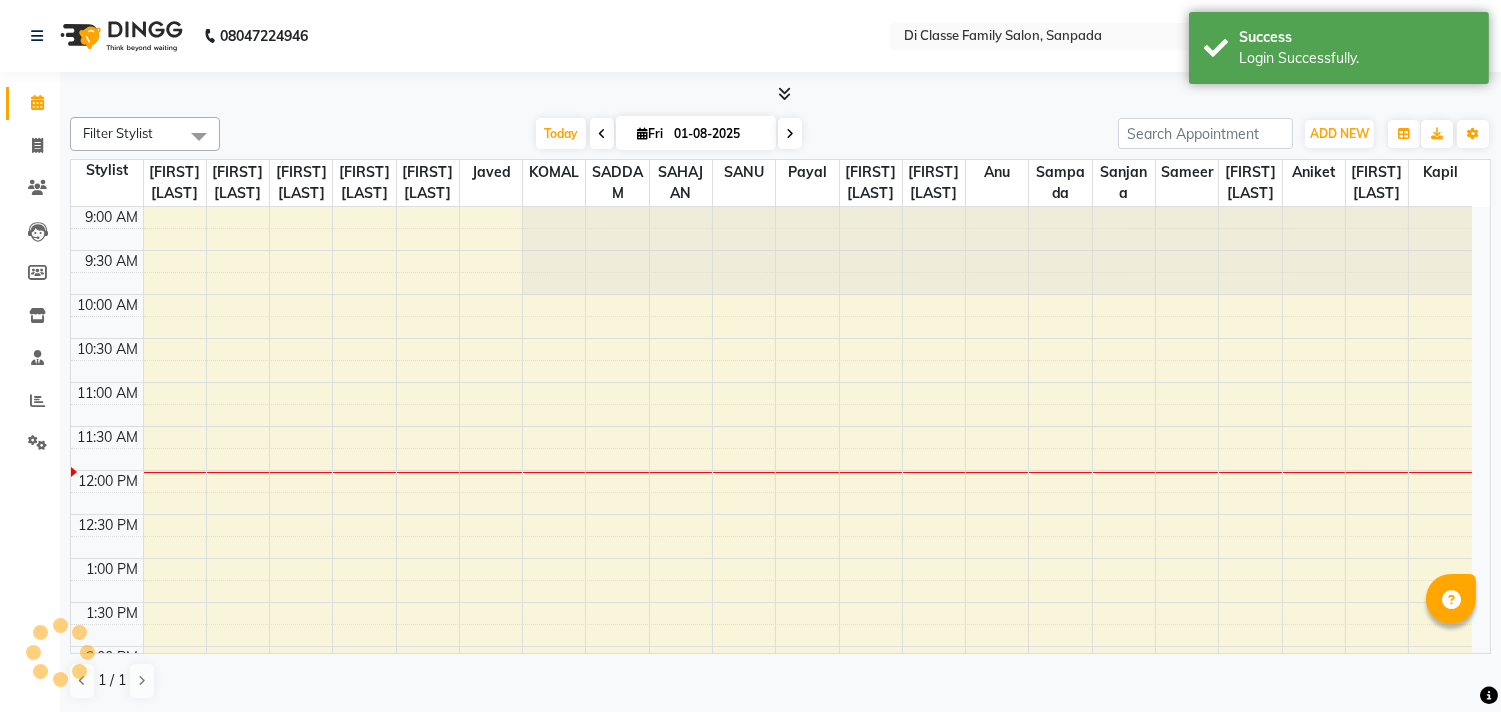 scroll, scrollTop: 0, scrollLeft: 0, axis: both 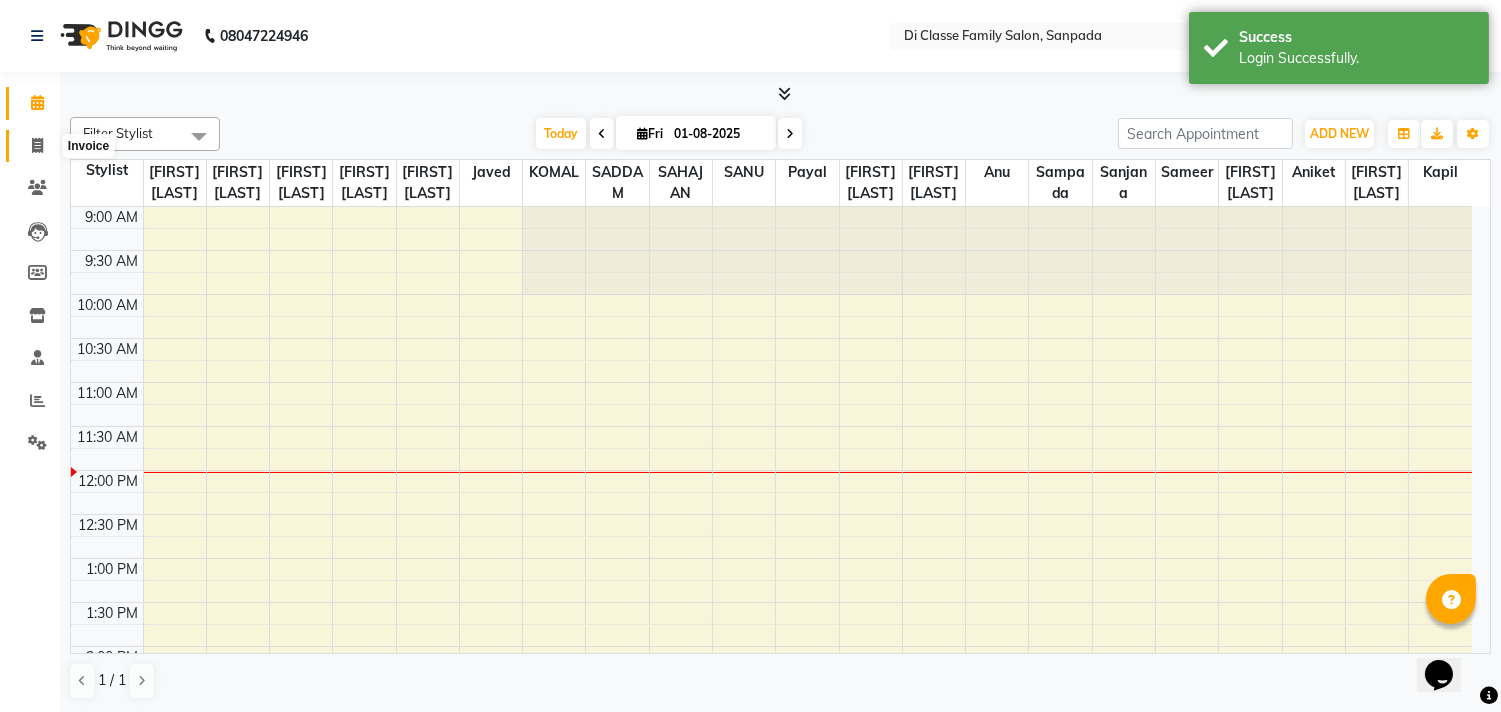 click 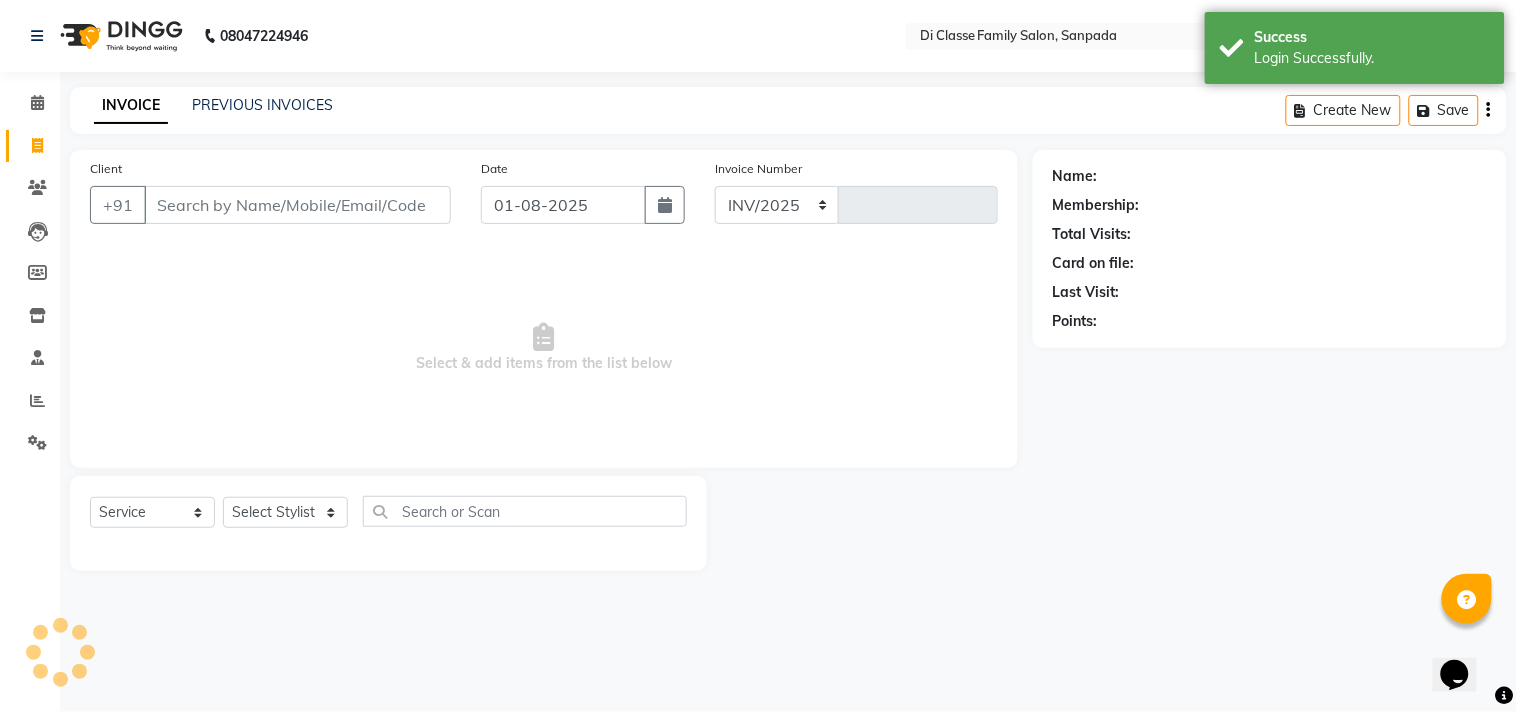 select on "4704" 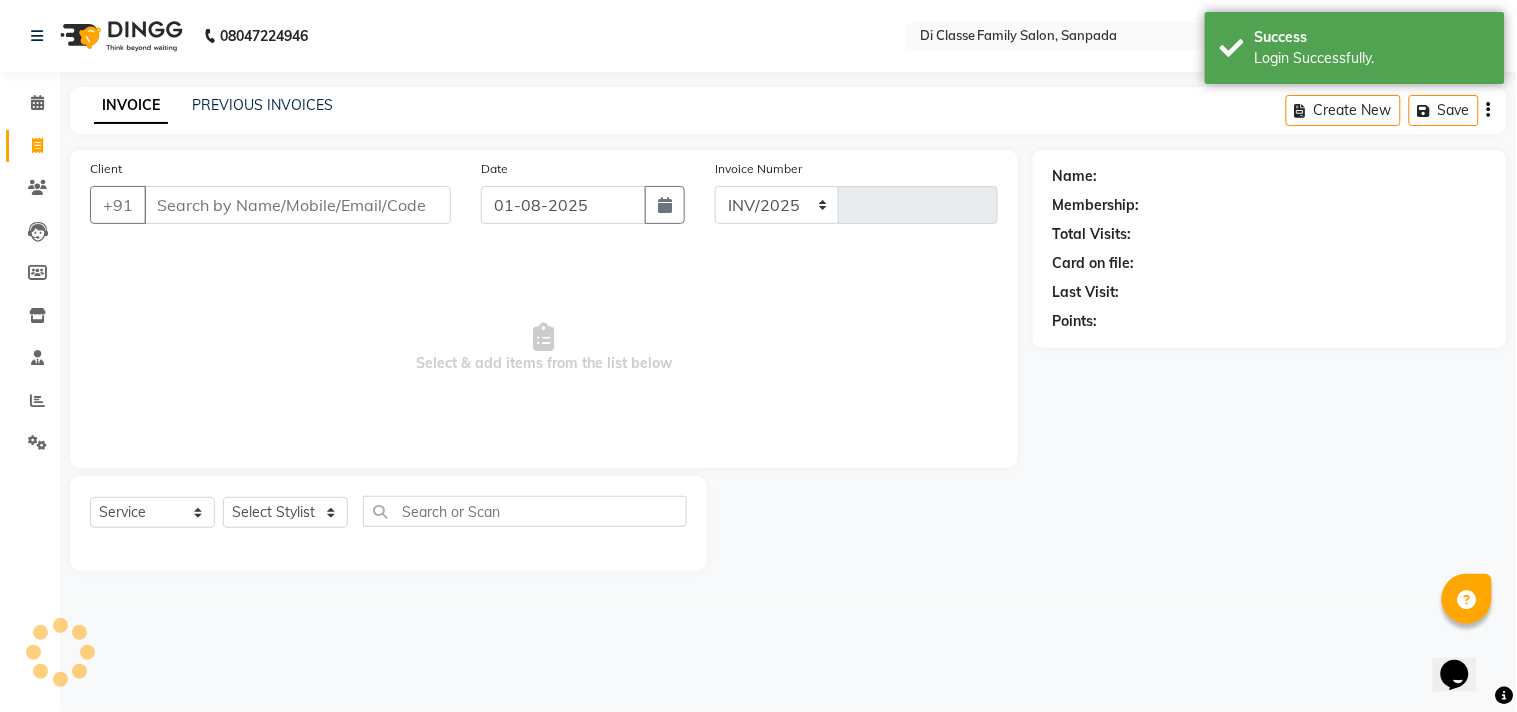 type on "2331" 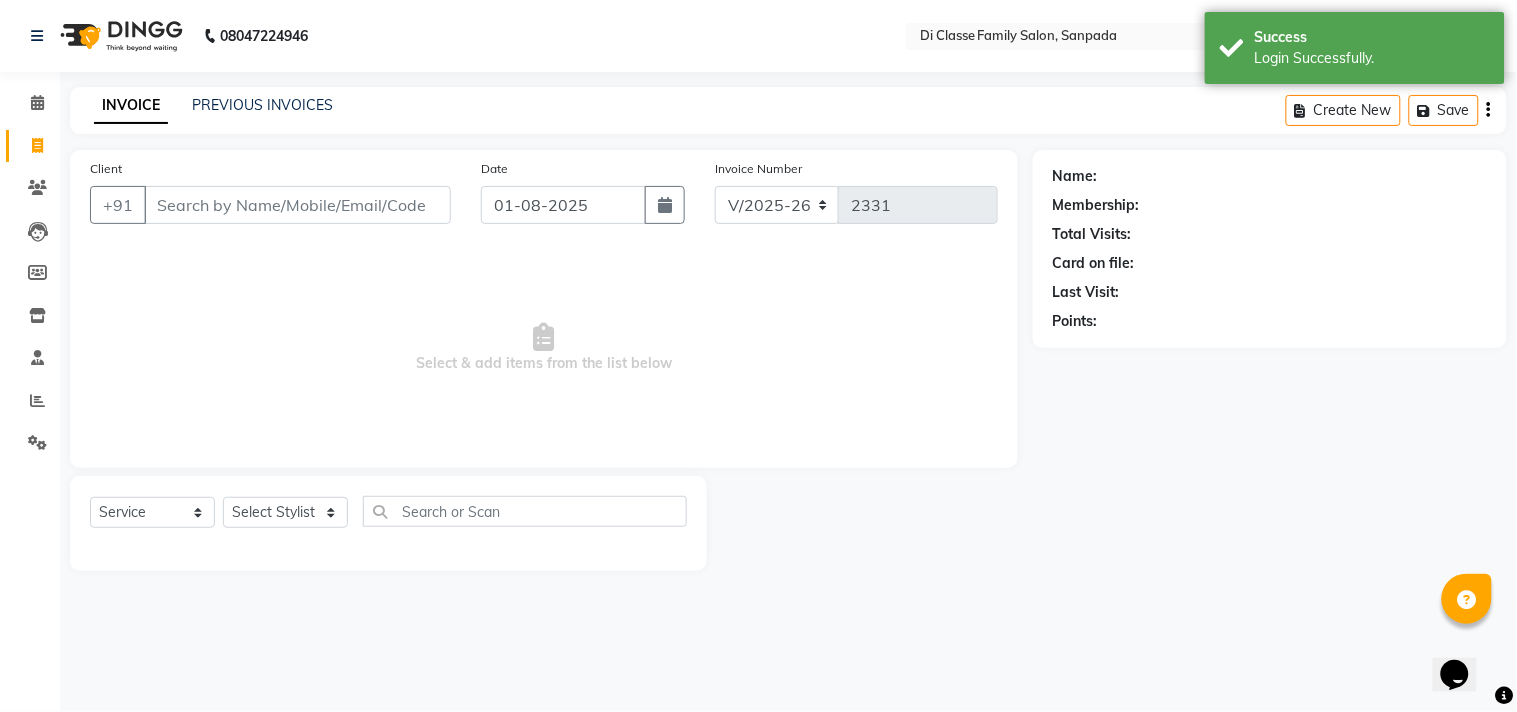 click on "Client" at bounding box center (297, 205) 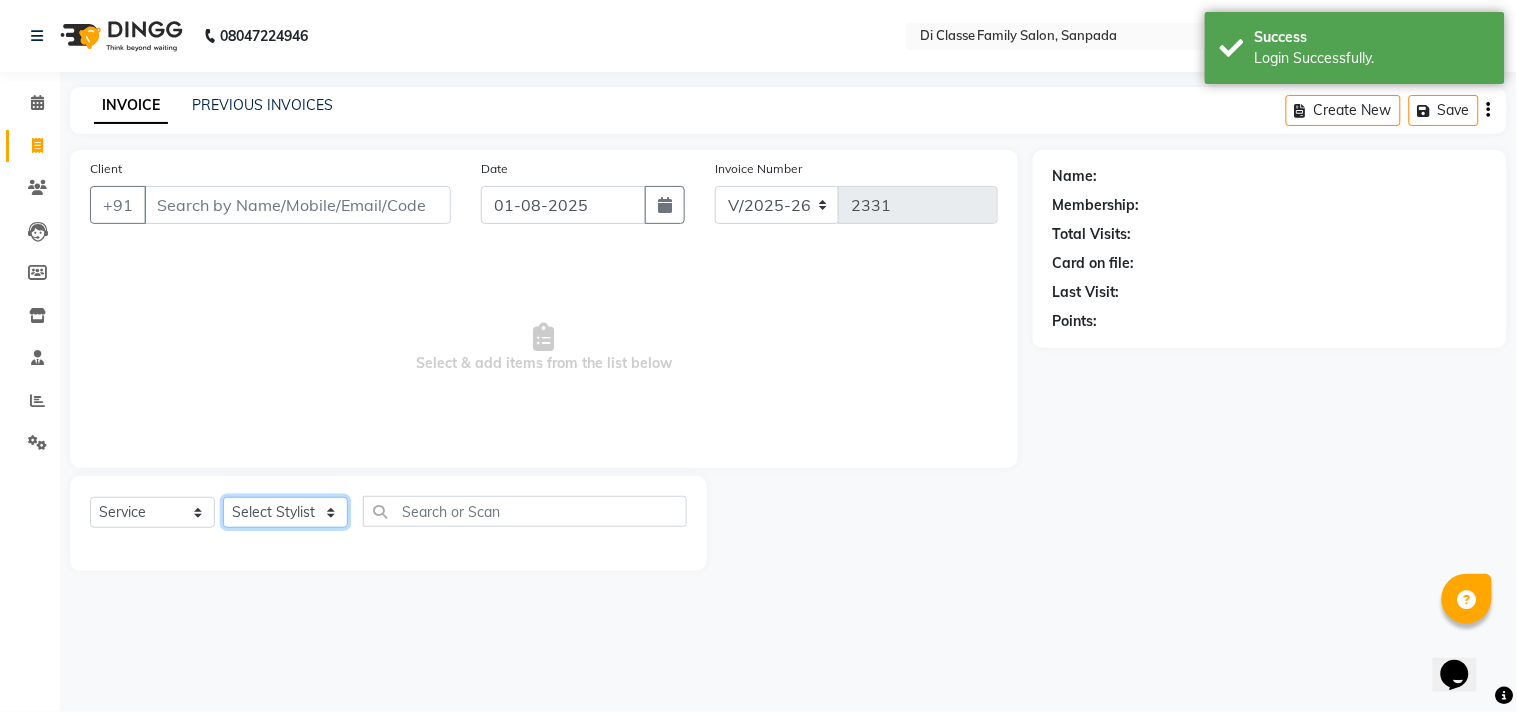 click on "Select Stylist [FIRST] [FIRST] [FIRST] [FIRST] [FIRST] [FIRST] [FIRST] [FIRST] [FIRST] [FIRST] [FIRST] [FIRST] [FIRST] [FIRST] [FIRST] [FIRST] [FIRST] [FIRST] [FIRST] [FIRST] [FIRST] [FIRST]" 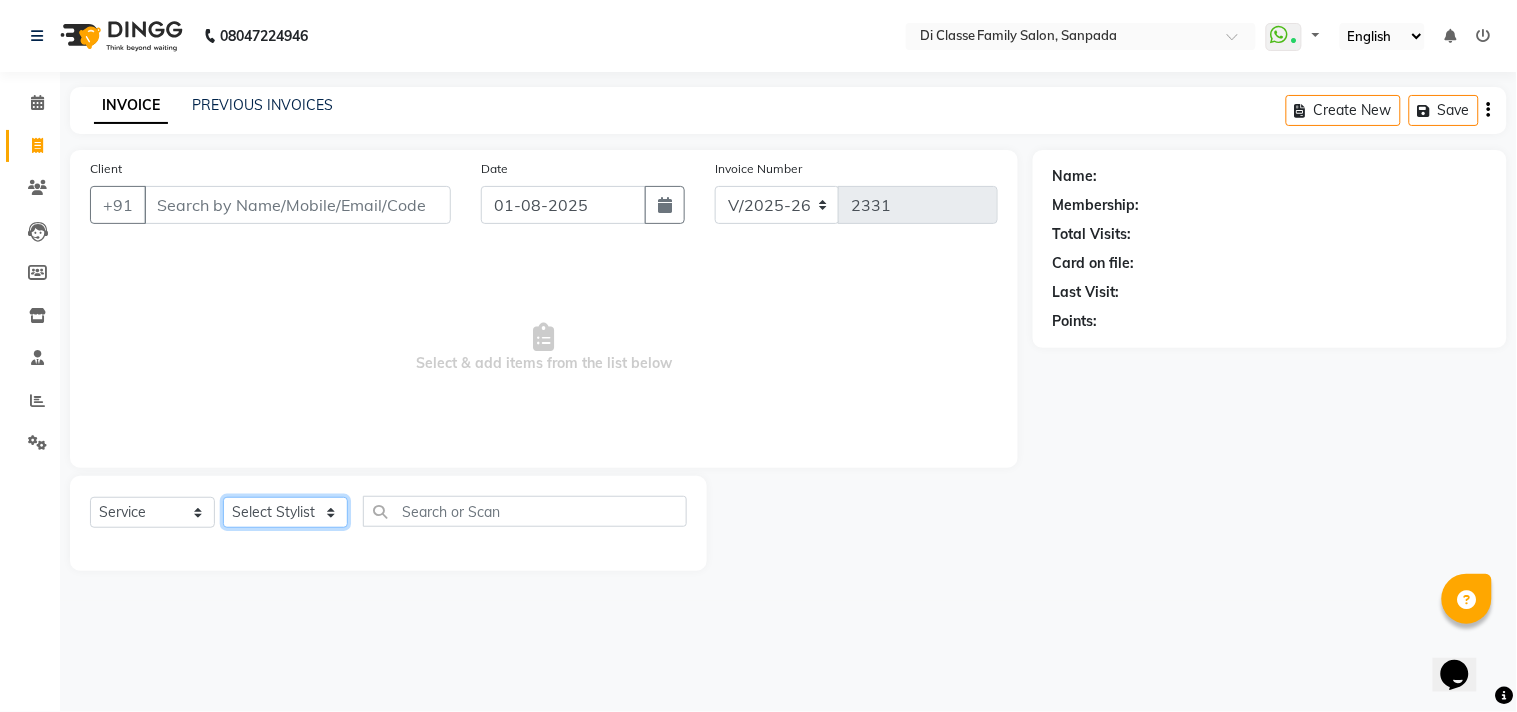 select on "28411" 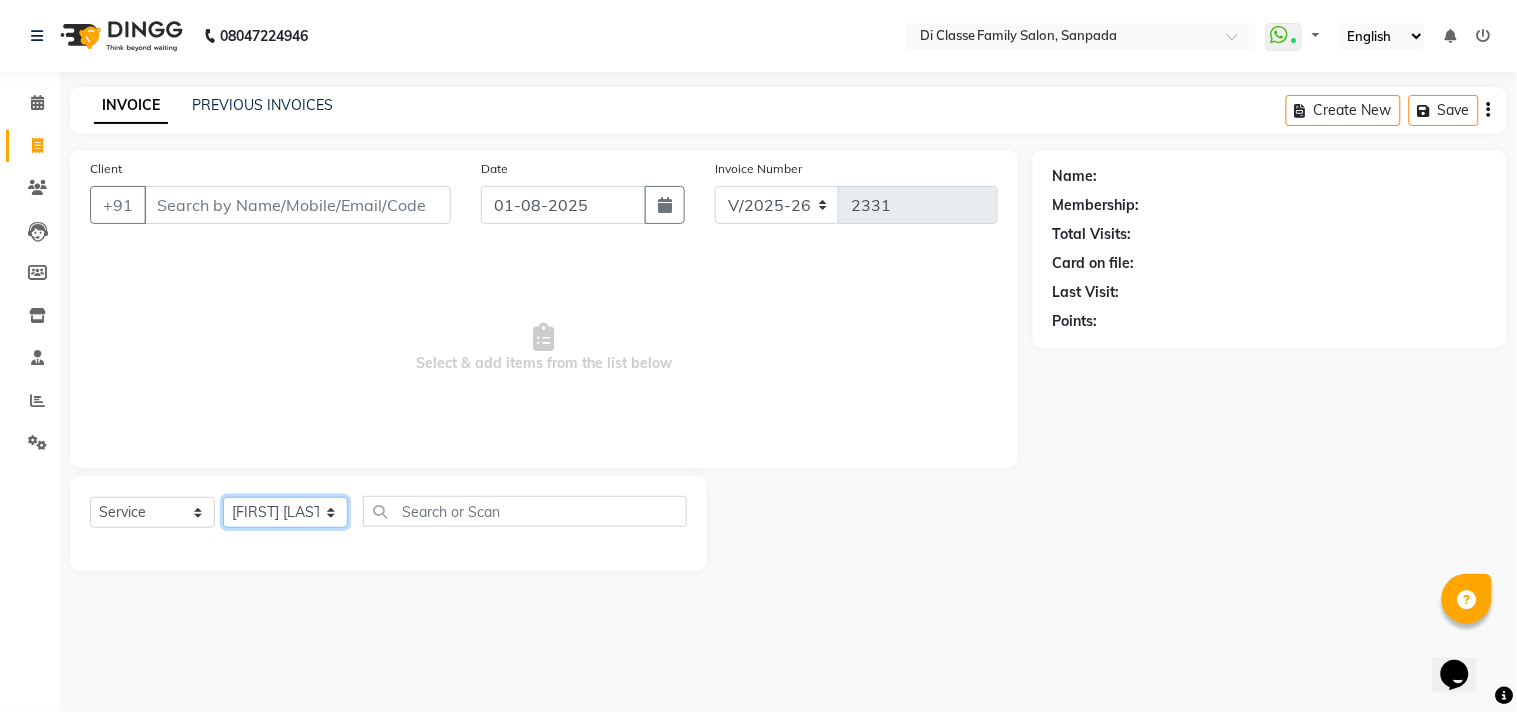 click on "Select Stylist [FIRST] [FIRST] [FIRST] [FIRST] [FIRST] [FIRST] [FIRST] [FIRST] [FIRST] [FIRST] [FIRST] [FIRST] [FIRST] [FIRST] [FIRST] [FIRST] [FIRST] [FIRST] [FIRST] [FIRST] [FIRST] [FIRST]" 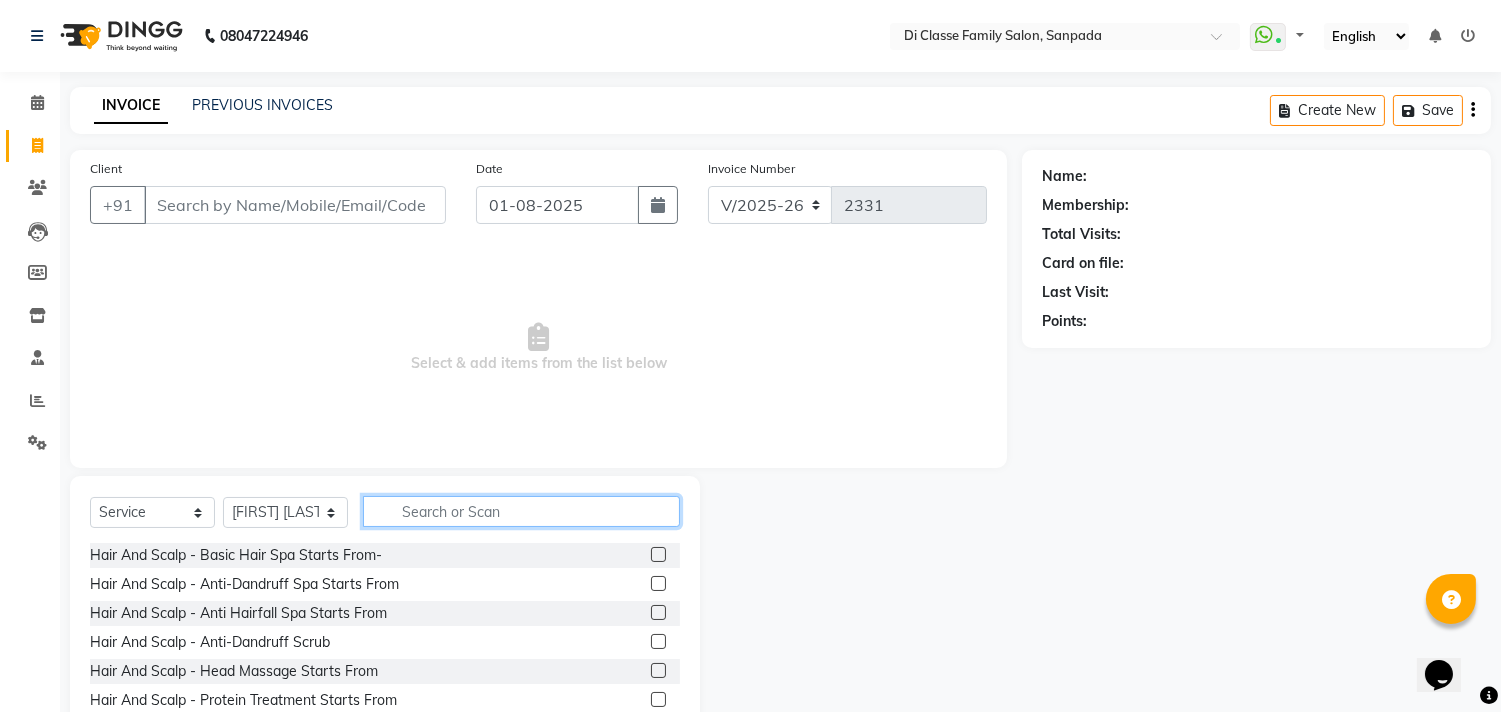click 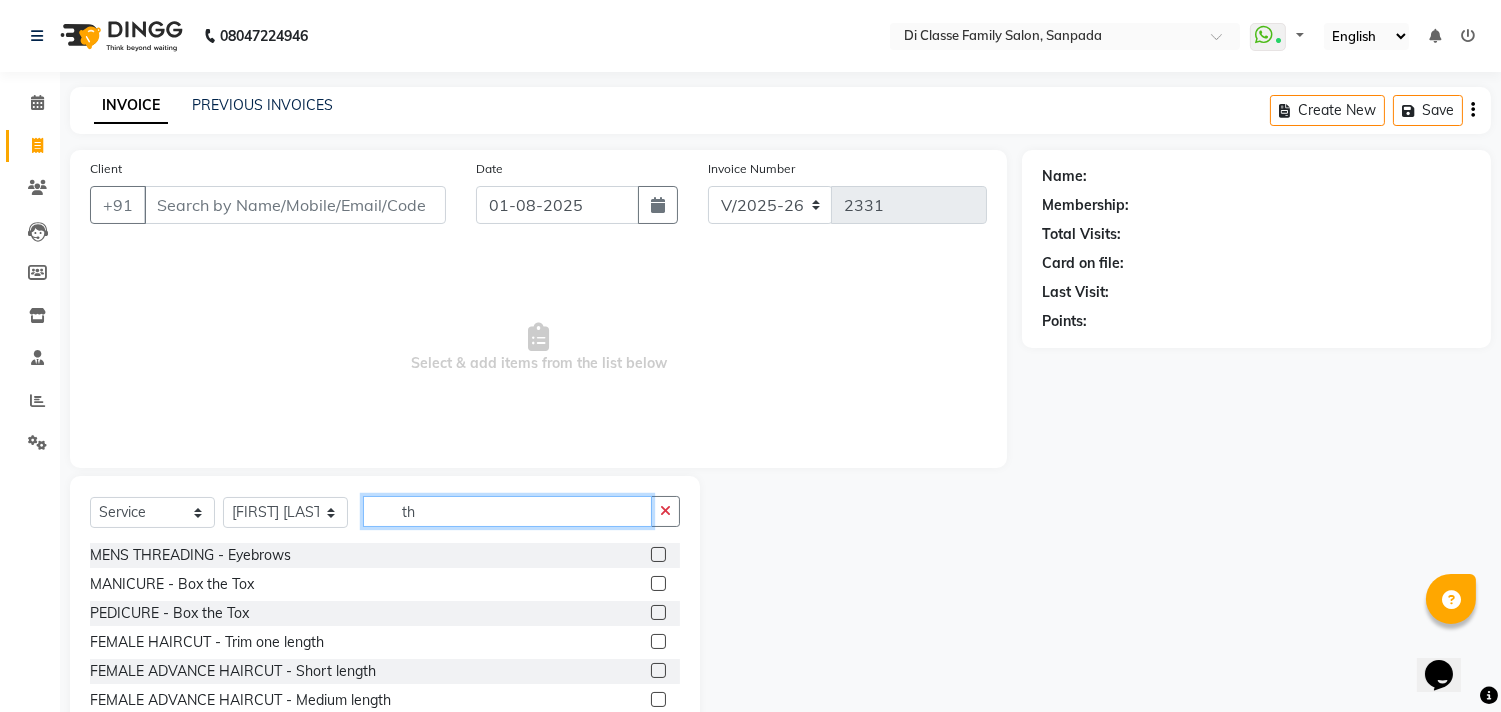 type on "t" 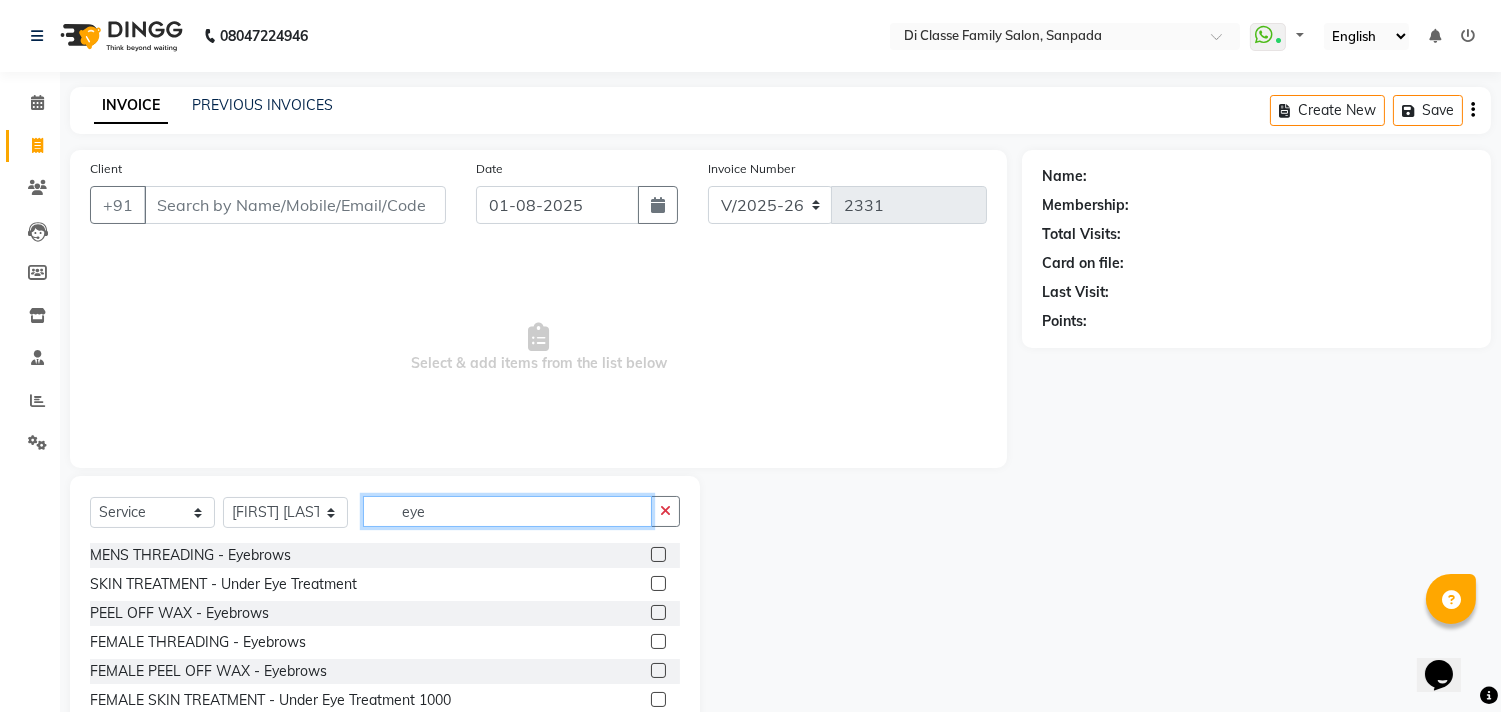 scroll, scrollTop: 3, scrollLeft: 0, axis: vertical 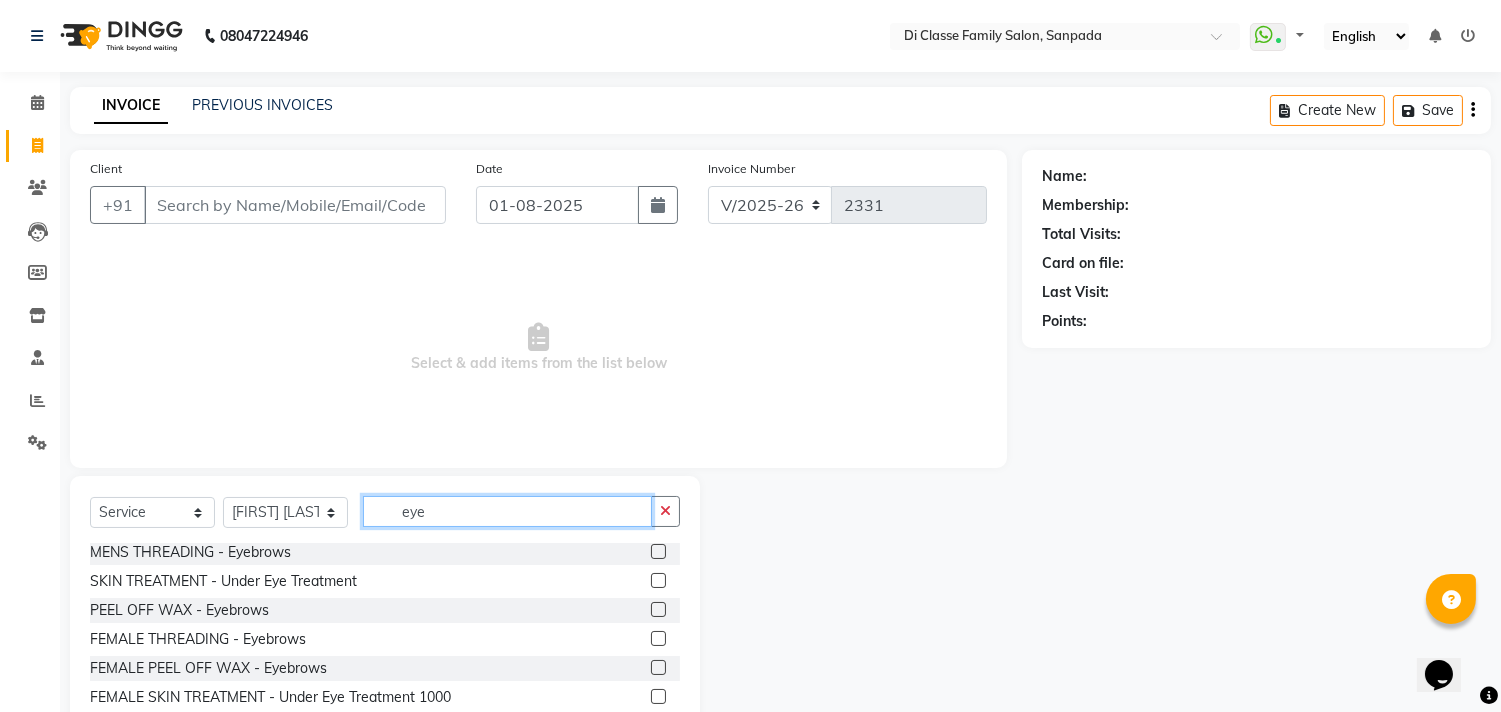 type on "eye" 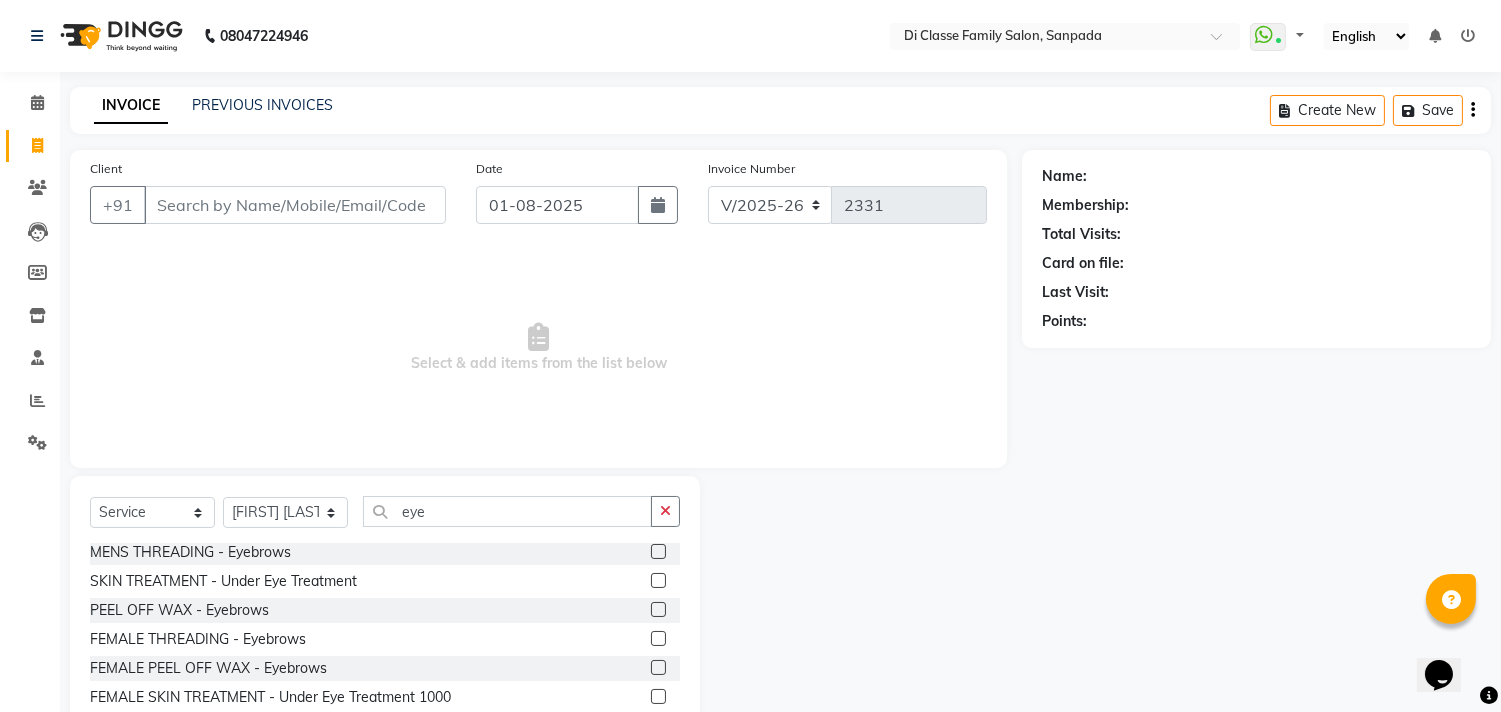 click 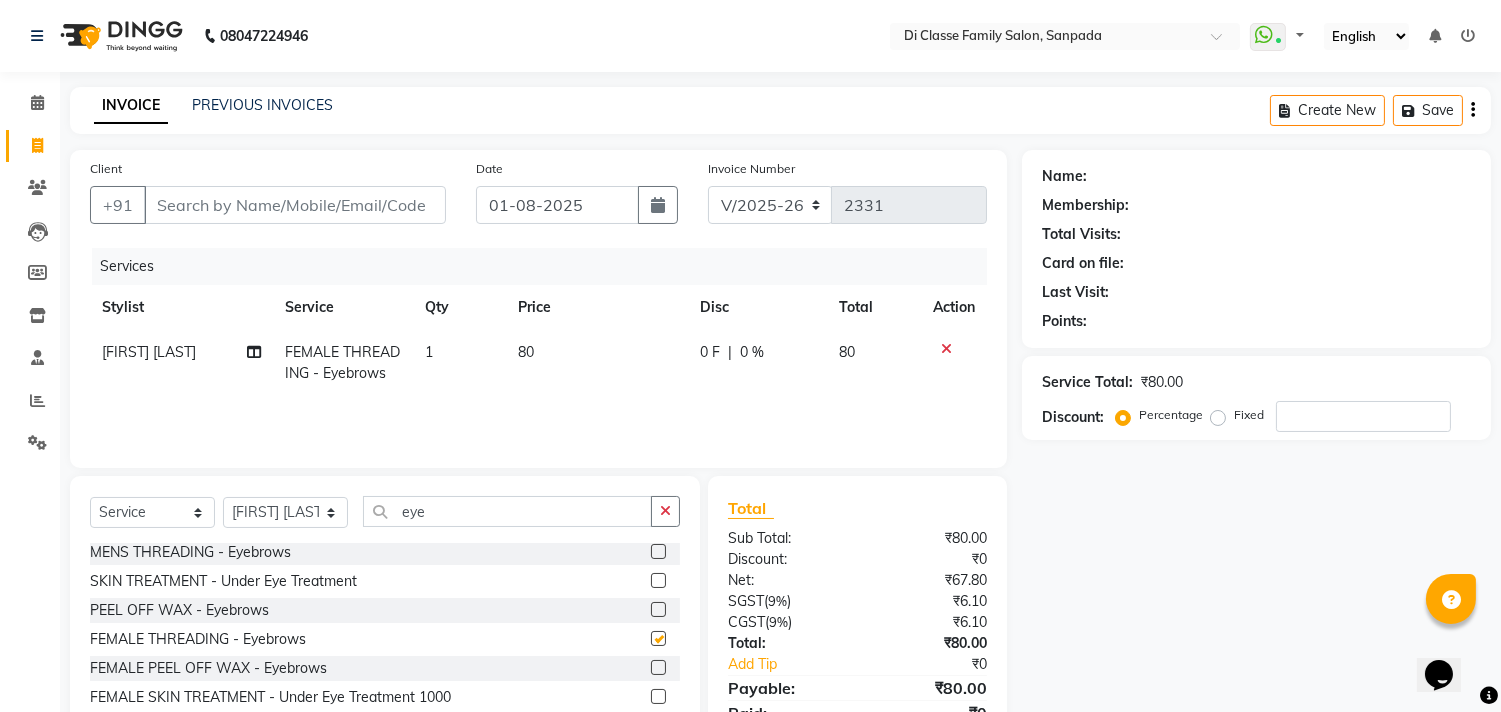 checkbox on "false" 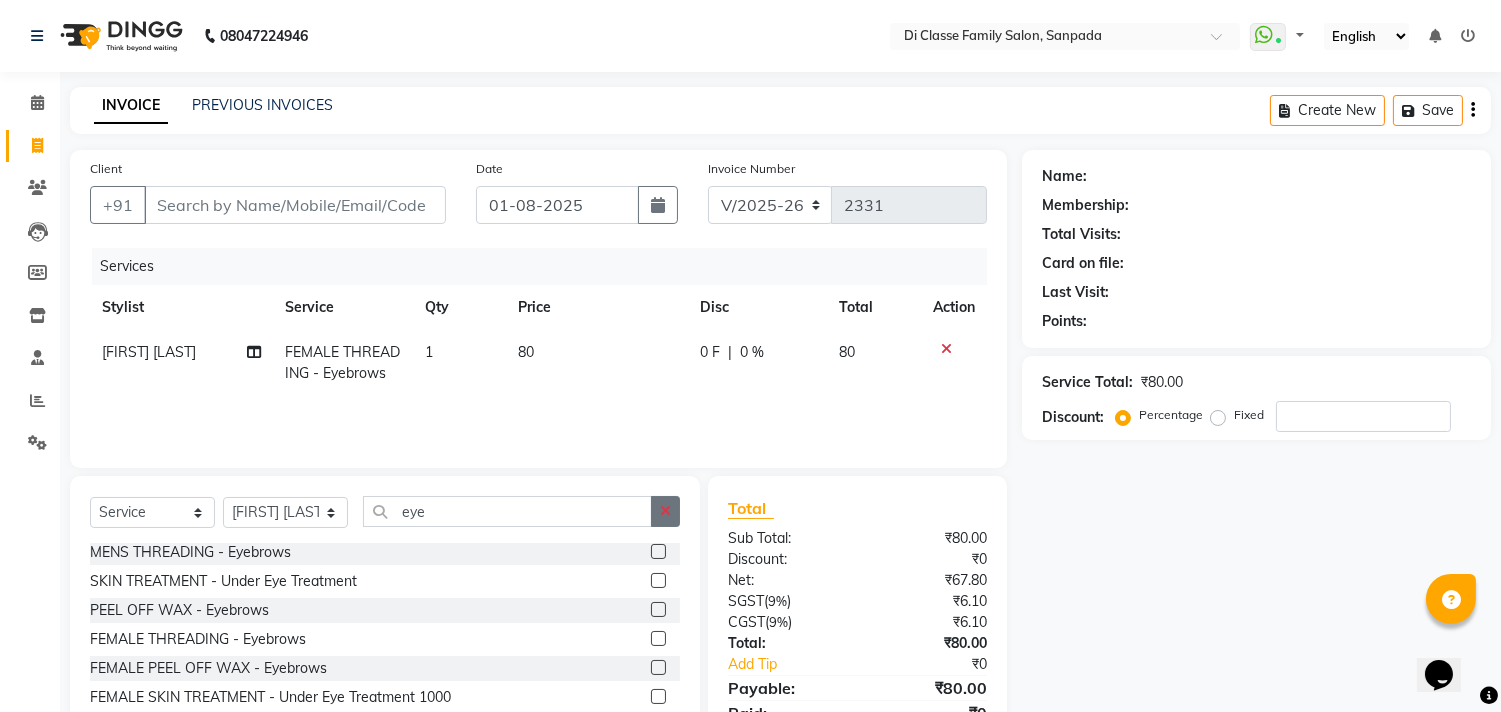 click 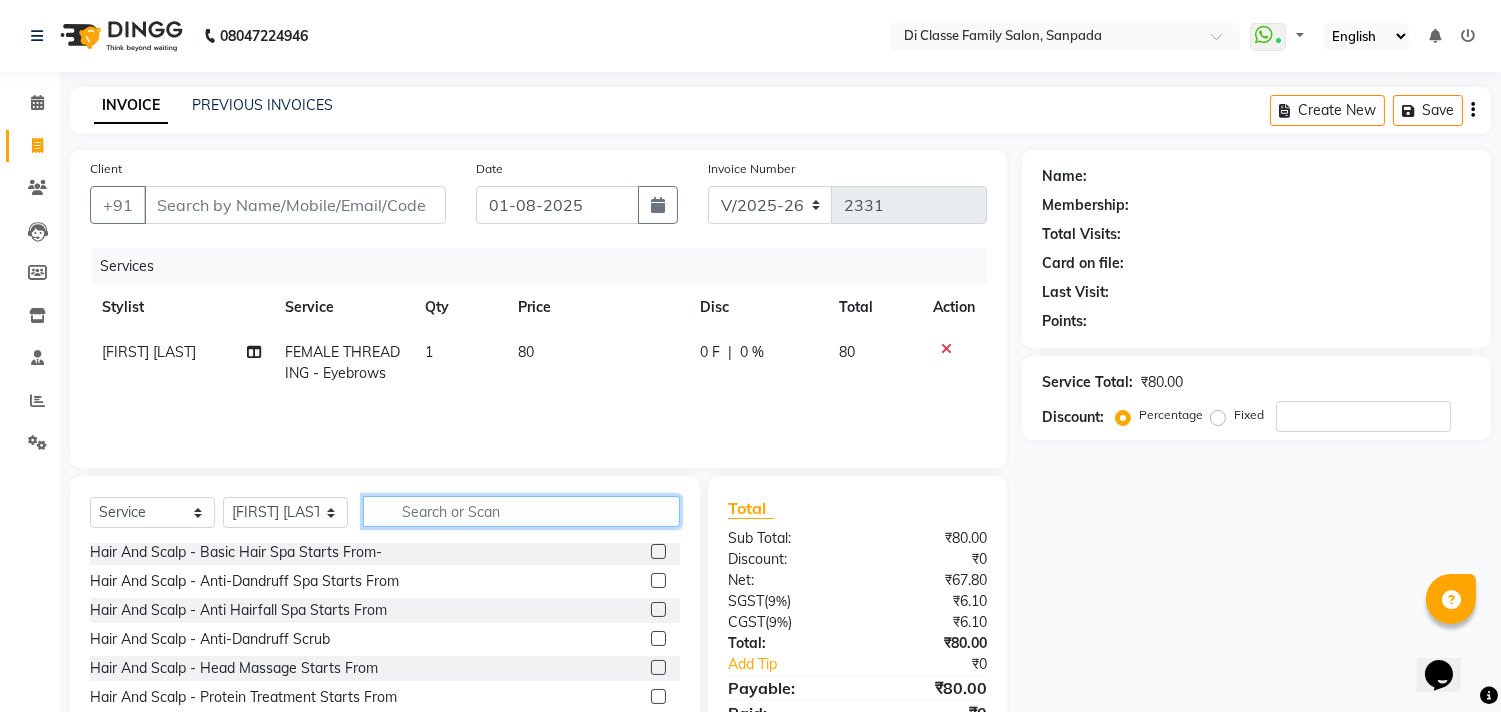 scroll, scrollTop: 1133, scrollLeft: 0, axis: vertical 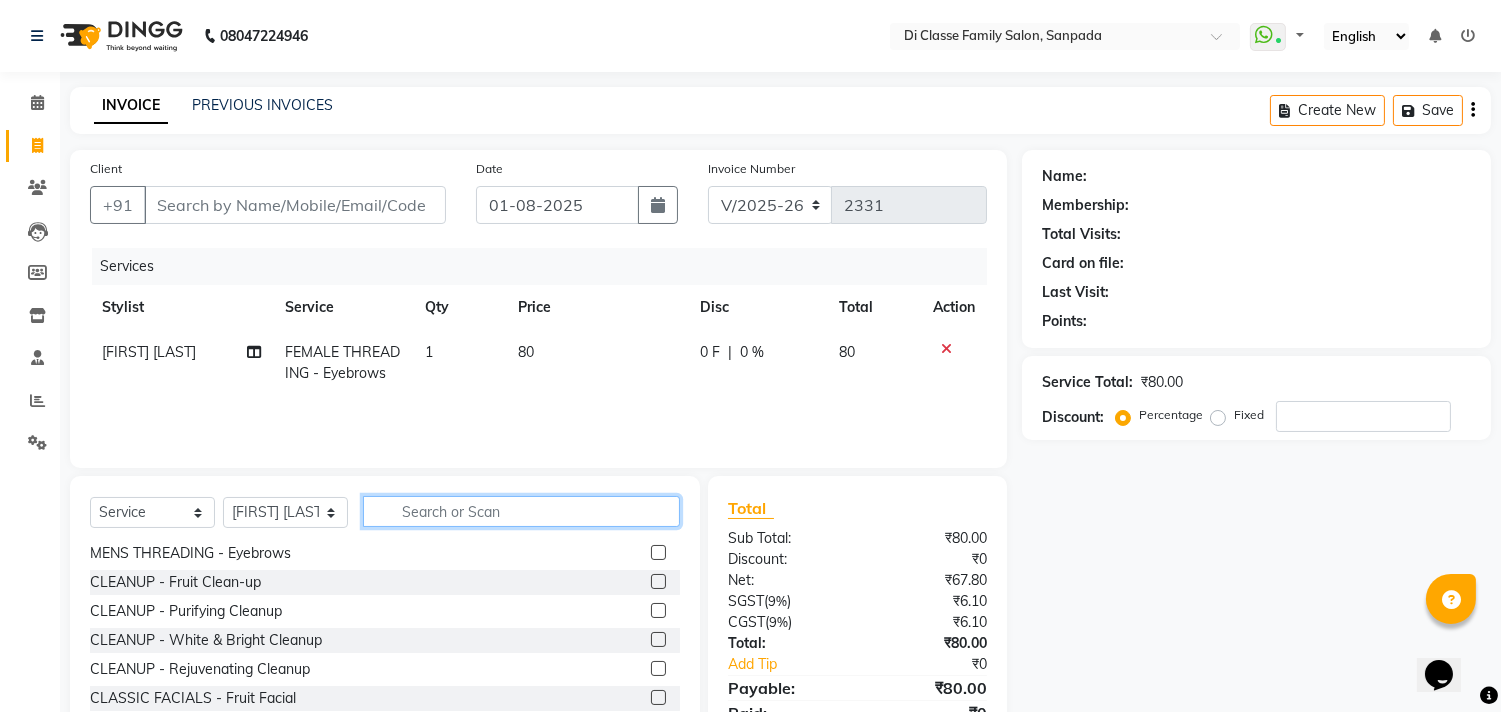 click 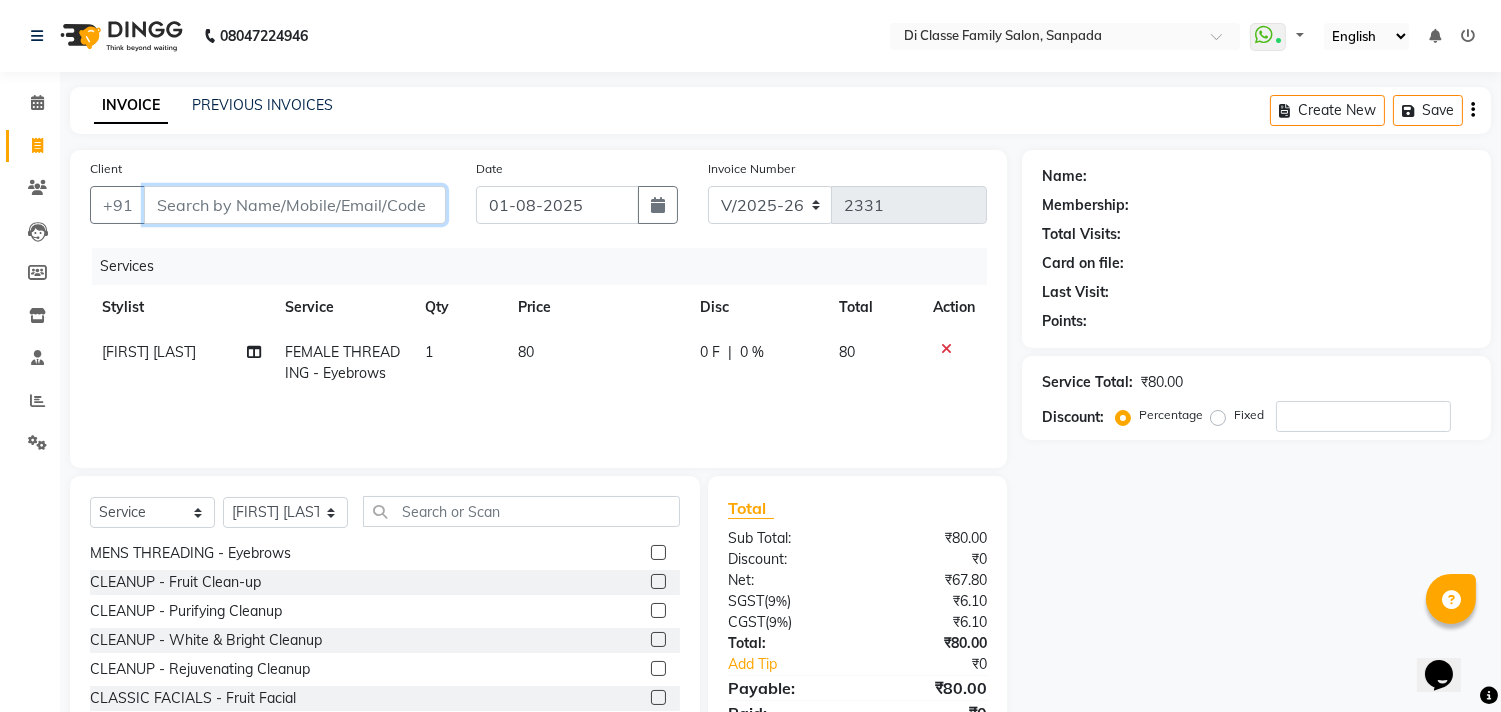 click on "Client" at bounding box center (295, 205) 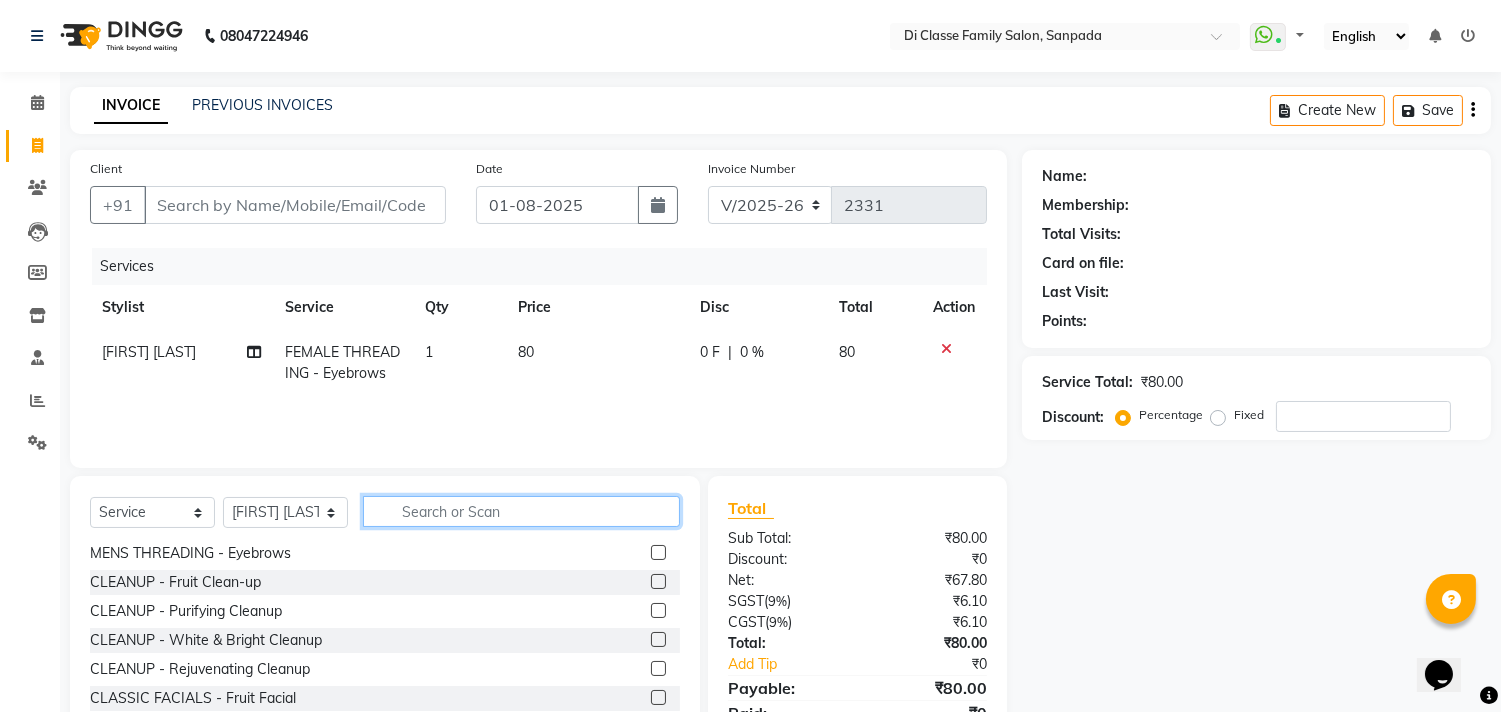click 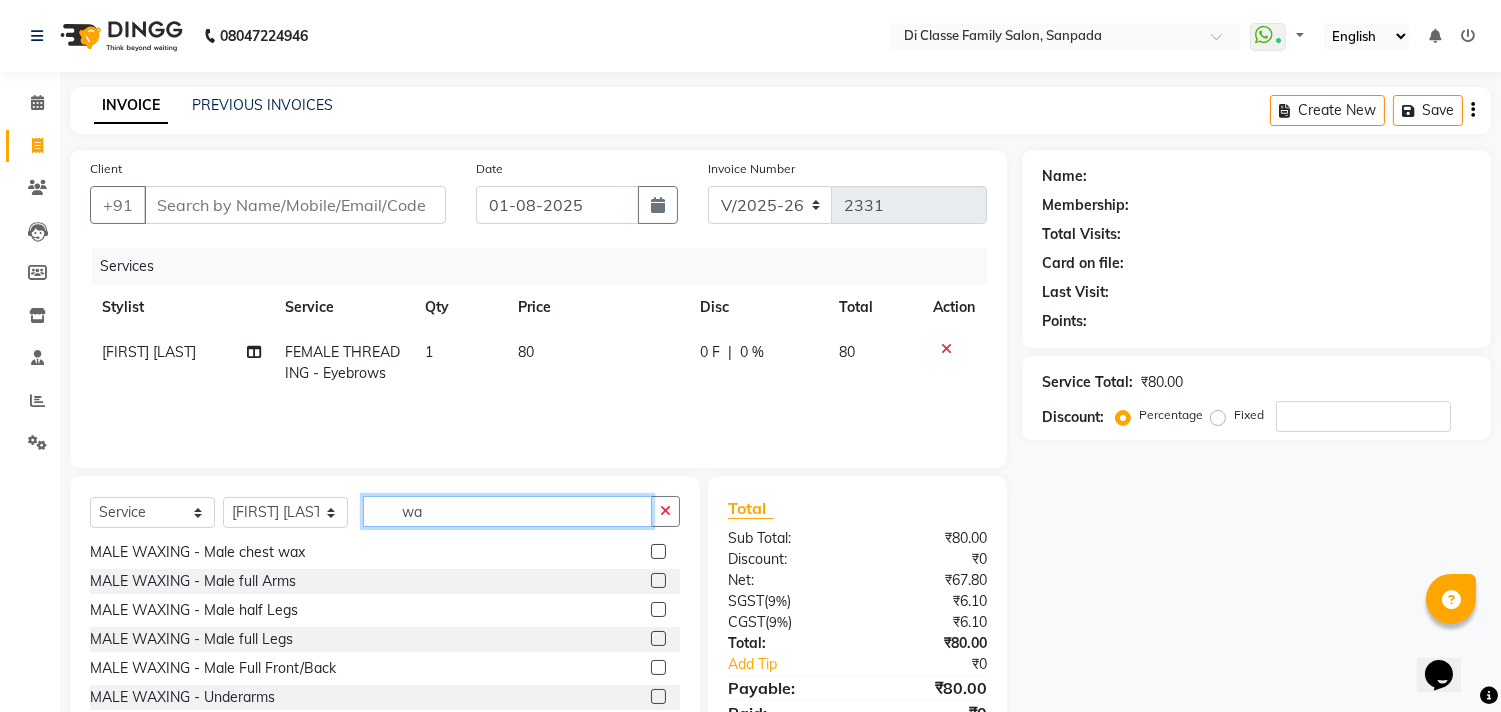 scroll, scrollTop: 0, scrollLeft: 0, axis: both 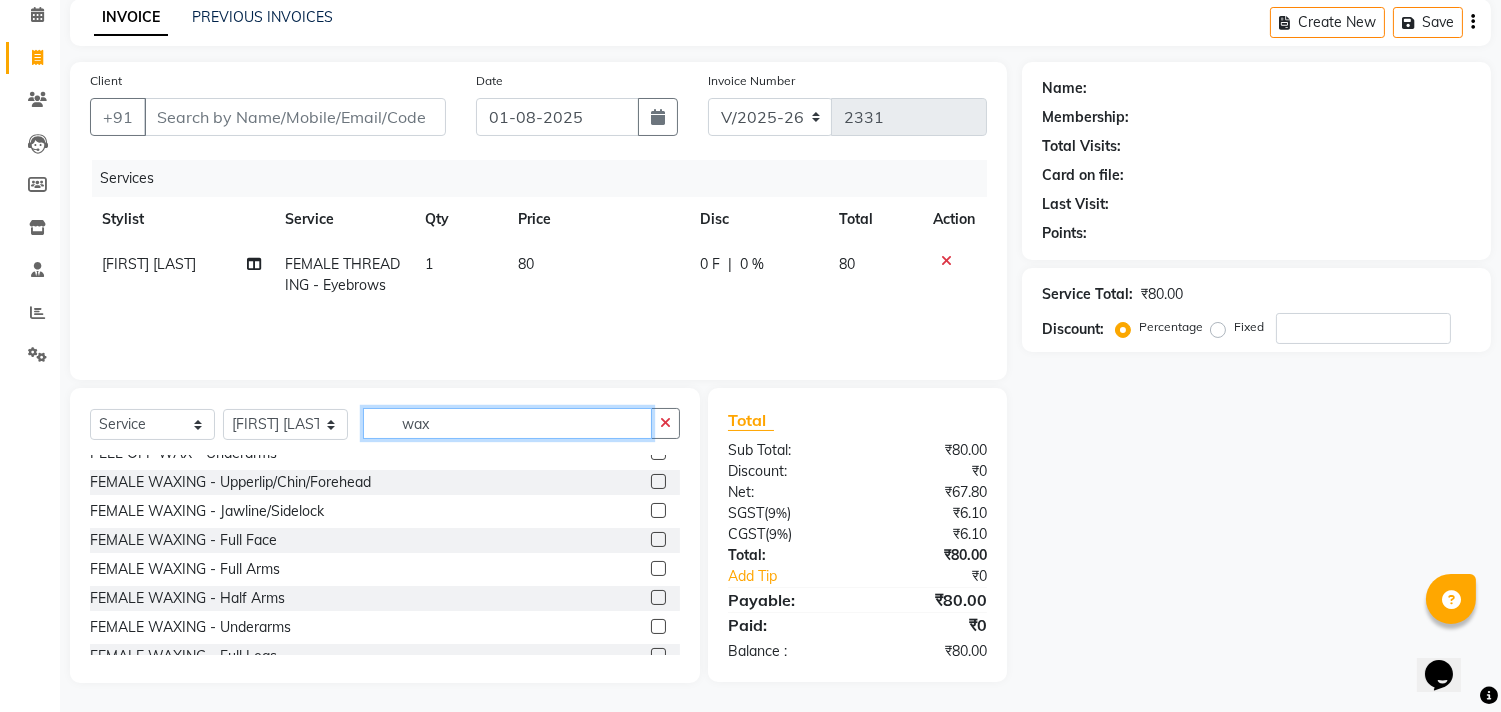 type on "wax" 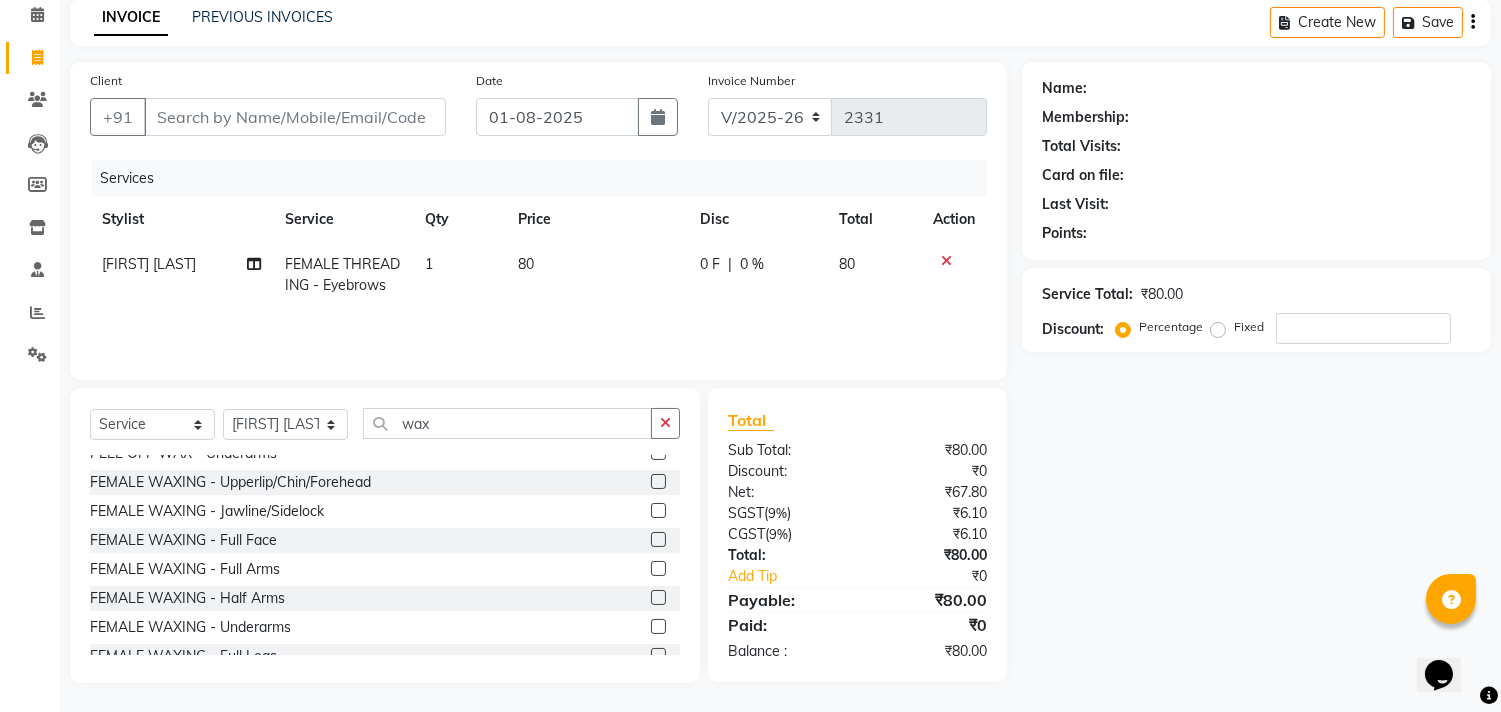 click 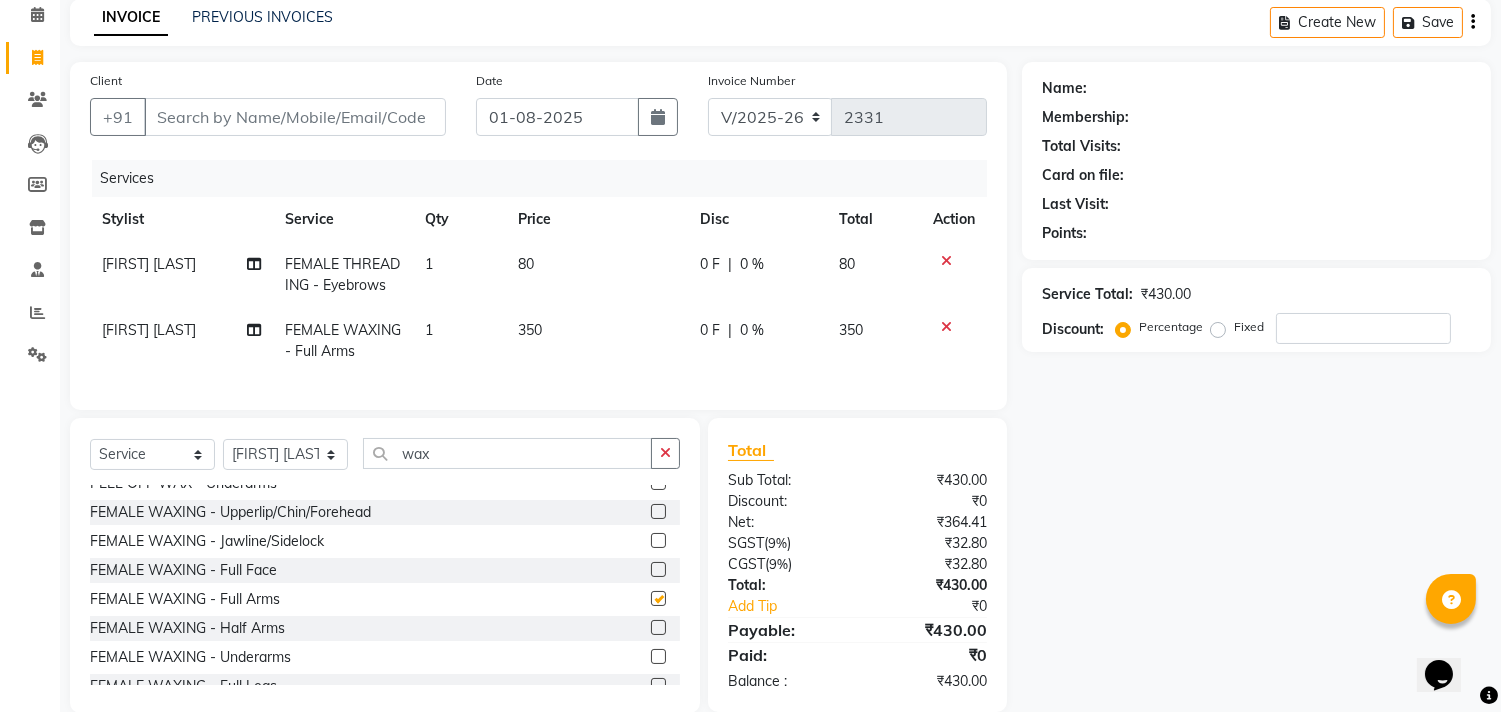 checkbox on "false" 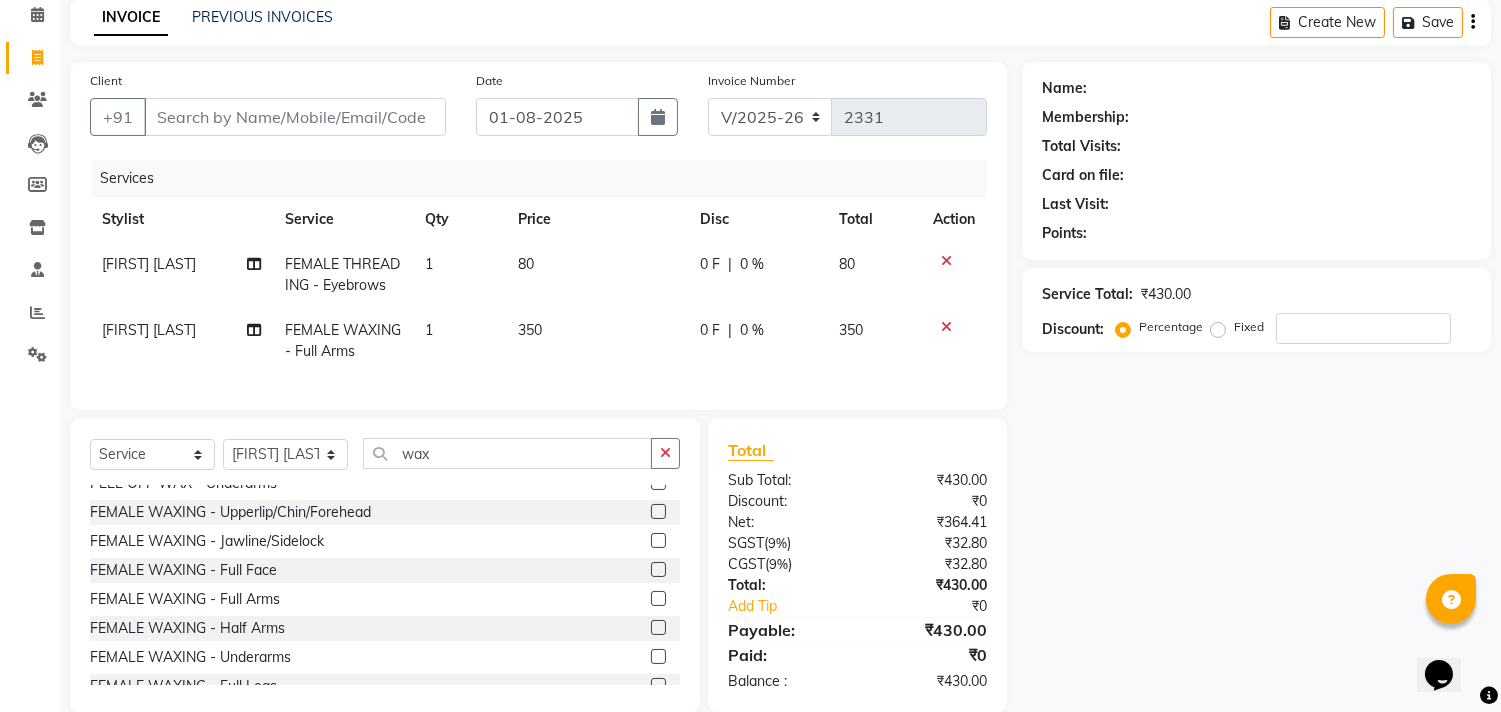 scroll, scrollTop: 444, scrollLeft: 0, axis: vertical 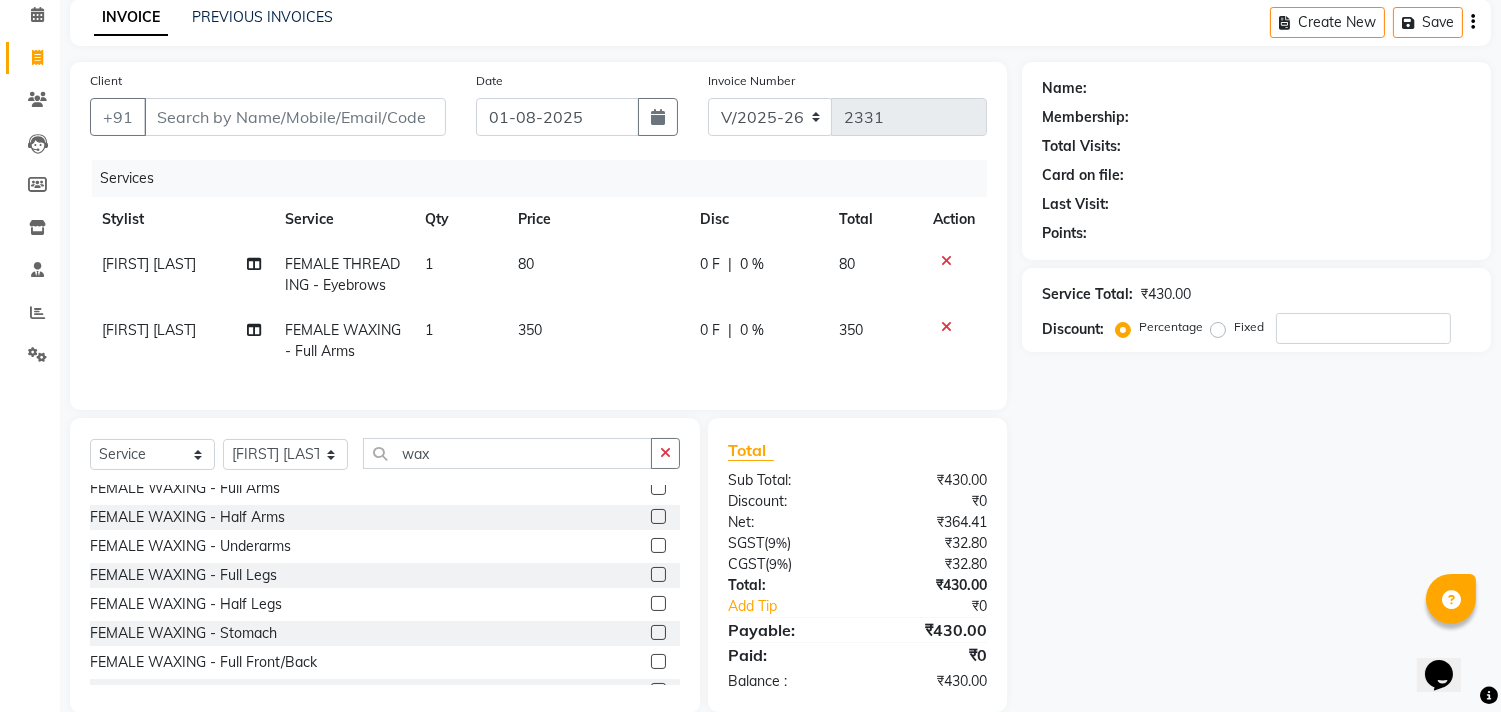 click 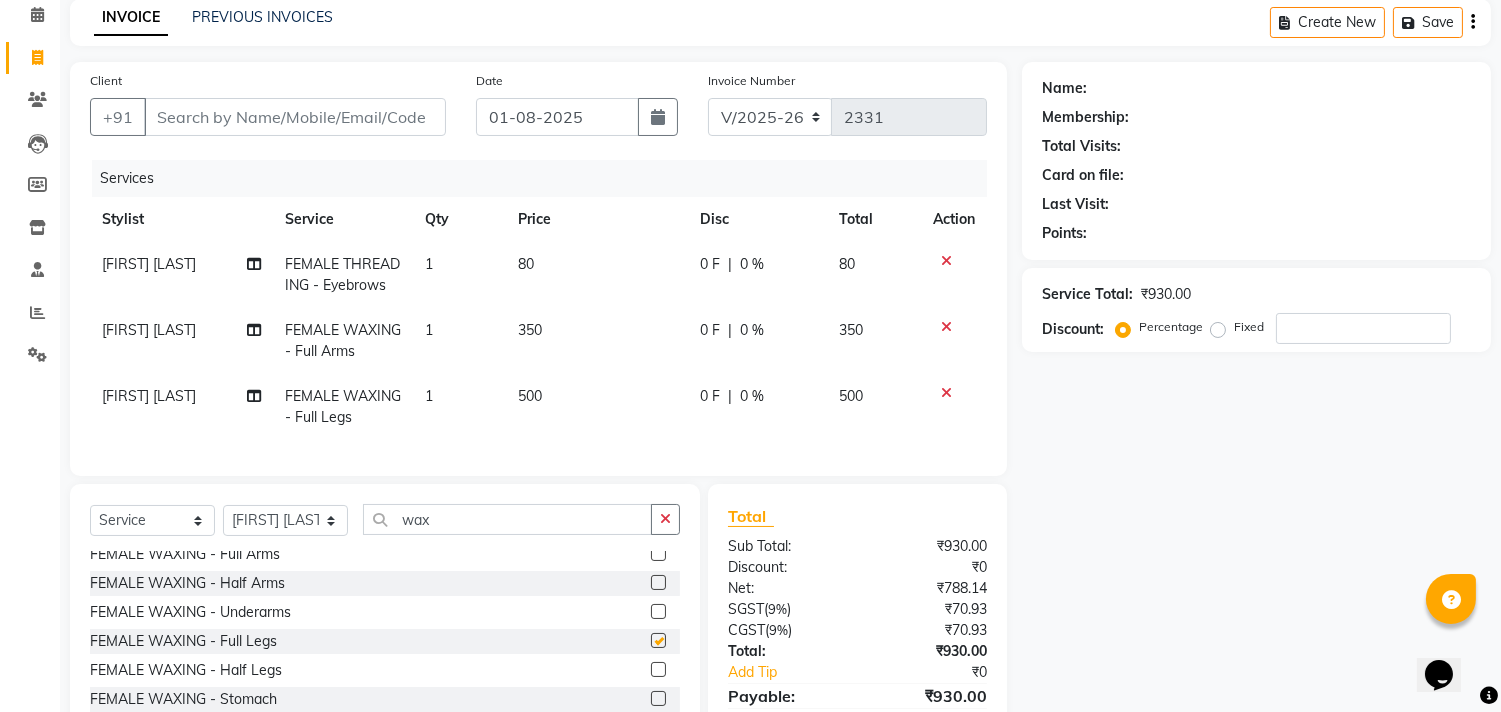 checkbox on "false" 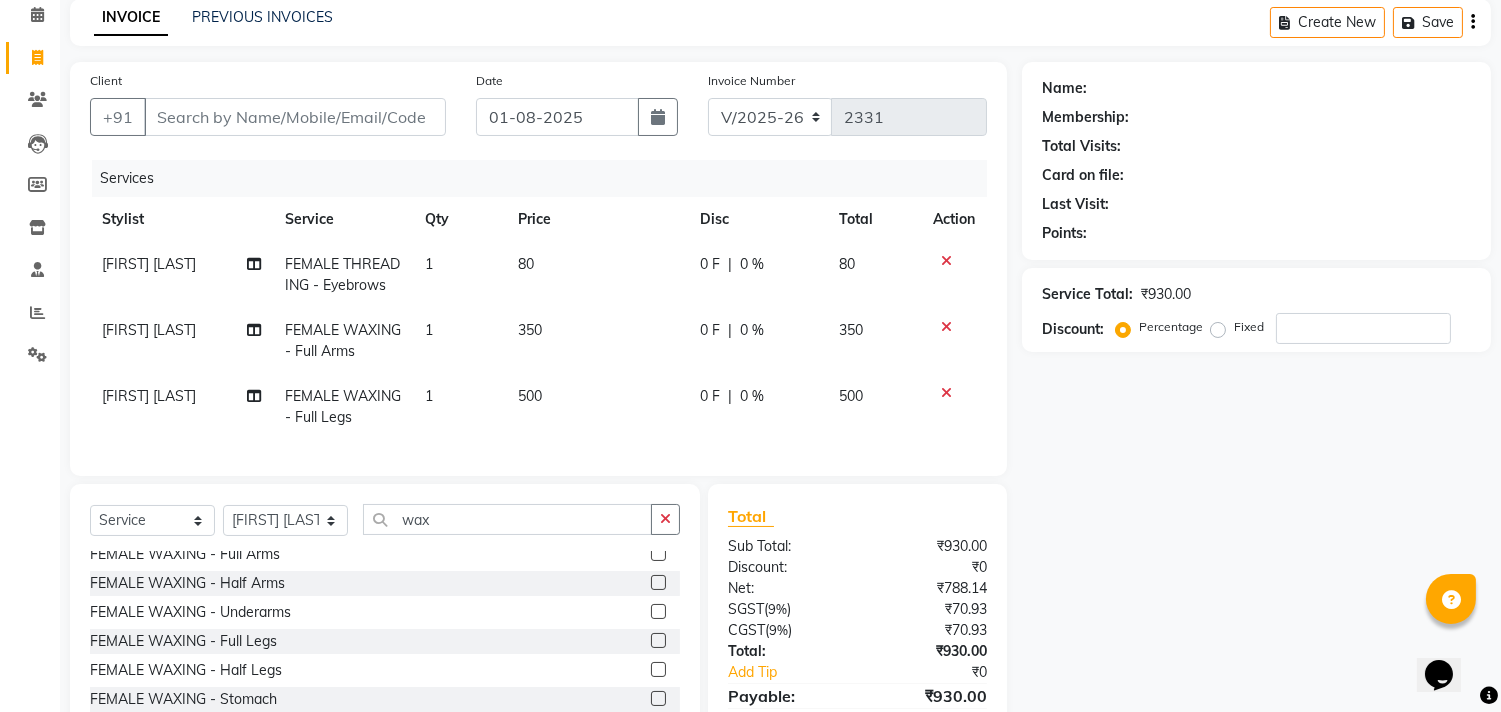 scroll, scrollTop: 202, scrollLeft: 0, axis: vertical 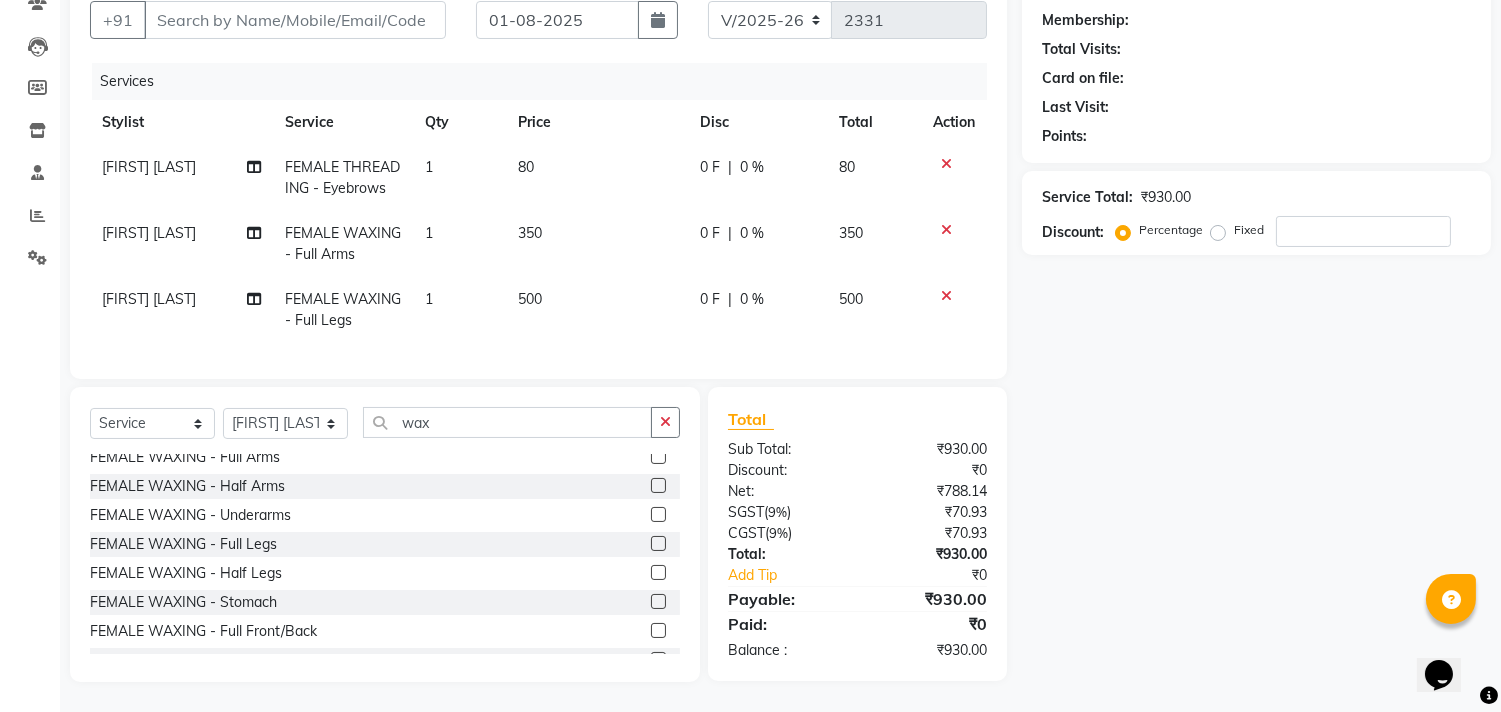 click 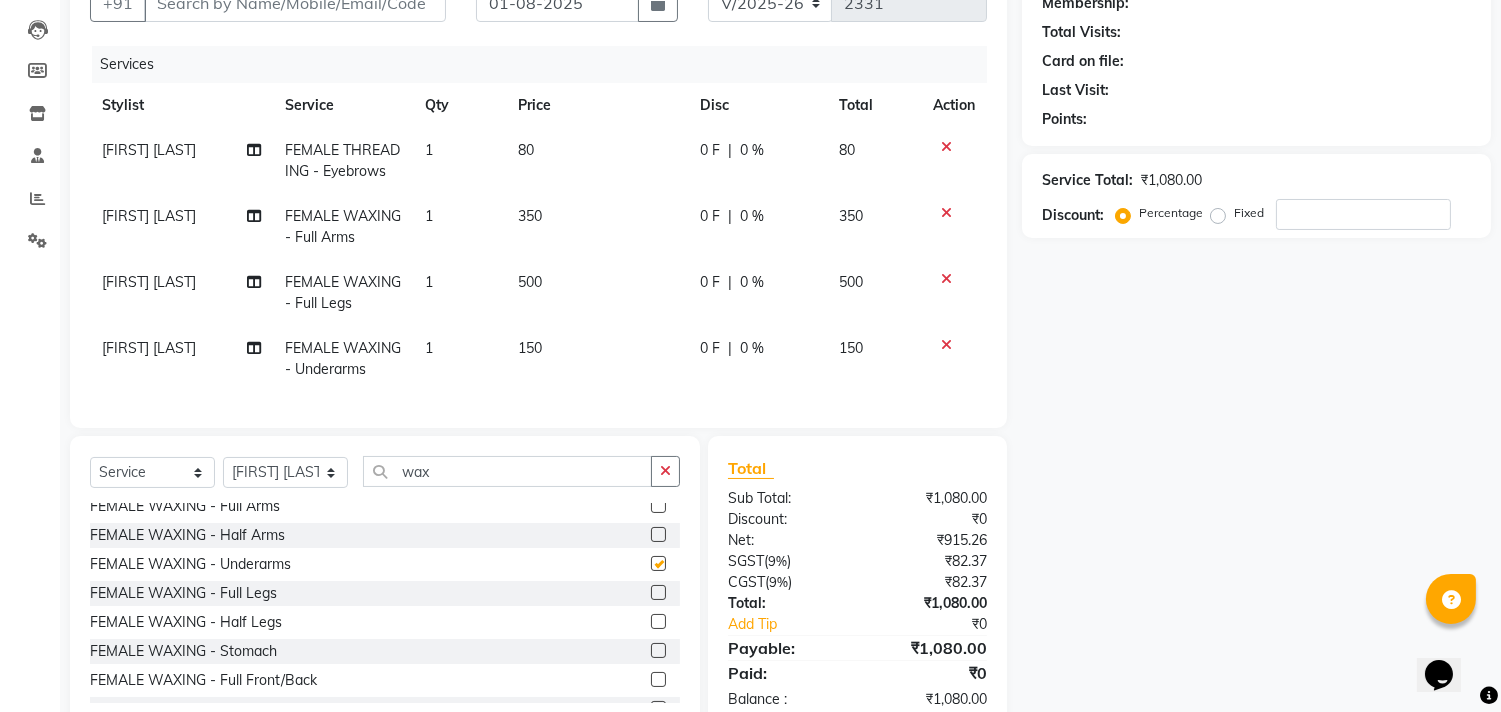 checkbox on "false" 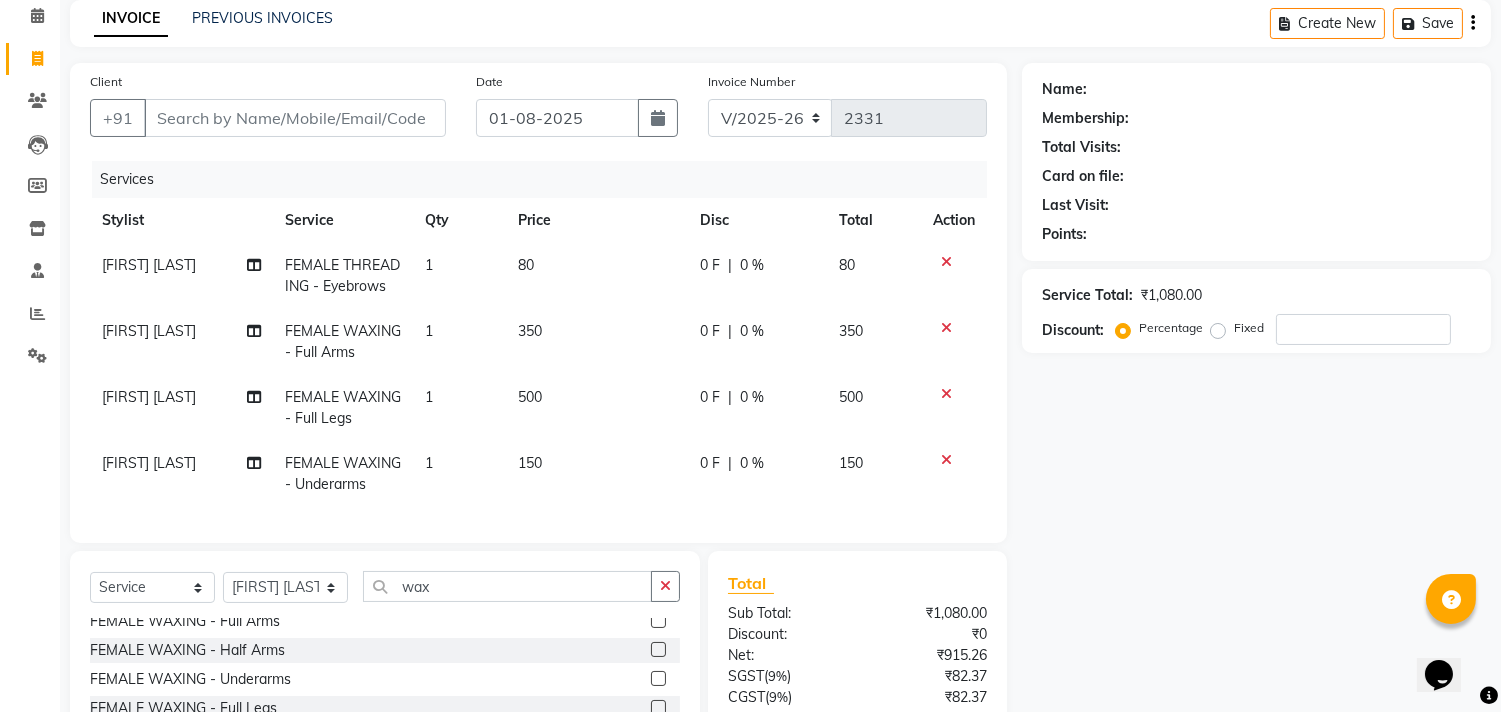 scroll, scrollTop: 0, scrollLeft: 0, axis: both 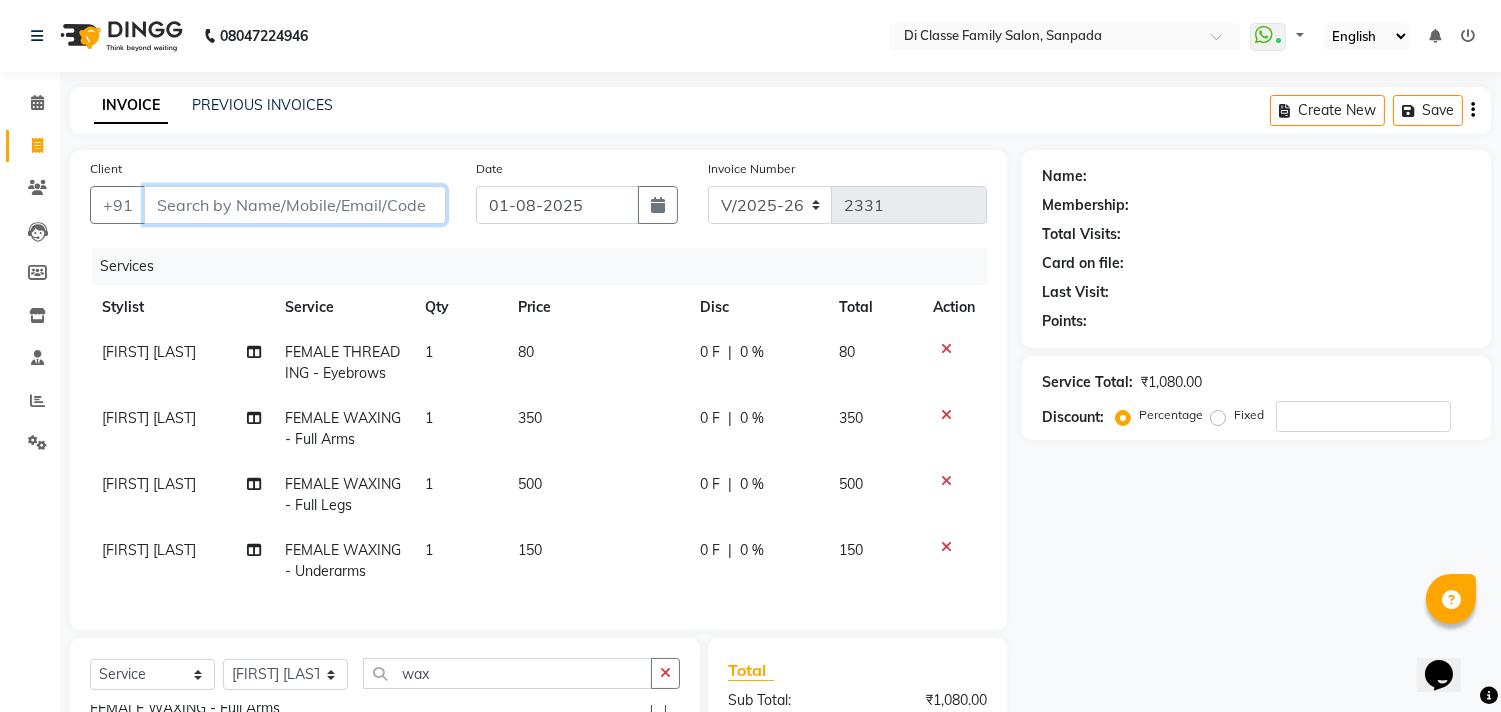 click on "Client" at bounding box center [295, 205] 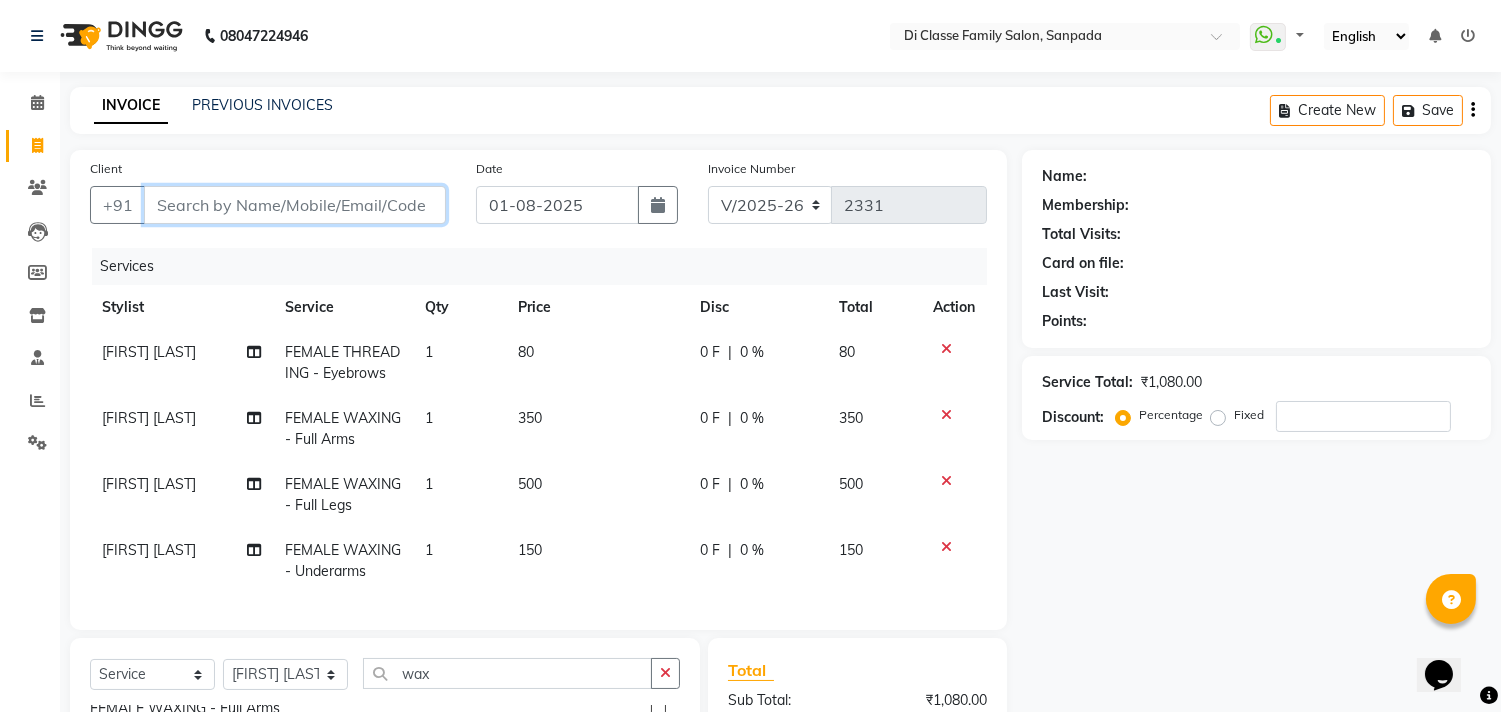 click on "Client" at bounding box center [295, 205] 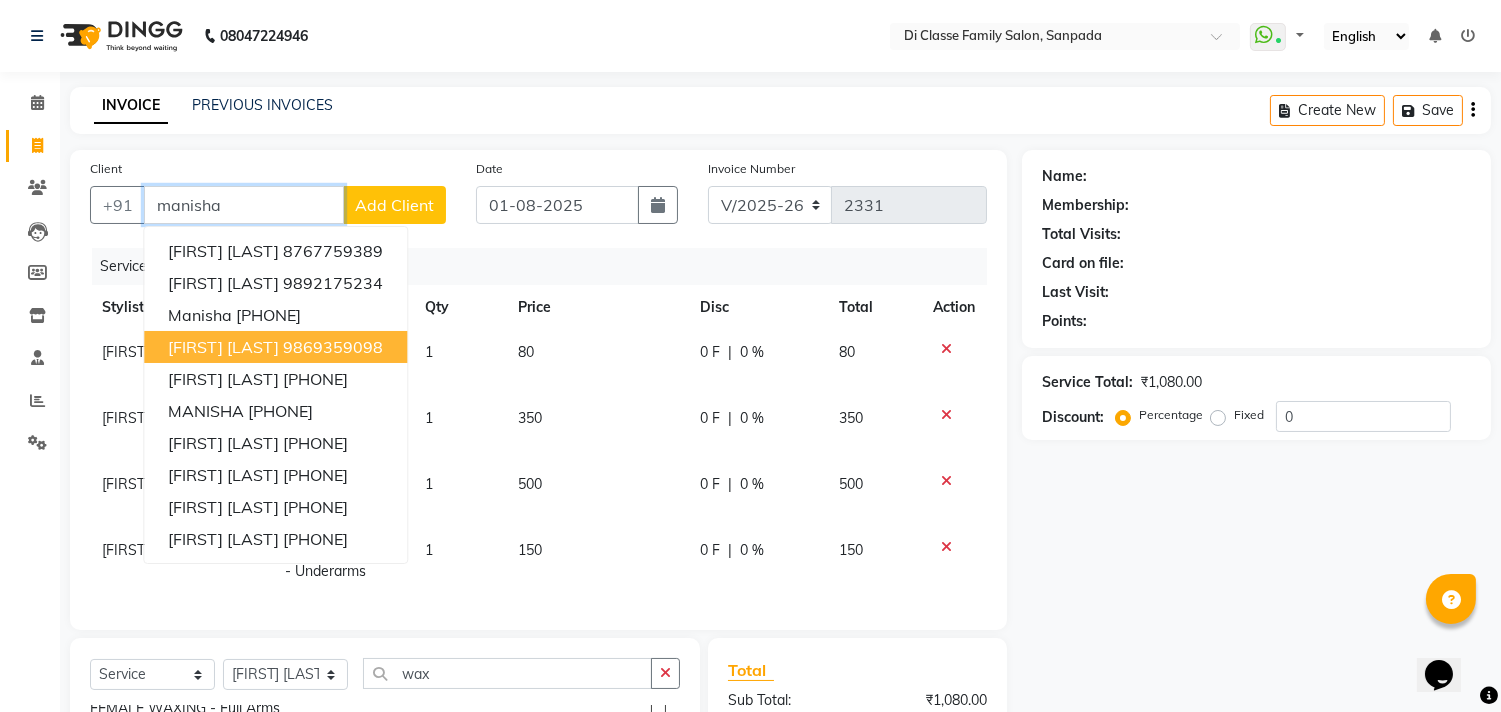click on "MANISHA AVATADE" at bounding box center (223, 347) 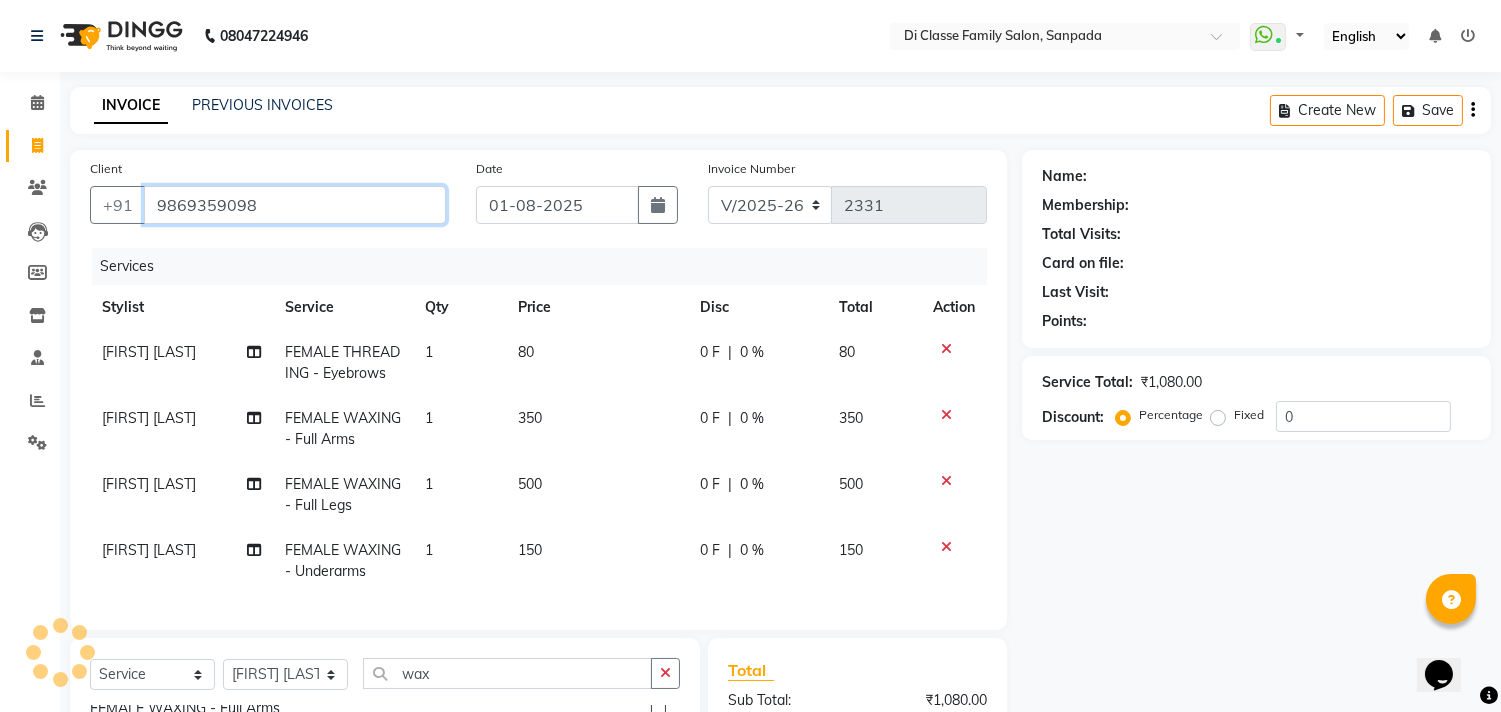 type on "9869359098" 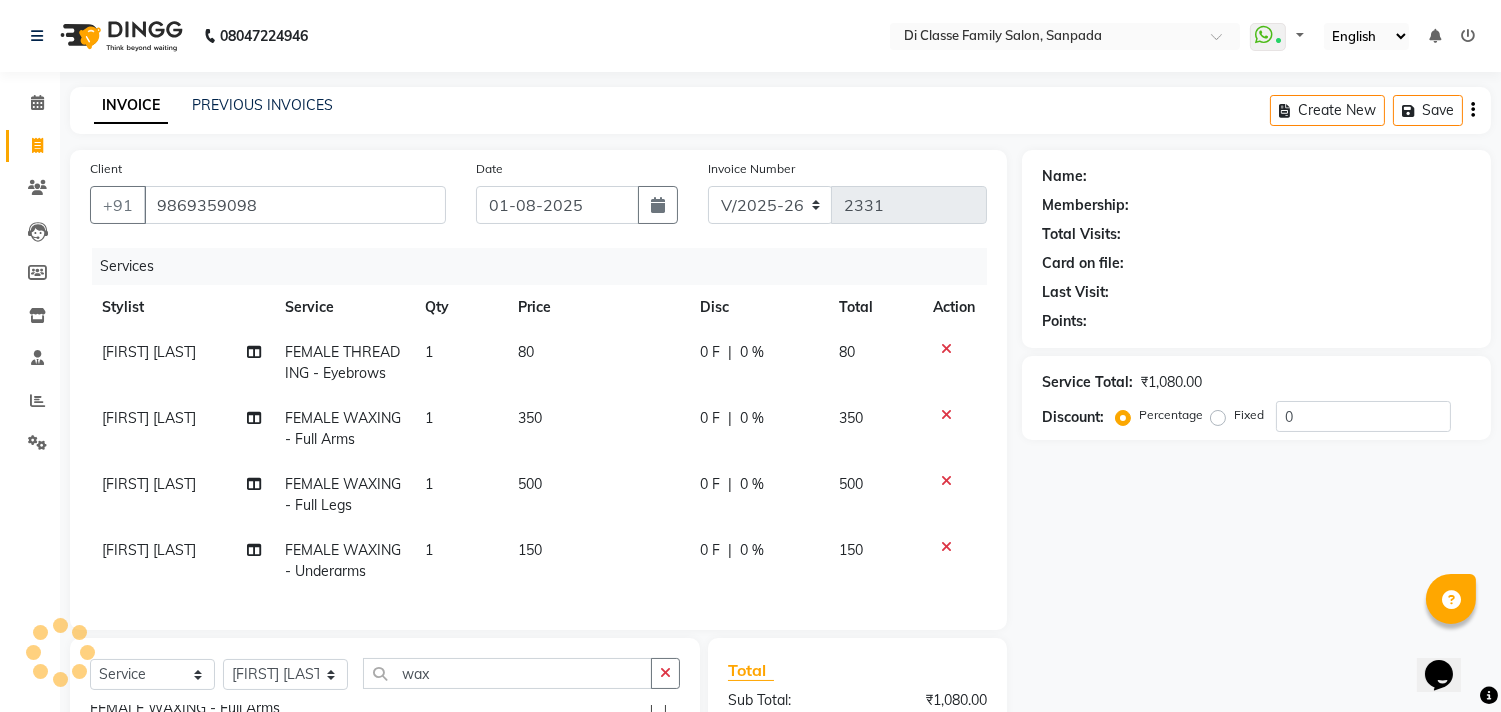 select on "1: Object" 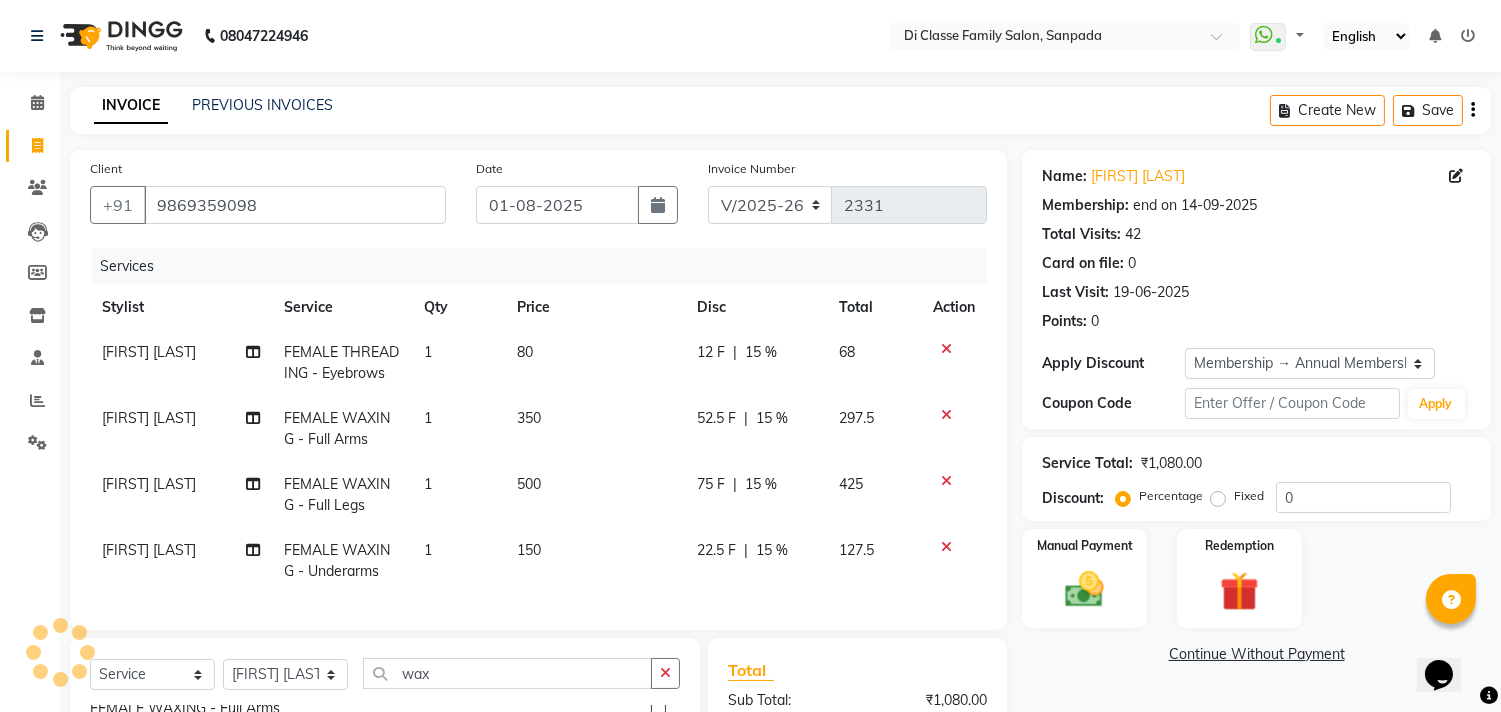 type on "15" 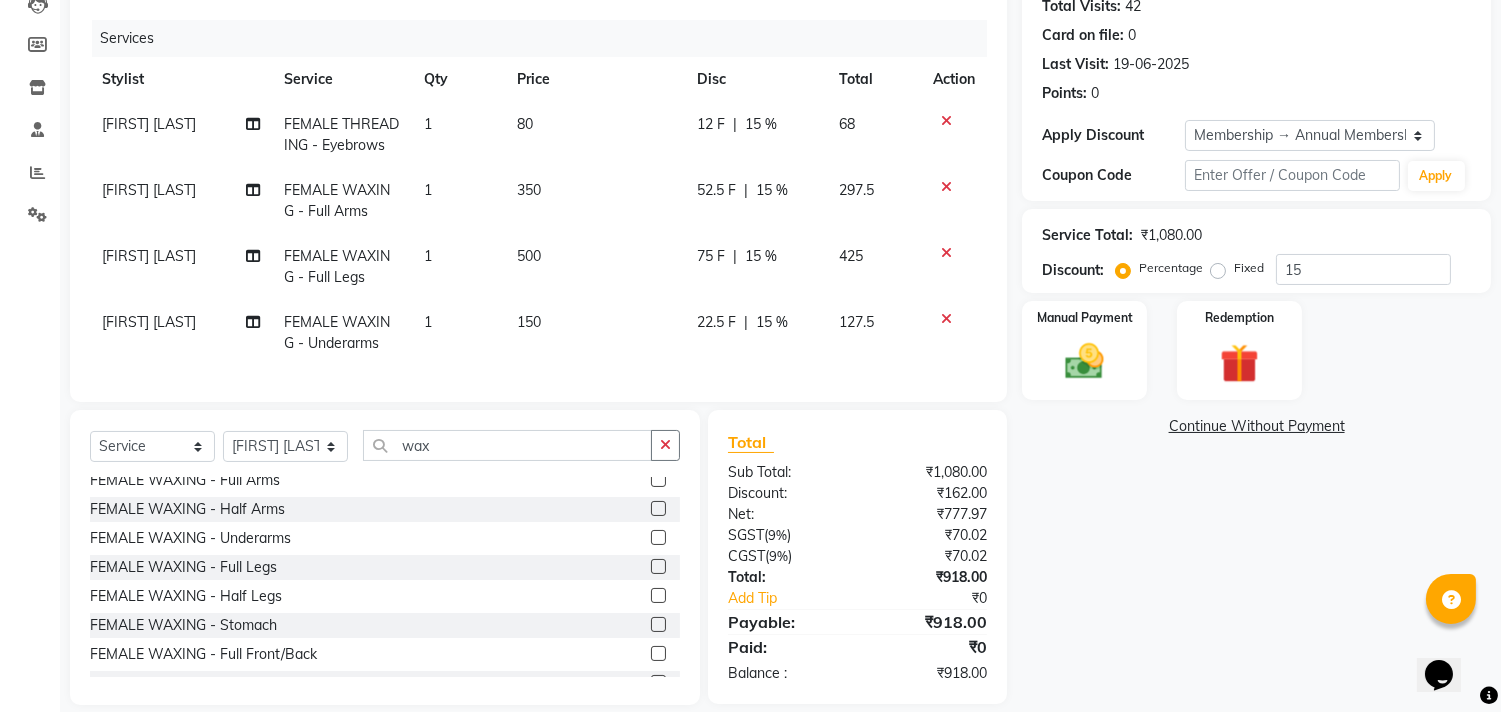 scroll, scrollTop: 267, scrollLeft: 0, axis: vertical 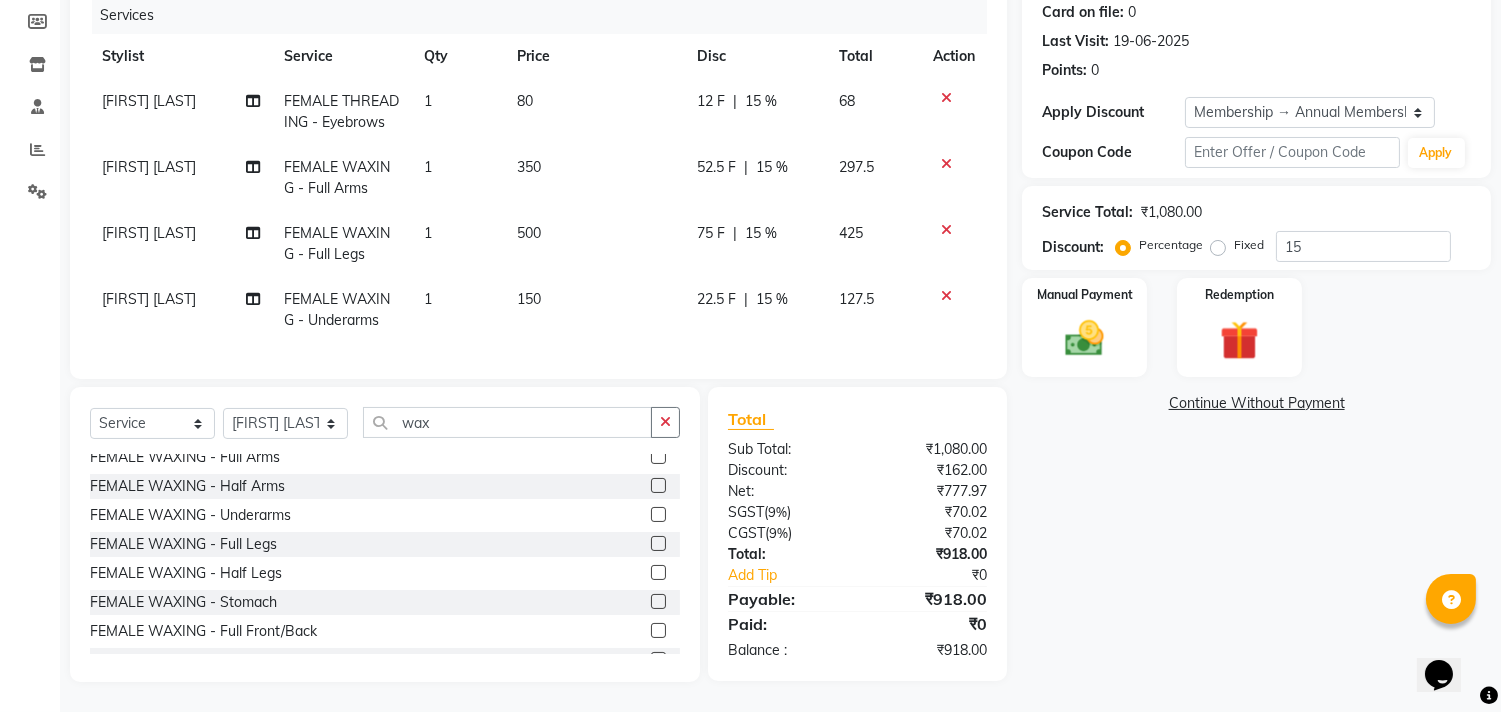 click on "22.5 F | 15 %" 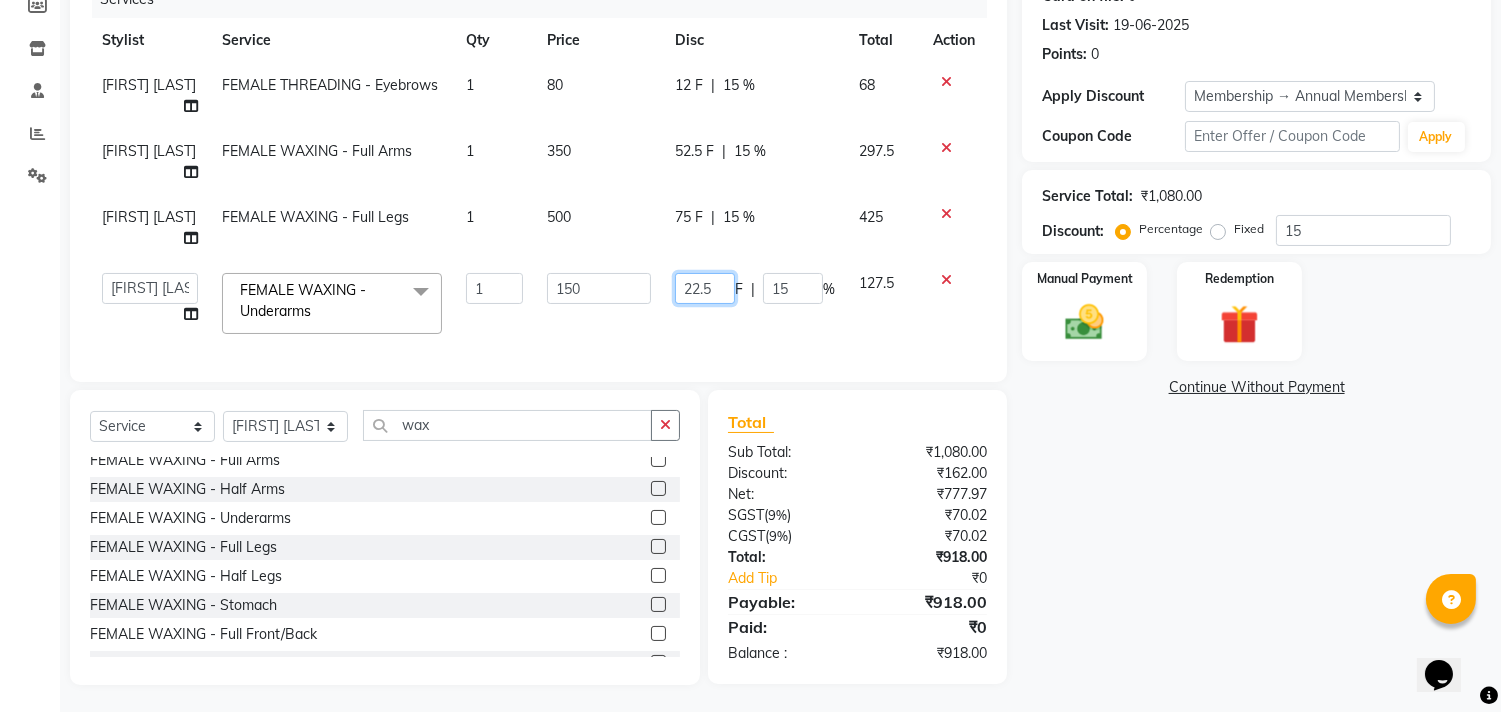 click on "22.5" 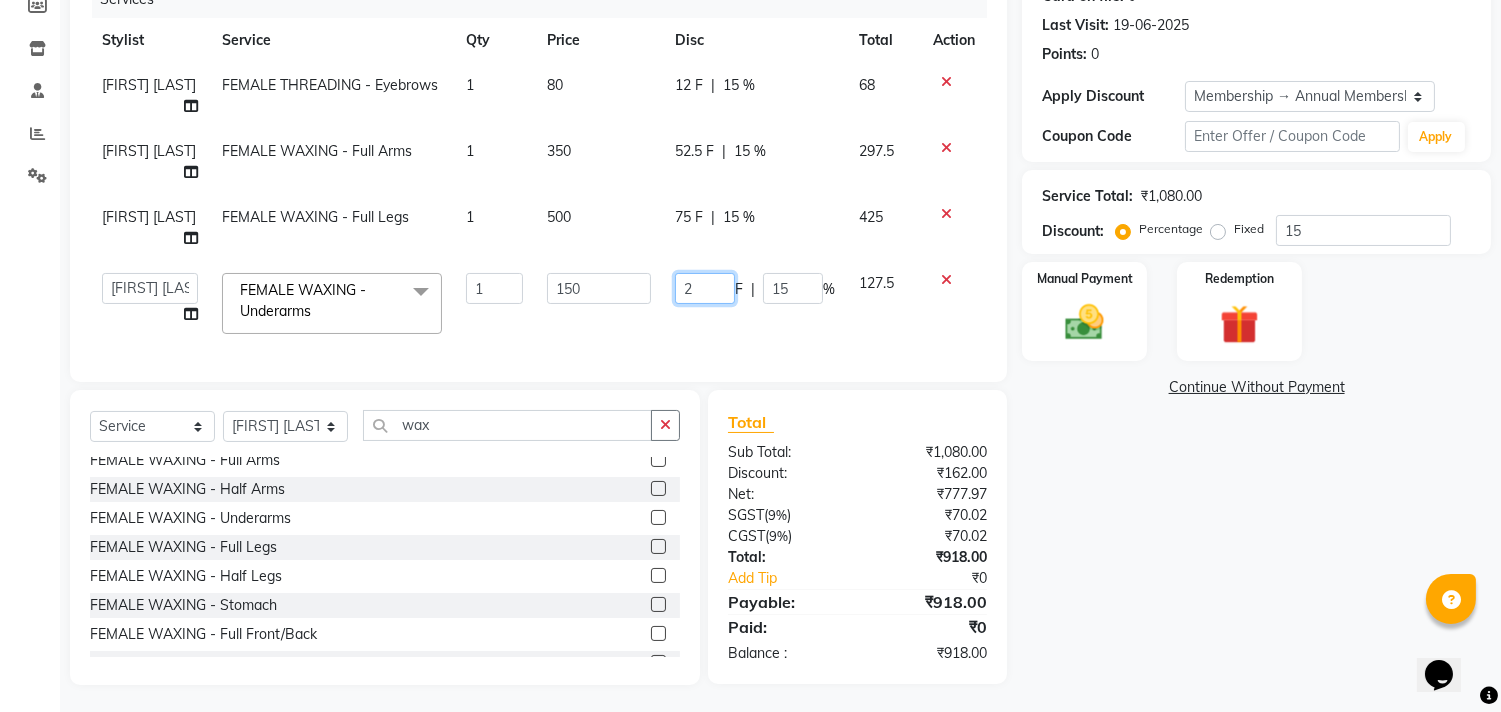type on "23" 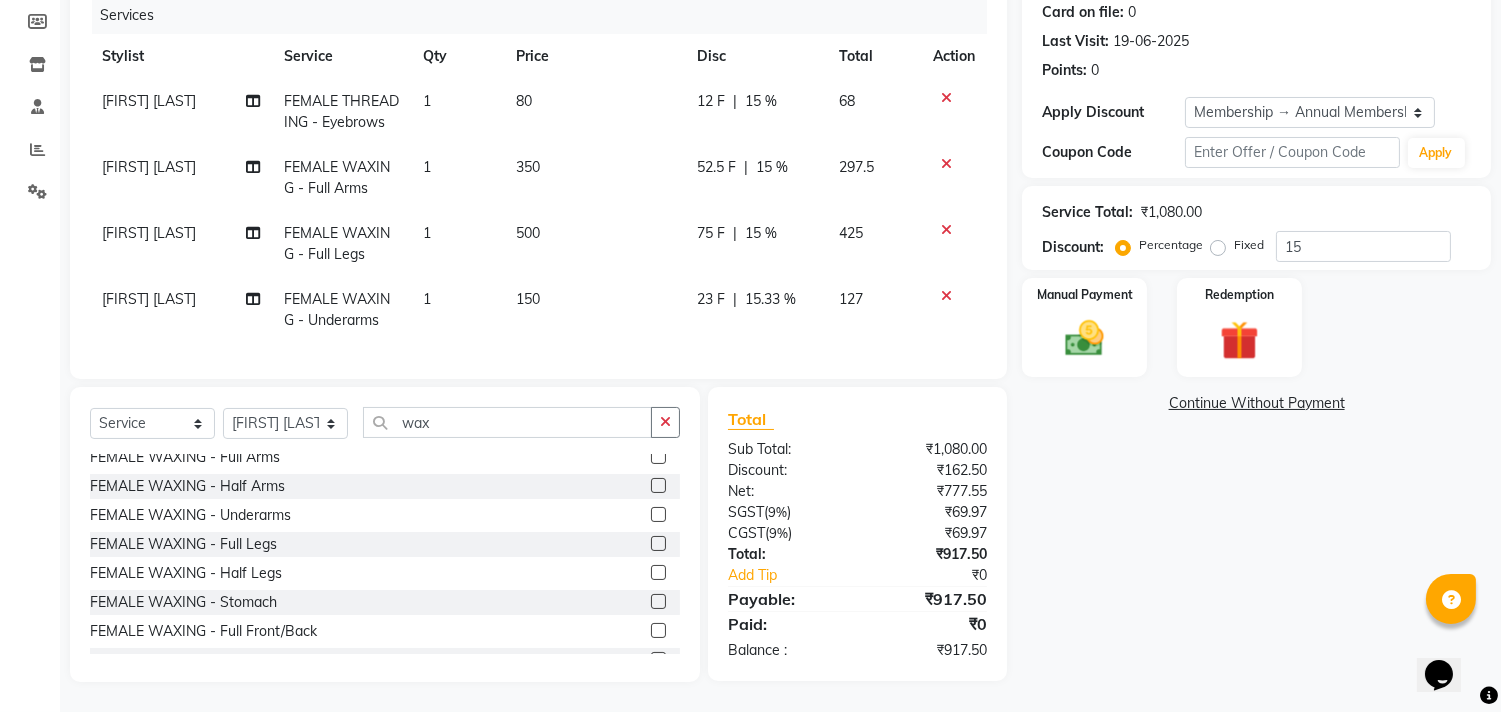 click on "Services Stylist Service Qty Price Disc Total Action SAKSHI CHAVAN FEMALE THREADING - Eyebrows 1 80 12 F | 15 % 68 SAKSHI CHAVAN FEMALE WAXING - Full Arms 1 350 52.5 F | 15 % 297.5 SAKSHI CHAVAN FEMALE WAXING - Full Legs 1 500 75 F | 15 % 425 SAKSHI CHAVAN FEMALE WAXING - Underarms 1 150 23 F | 15.33 % 127" 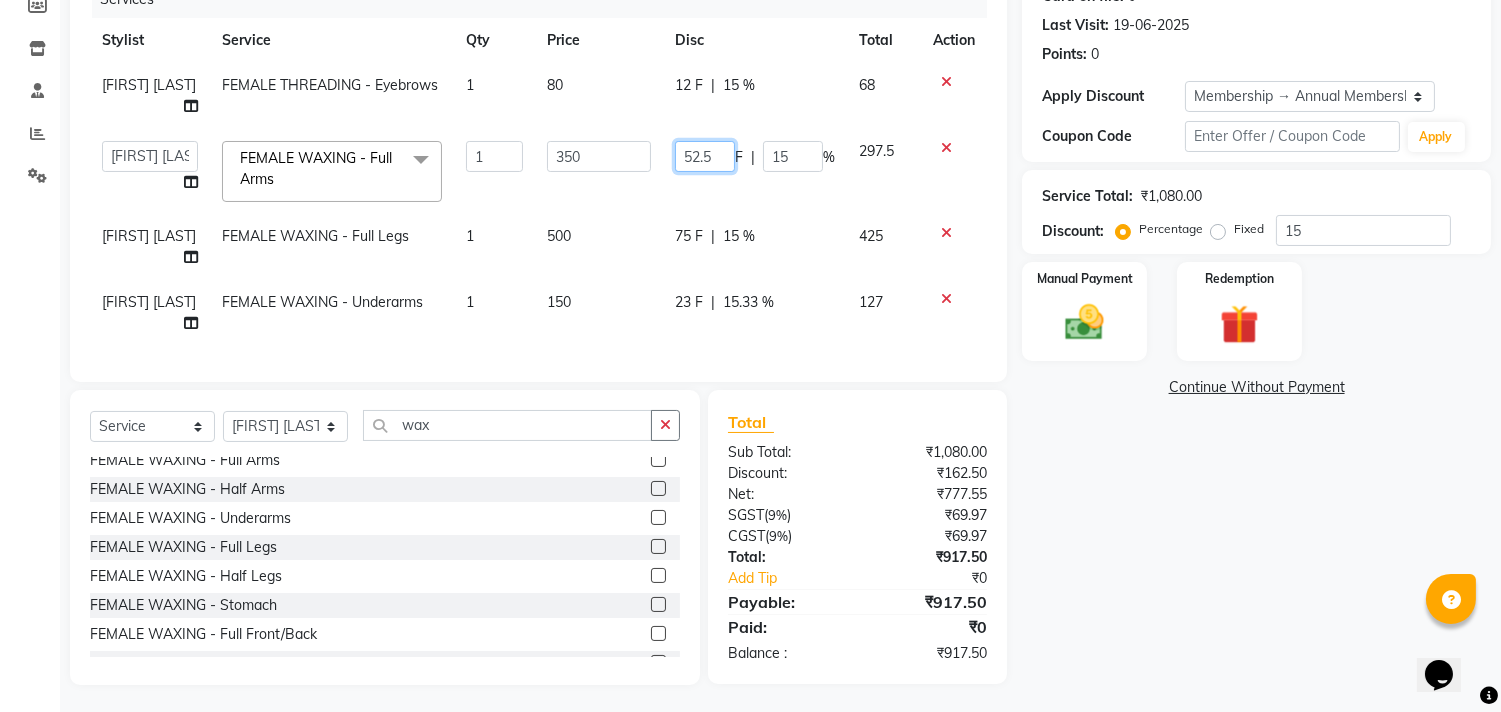 click on "52.5" 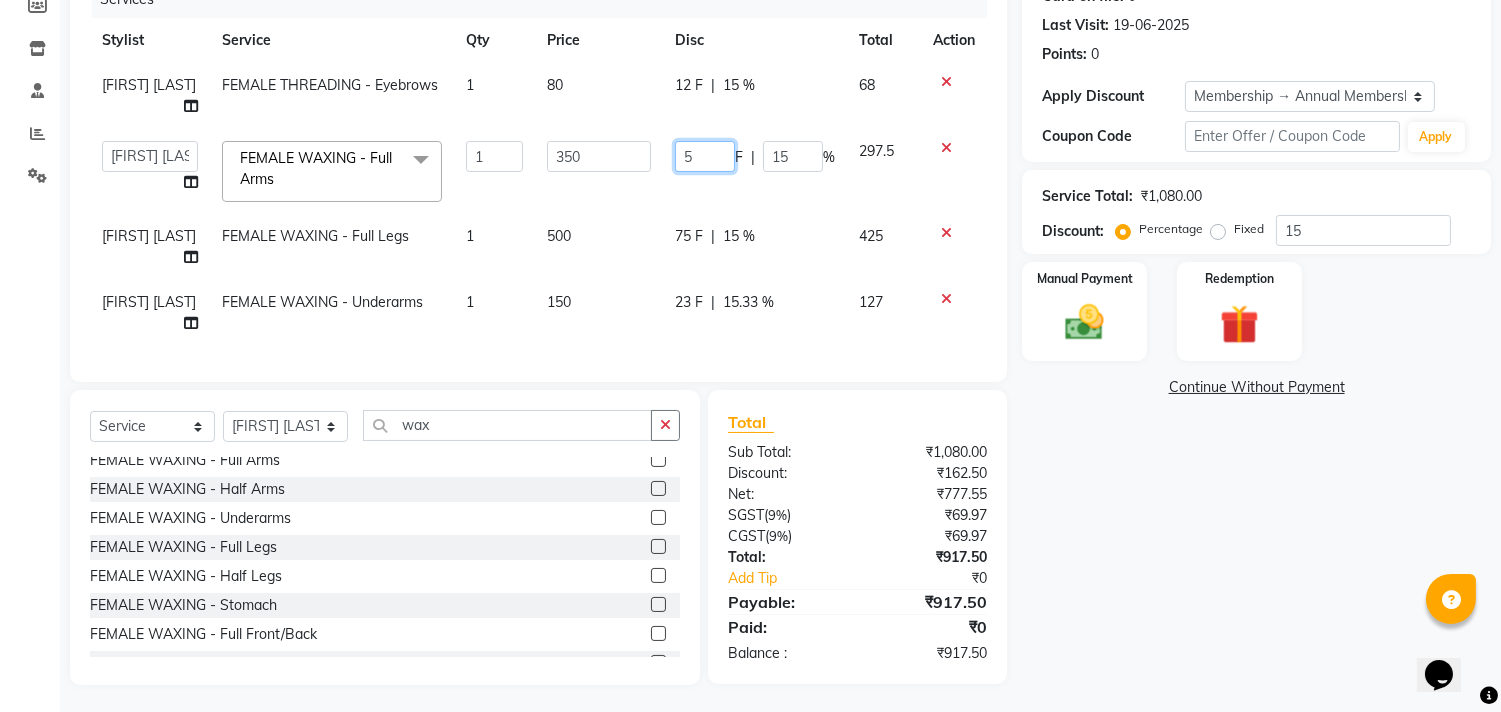 type on "56" 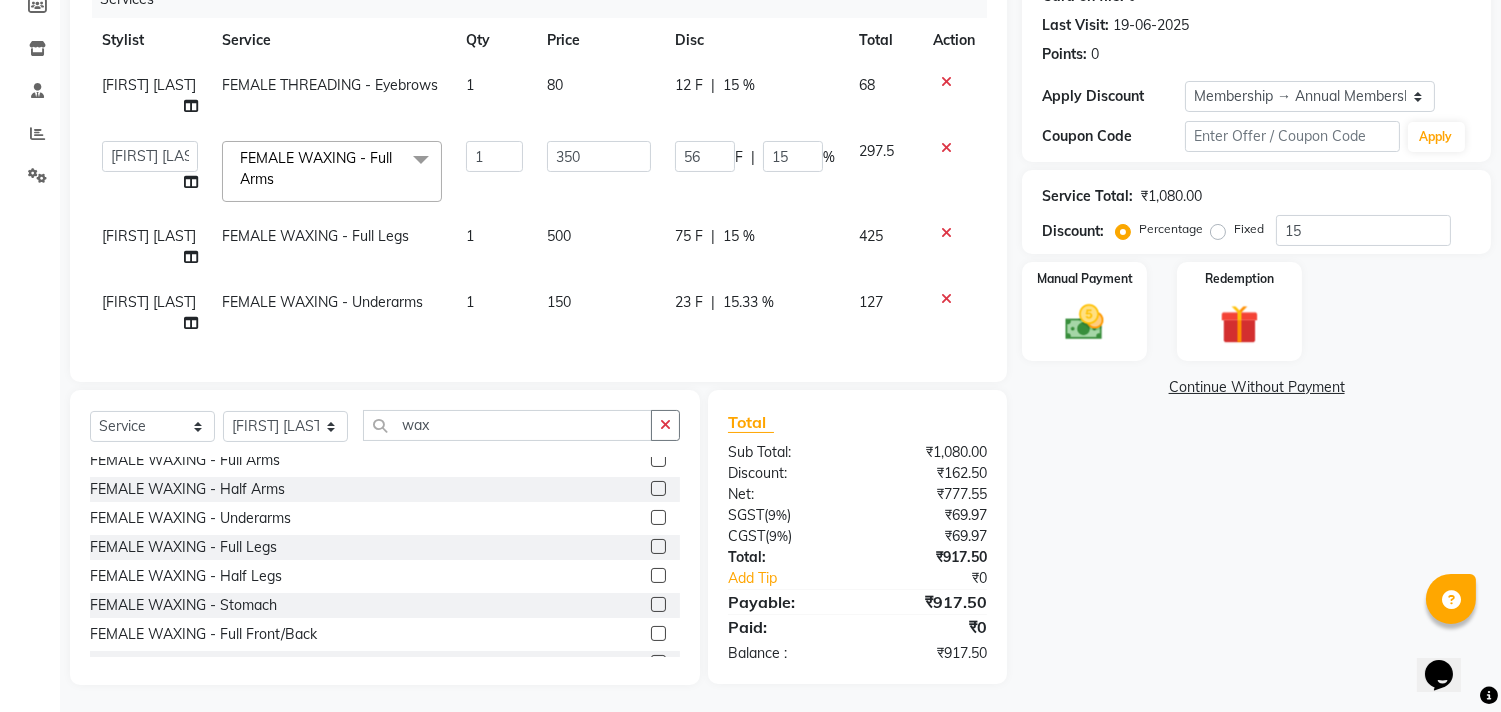 click on "SAKSHI CHAVAN FEMALE THREADING - Eyebrows 1 80 12 F | 15 % 68  aniket    Anu    AYAZ KADRI    Front Desk   Javed   kapil   KOMAL    Payal    Pooja Jadhav   Rahul Datkhile   RESHMA SHAIKH   rutik shinde   SACHIN SAKPAL   SADDAM   SAHAJAN   SAKSHI CHAVAN   Sameer    sampada   Sanjana    SANU   SHUBHAM PEDNEKAR   Sikandar Ansari  FEMALE WAXING - Full Arms  x Hair And Scalp - Basic Hair Spa Starts From- Hair And Scalp - Anti-Dandruff Spa Starts From Hair And Scalp - Anti Hairfall Spa Starts From Hair And Scalp - Anti-Dandruff Scrub Hair And Scalp - Head Massage Starts From Hair And Scalp - Protein Treatment Starts From Hair And Scalp - Botox Spa Starts From Hair and Scalp - Golden spa starts from  Hair and scalp - Ultime repair  Hair and scalp - Ampoule HAIRCUT - Men's Advanced haircut HAIRCUT - Senior Stylist HAIRCUT - Hair-wash HAIRCUT - Hair-styling BEARD - Clean shave BEARD - Beard shape / styling BEARD - Moustache HAIR COLOUR - Highlights (per streak) HAIR COLOUR - Beard colour HAIR COLOUR - Hair colour 1 F" 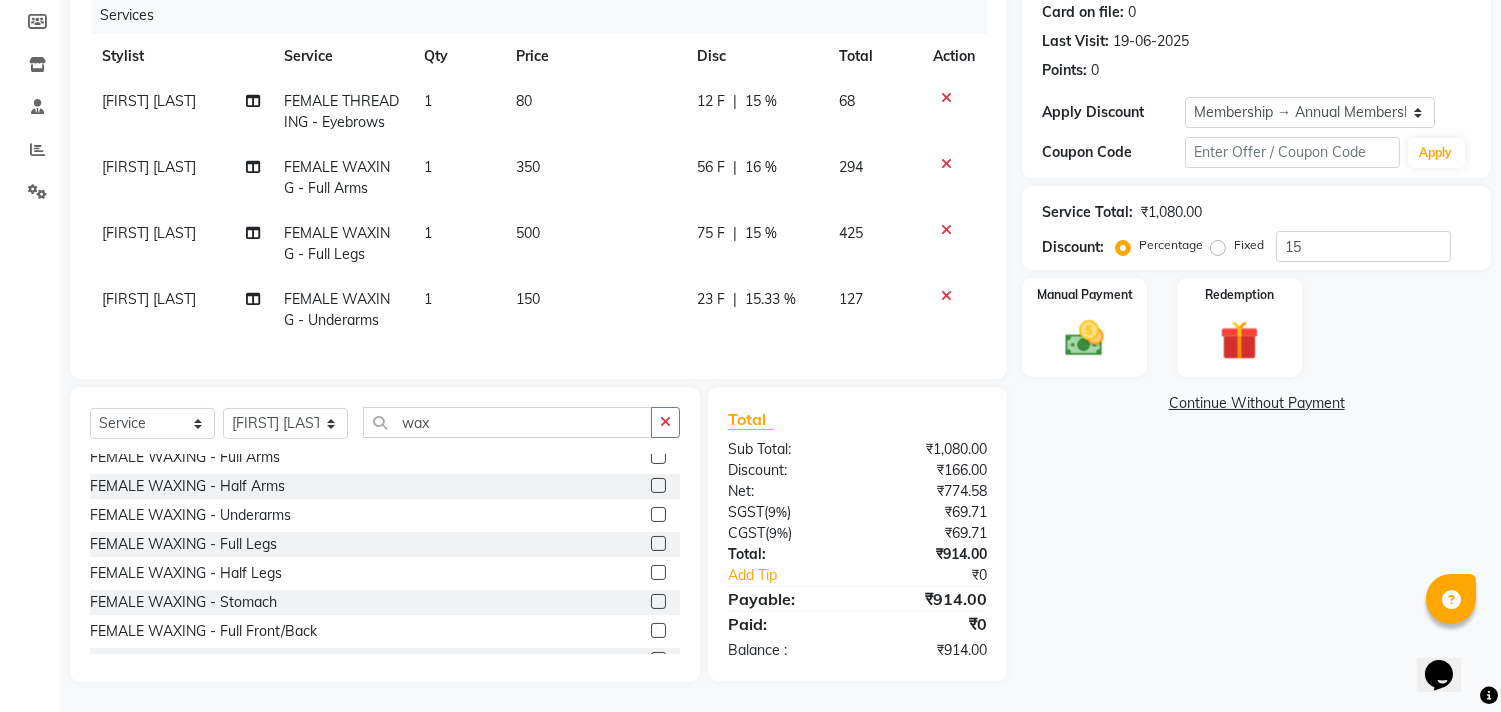 click on "56 F | 16 %" 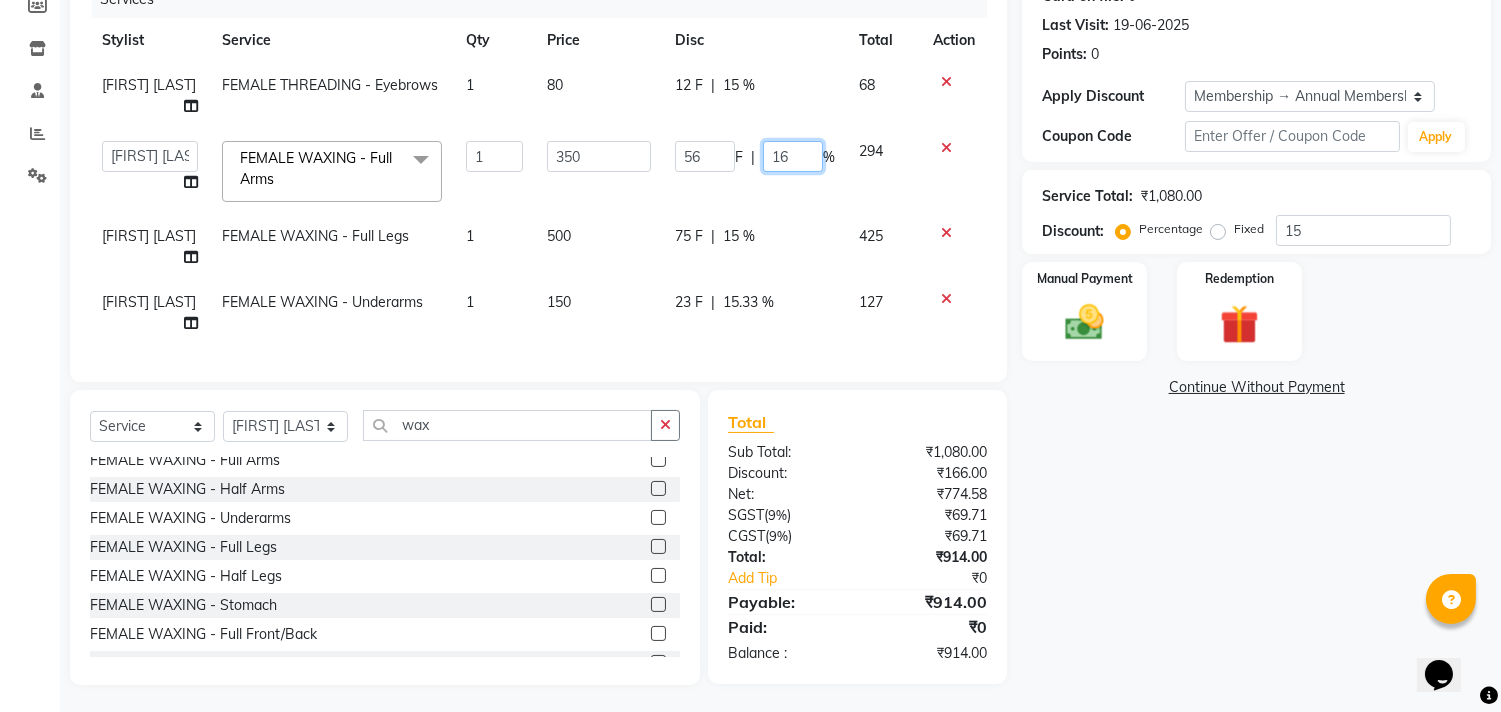 click on "16" 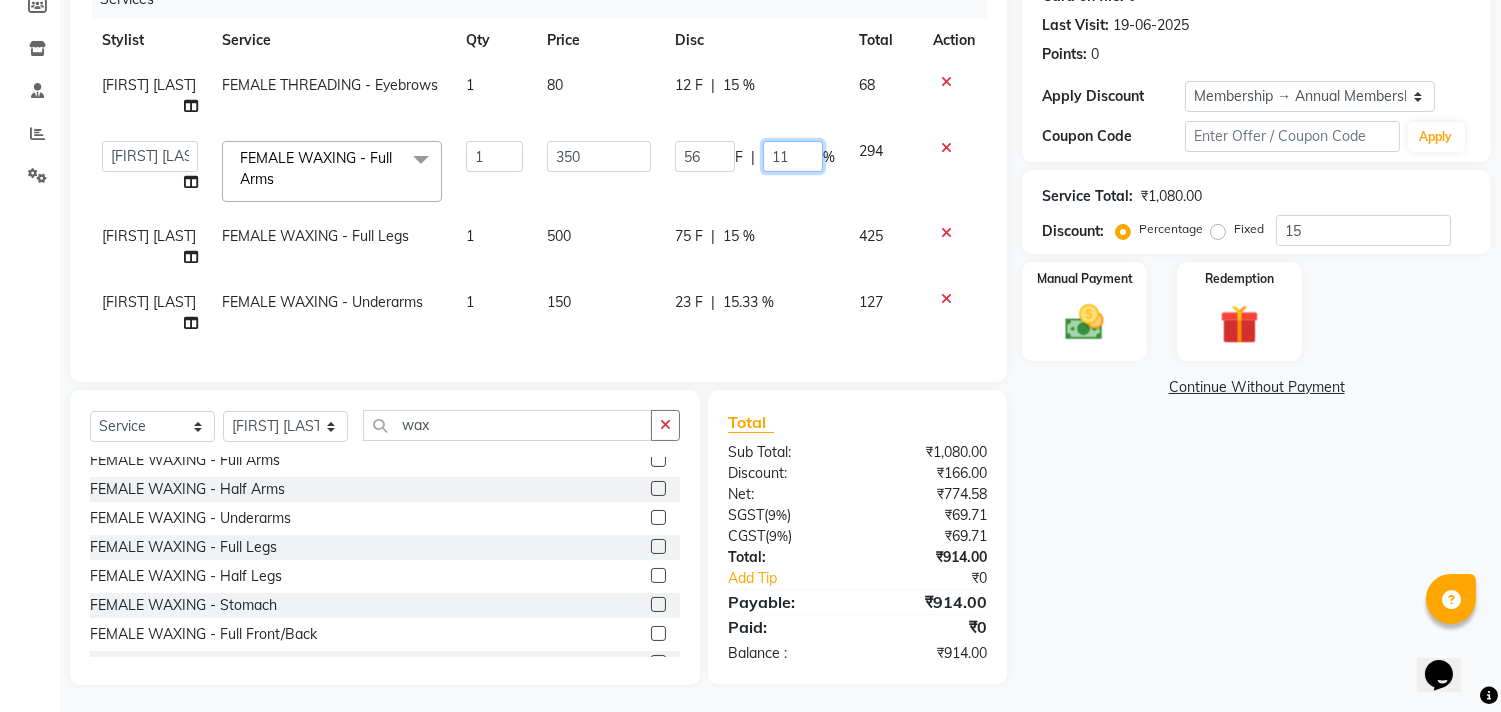 type on "115" 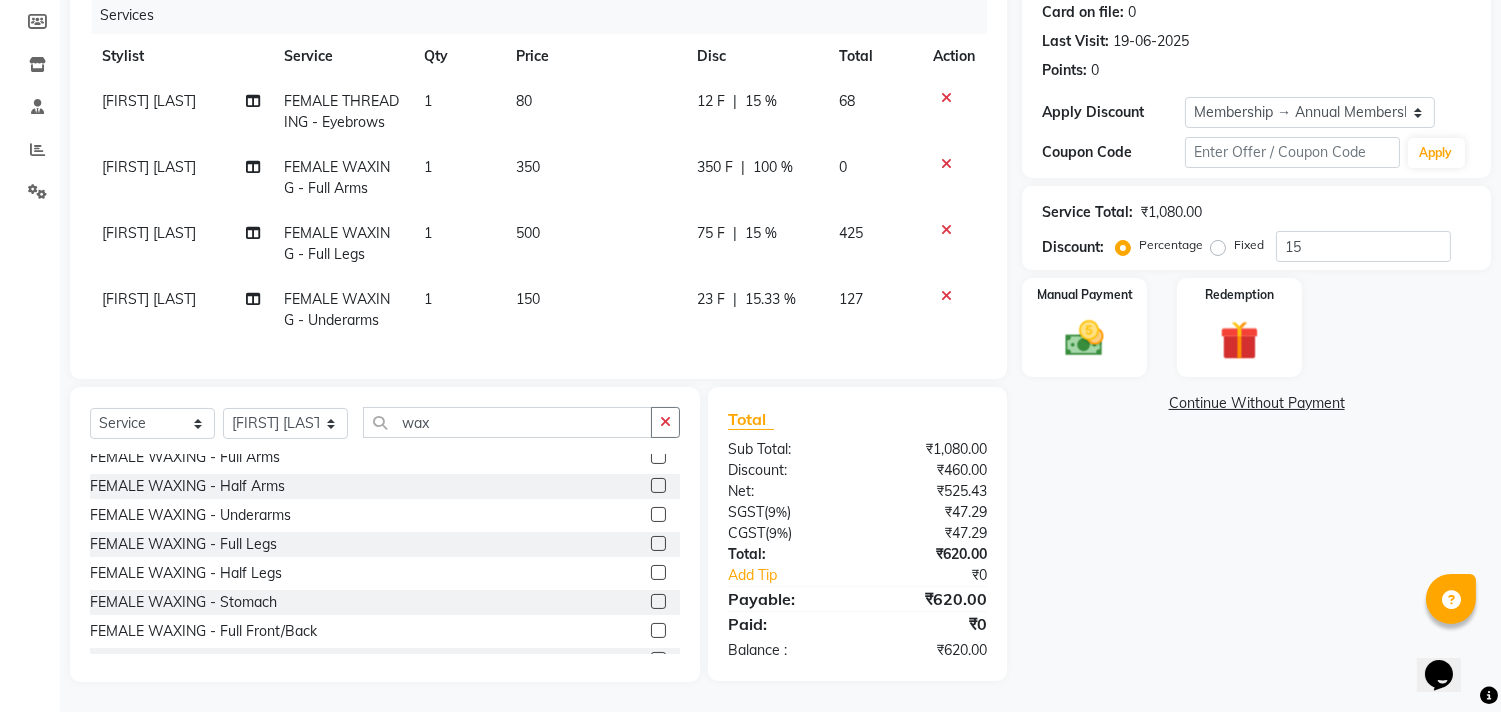click on "350 F | 100 %" 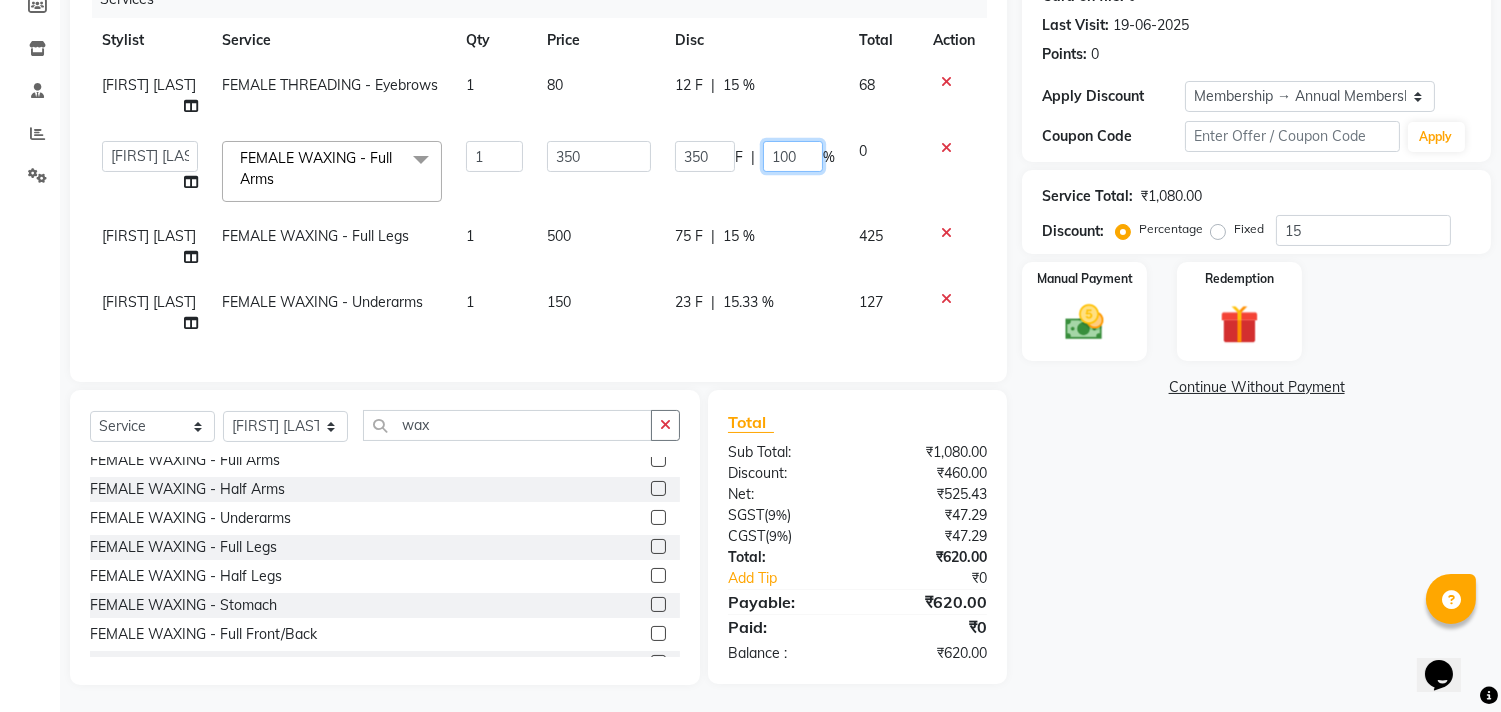 click on "100" 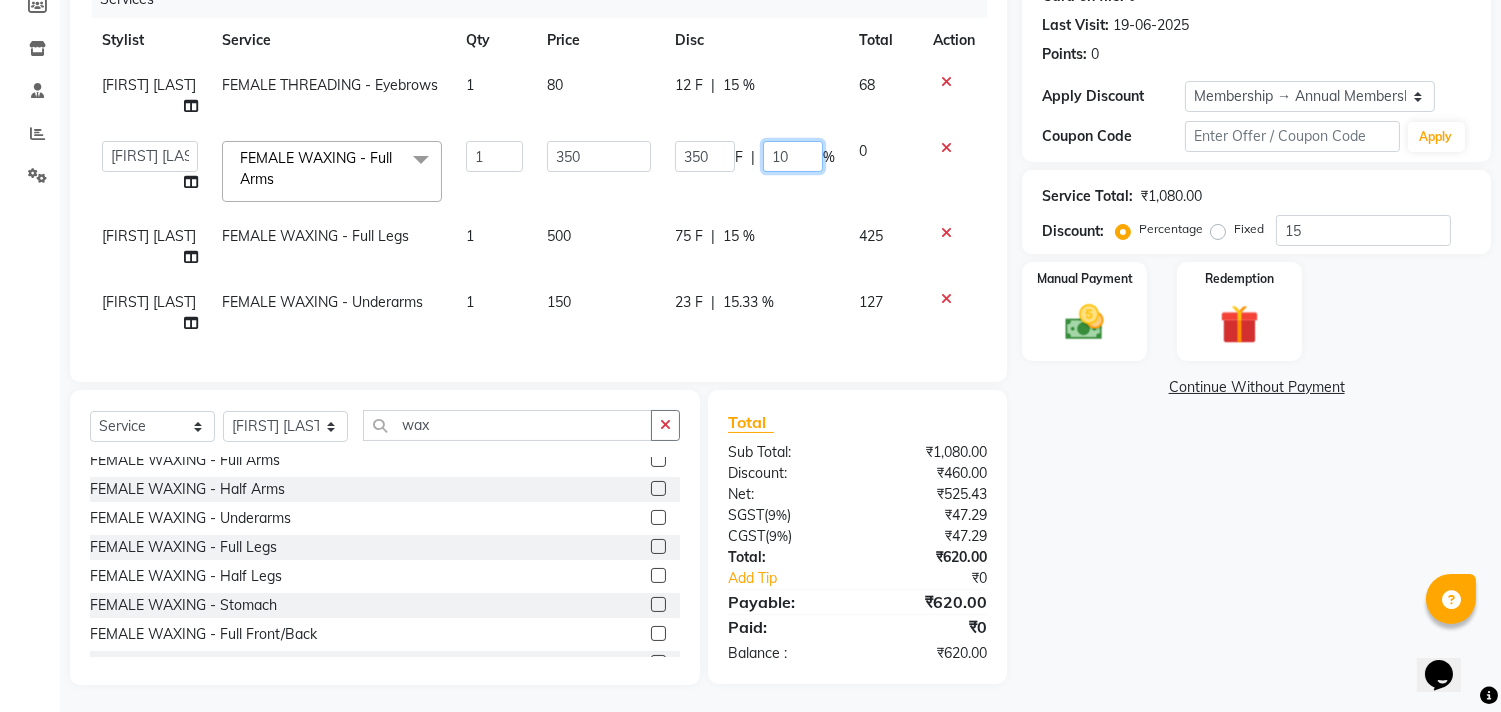 type on "1" 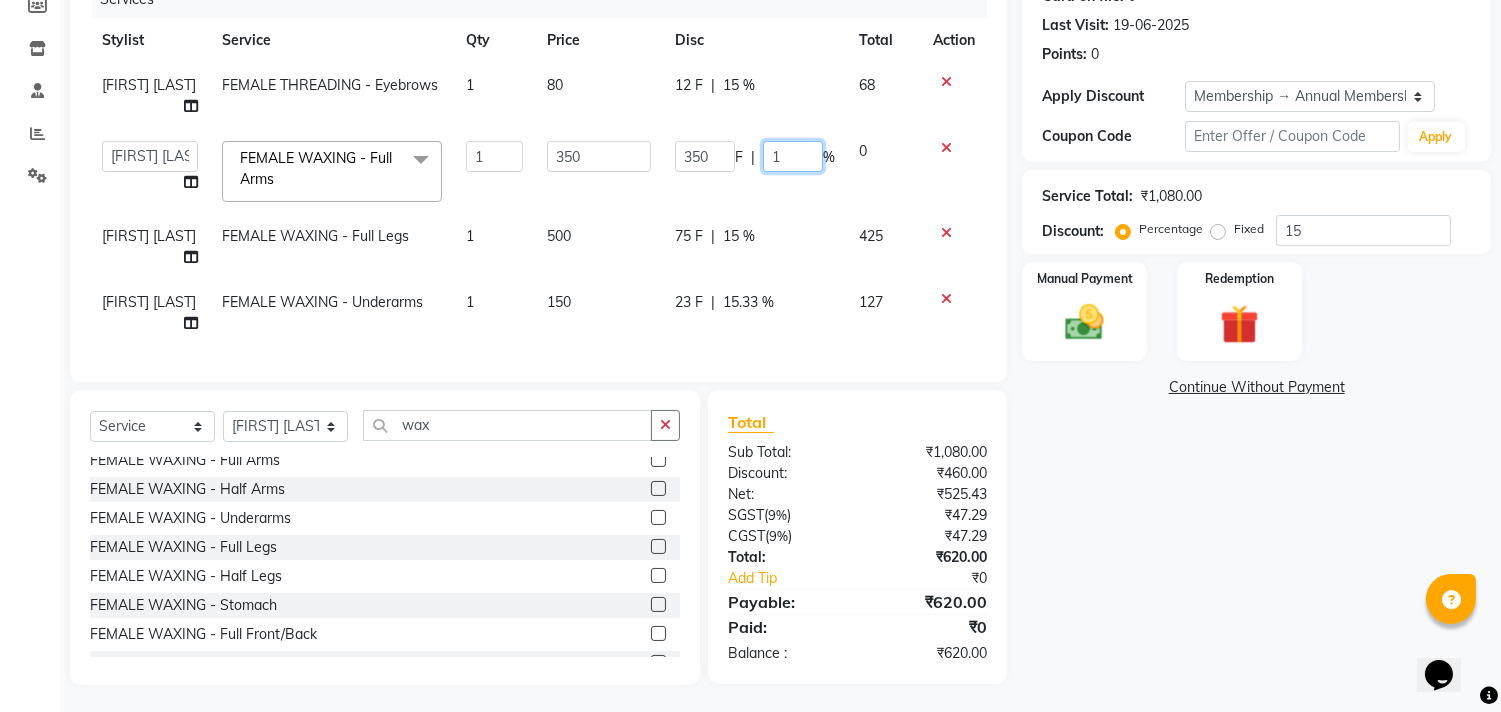 type on "15" 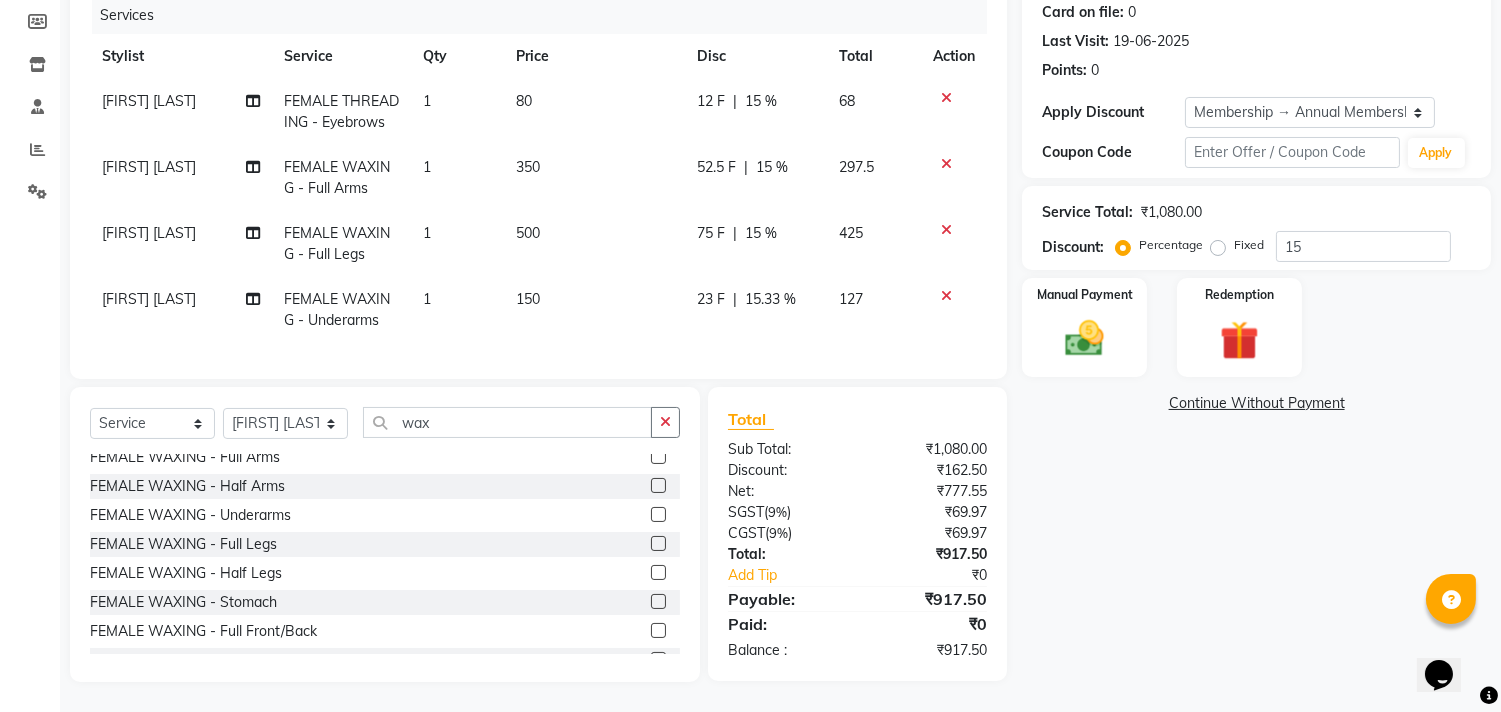 click on "52.5 F | 15 %" 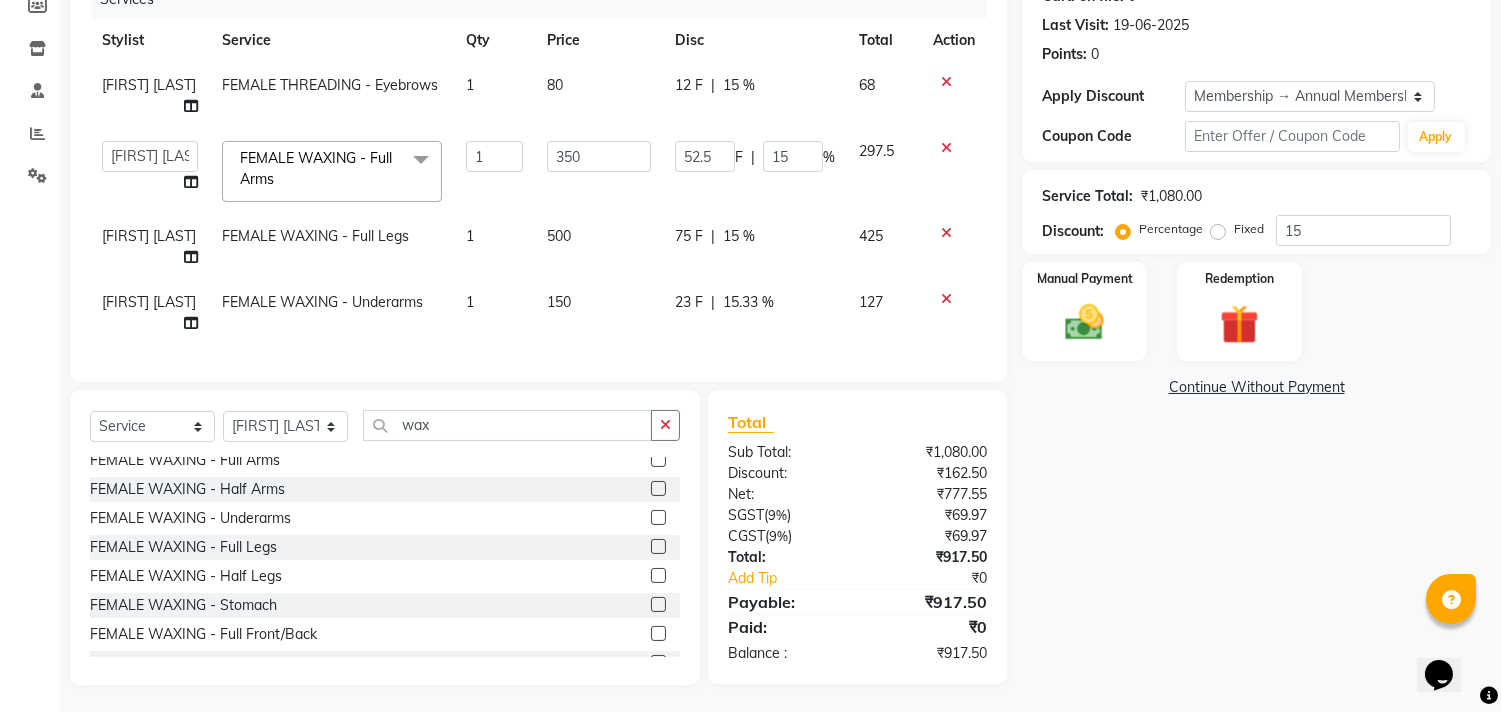 click on "52.5 F | 15 %" 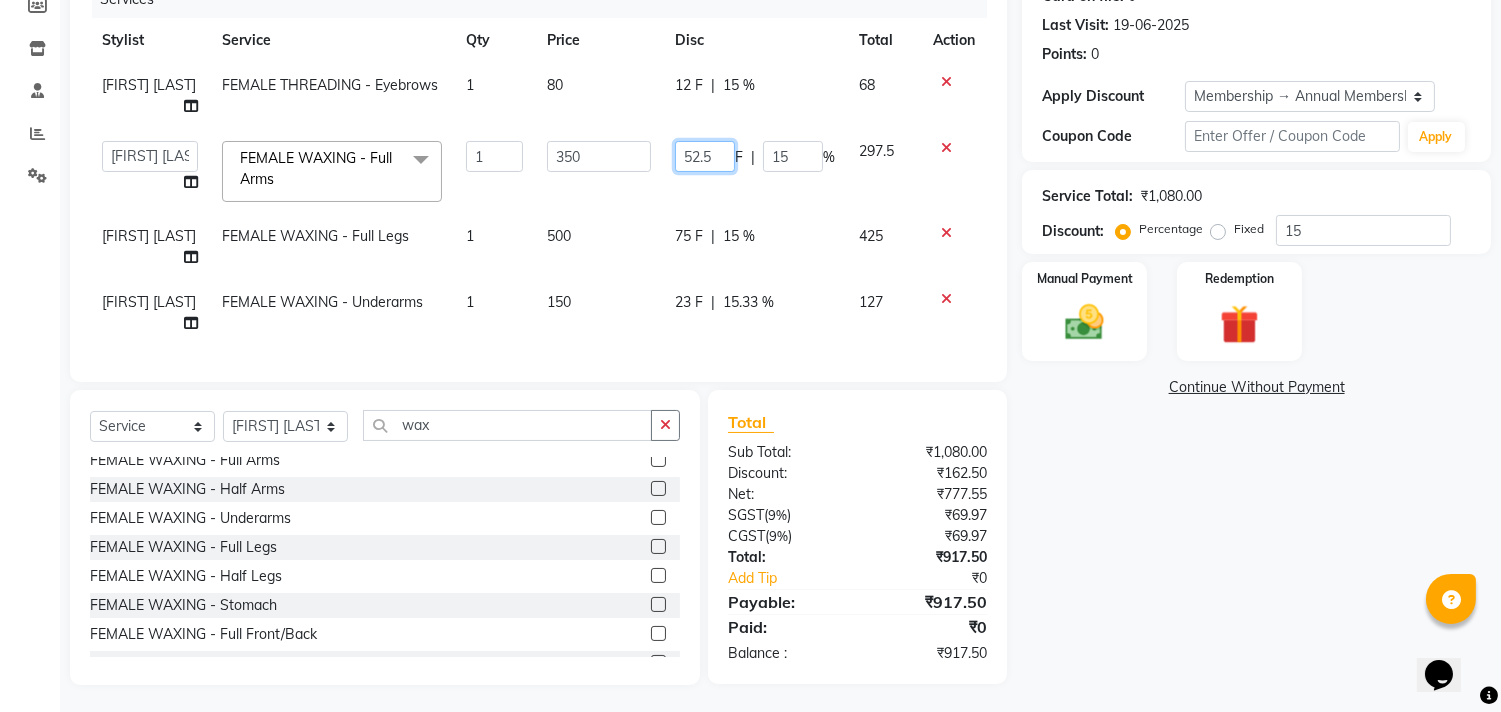 click on "52.5" 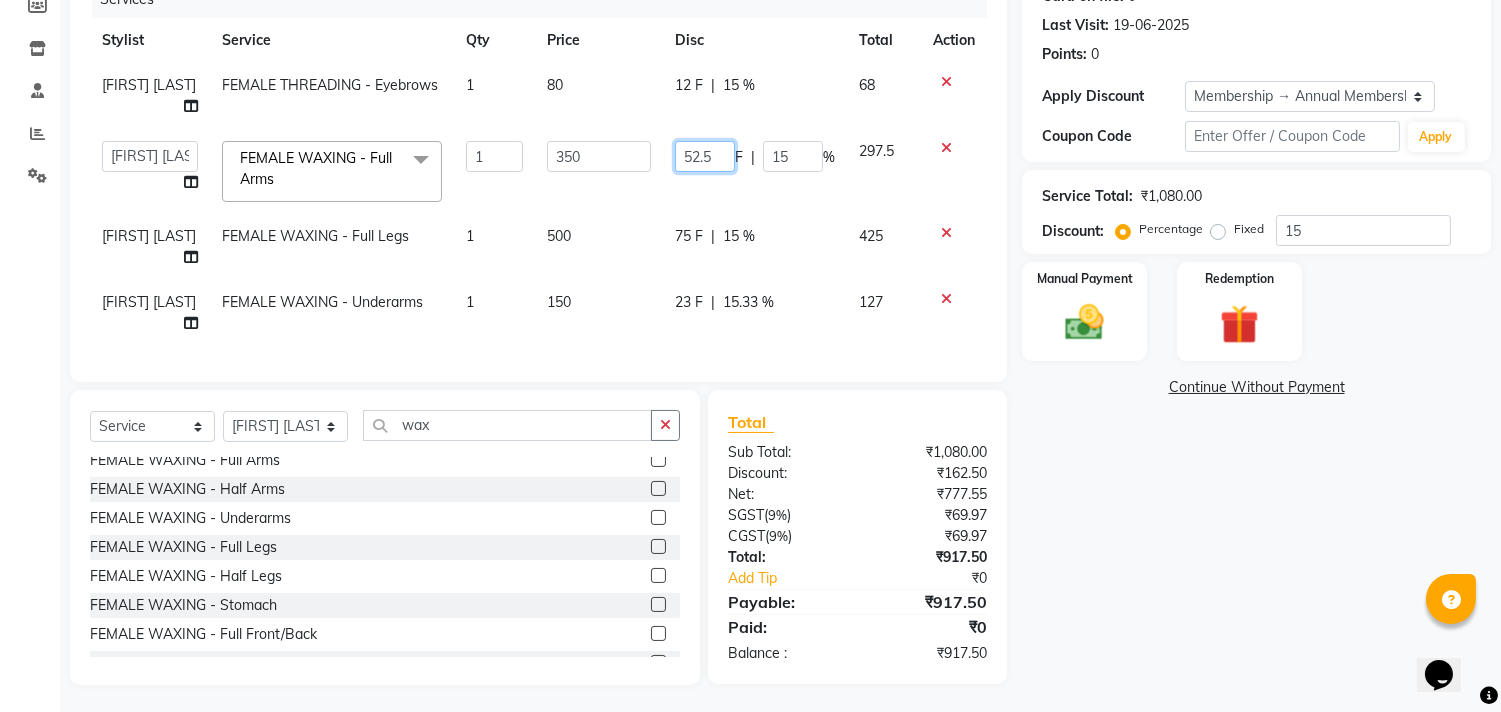 type on "52" 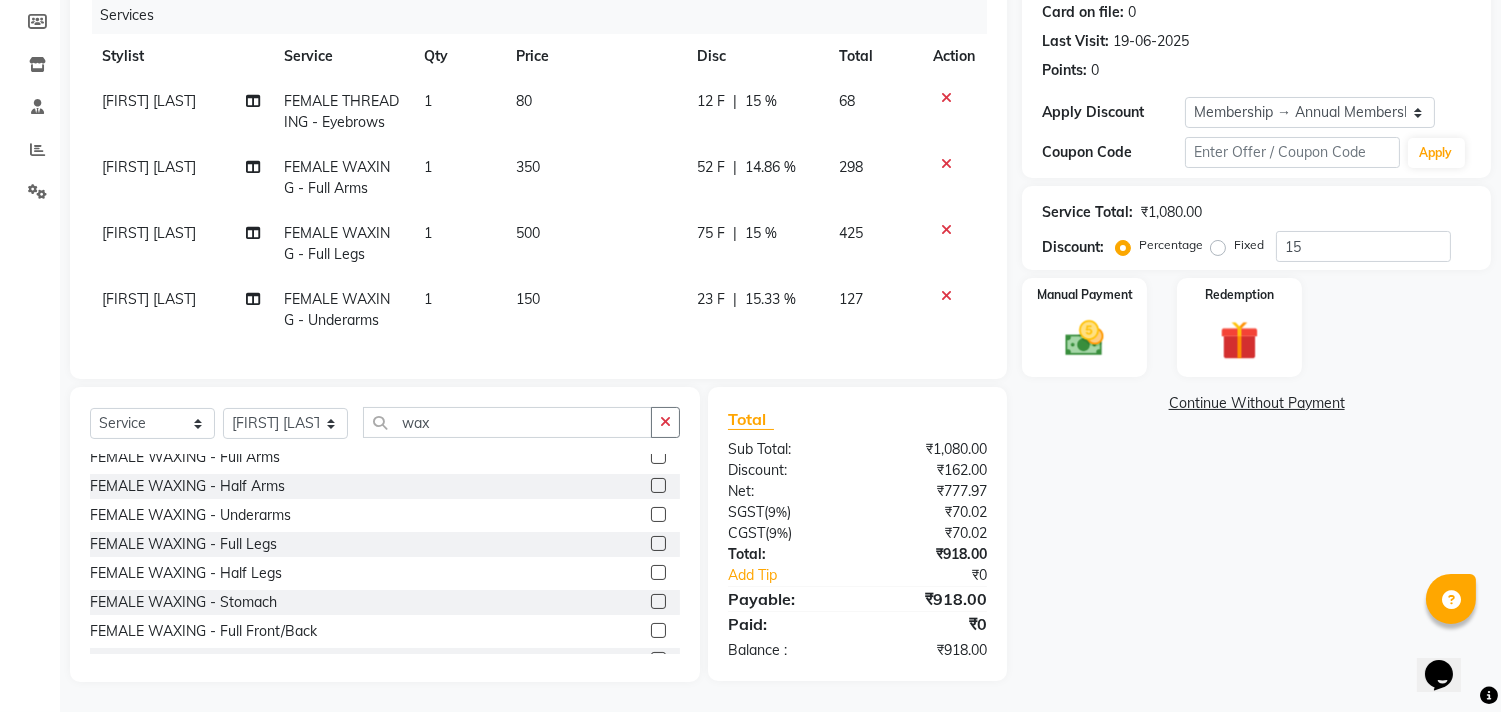 click on "SAKSHI CHAVAN FEMALE THREADING - Eyebrows 1 80 12 F | 15 % 68 SAKSHI CHAVAN FEMALE WAXING - Full Arms 1 350 52 F | 14.86 % 298 SAKSHI CHAVAN FEMALE WAXING - Full Legs 1 500 75 F | 15 % 425 SAKSHI CHAVAN FEMALE WAXING - Underarms 1 150 23 F | 15.33 % 127" 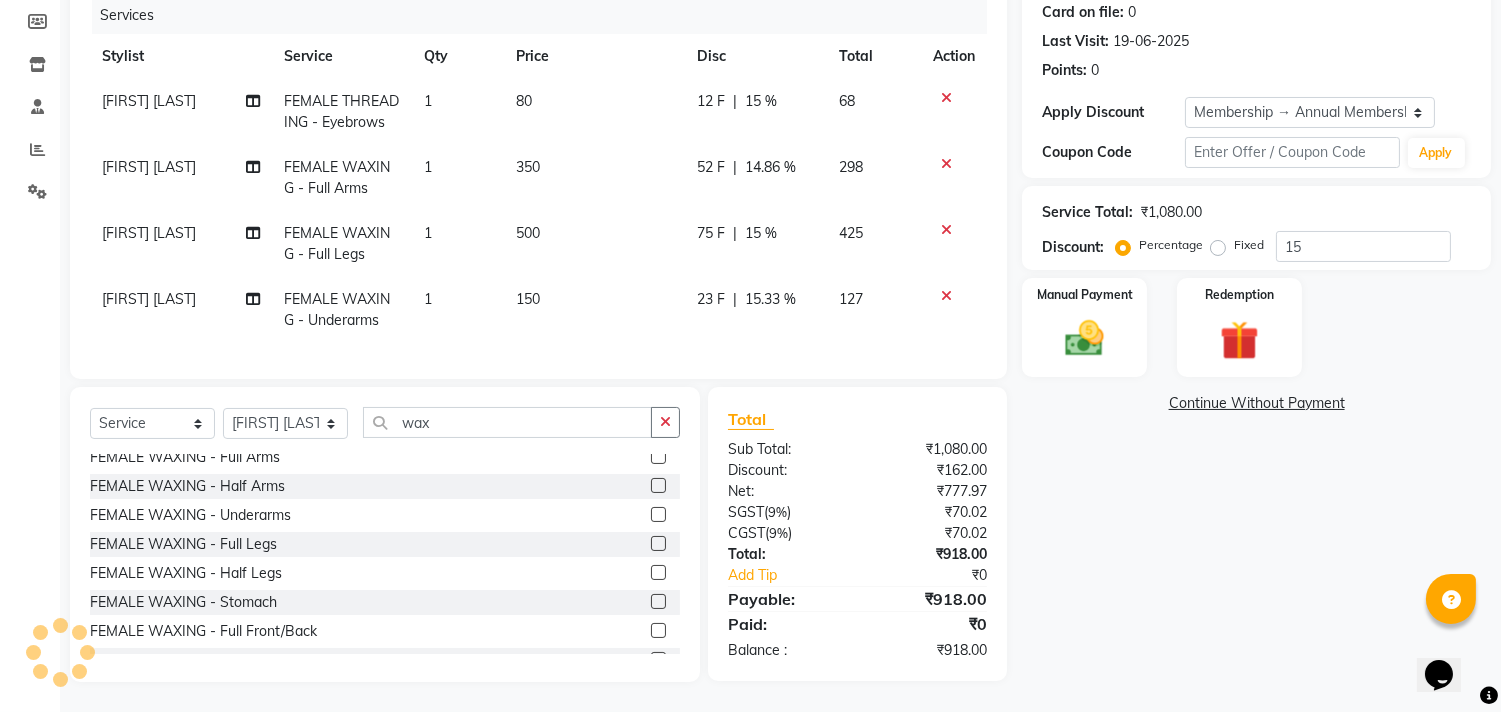 click on "75 F | 15 %" 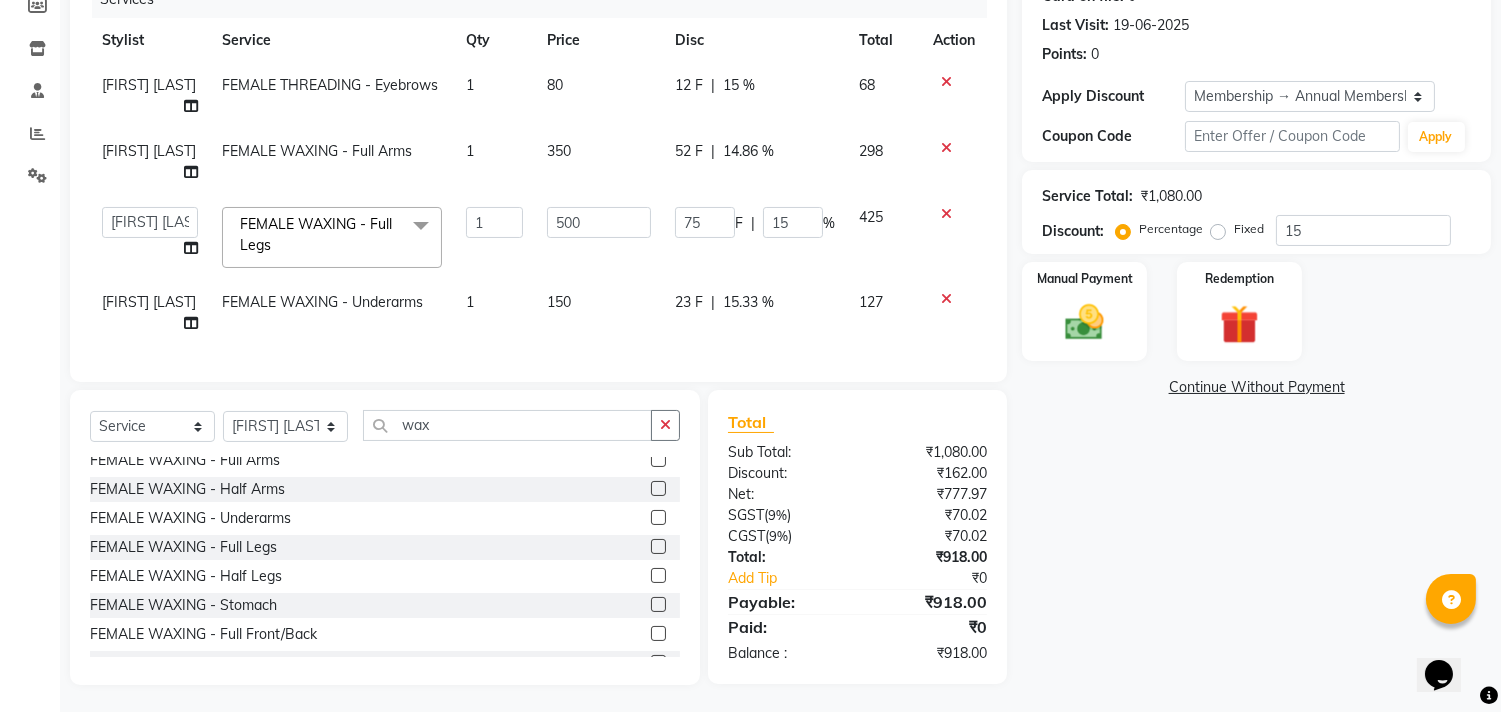 click on "52 F | 14.86 %" 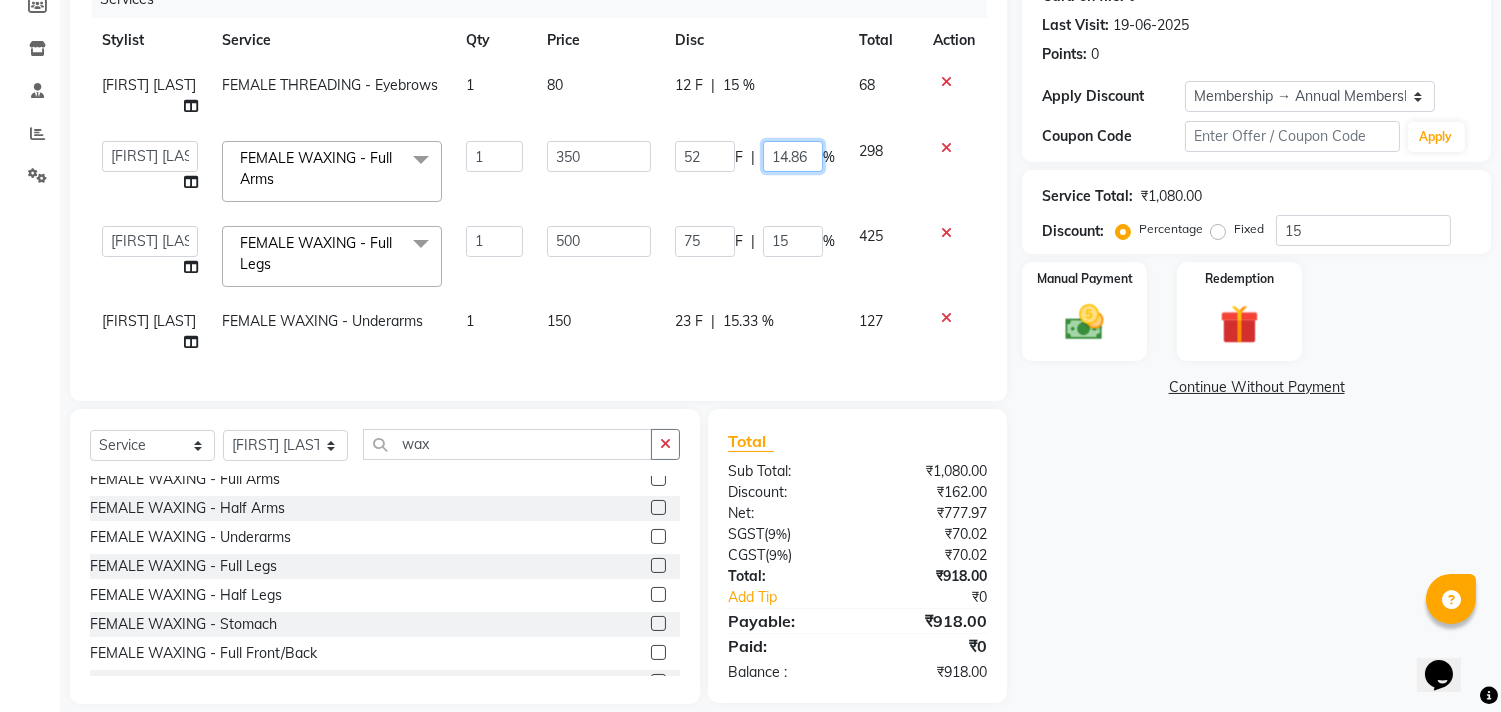 click on "14.86" 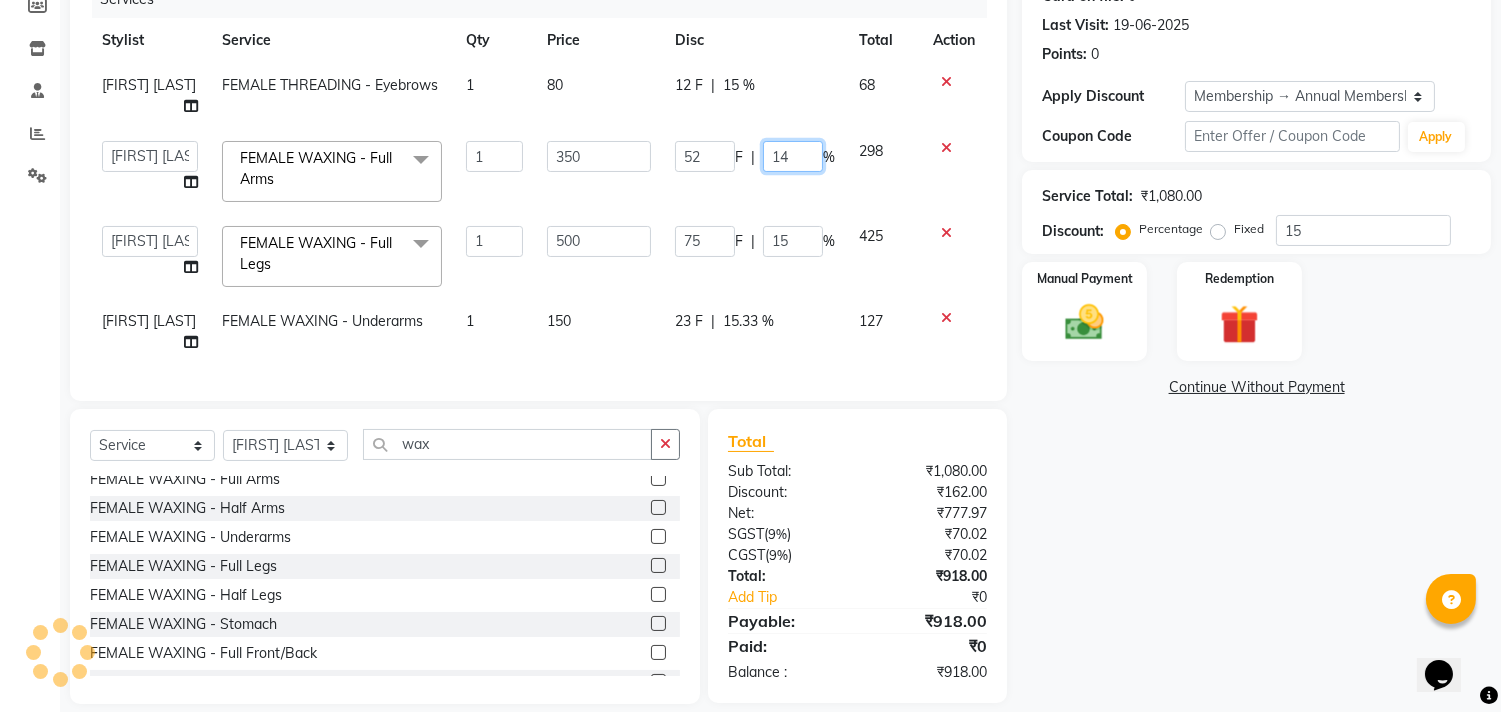 type on "1" 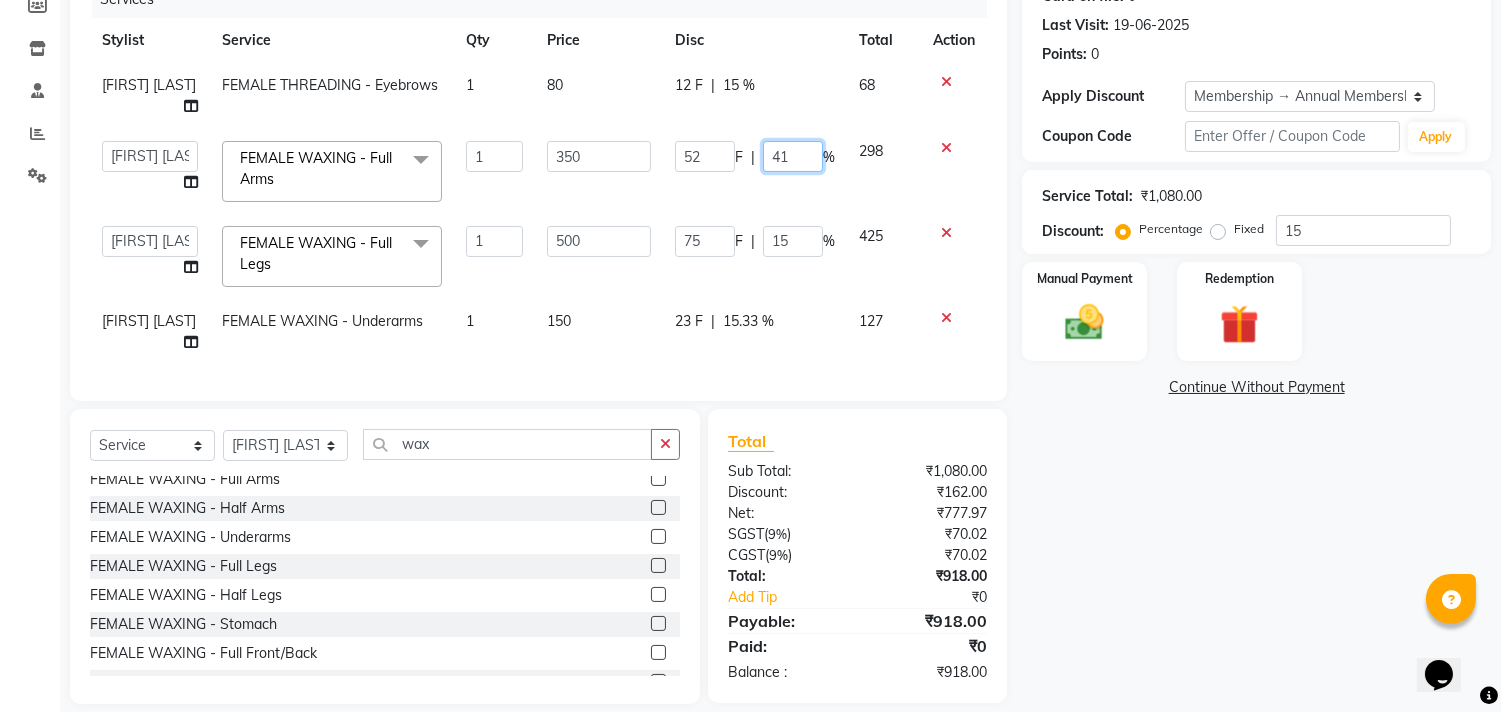 type on "4" 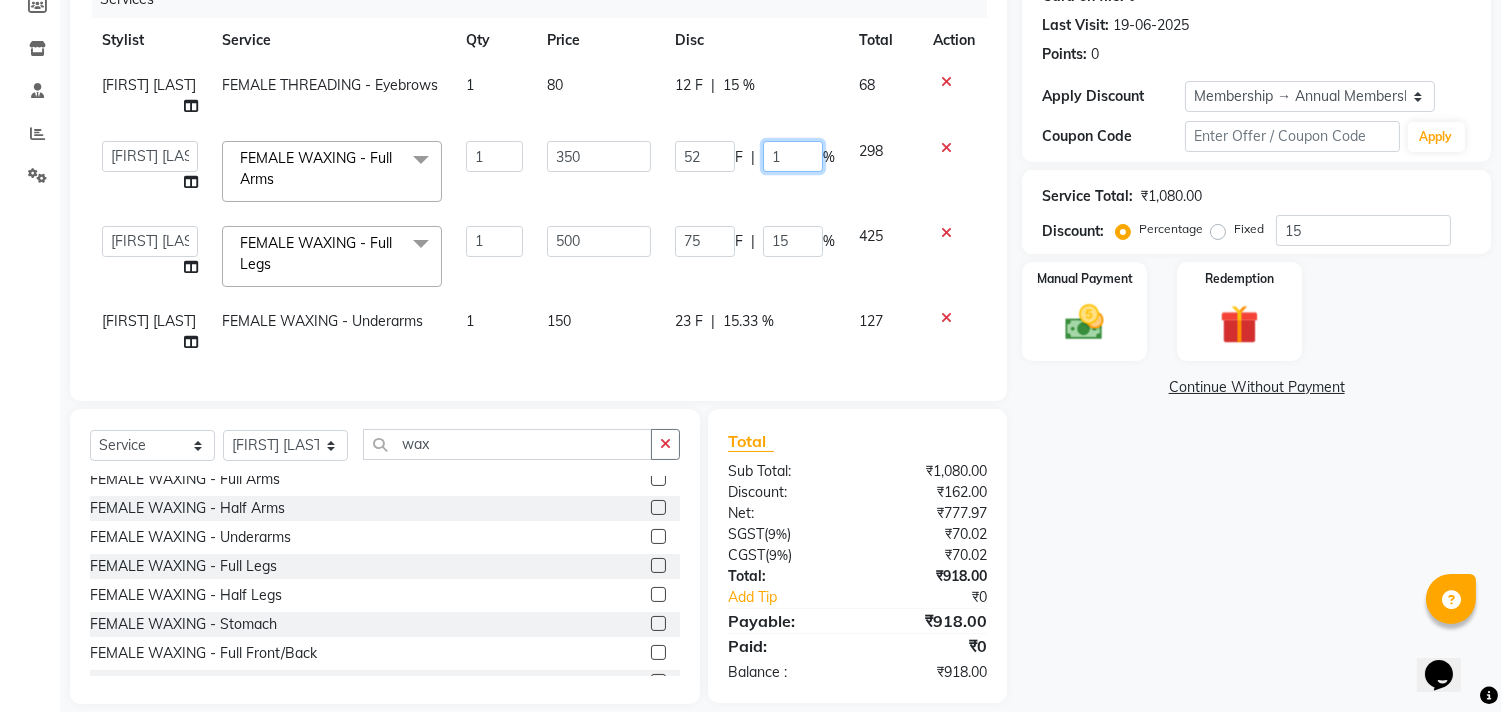 type on "15" 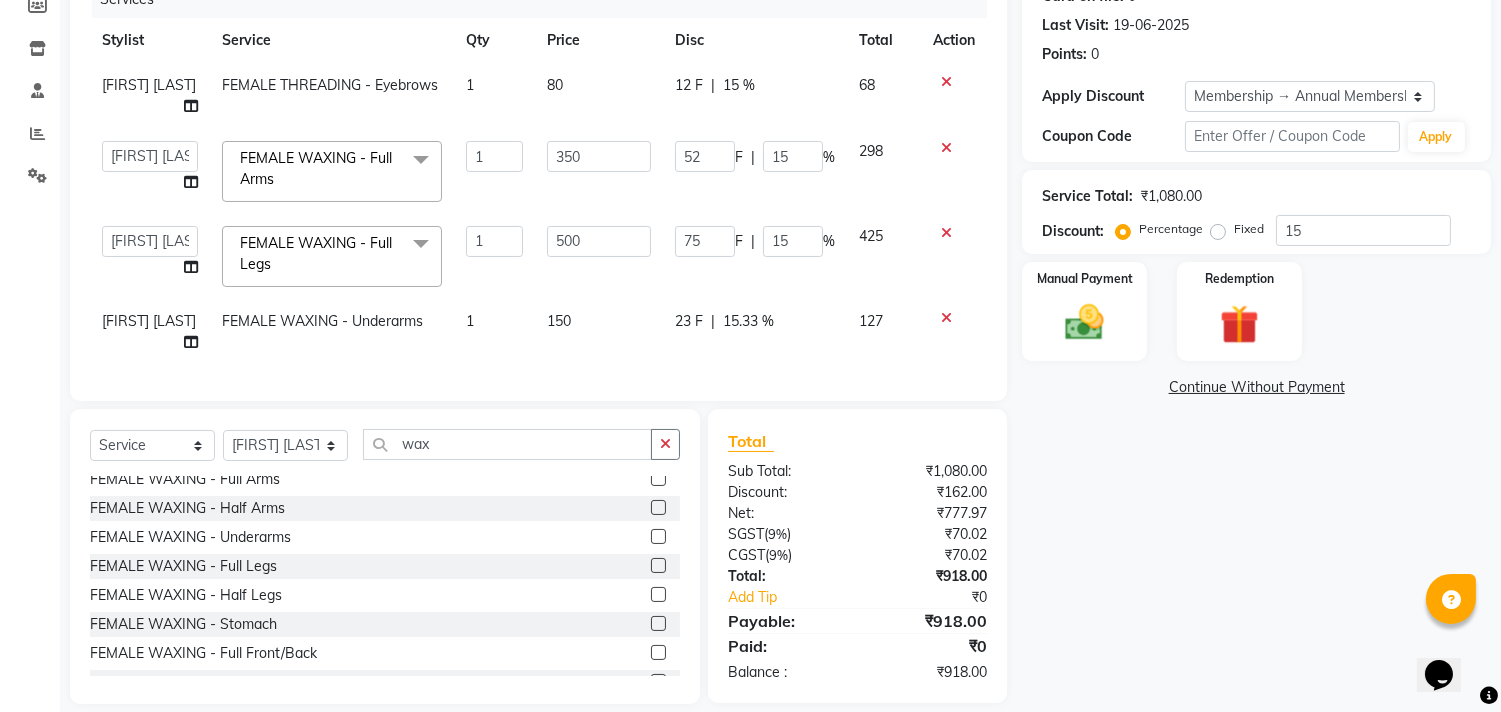 click on "SAKSHI CHAVAN FEMALE THREADING - Eyebrows 1 80 12 F | 15 % 68  aniket    Anu    AYAZ KADRI    Front Desk   Javed   kapil   KOMAL    Payal    Pooja Jadhav   Rahul Datkhile   RESHMA SHAIKH   rutik shinde   SACHIN SAKPAL   SADDAM   SAHAJAN   SAKSHI CHAVAN   Sameer    sampada   Sanjana    SANU   SHUBHAM PEDNEKAR   Sikandar Ansari  FEMALE WAXING - Full Arms  x Hair And Scalp - Basic Hair Spa Starts From- Hair And Scalp - Anti-Dandruff Spa Starts From Hair And Scalp - Anti Hairfall Spa Starts From Hair And Scalp - Anti-Dandruff Scrub Hair And Scalp - Head Massage Starts From Hair And Scalp - Protein Treatment Starts From Hair And Scalp - Botox Spa Starts From Hair and Scalp - Golden spa starts from  Hair and scalp - Ultime repair  Hair and scalp - Ampoule HAIRCUT - Men's Advanced haircut HAIRCUT - Senior Stylist HAIRCUT - Hair-wash HAIRCUT - Hair-styling BEARD - Clean shave BEARD - Beard shape / styling BEARD - Moustache HAIR COLOUR - Highlights (per streak) HAIR COLOUR - Beard colour HAIR COLOUR - Hair colour 1 F" 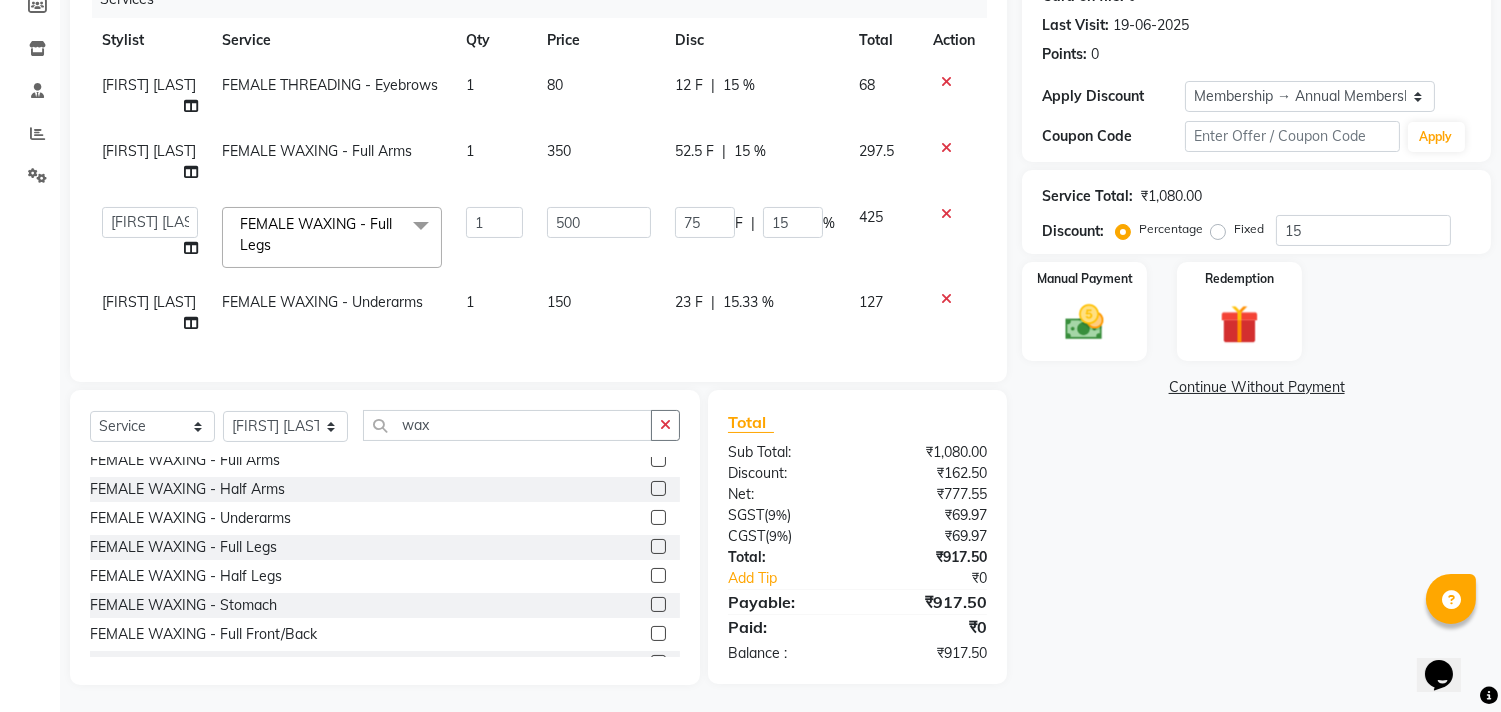 scroll, scrollTop: 156, scrollLeft: 0, axis: vertical 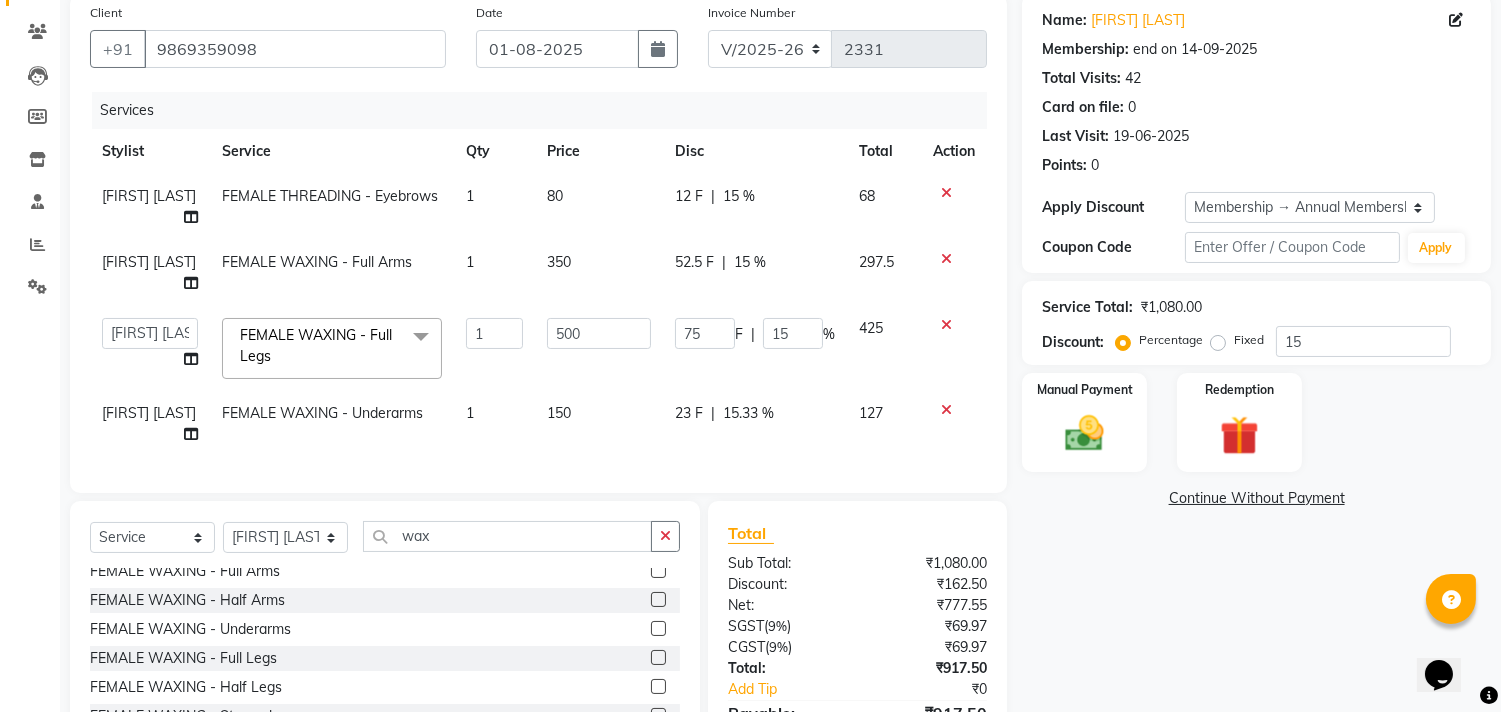 click on "15 %" 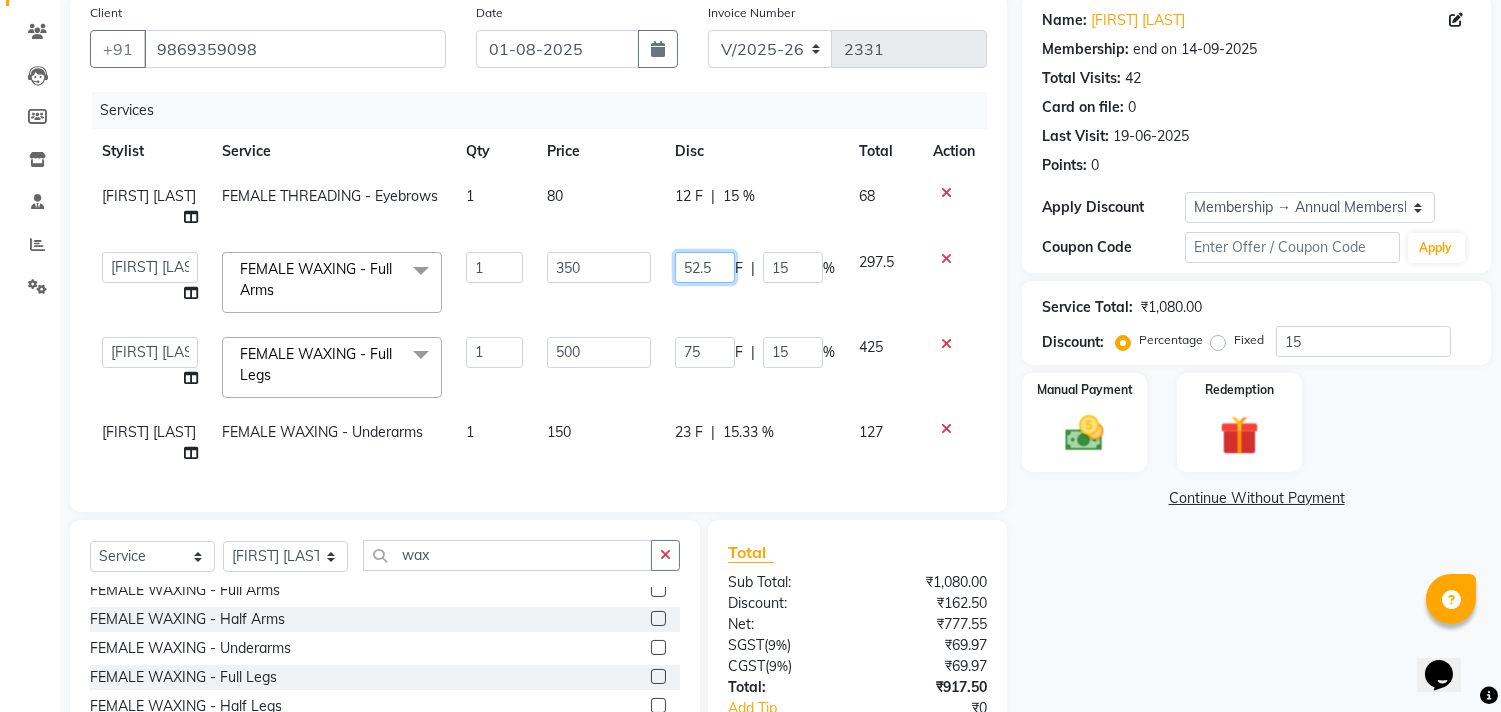 click on "52.5" 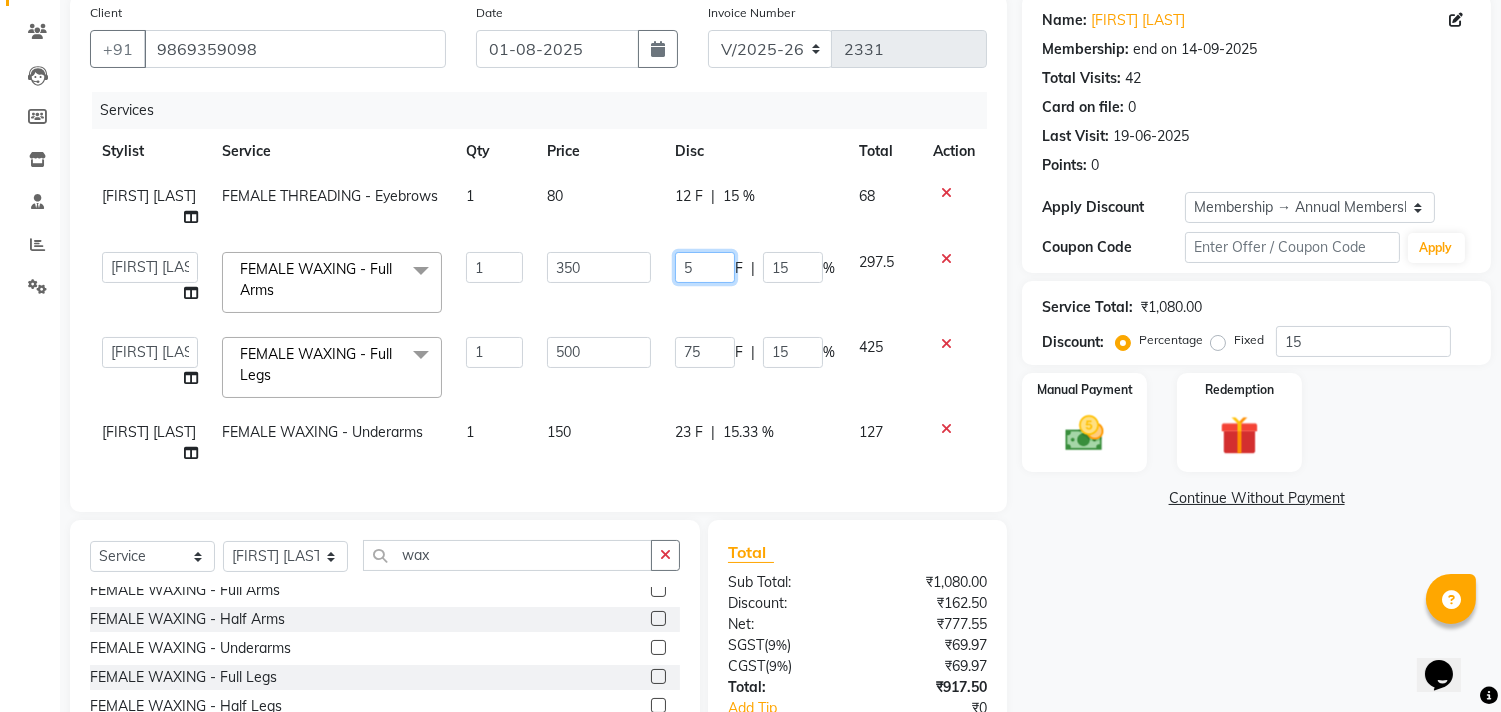 type on "53" 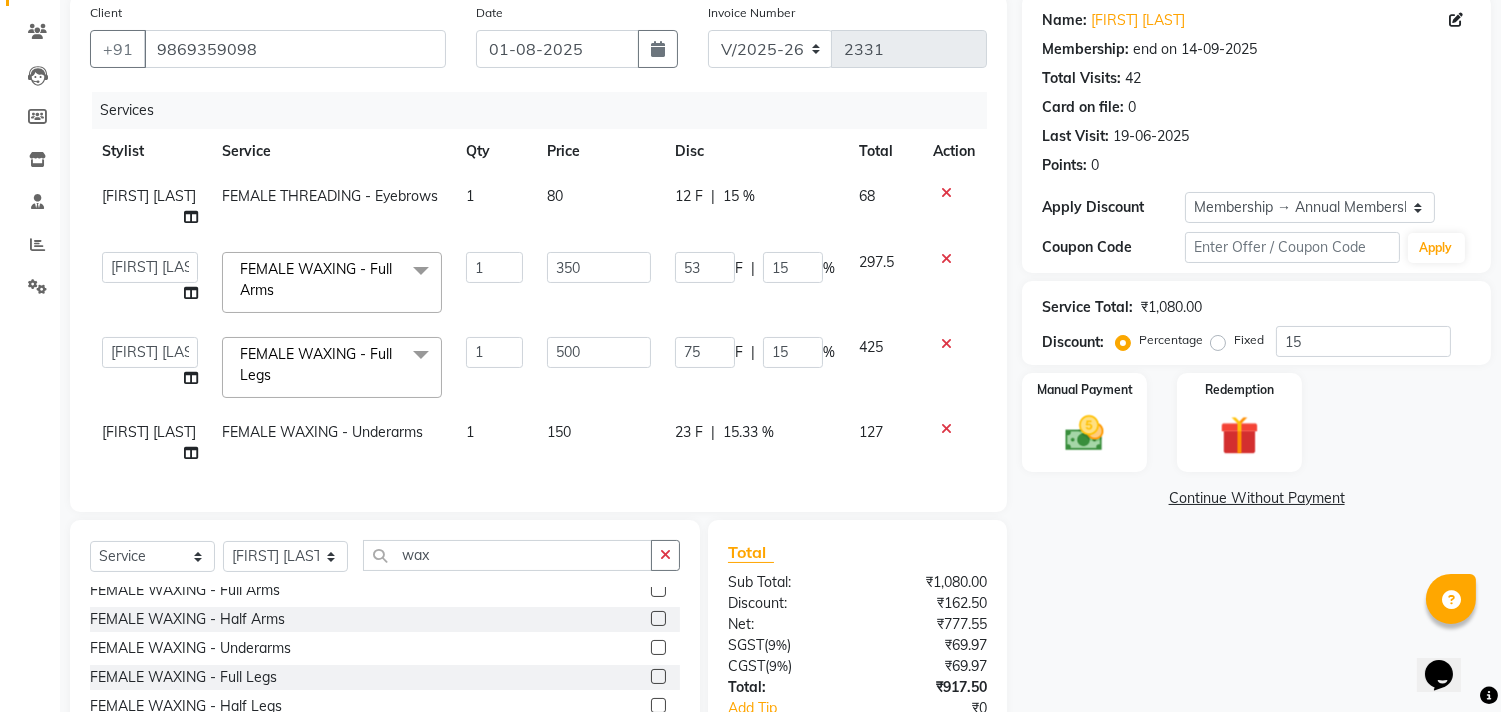 click on "53 F | 15 %" 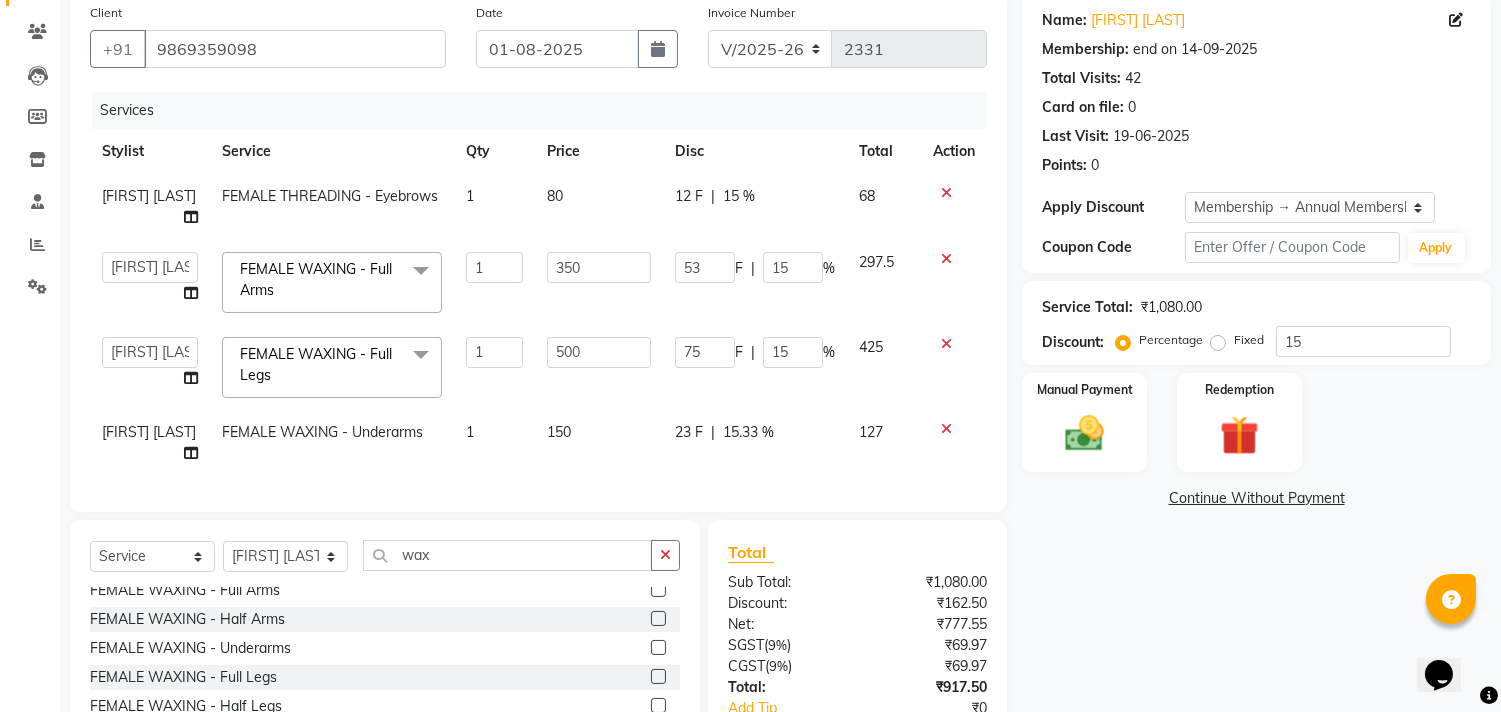 select on "28411" 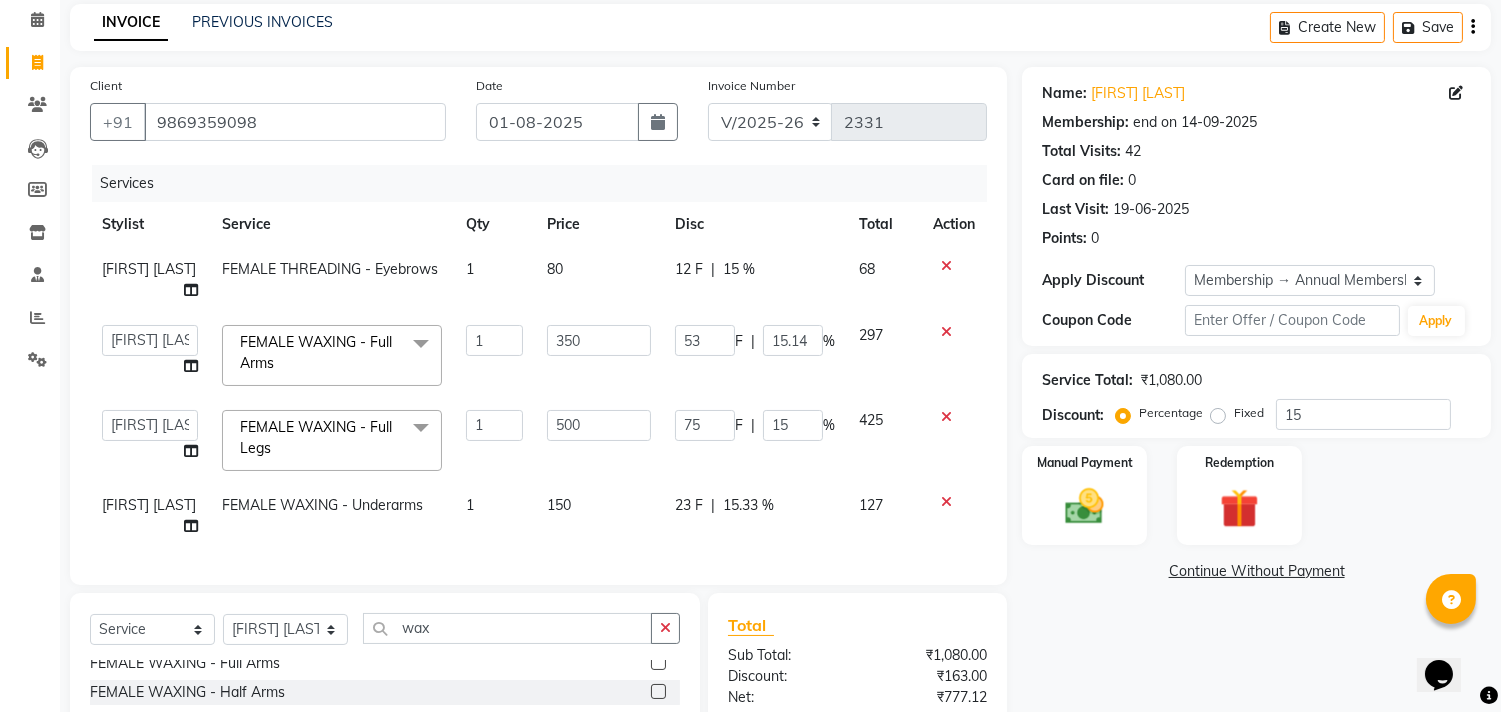scroll, scrollTop: 305, scrollLeft: 0, axis: vertical 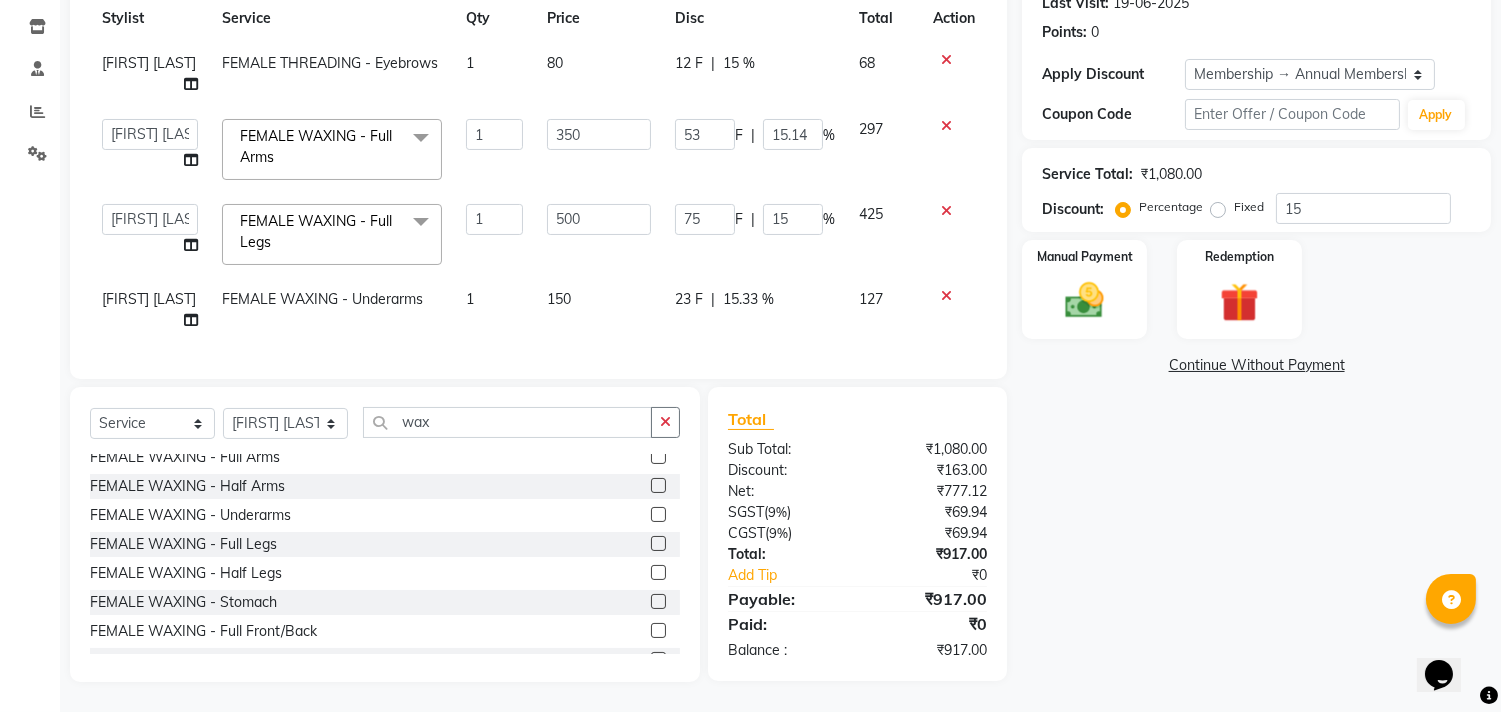 click on "15.33 %" 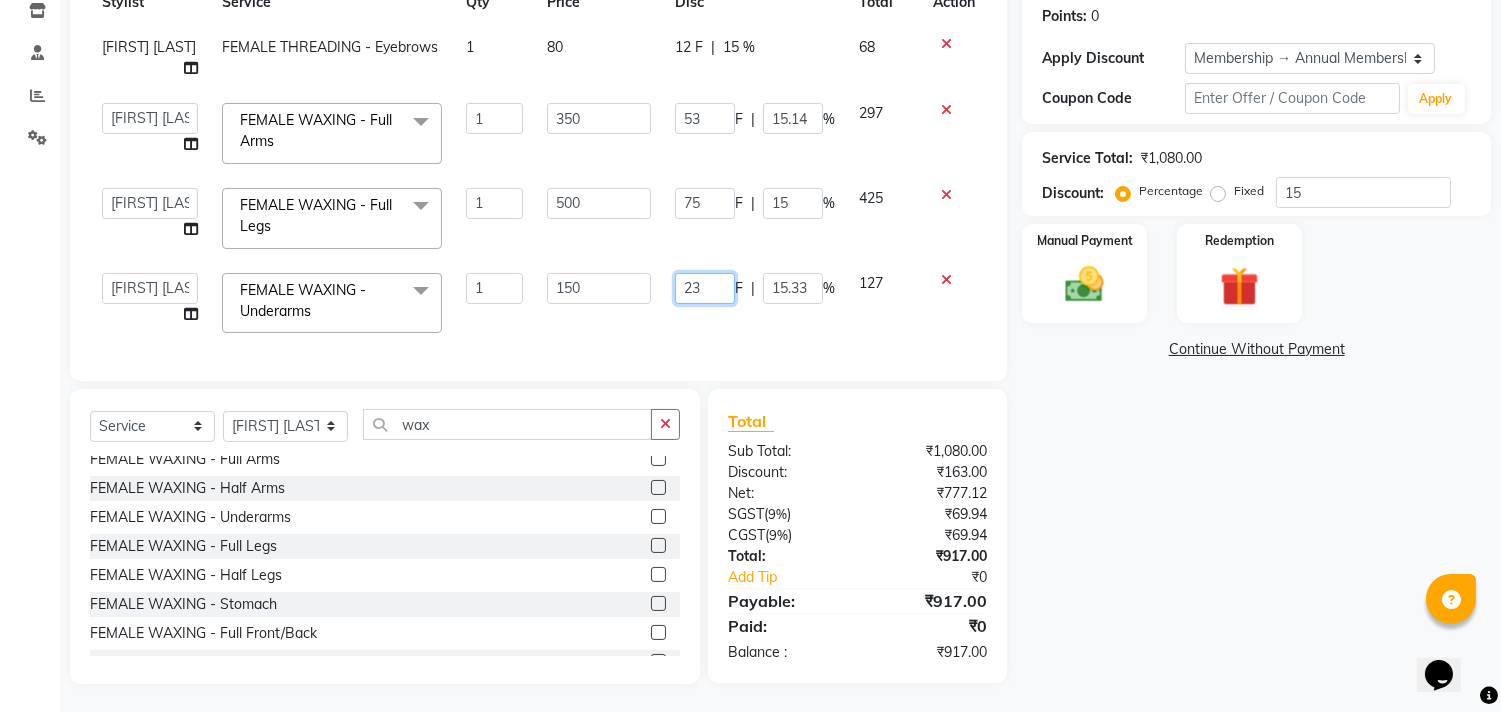 click on "23" 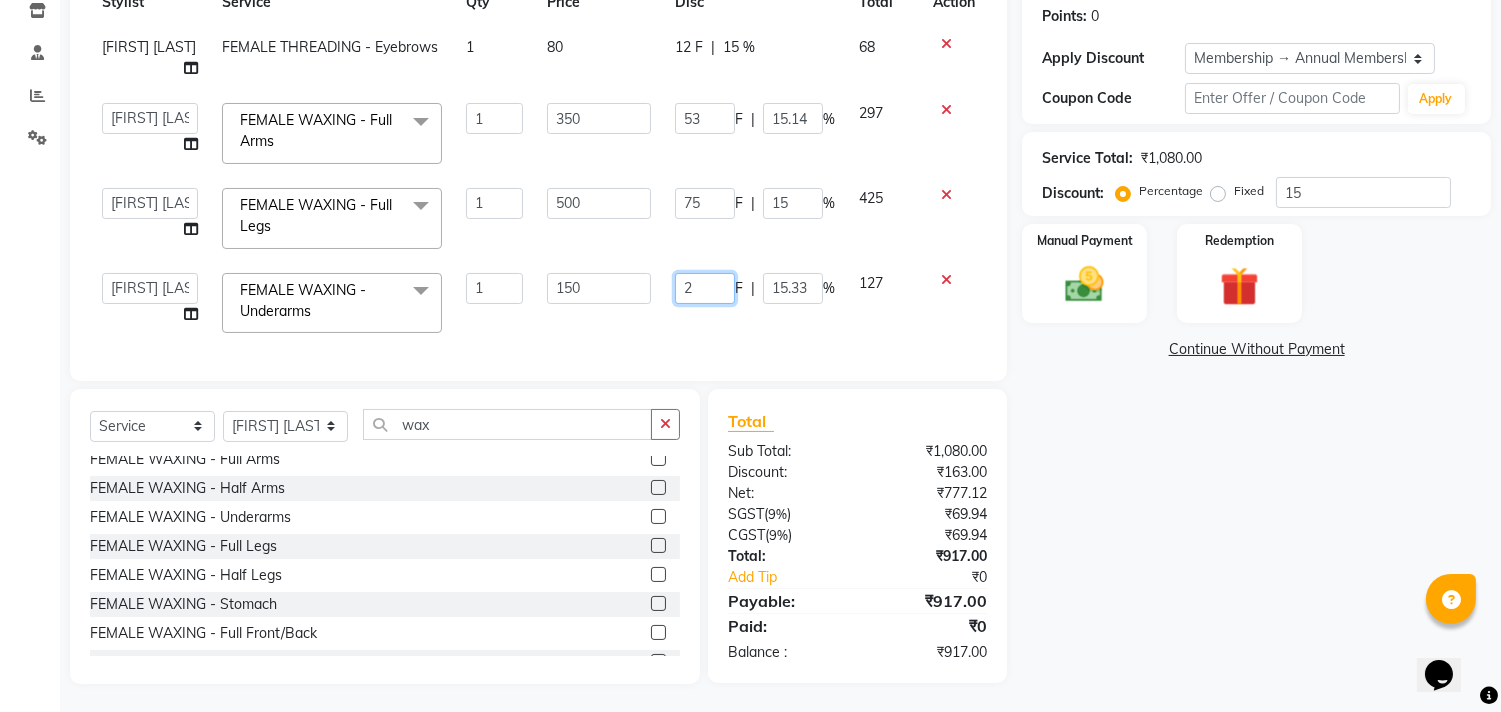type on "22" 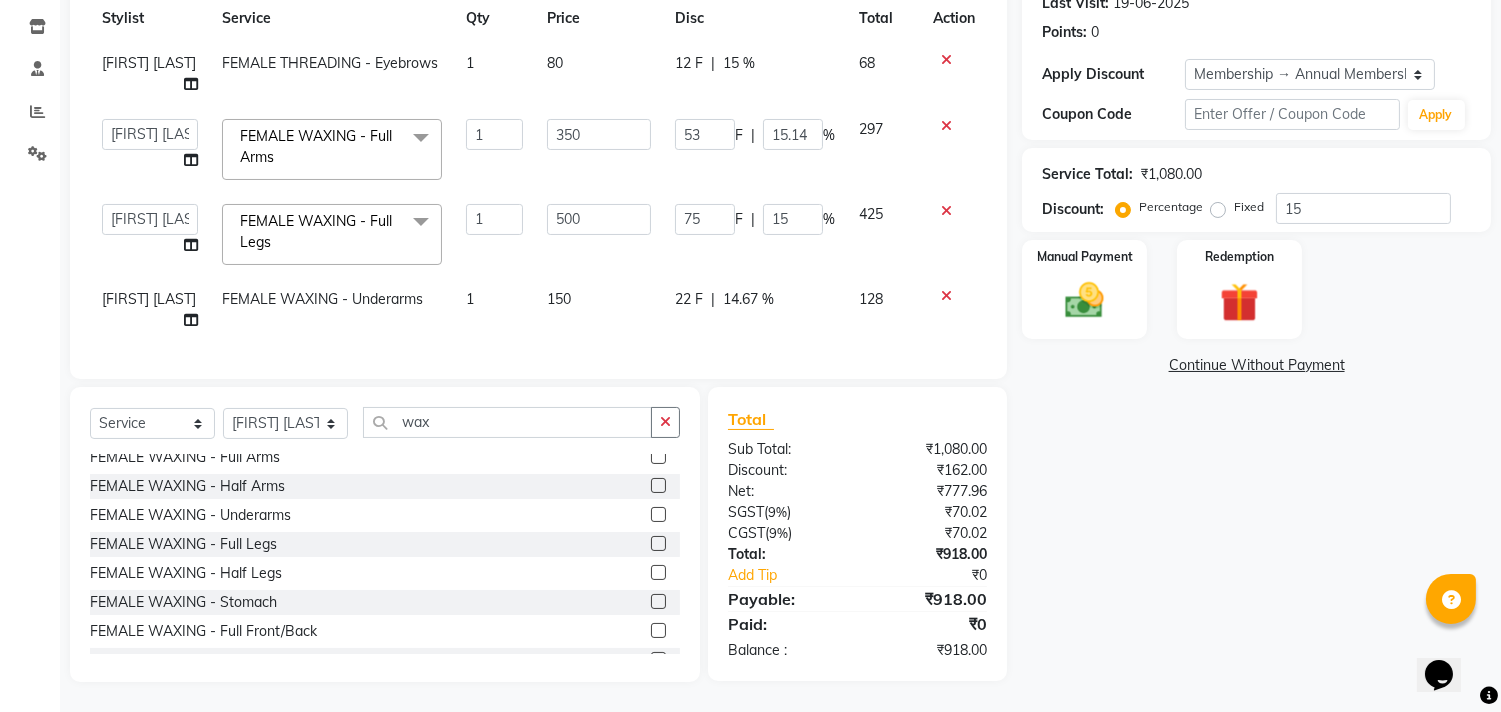 click on "150" 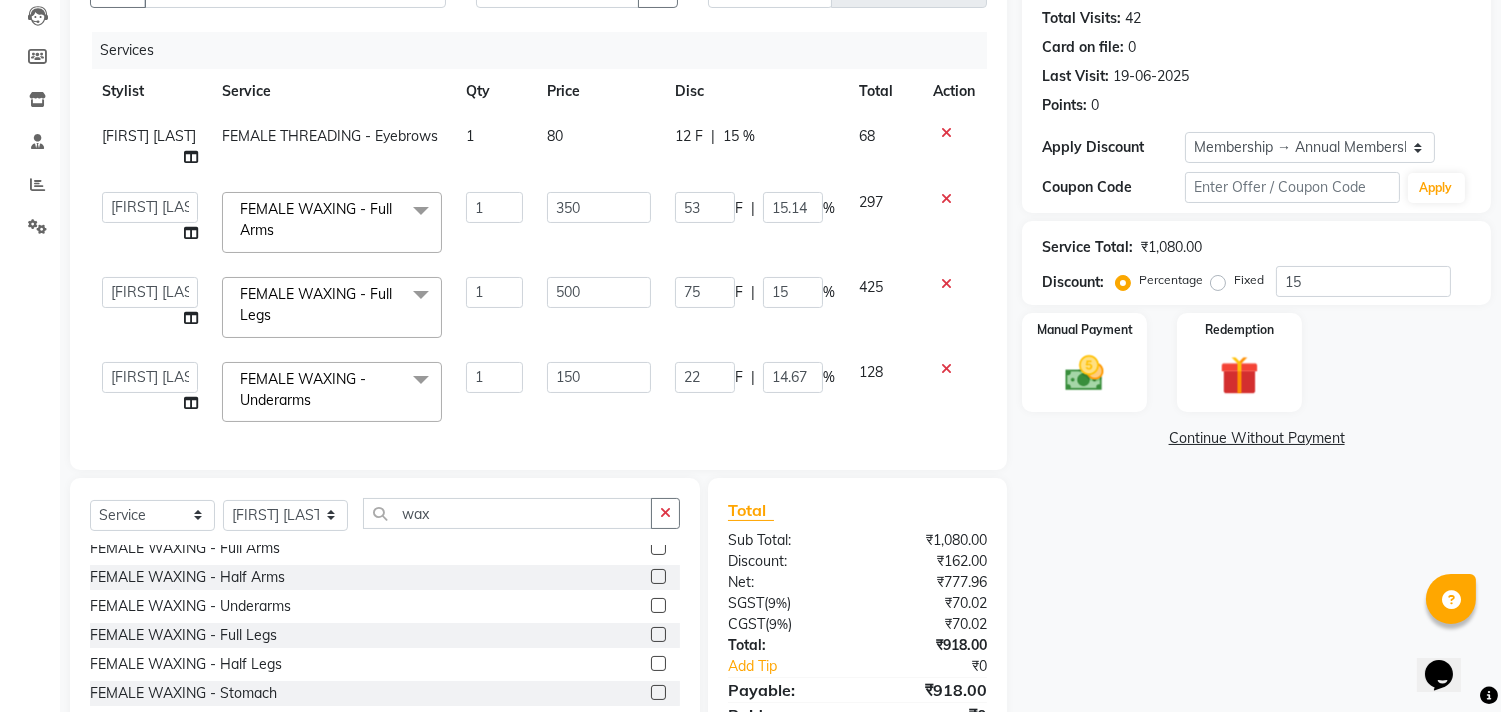 scroll, scrollTop: 222, scrollLeft: 0, axis: vertical 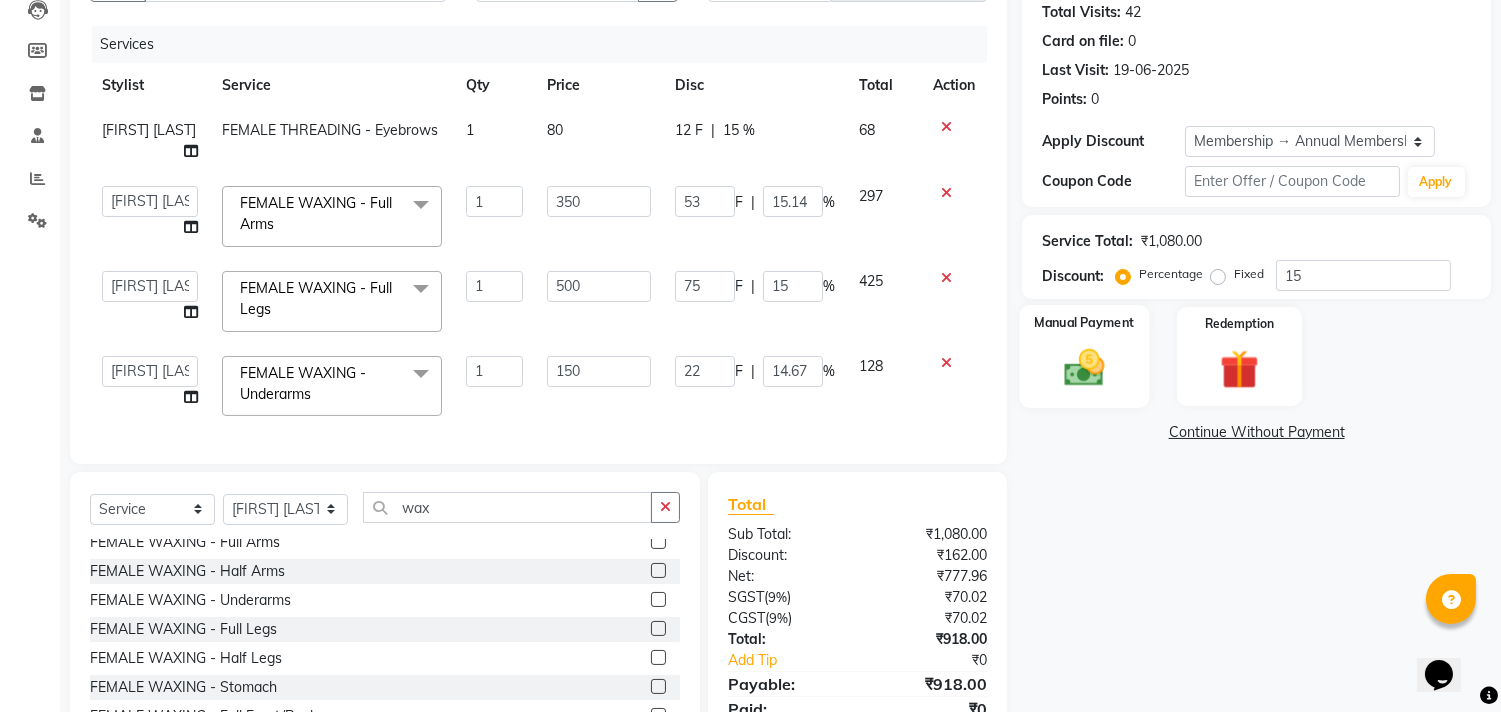 click on "Manual Payment" 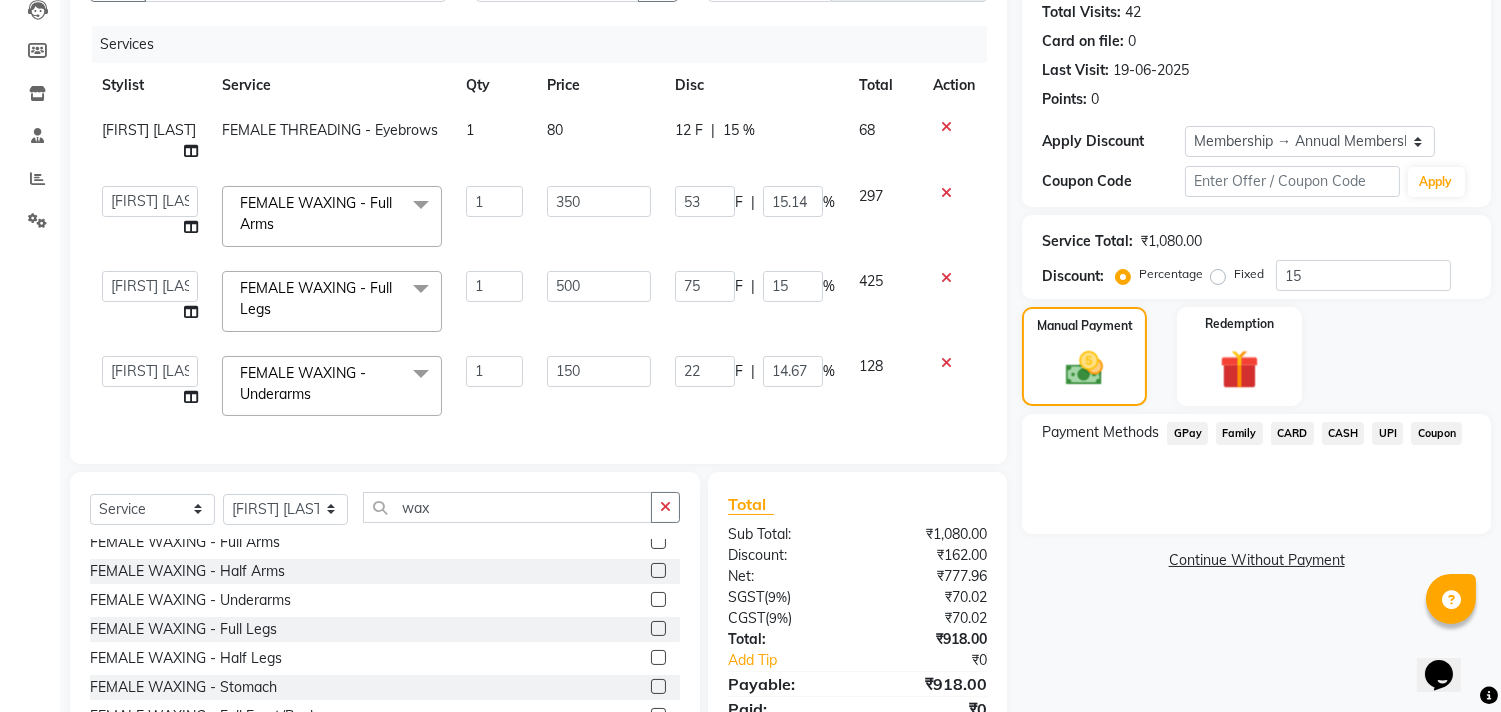 scroll, scrollTop: 324, scrollLeft: 0, axis: vertical 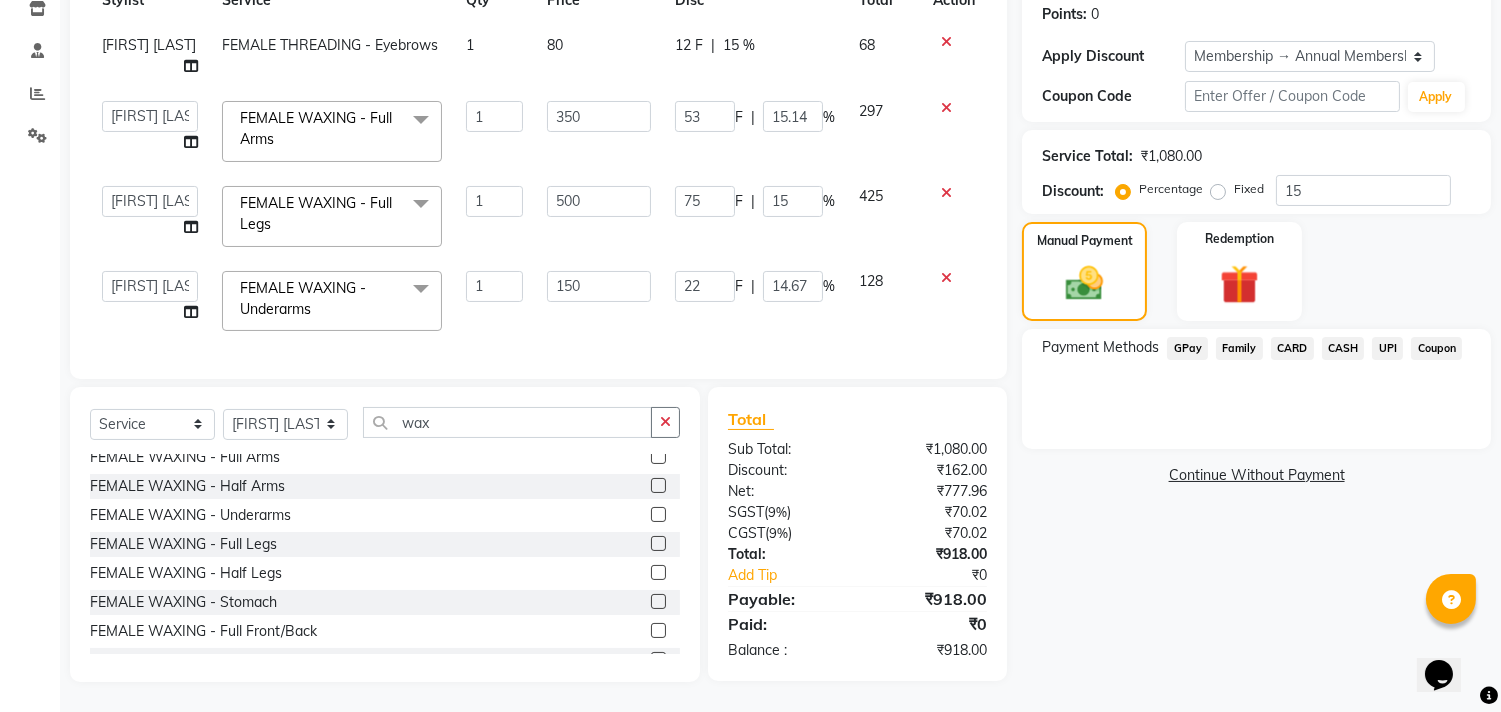 click on "UPI" 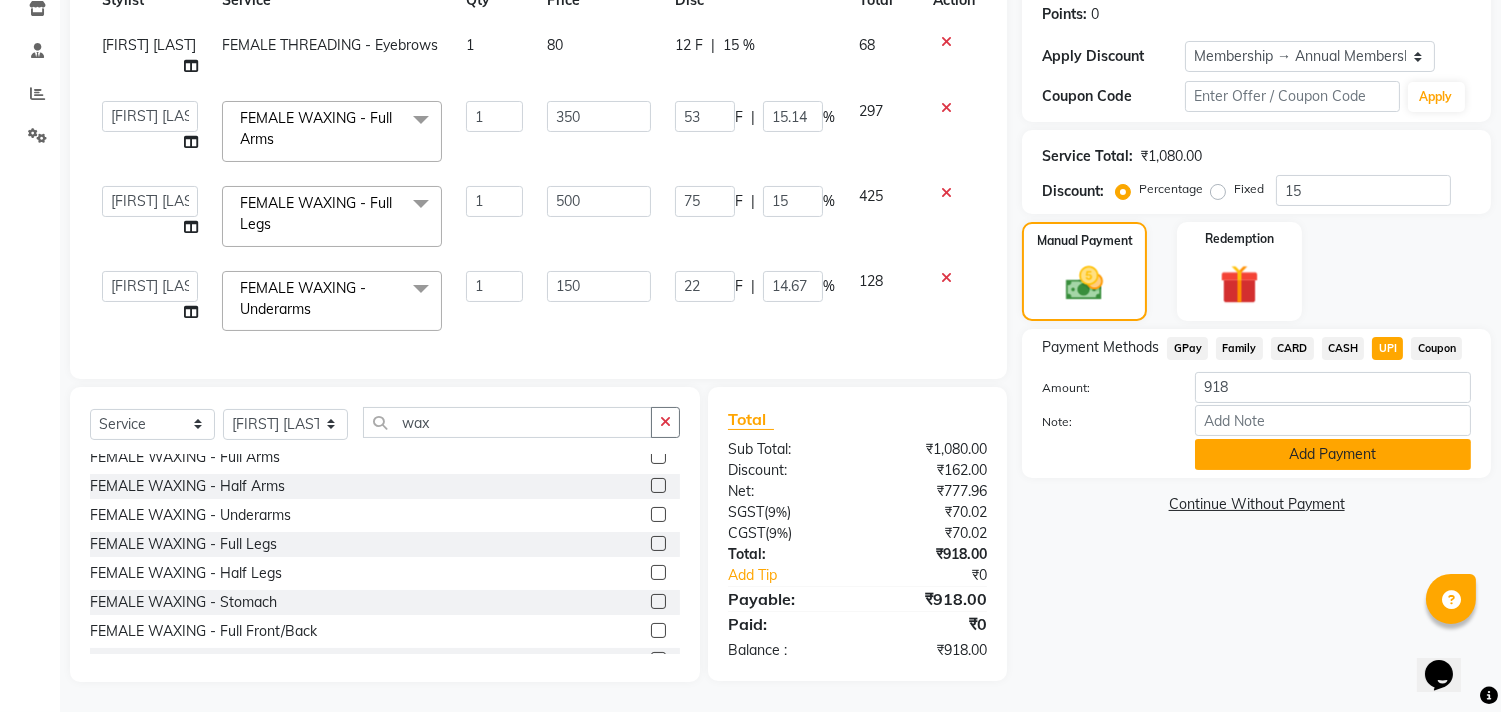 click on "Add Payment" 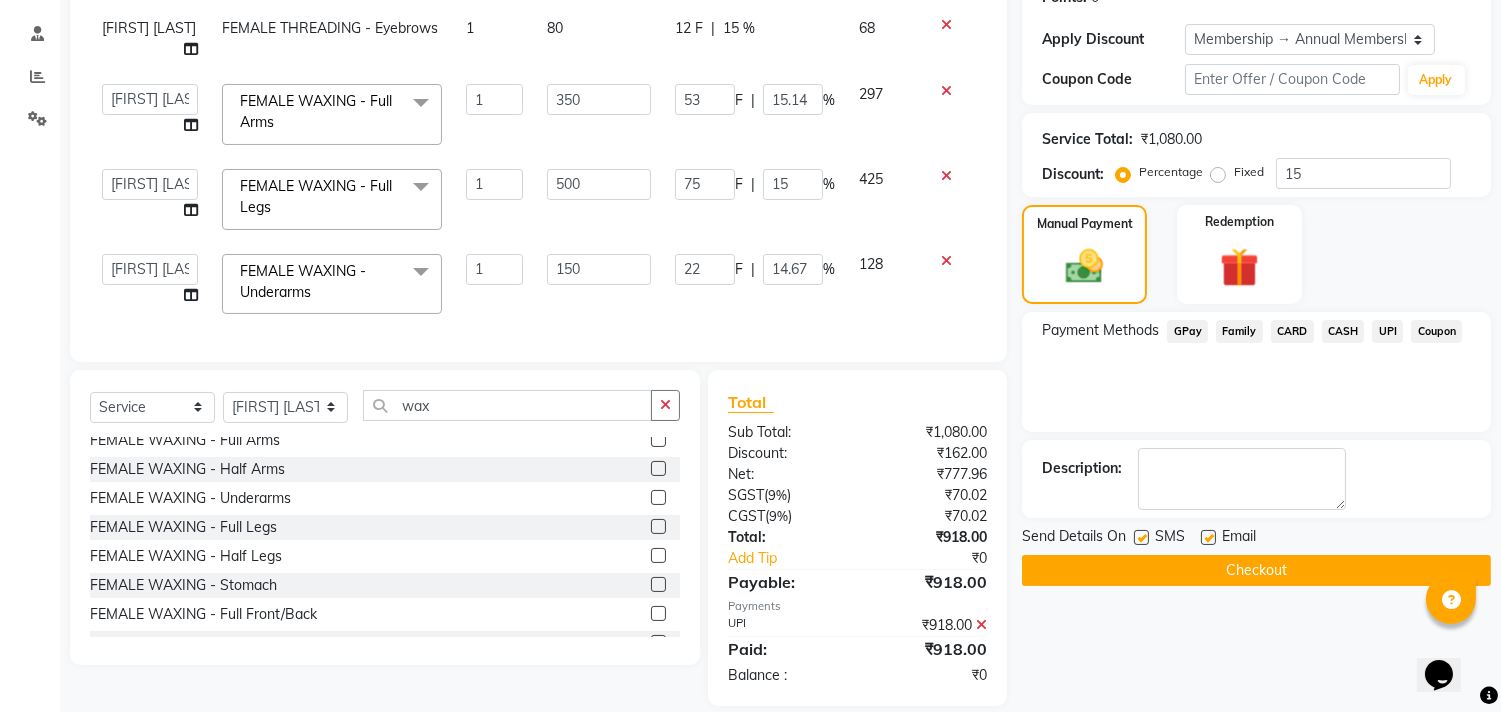 scroll, scrollTop: 365, scrollLeft: 0, axis: vertical 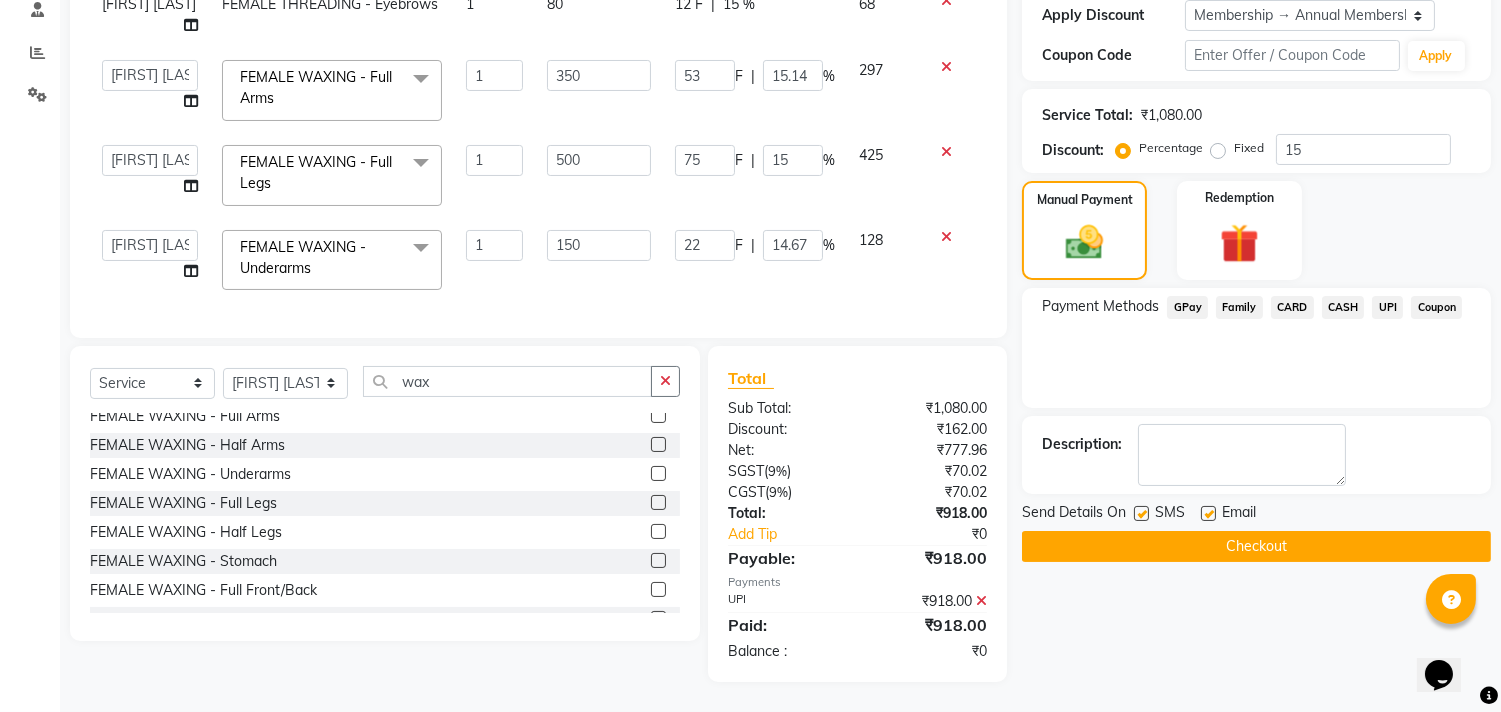 click on "Checkout" 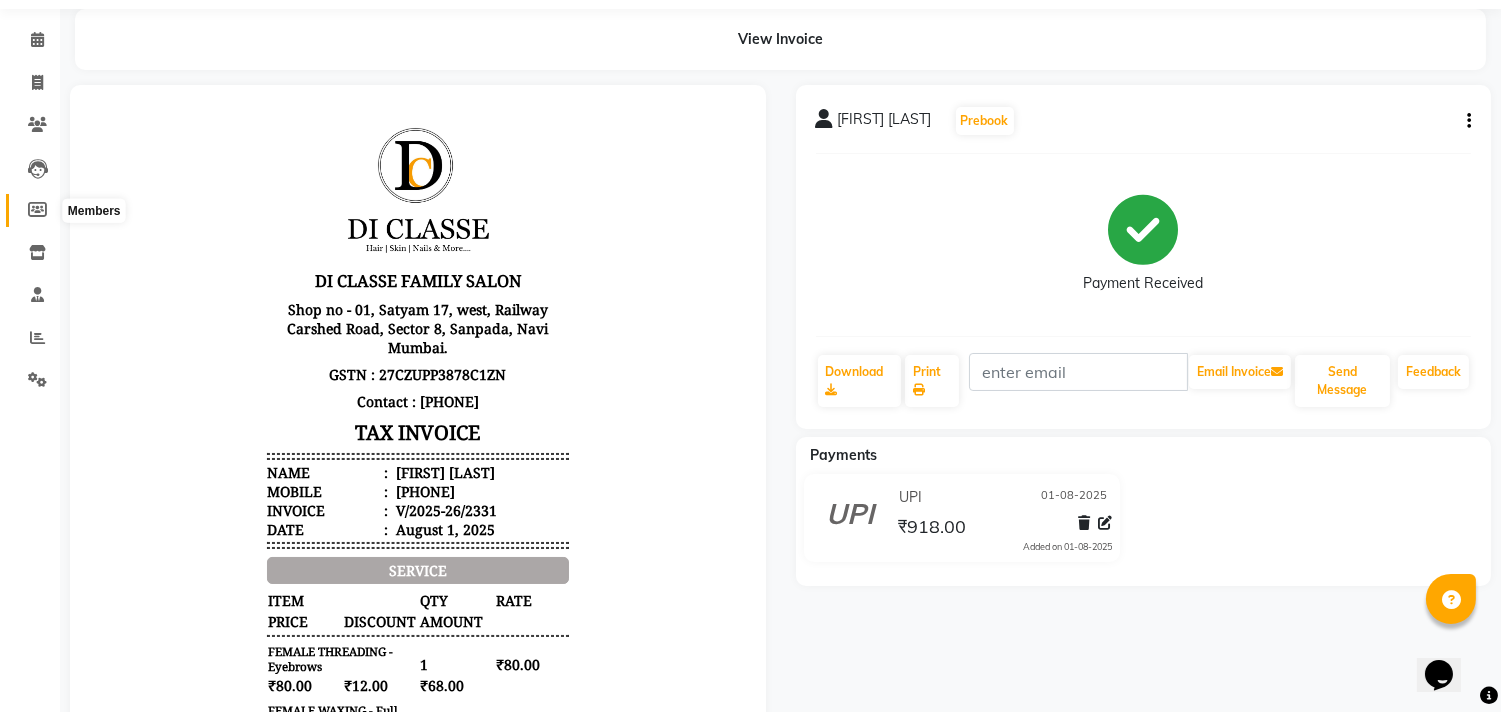scroll, scrollTop: 0, scrollLeft: 0, axis: both 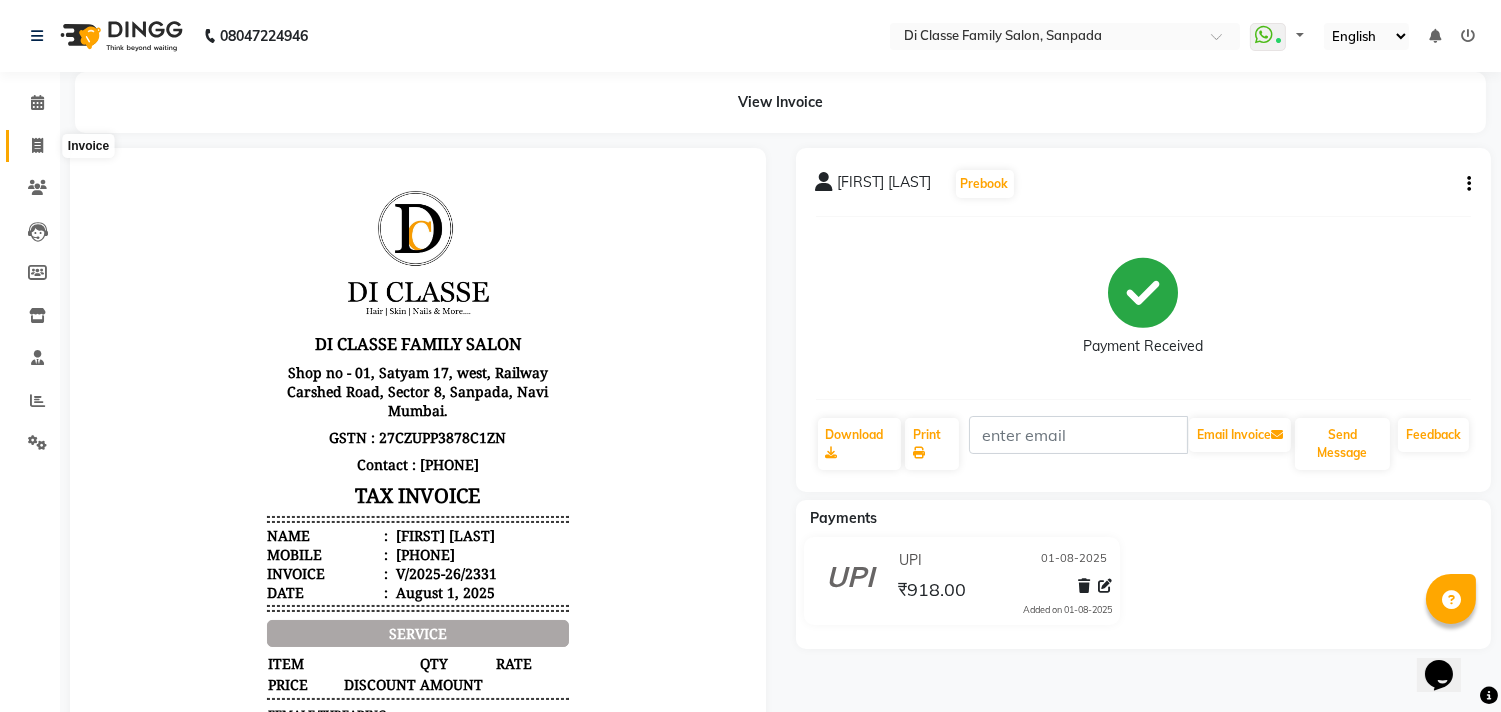 click 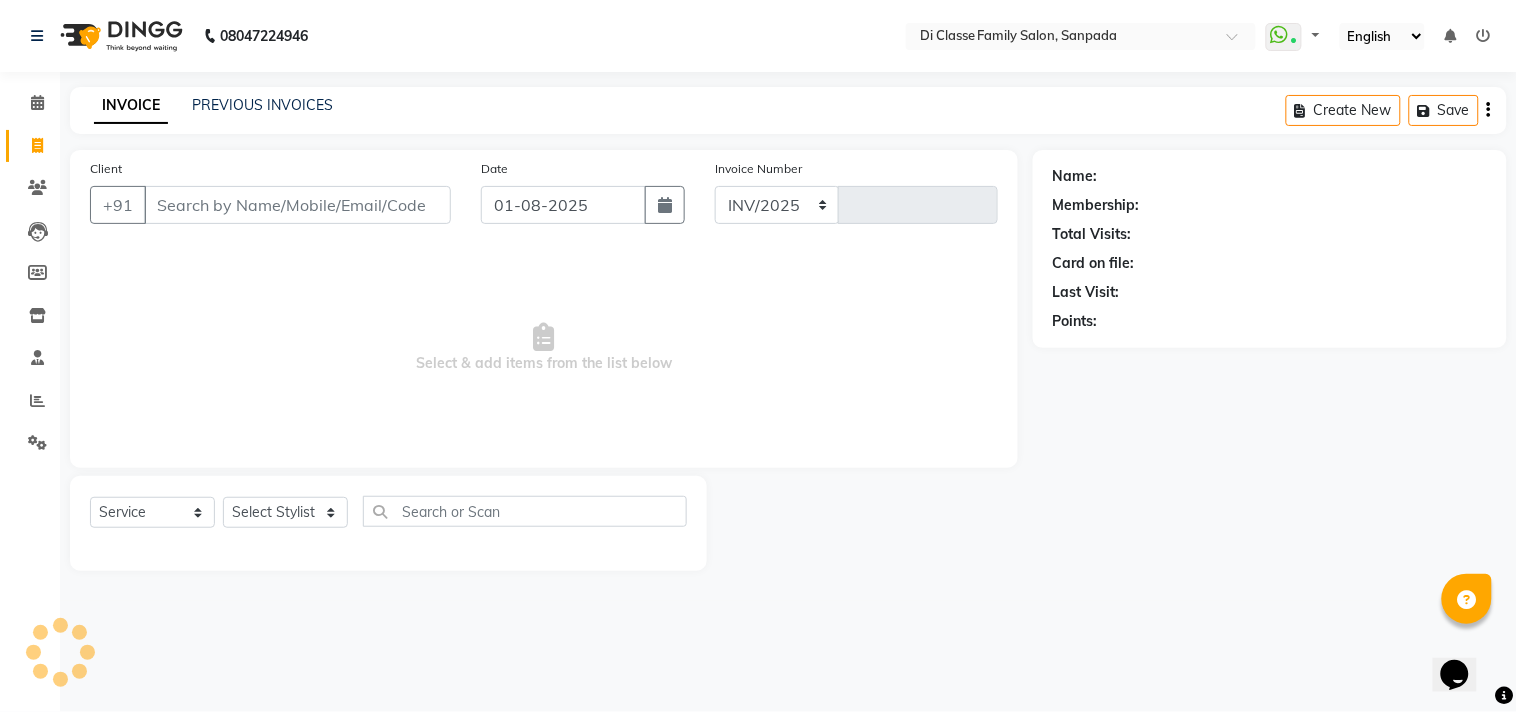 select on "4704" 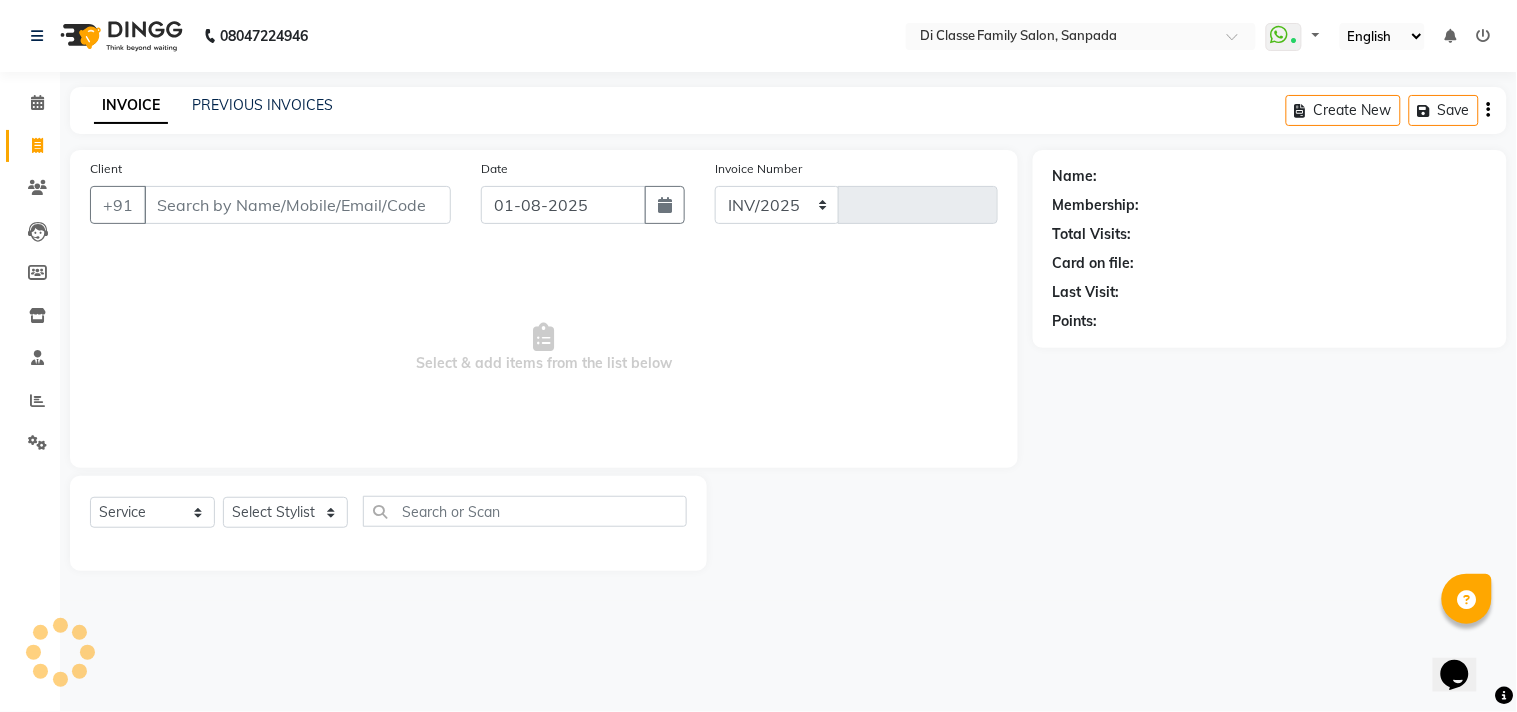 type on "2332" 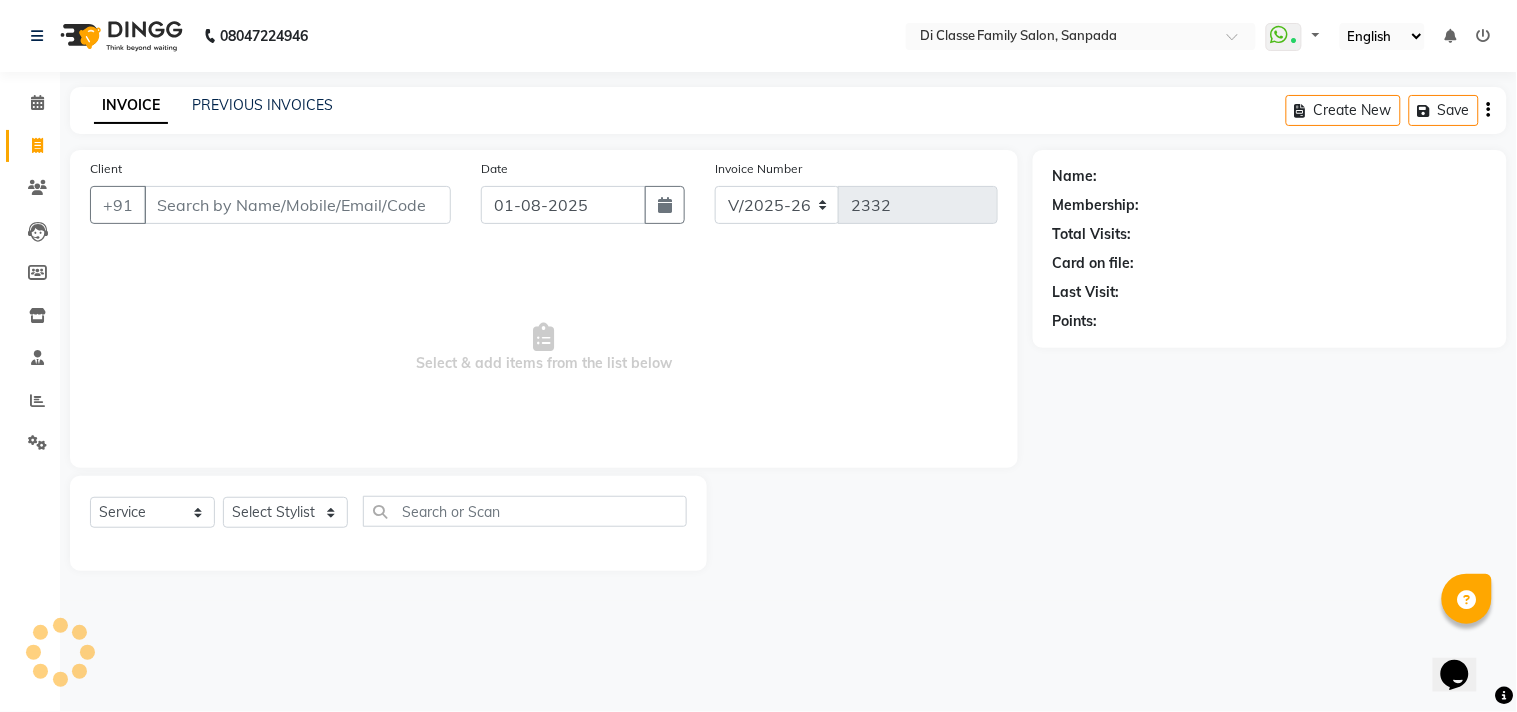 click on "INVOICE PREVIOUS INVOICES Create New   Save" 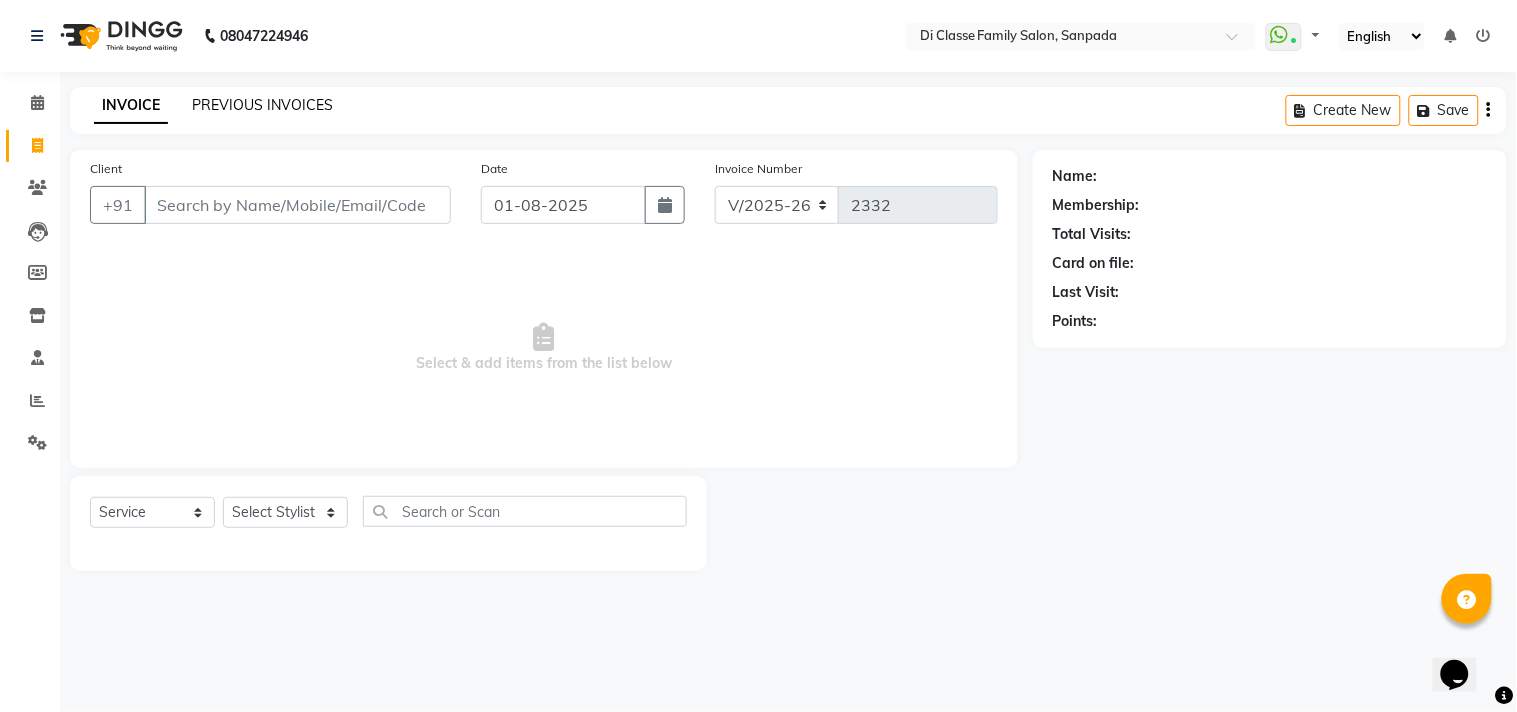 click on "PREVIOUS INVOICES" 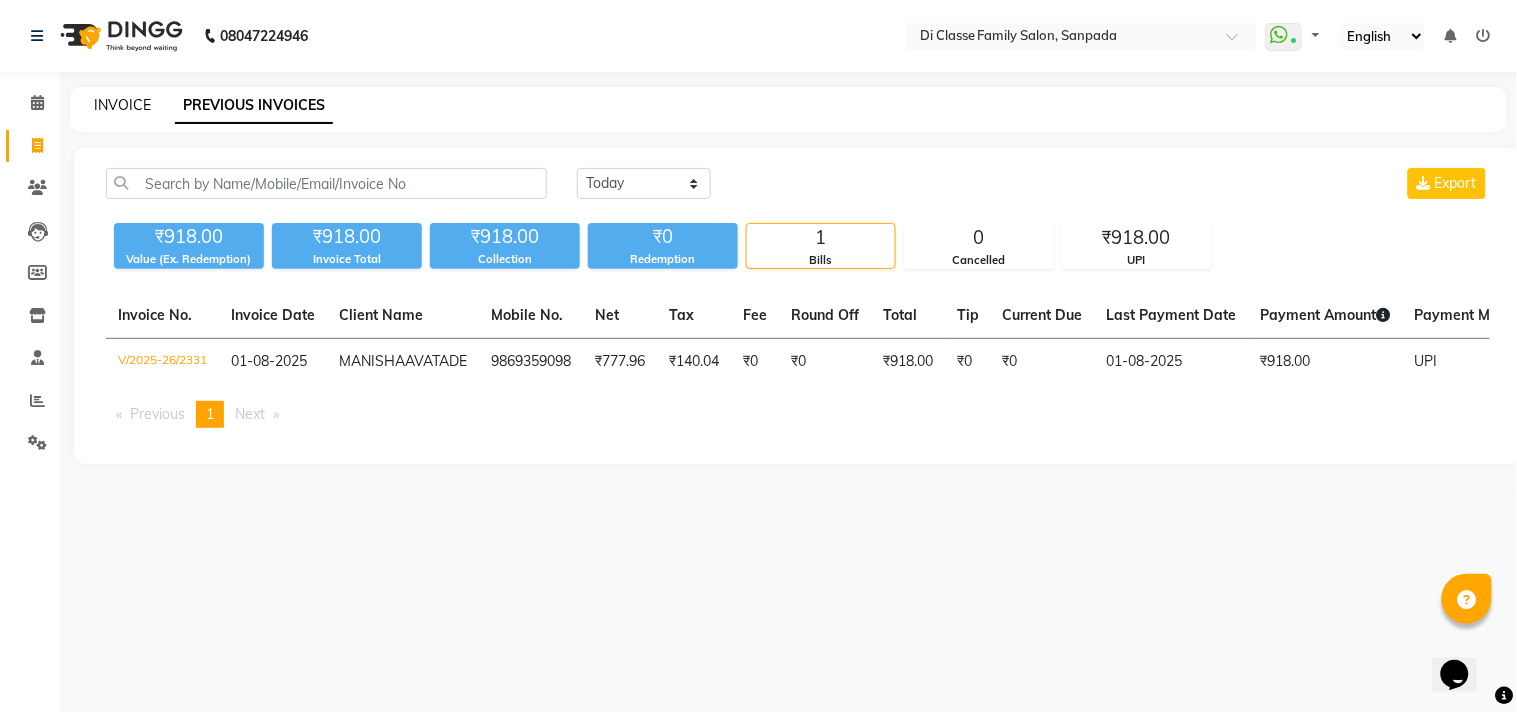 click on "INVOICE" 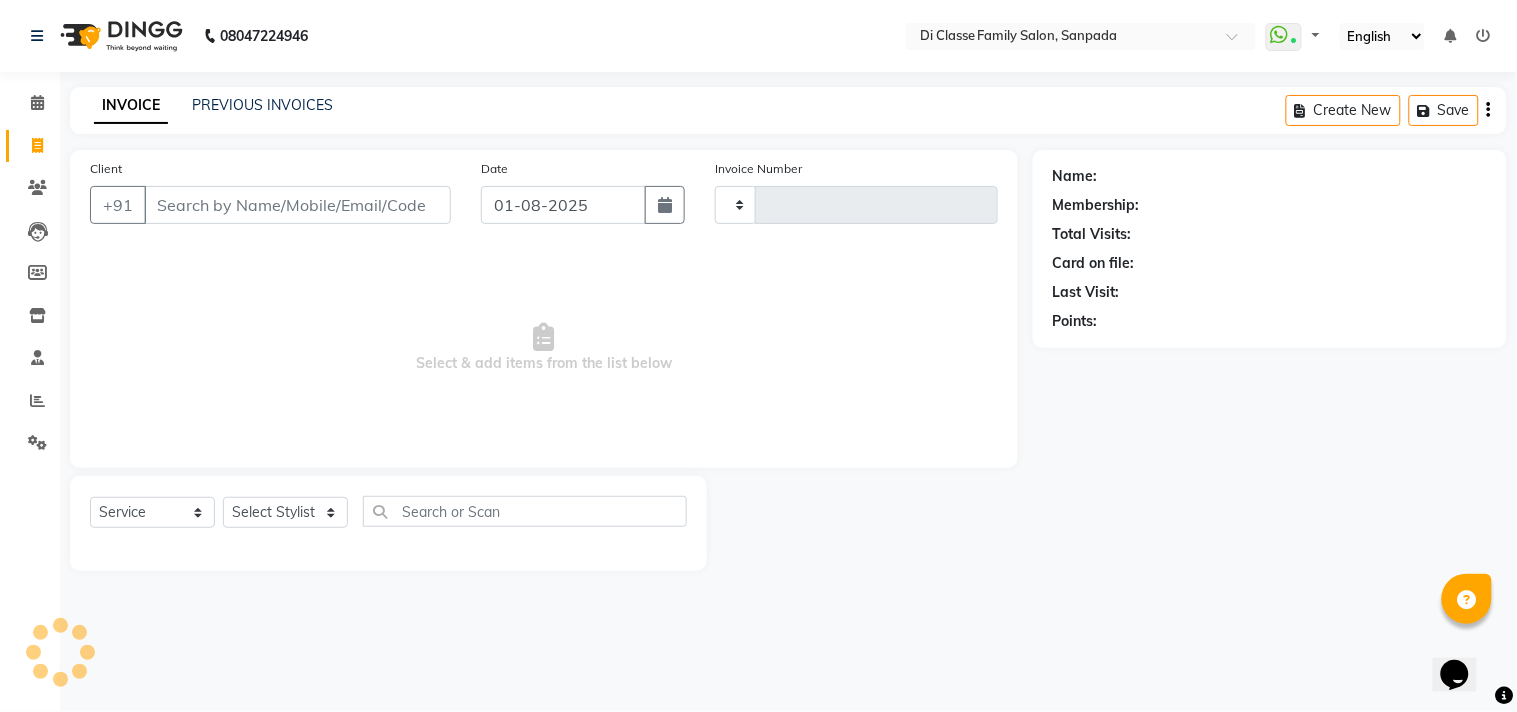 type on "2332" 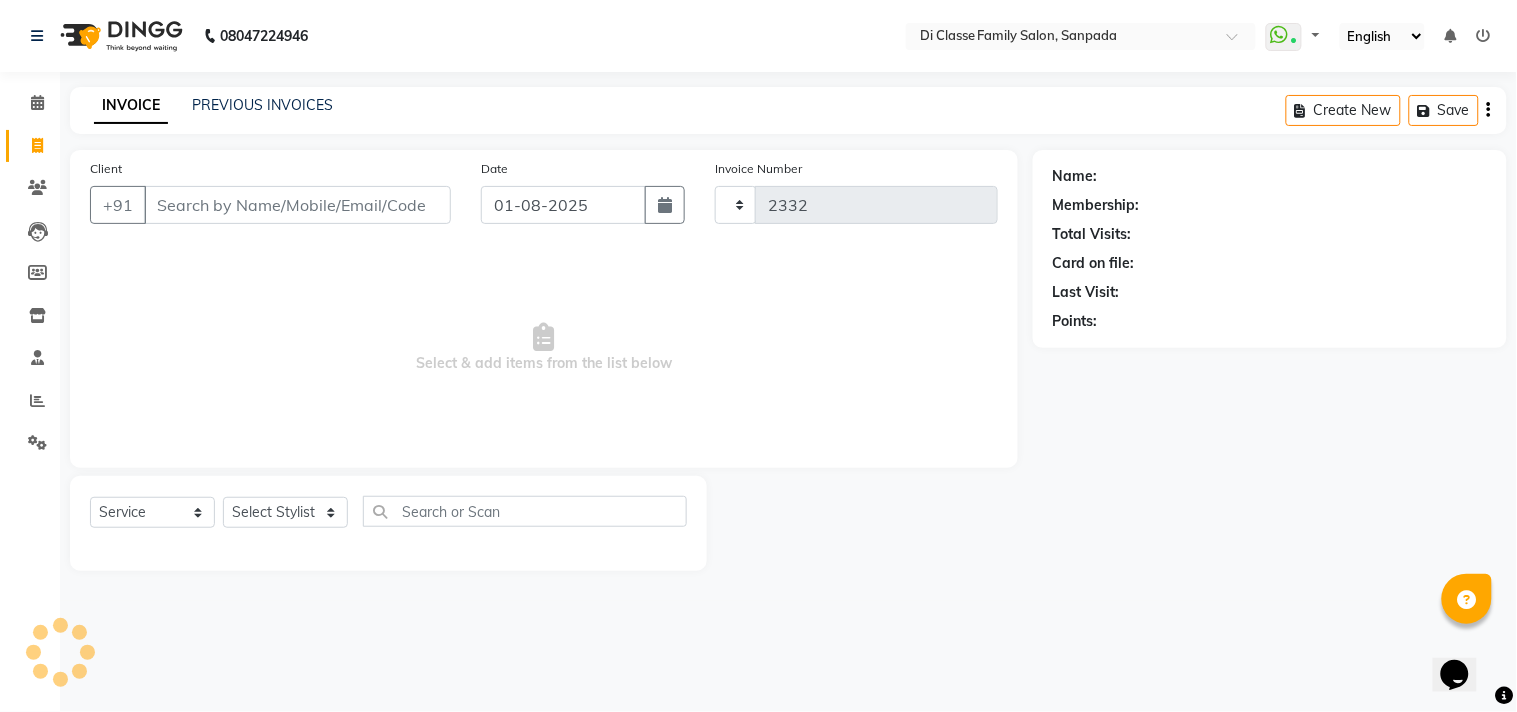 select on "4704" 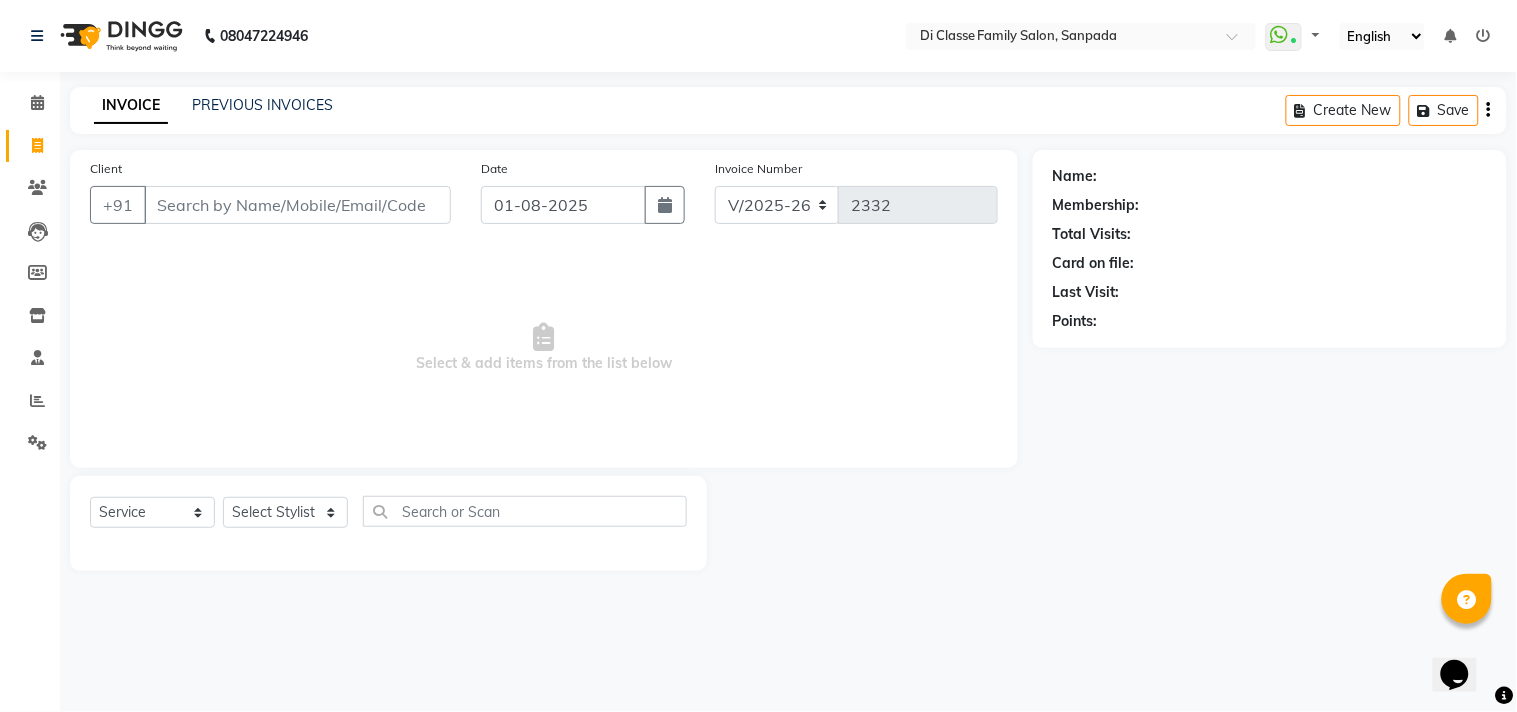 drag, startPoint x: 260, startPoint y: 90, endPoint x: 243, endPoint y: 80, distance: 19.723083 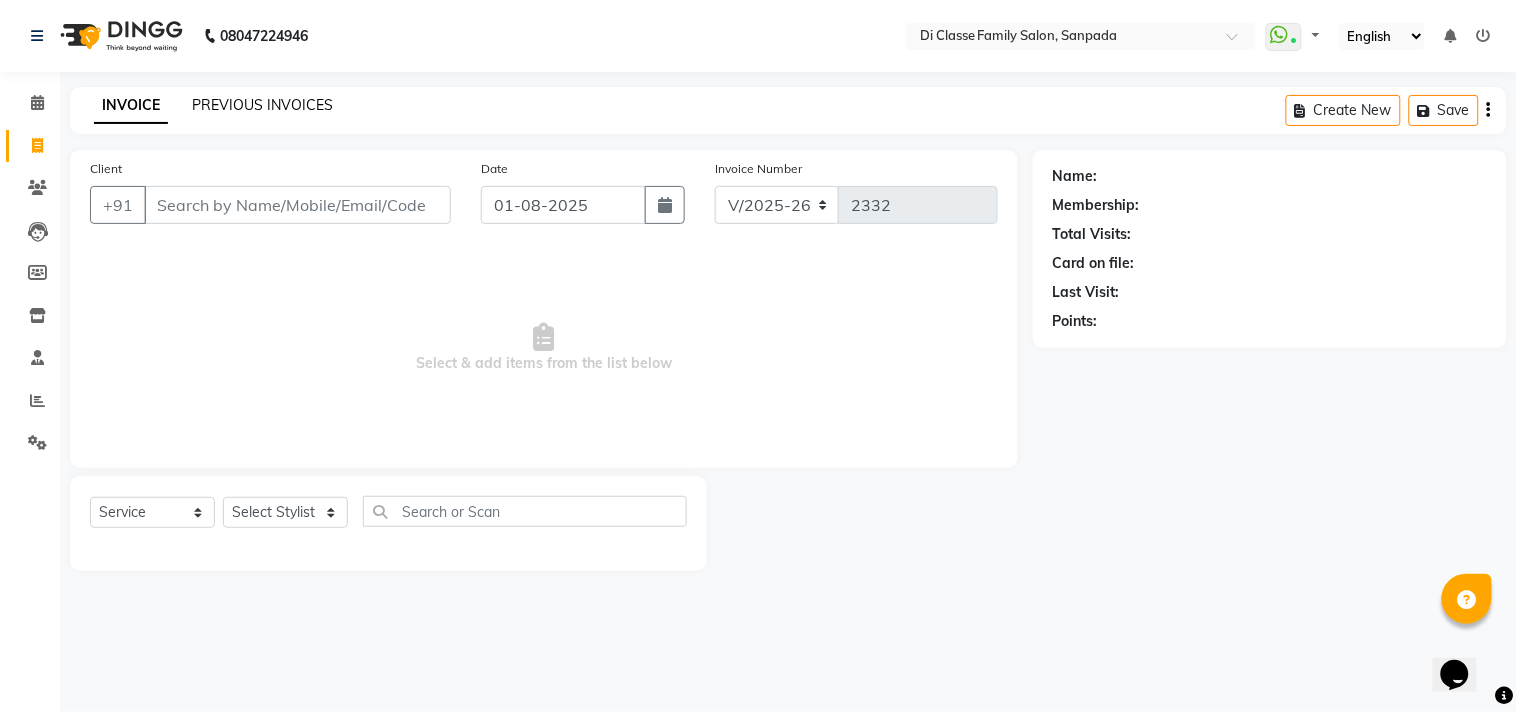 click on "PREVIOUS INVOICES" 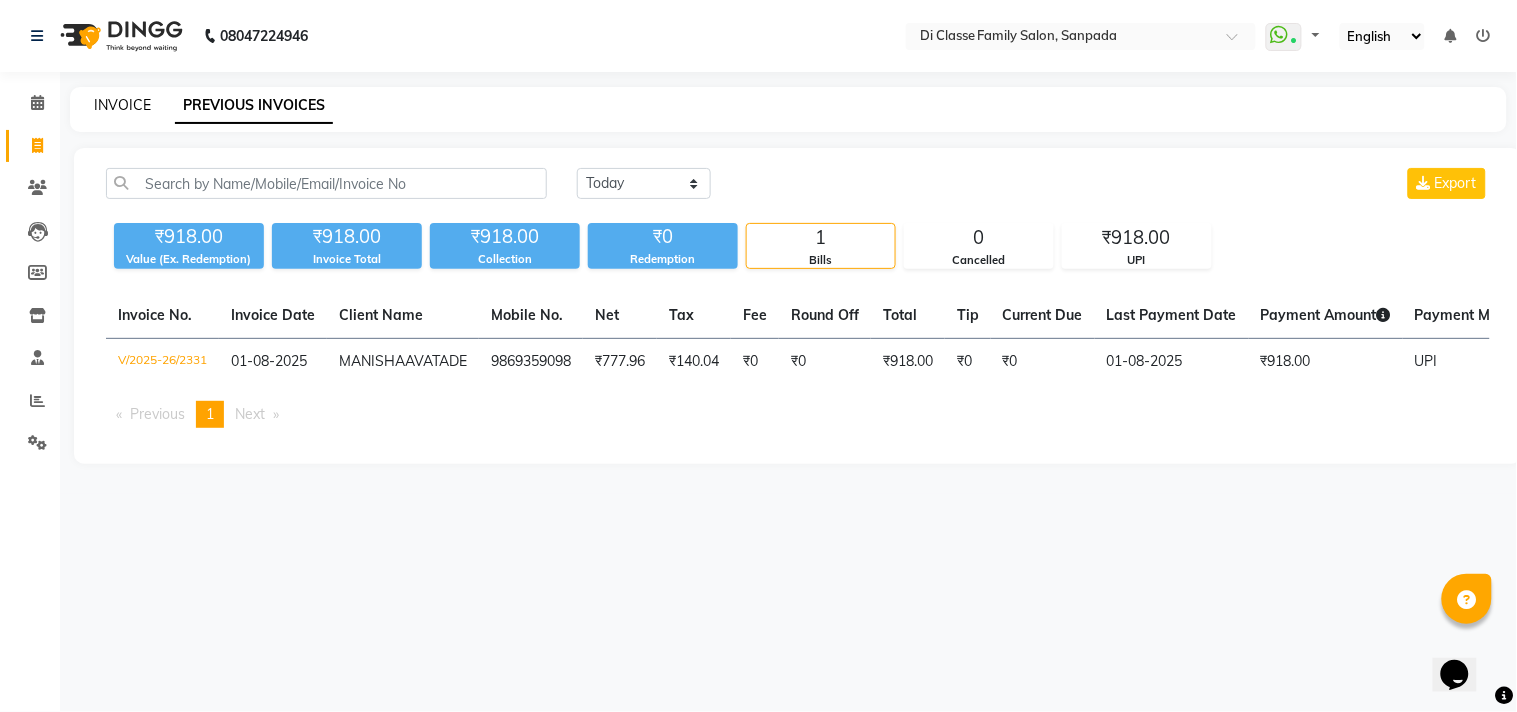 click on "INVOICE" 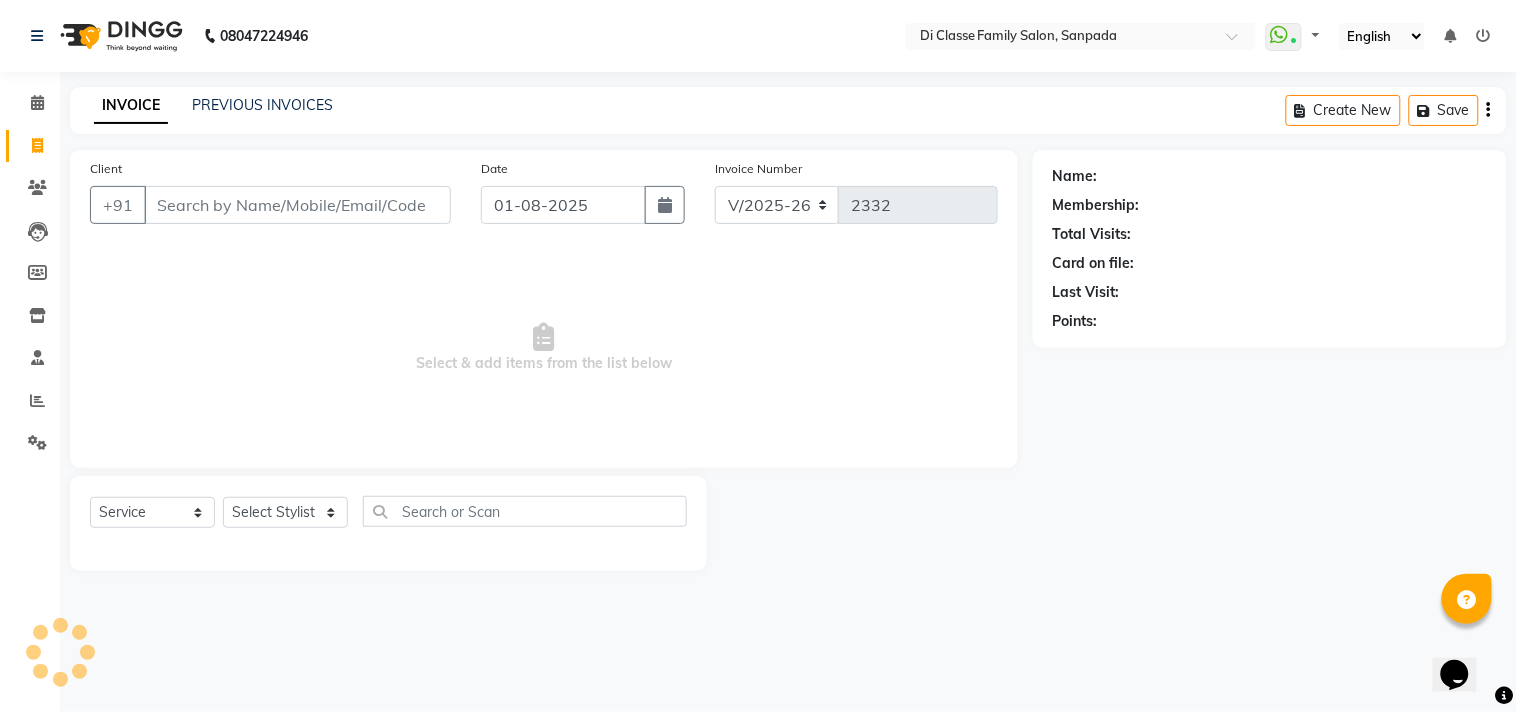 click on "Client" at bounding box center [297, 205] 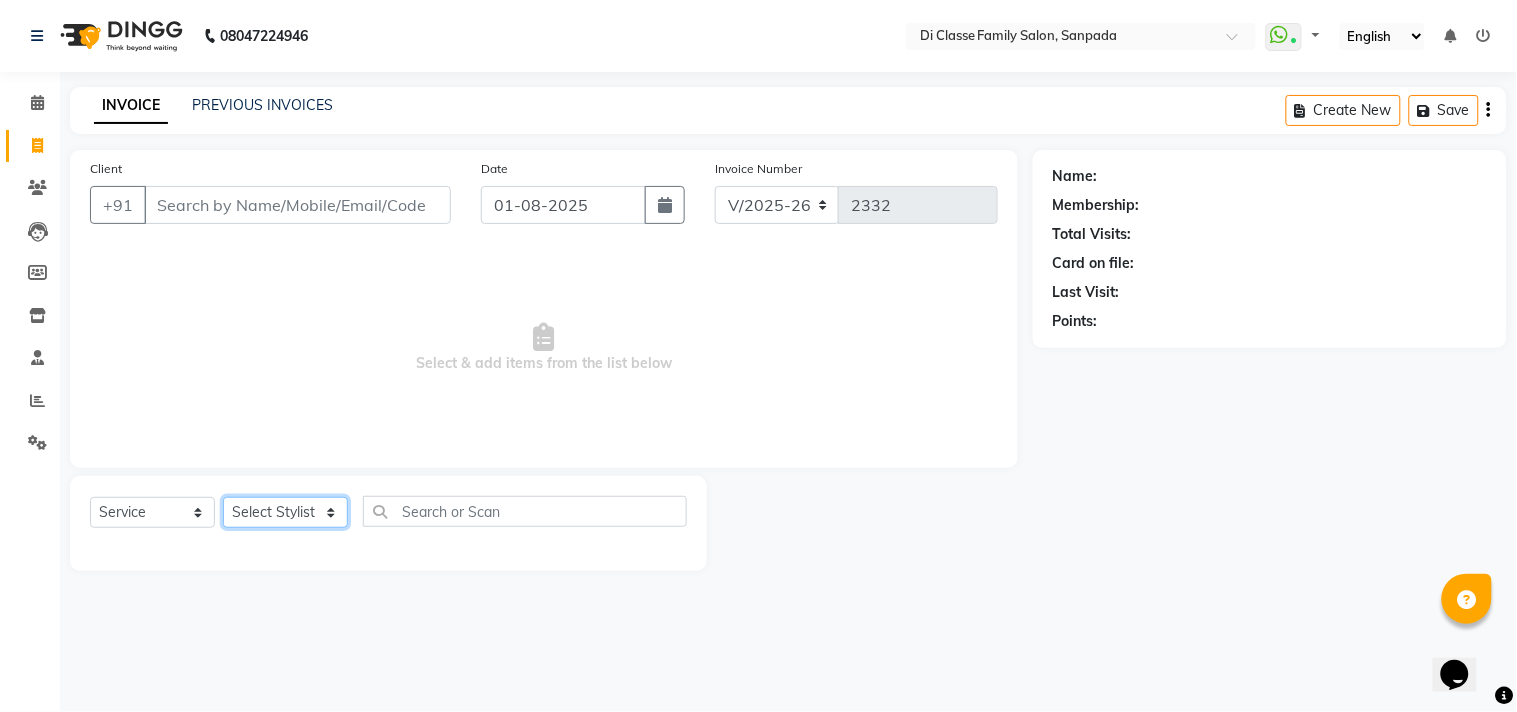 click on "Select Stylist aniket Anu [FIRST] [LAST] Front Desk Javed kapil KOMAL Payal Pooja Jadhav Rahul Datkhile [FIRST] [LAST] rutik shinde [FIRST] [LAST] SADDAM SAHAJAN [FIRST] [LAST] Sameer sampada Sanjana SANU SHUBHAM PEDNEKAR [FIRST] [LAST]" 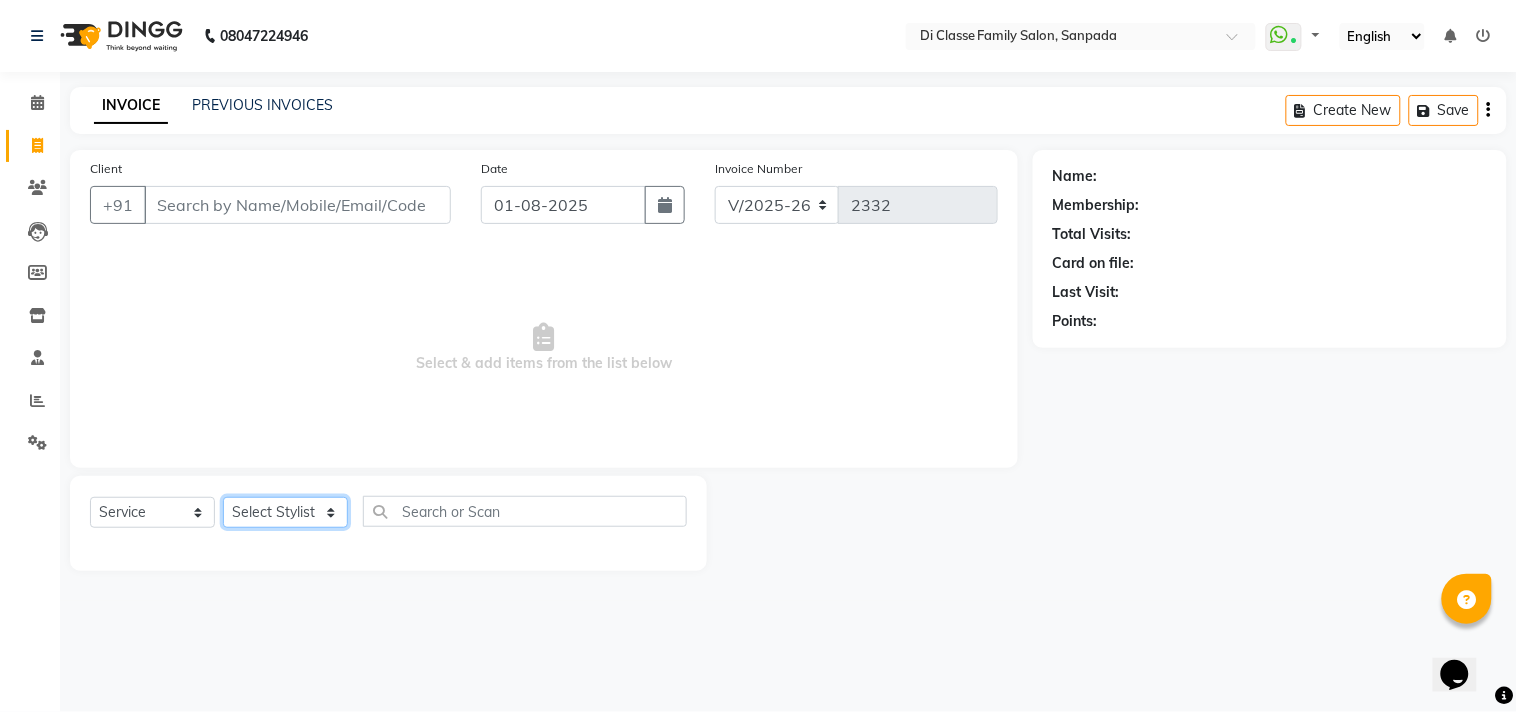 select on "28414" 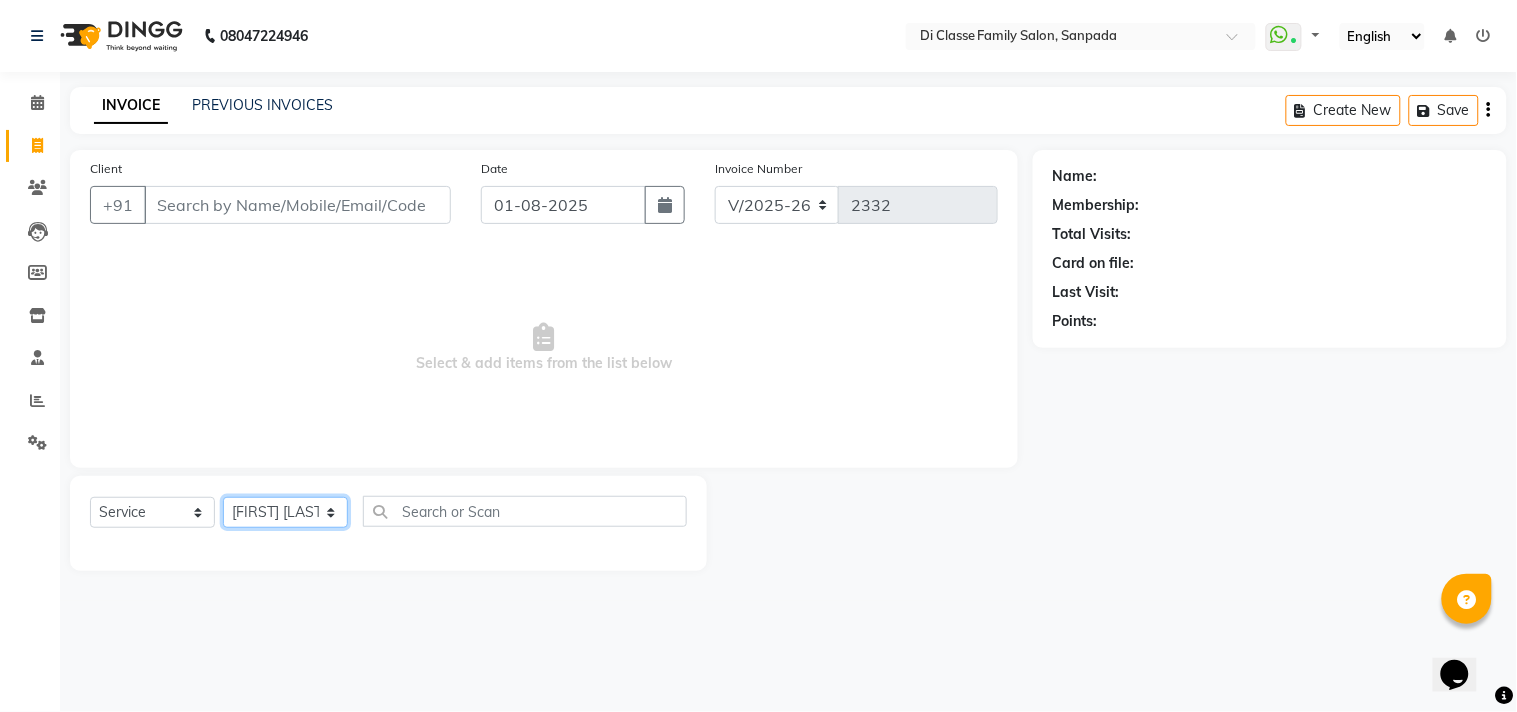 click on "Select Stylist aniket Anu [FIRST] [LAST] Front Desk Javed kapil KOMAL Payal Pooja Jadhav Rahul Datkhile [FIRST] [LAST] rutik shinde [FIRST] [LAST] SADDAM SAHAJAN [FIRST] [LAST] Sameer sampada Sanjana SANU SHUBHAM PEDNEKAR [FIRST] [LAST]" 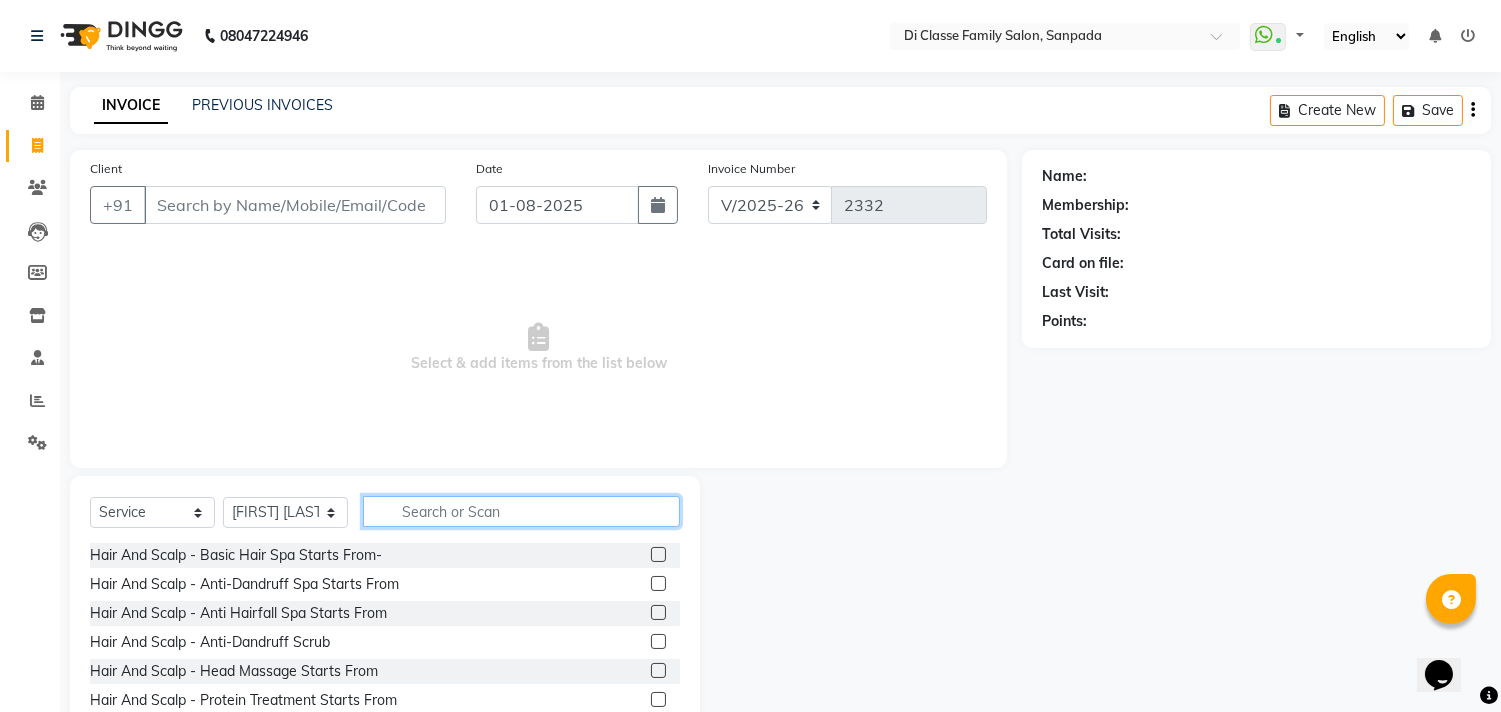 click 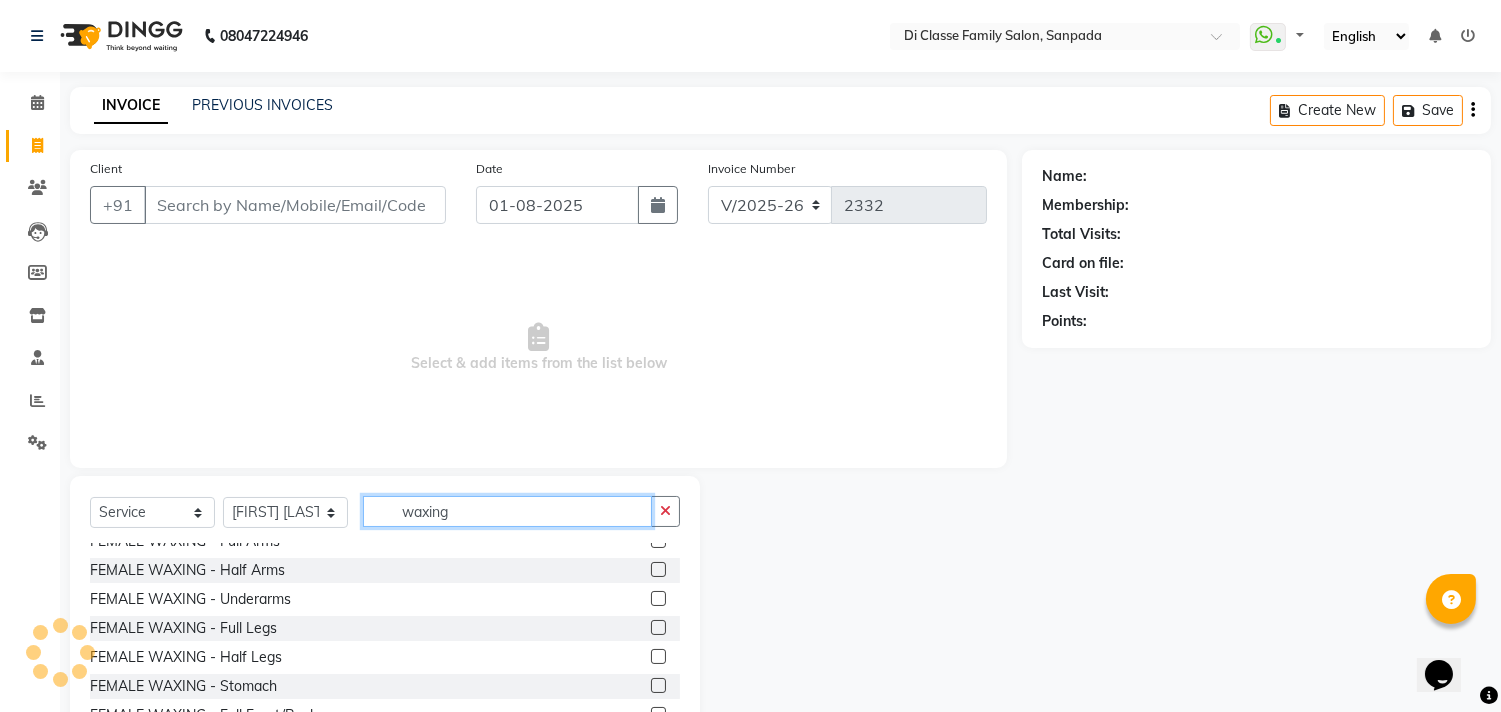scroll, scrollTop: 321, scrollLeft: 0, axis: vertical 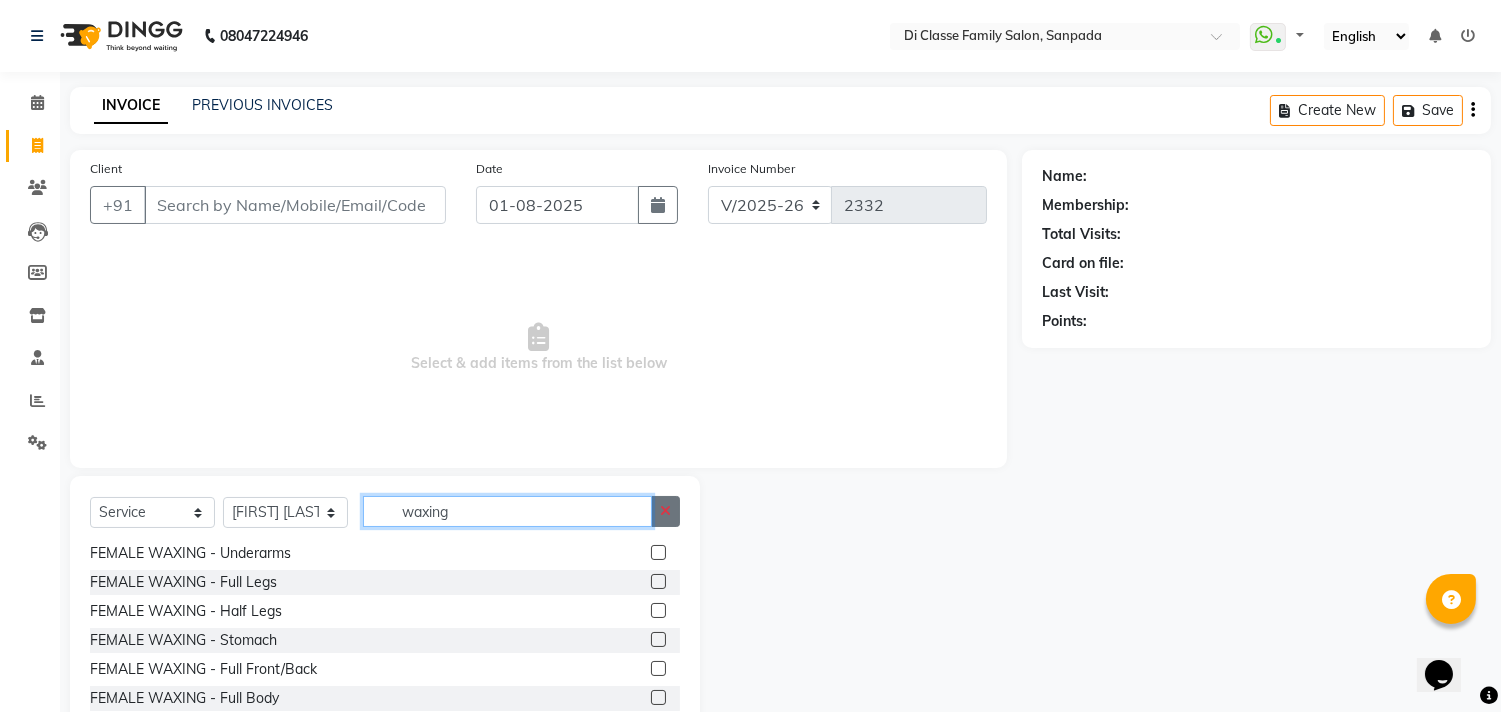 type on "waxing" 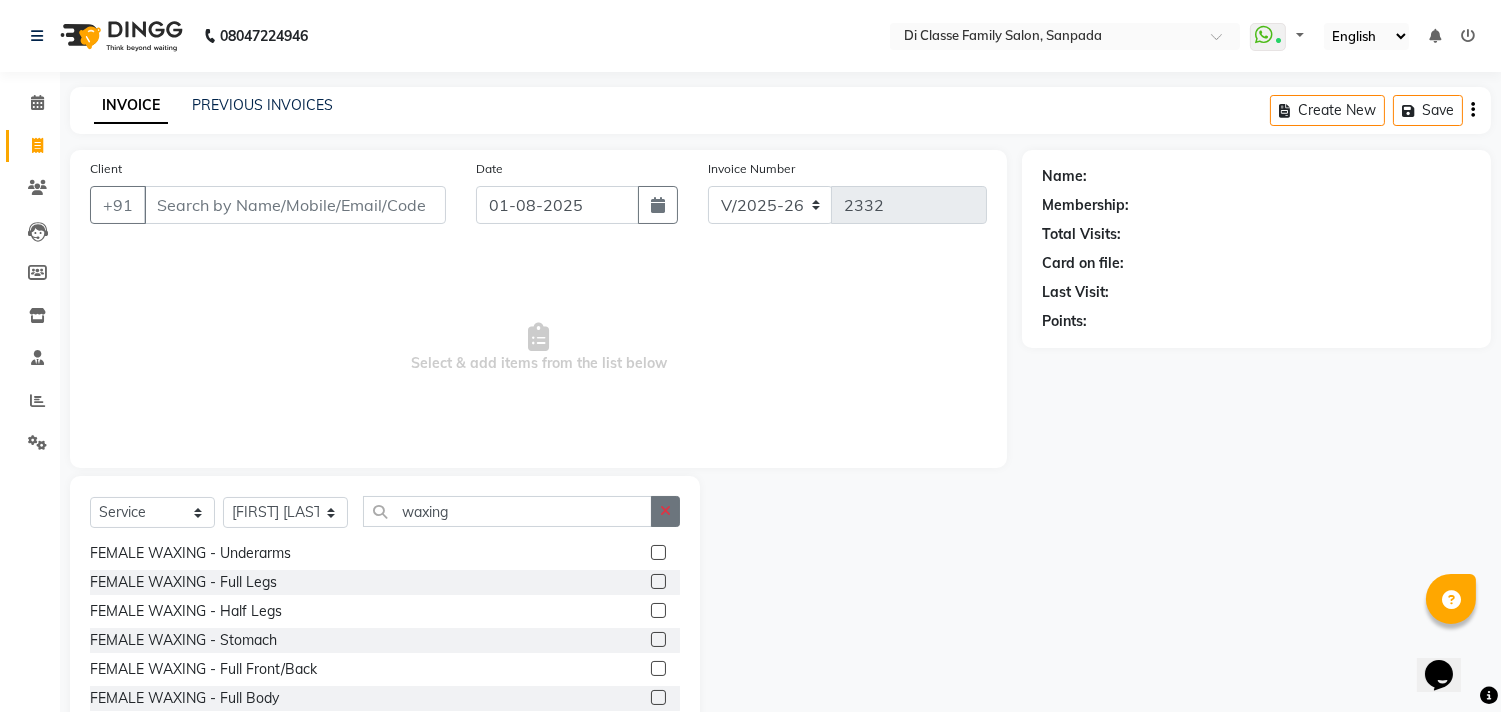 click 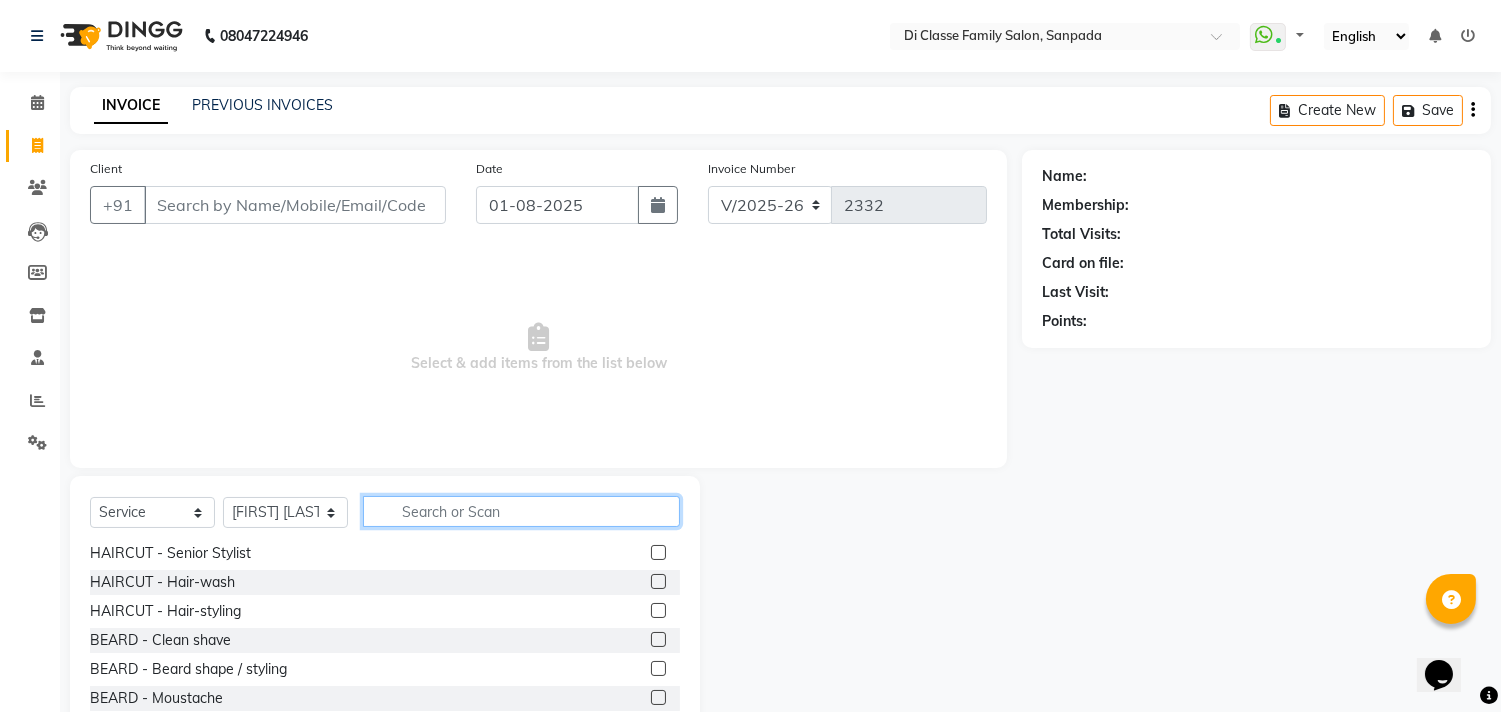 click 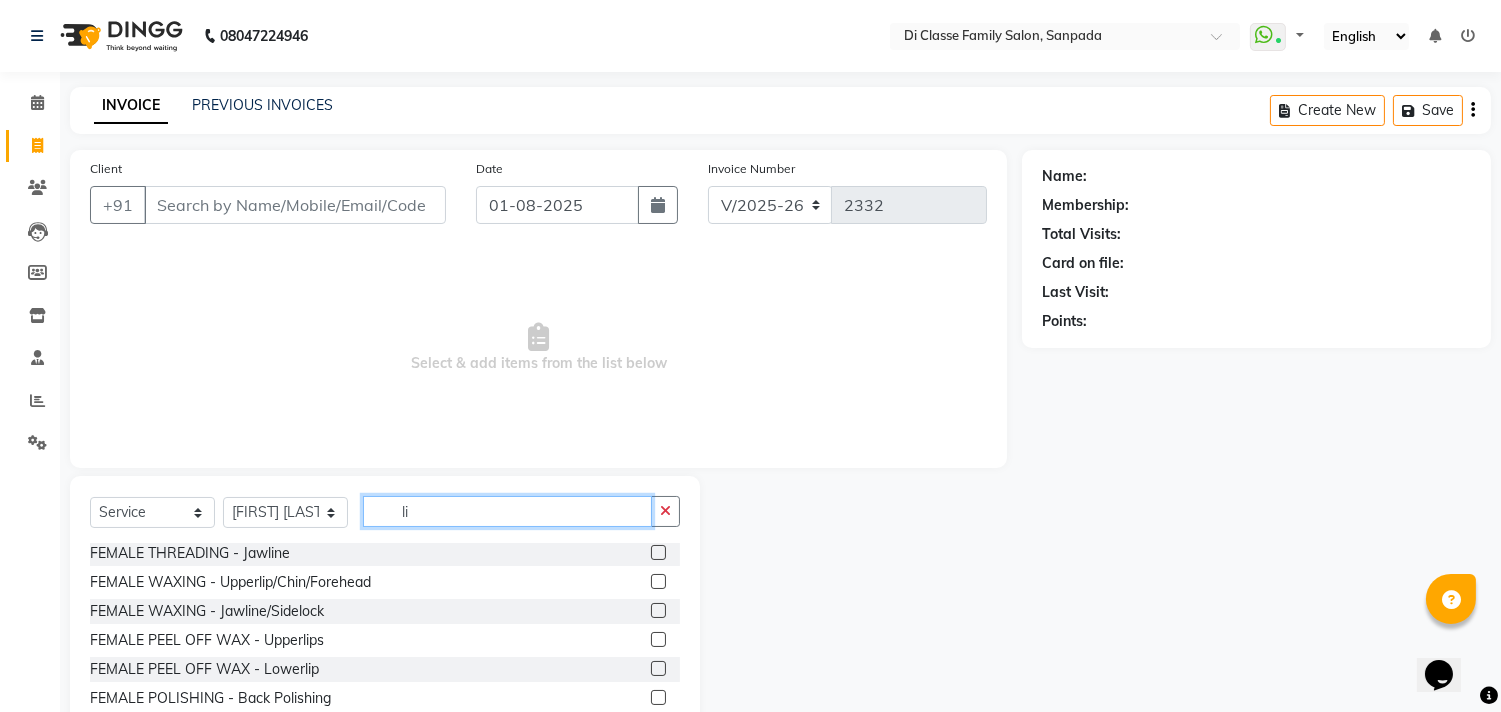 scroll, scrollTop: 2, scrollLeft: 0, axis: vertical 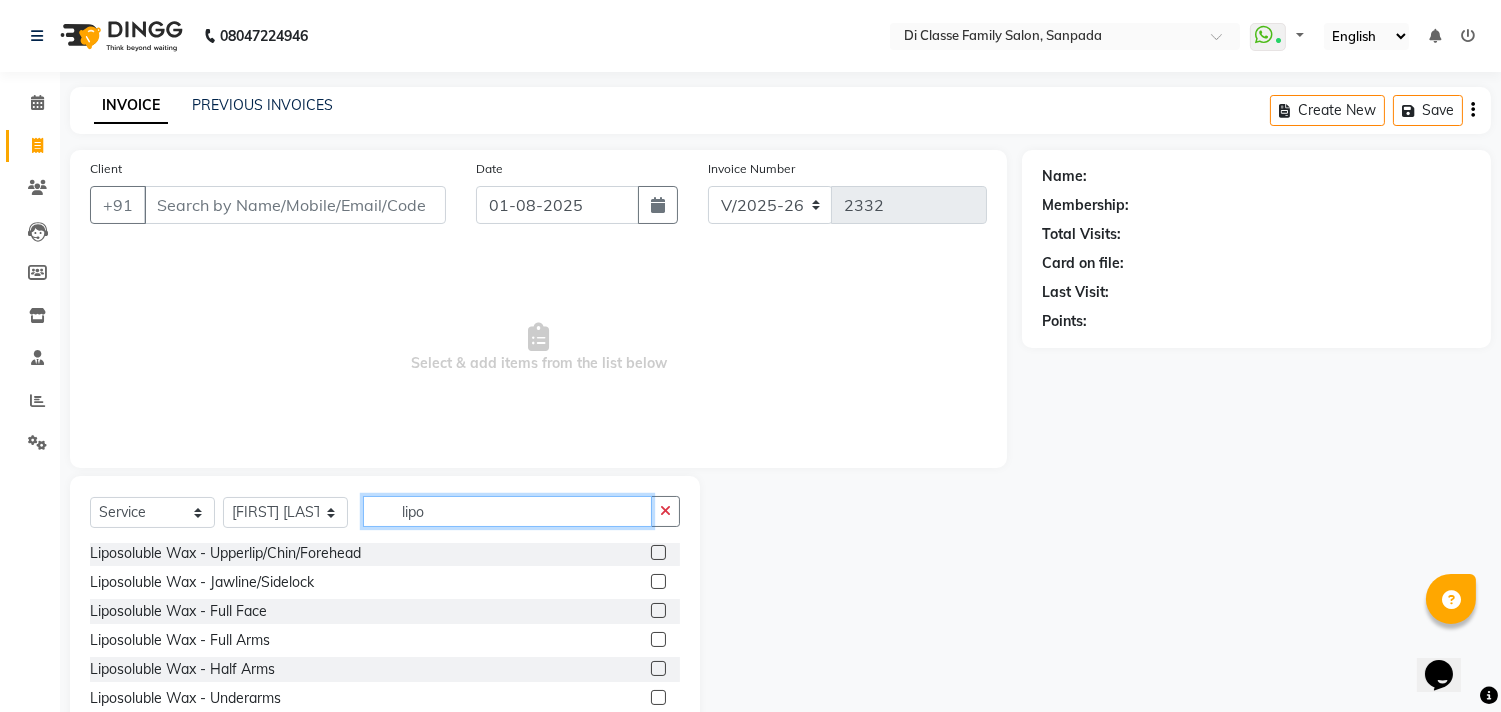 type on "lipo" 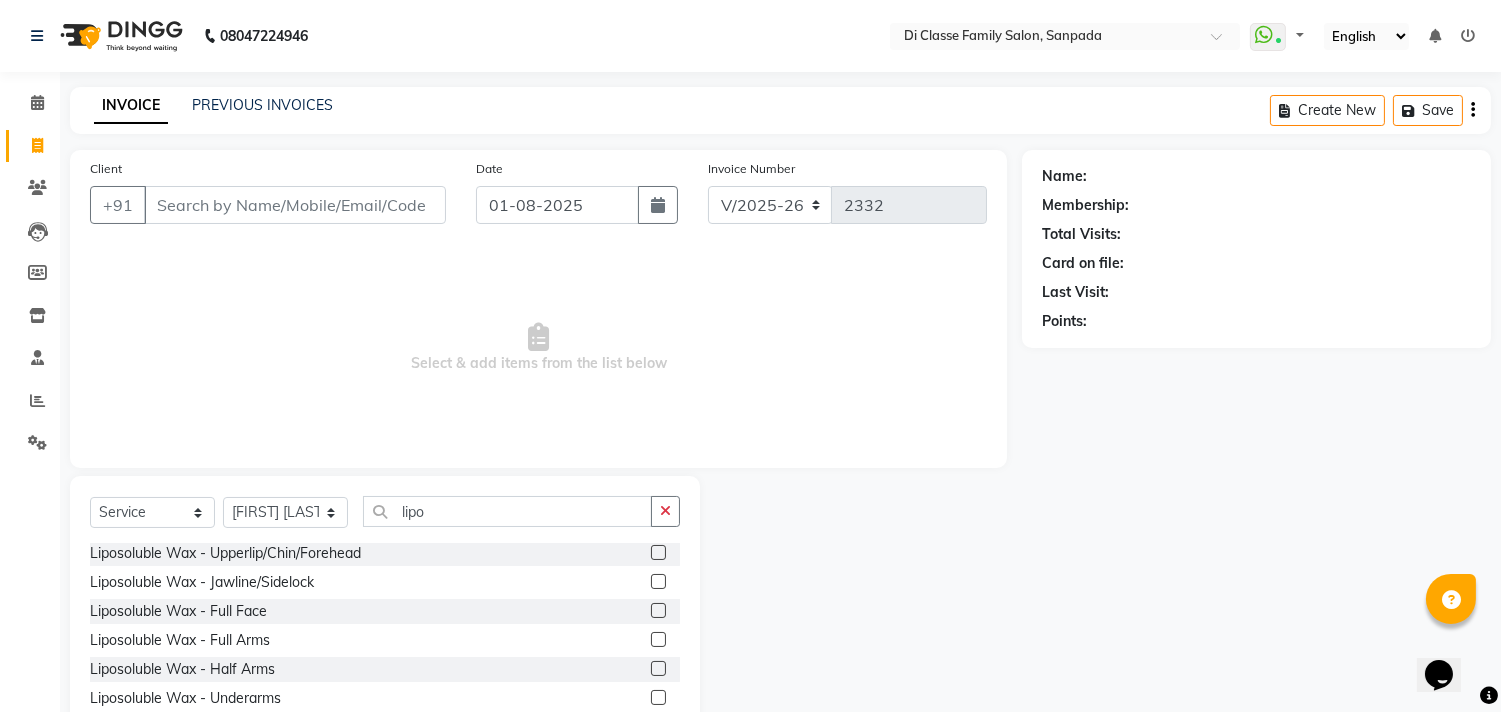 click 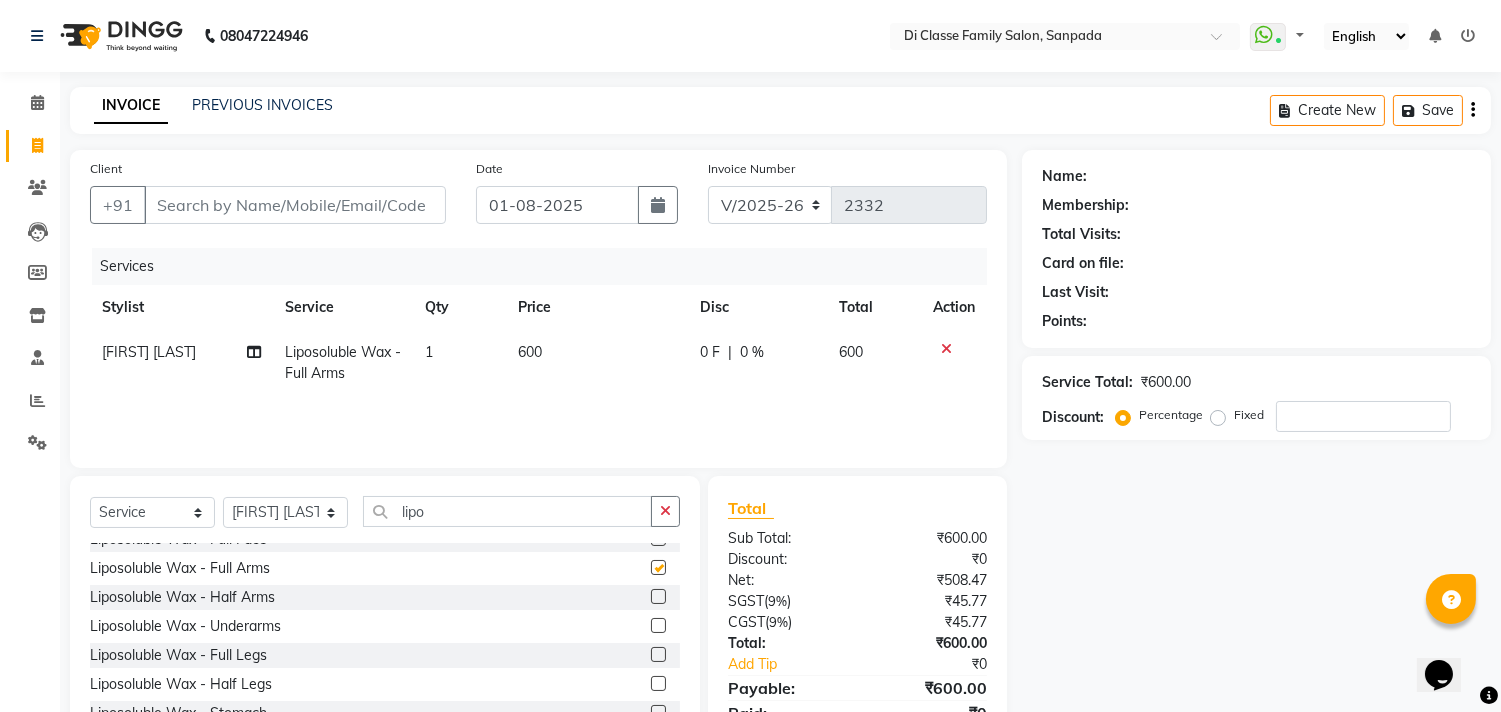 checkbox on "false" 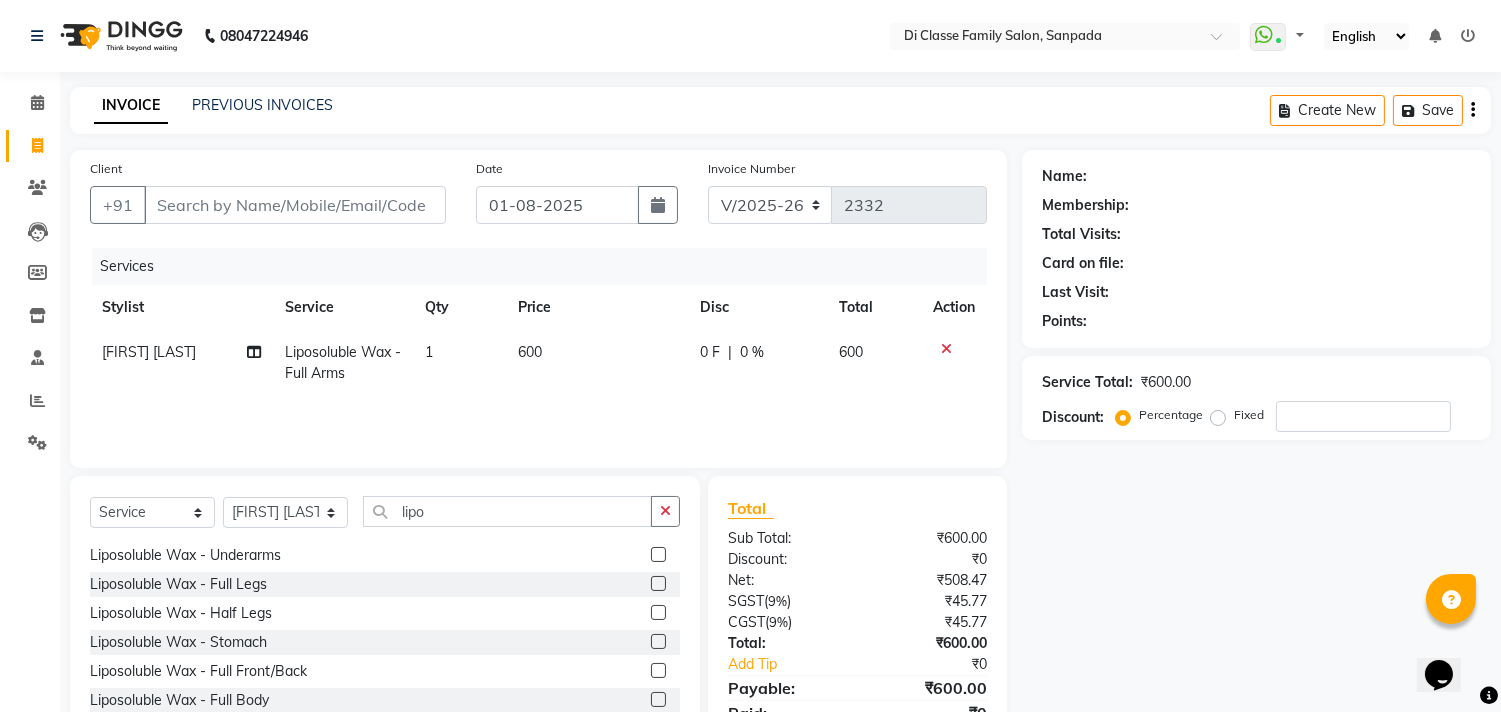 scroll, scrollTop: 147, scrollLeft: 0, axis: vertical 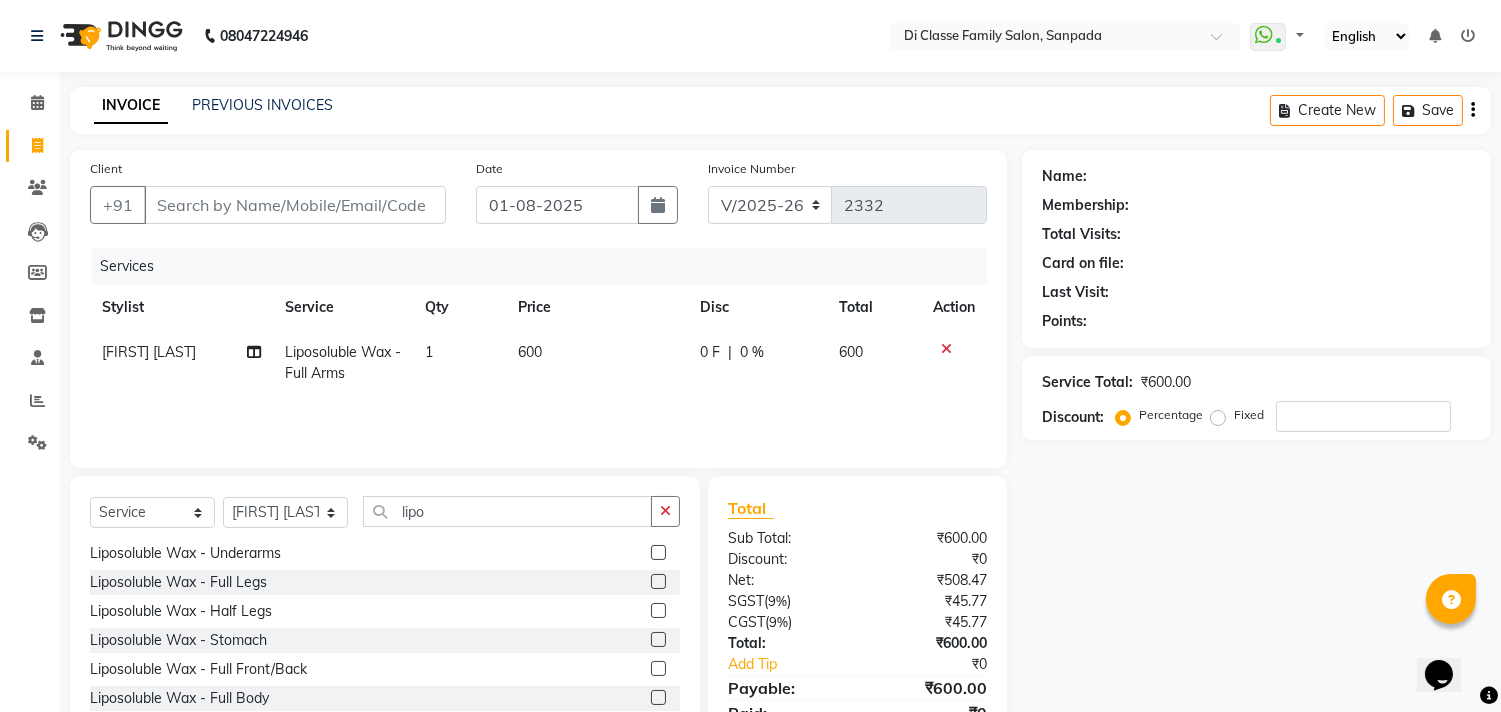 click 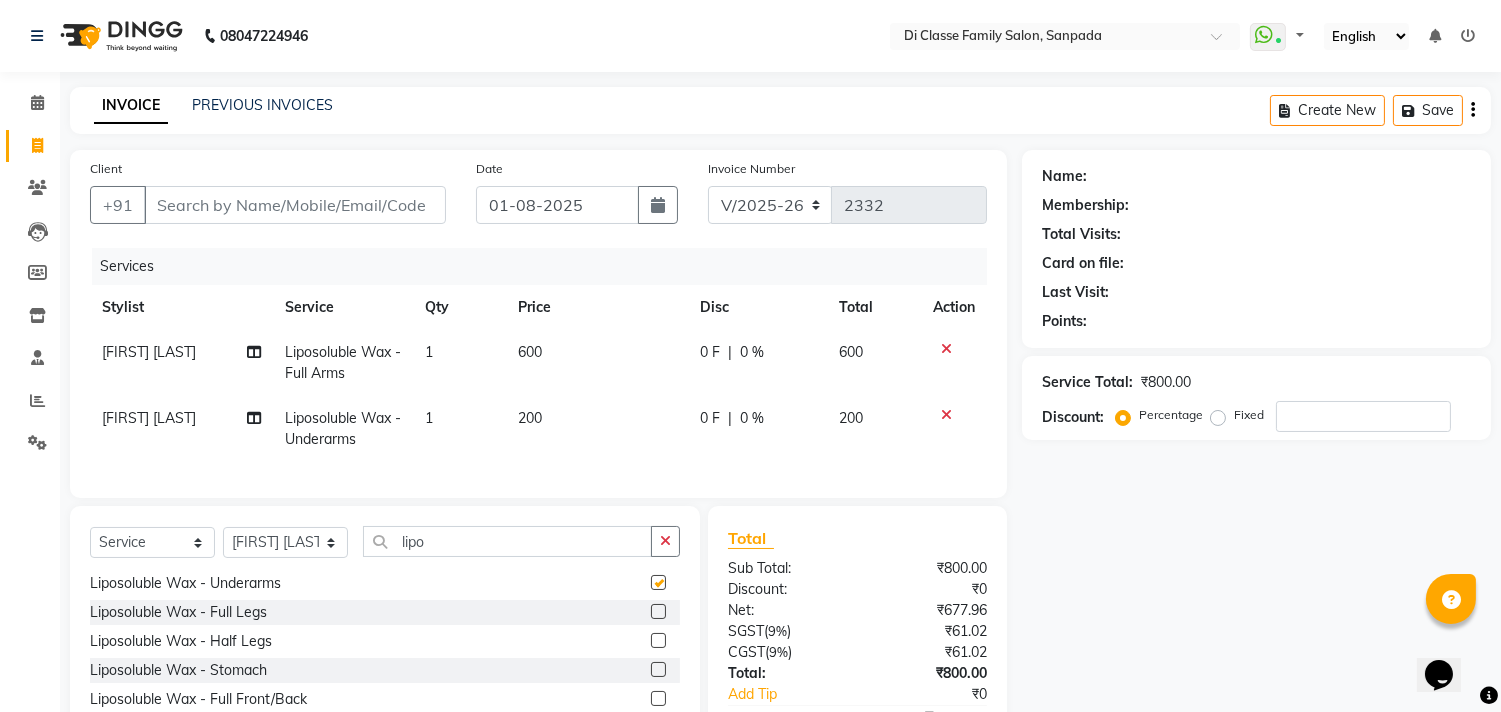 checkbox on "false" 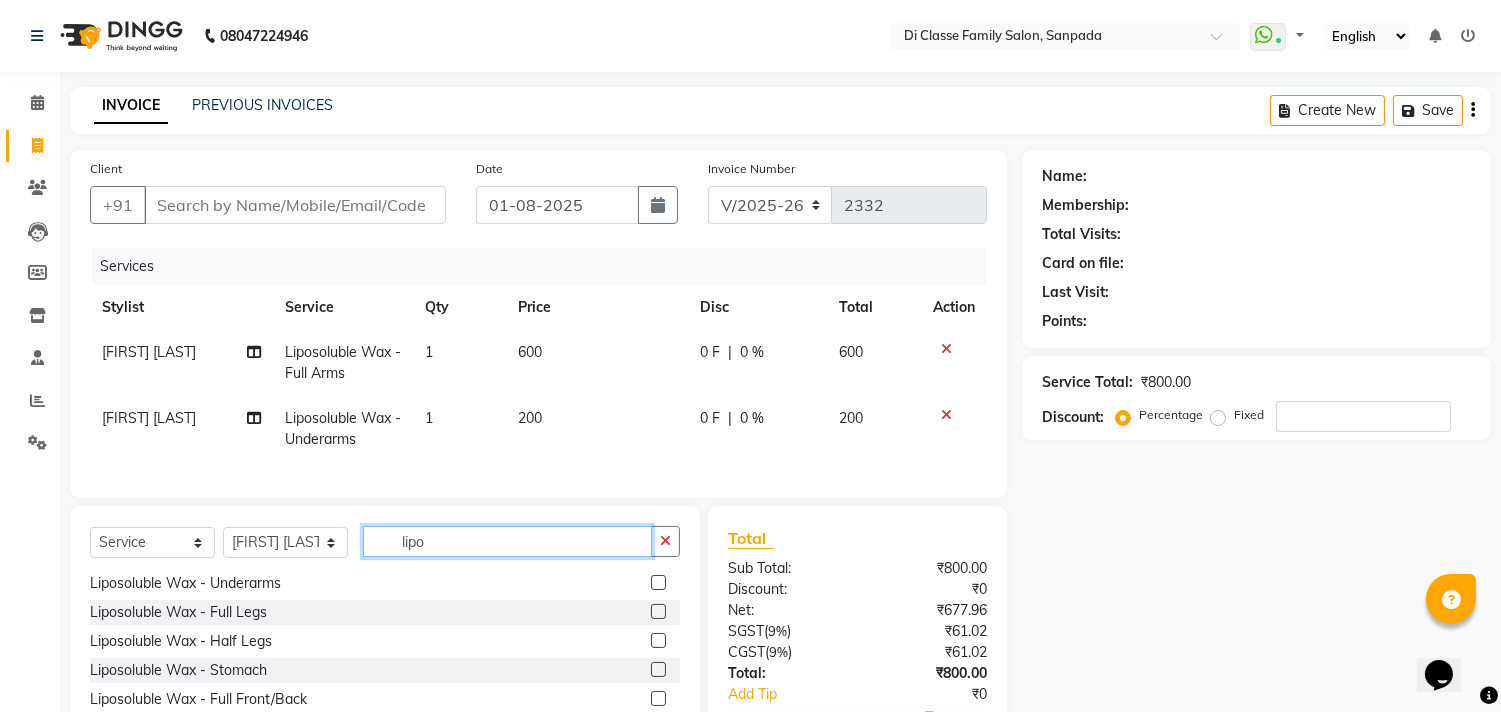 click on "lipo" 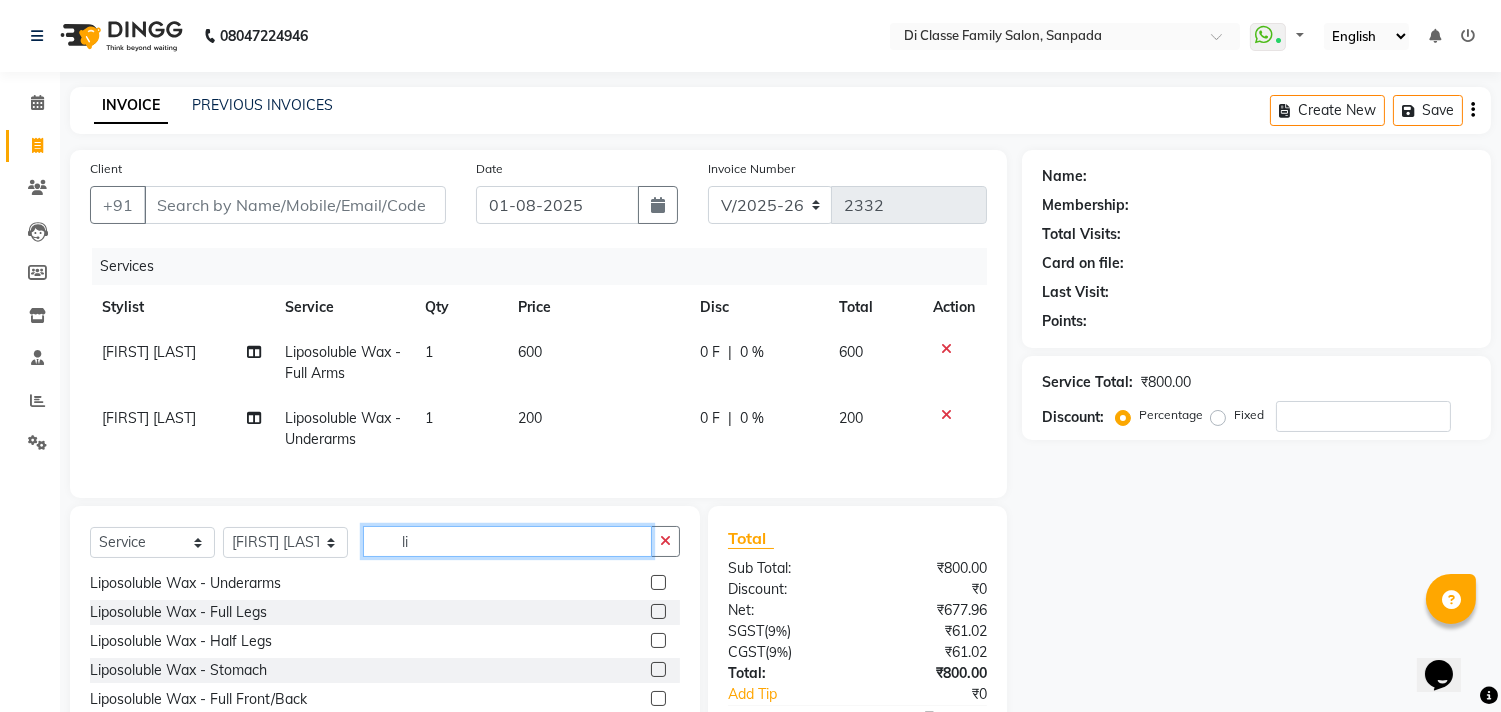 type on "l" 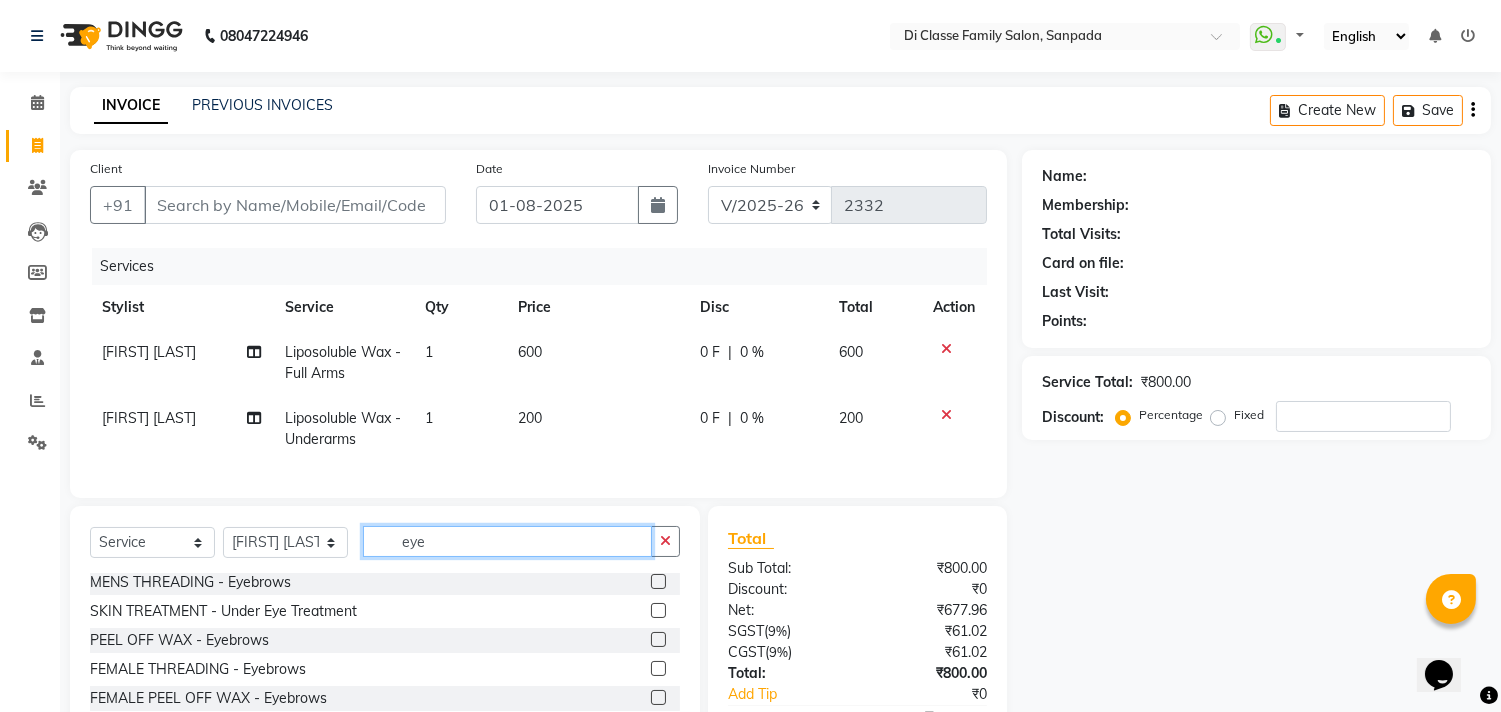 scroll, scrollTop: 3, scrollLeft: 0, axis: vertical 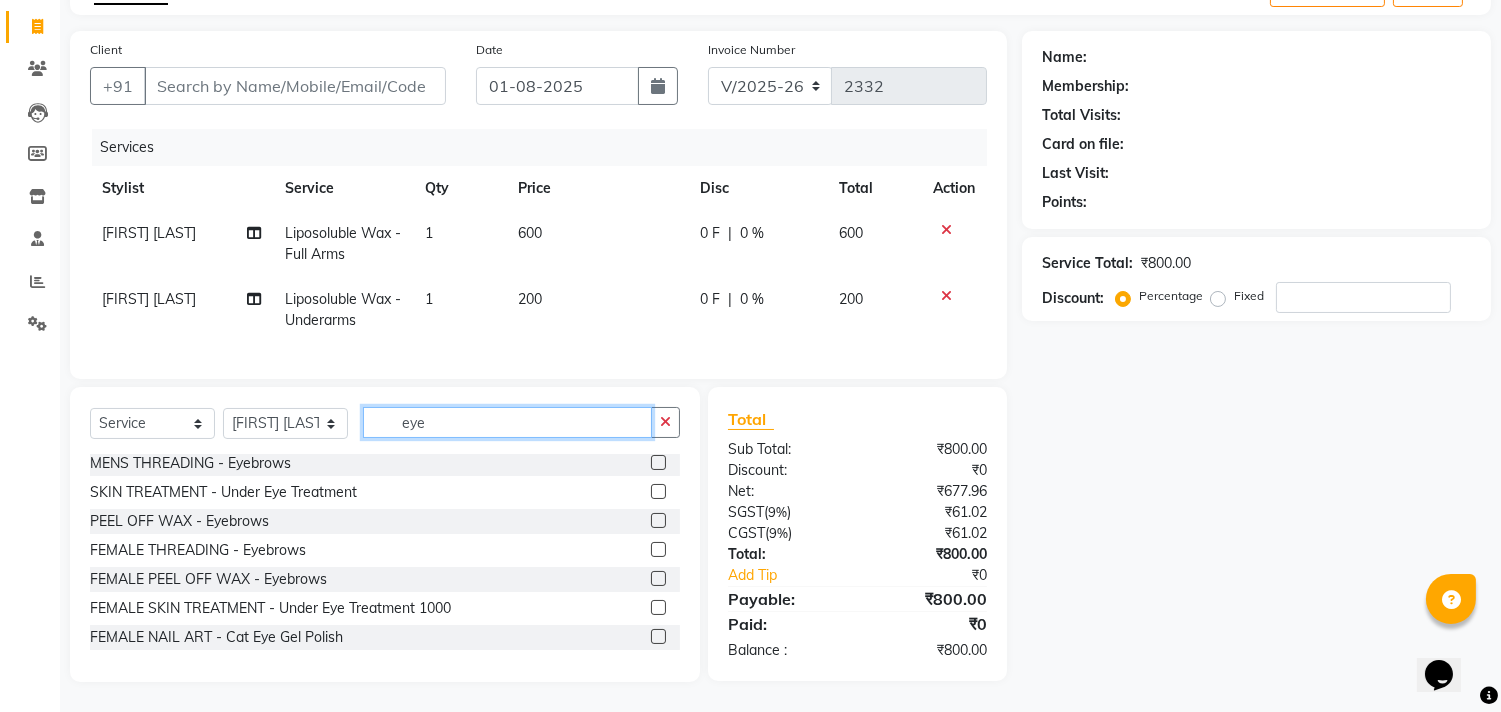 type on "eye" 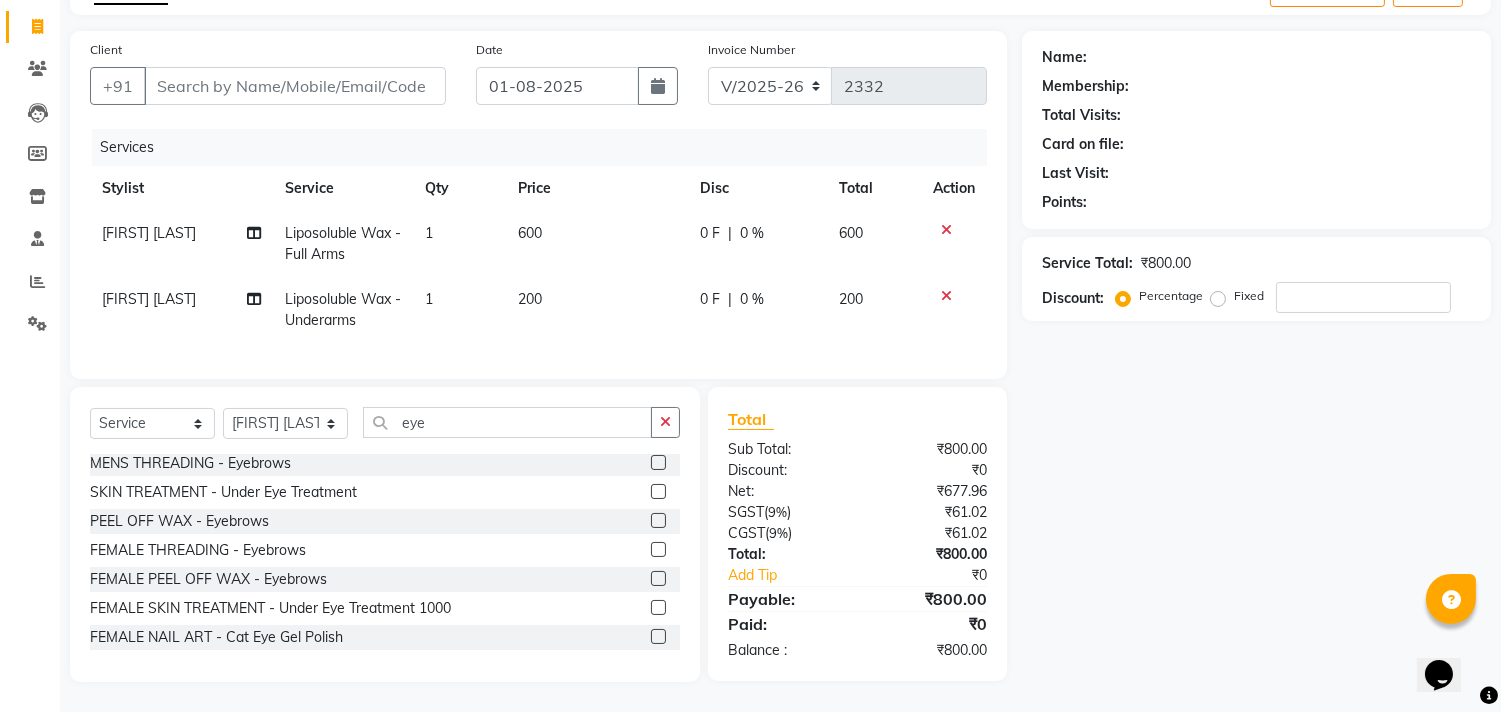 click 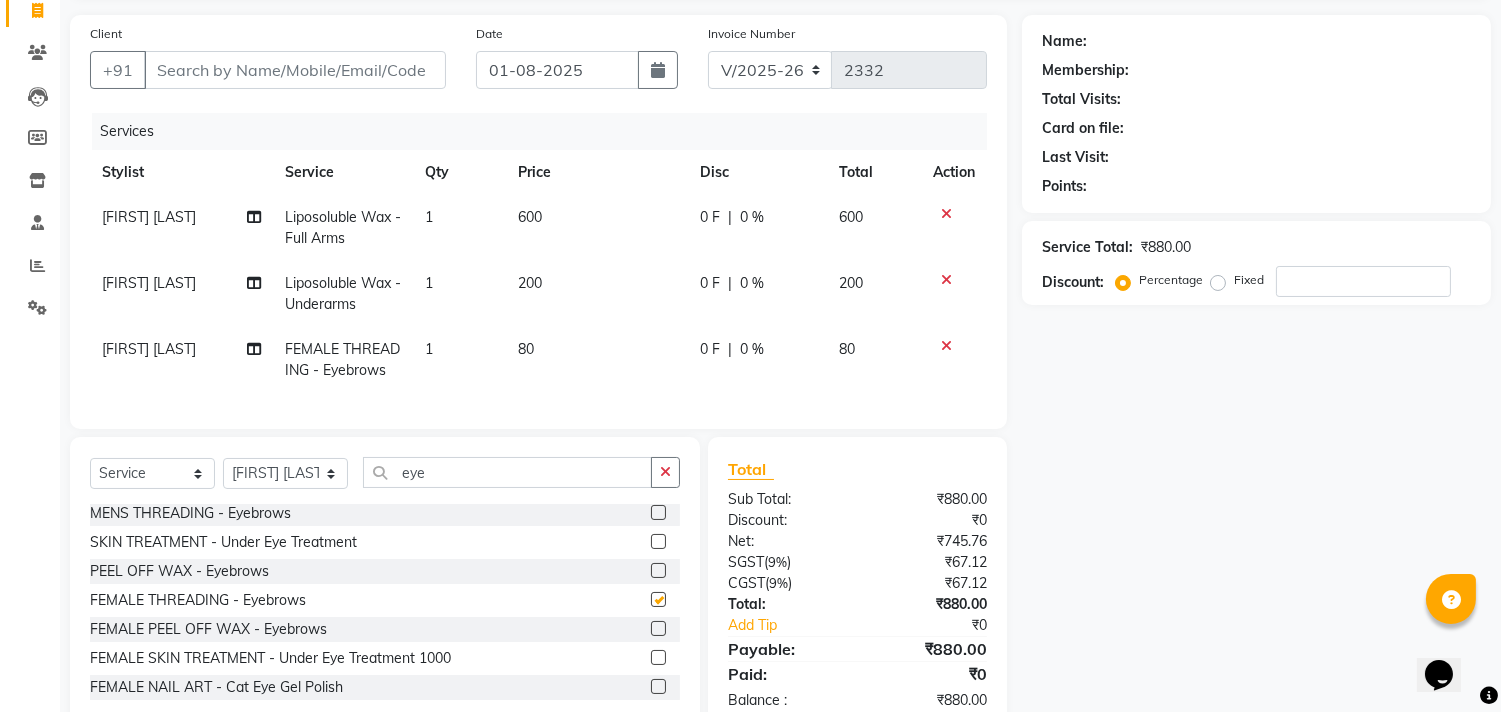checkbox on "false" 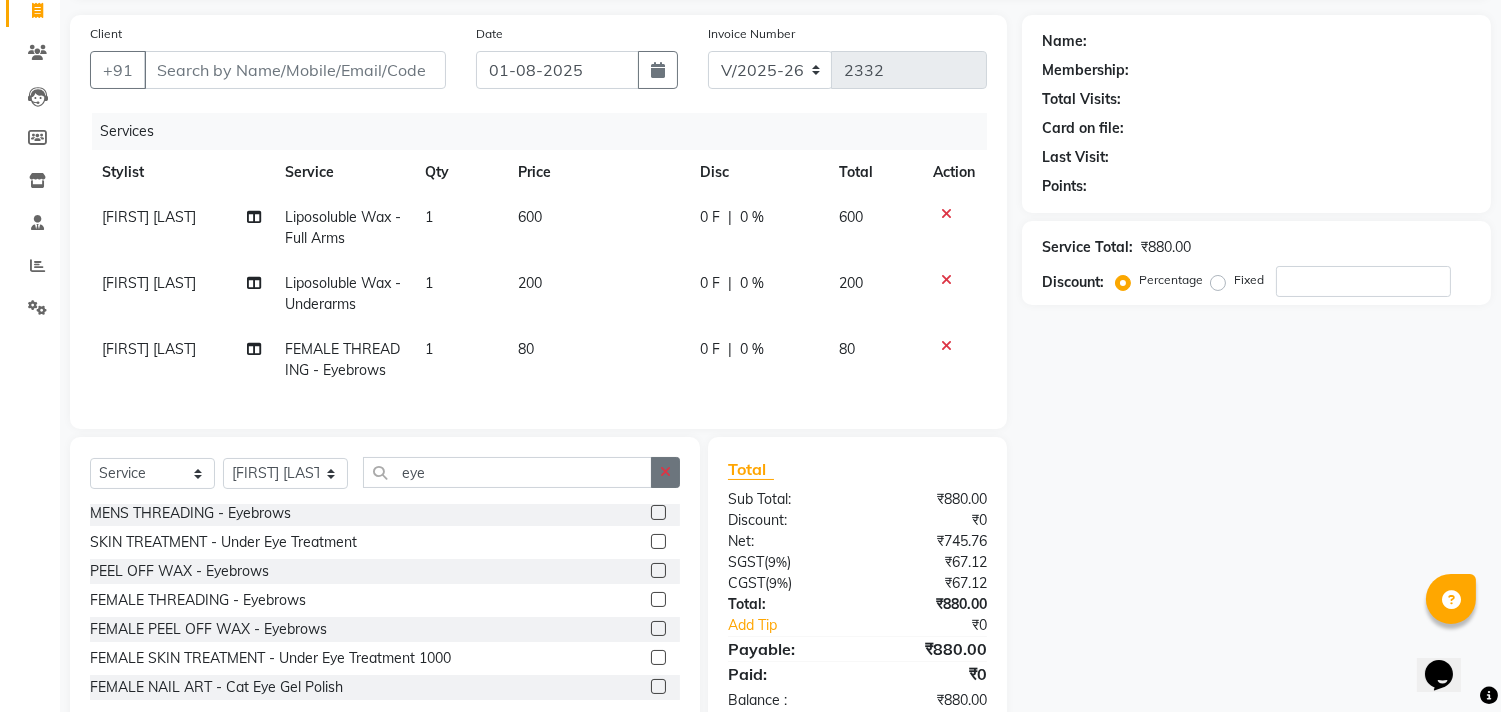 click 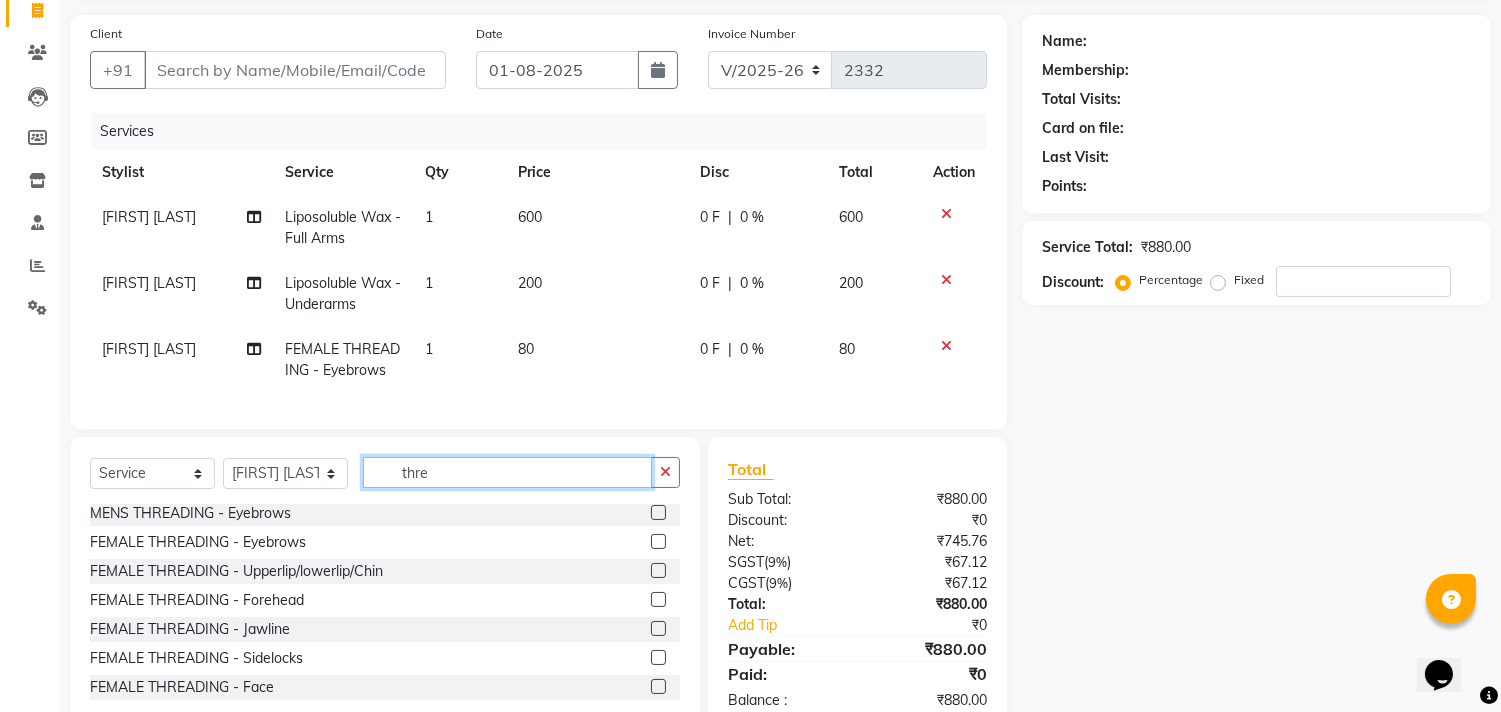 scroll, scrollTop: 0, scrollLeft: 0, axis: both 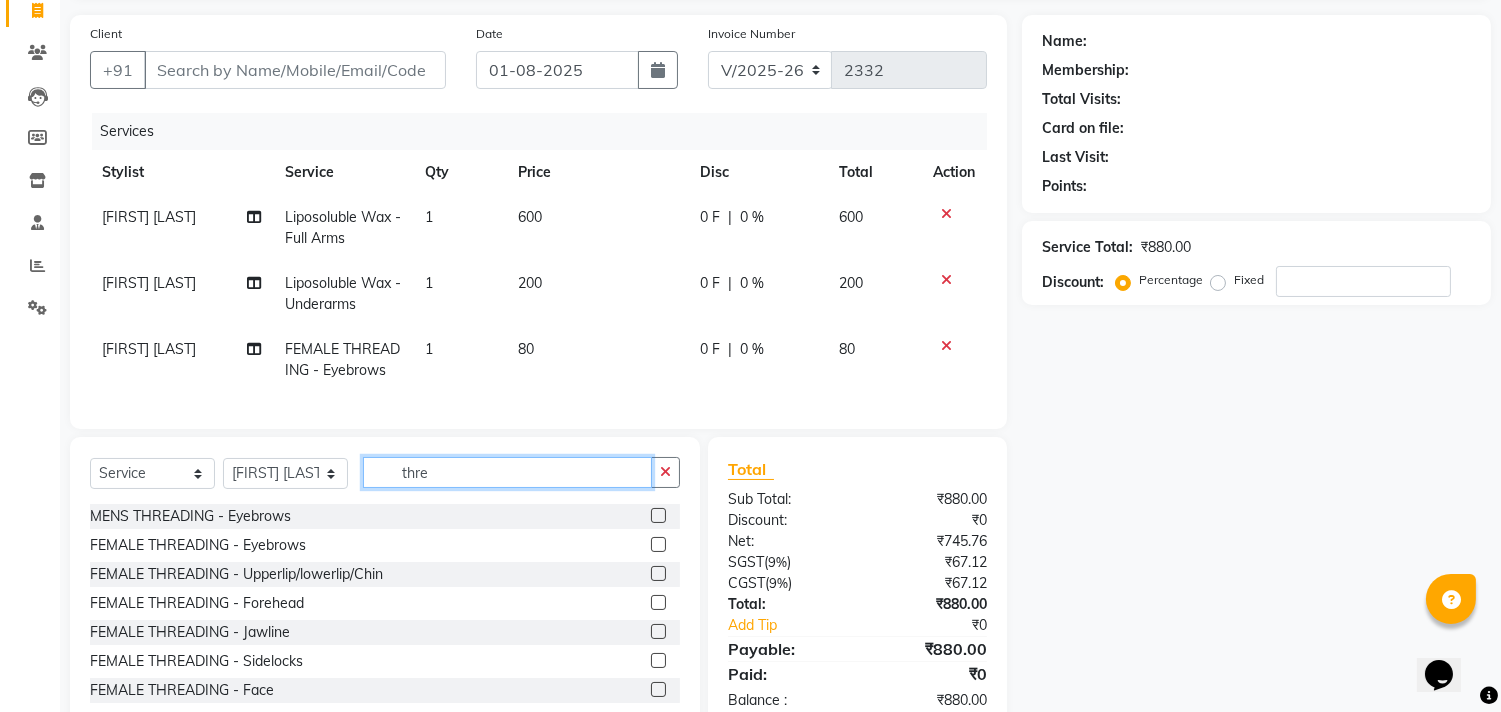 type on "thre" 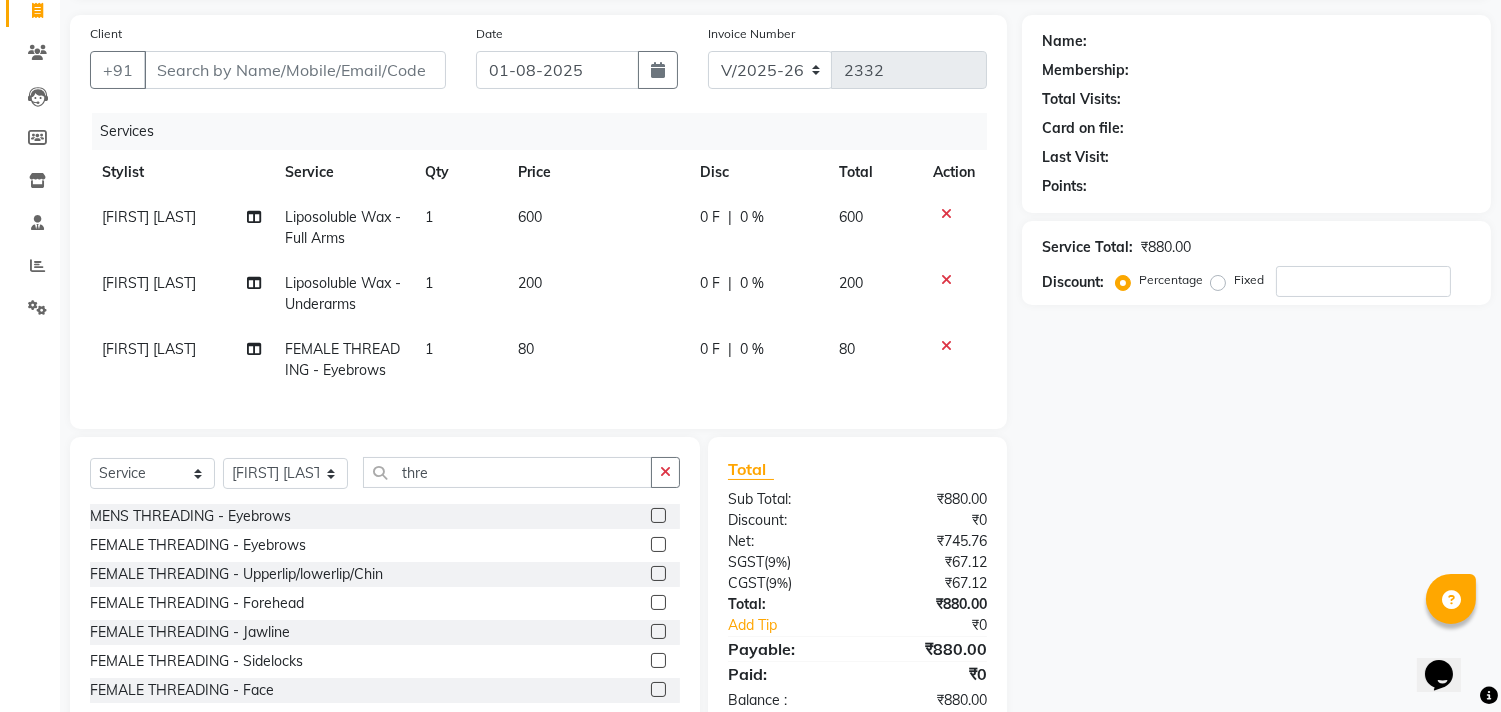 click 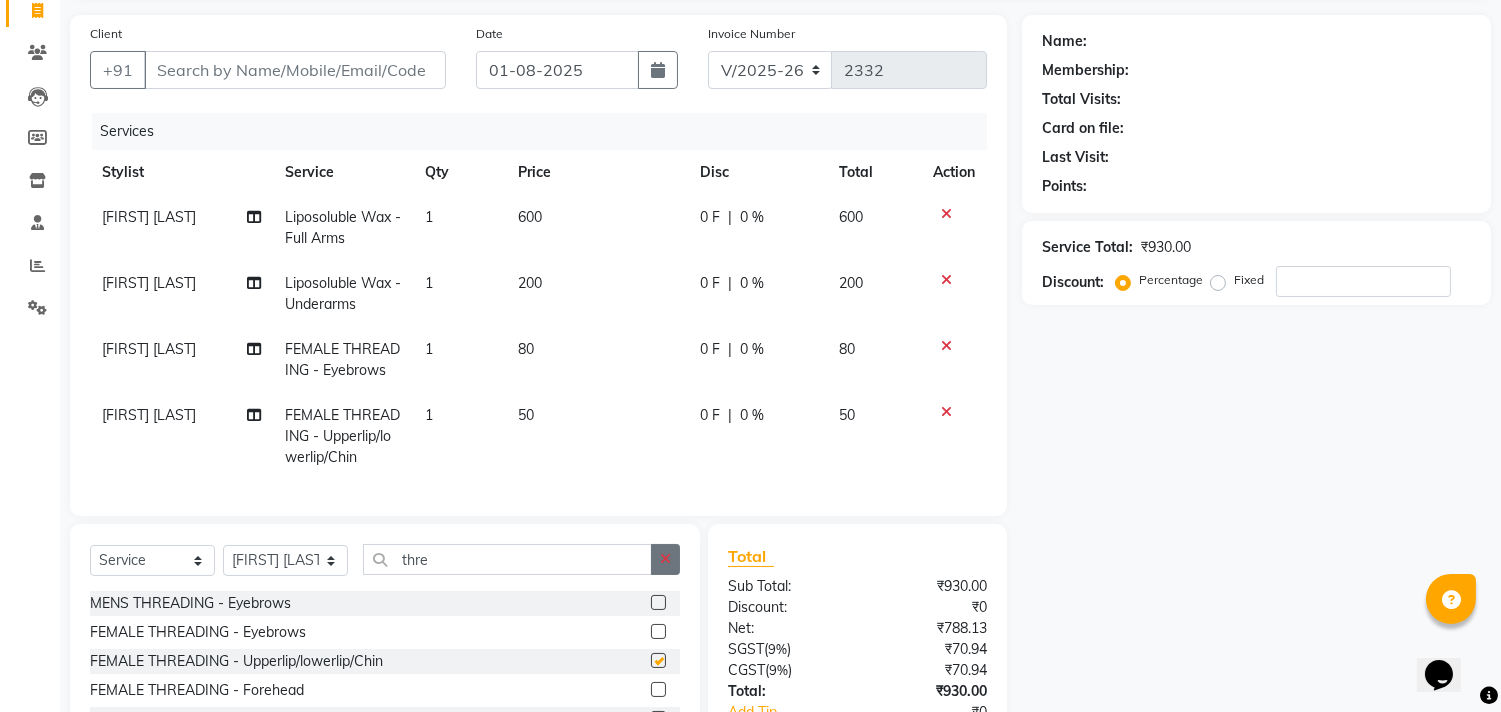checkbox on "false" 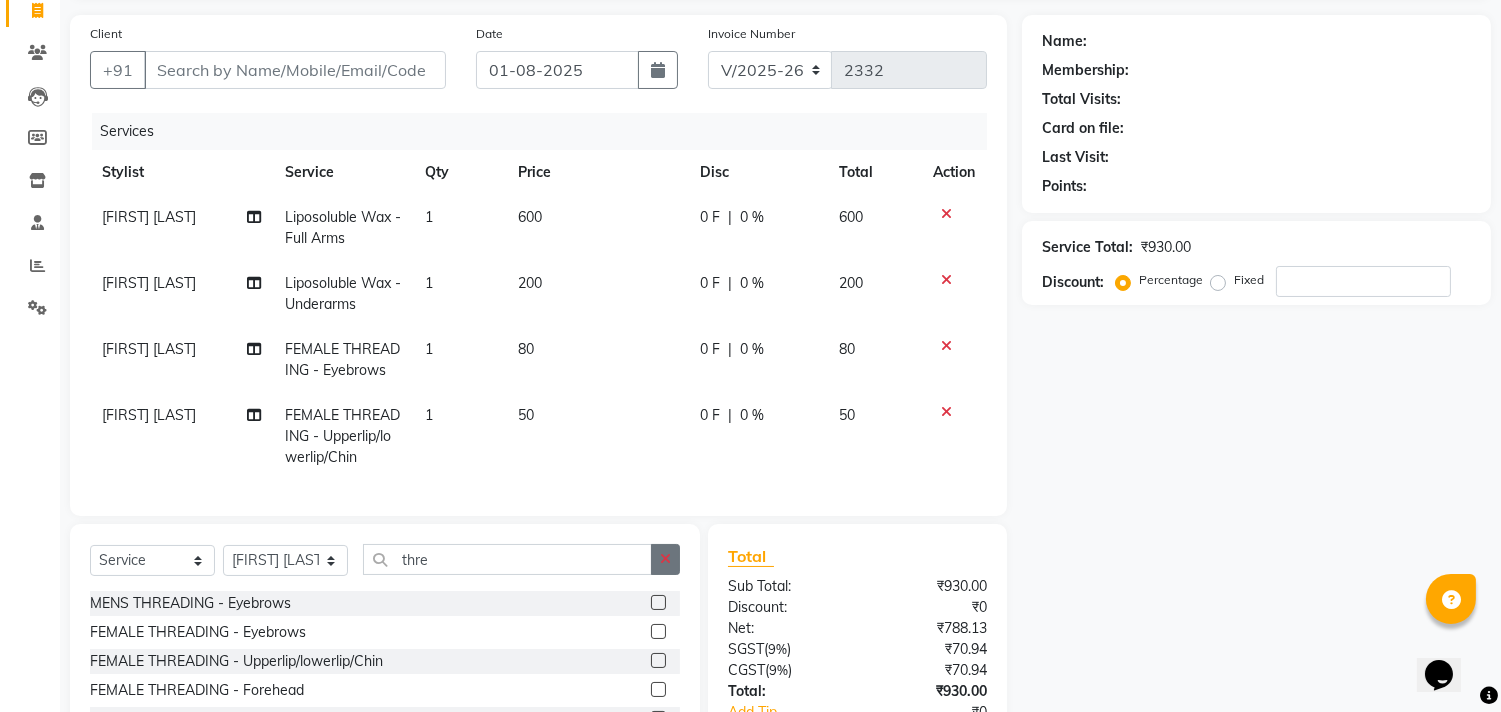 click 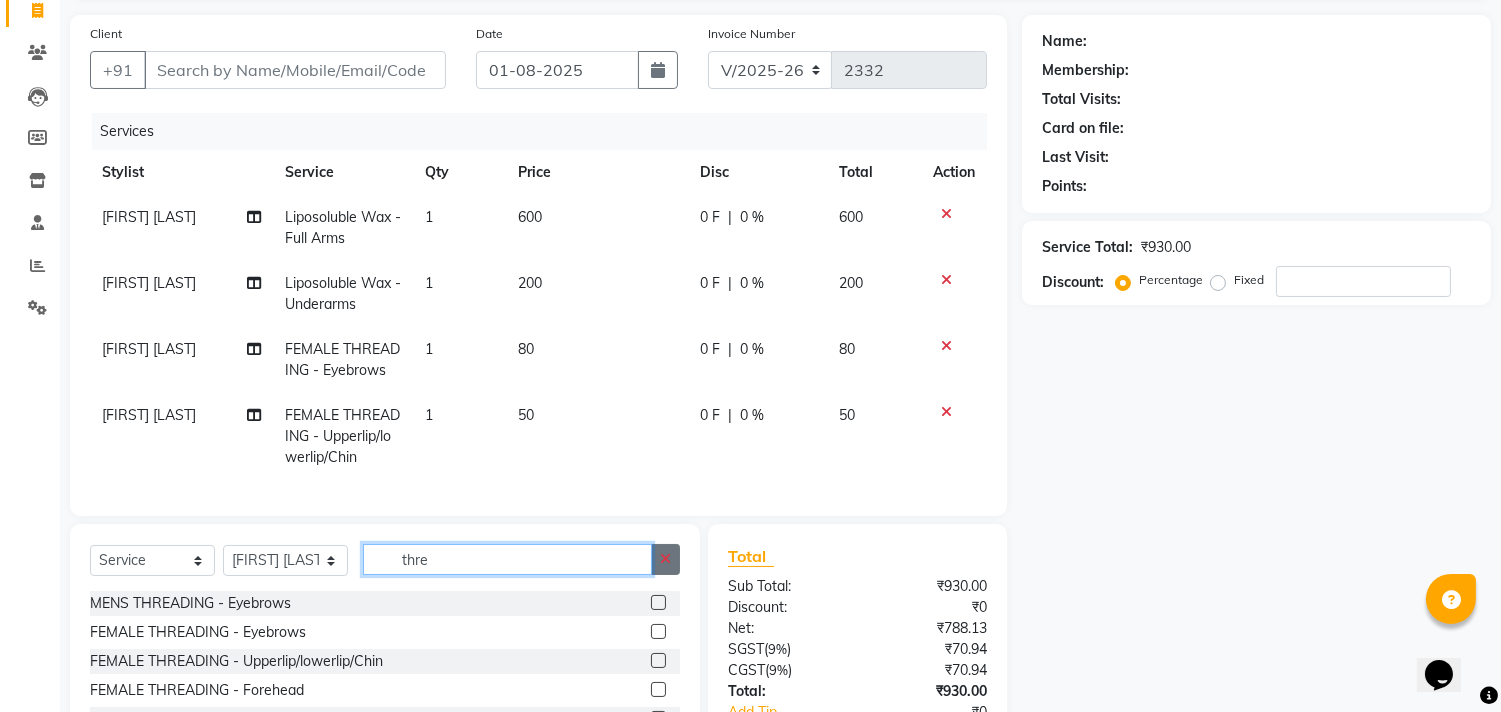 type 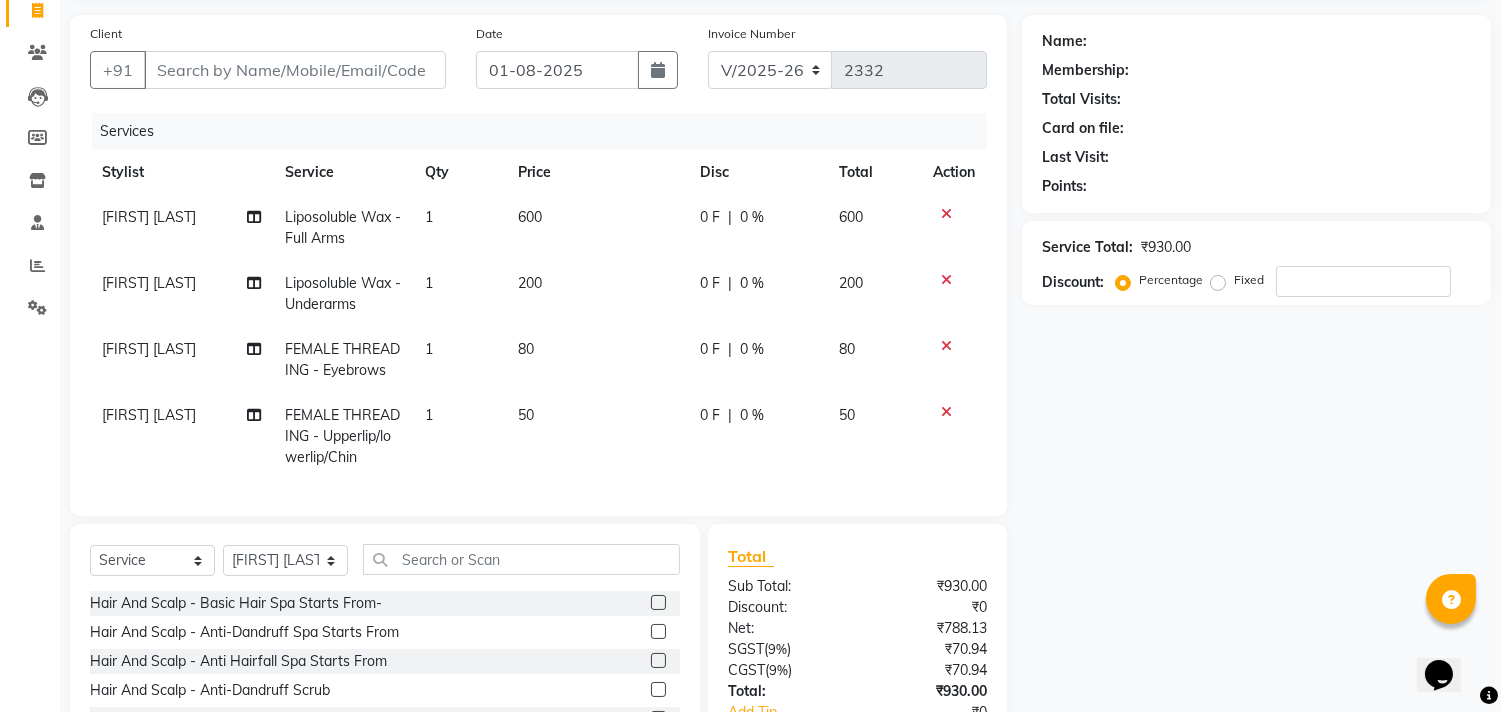 click on "[FIRST] [LAST]" 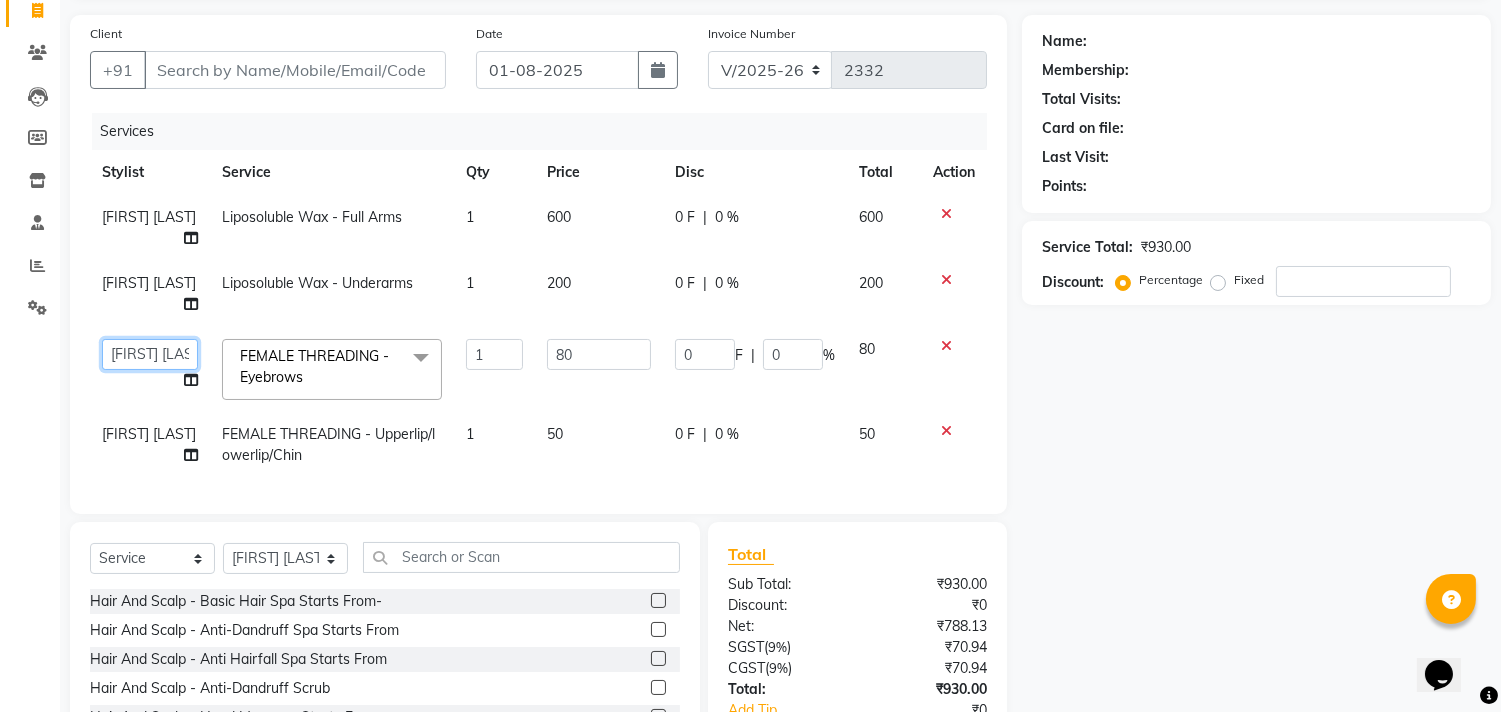 click on "aniket    Anu    AYAZ KADRI    Front Desk   Javed   kapil   KOMAL    Payal    Pooja Jadhav   Rahul Datkhile   RESHMA SHAIKH   rutik shinde   SACHIN SAKPAL   SADDAM   SAHAJAN   SAKSHI CHAVAN   Sameer    sampada   Sanjana    SANU   SHUBHAM PEDNEKAR   Sikandar Ansari" 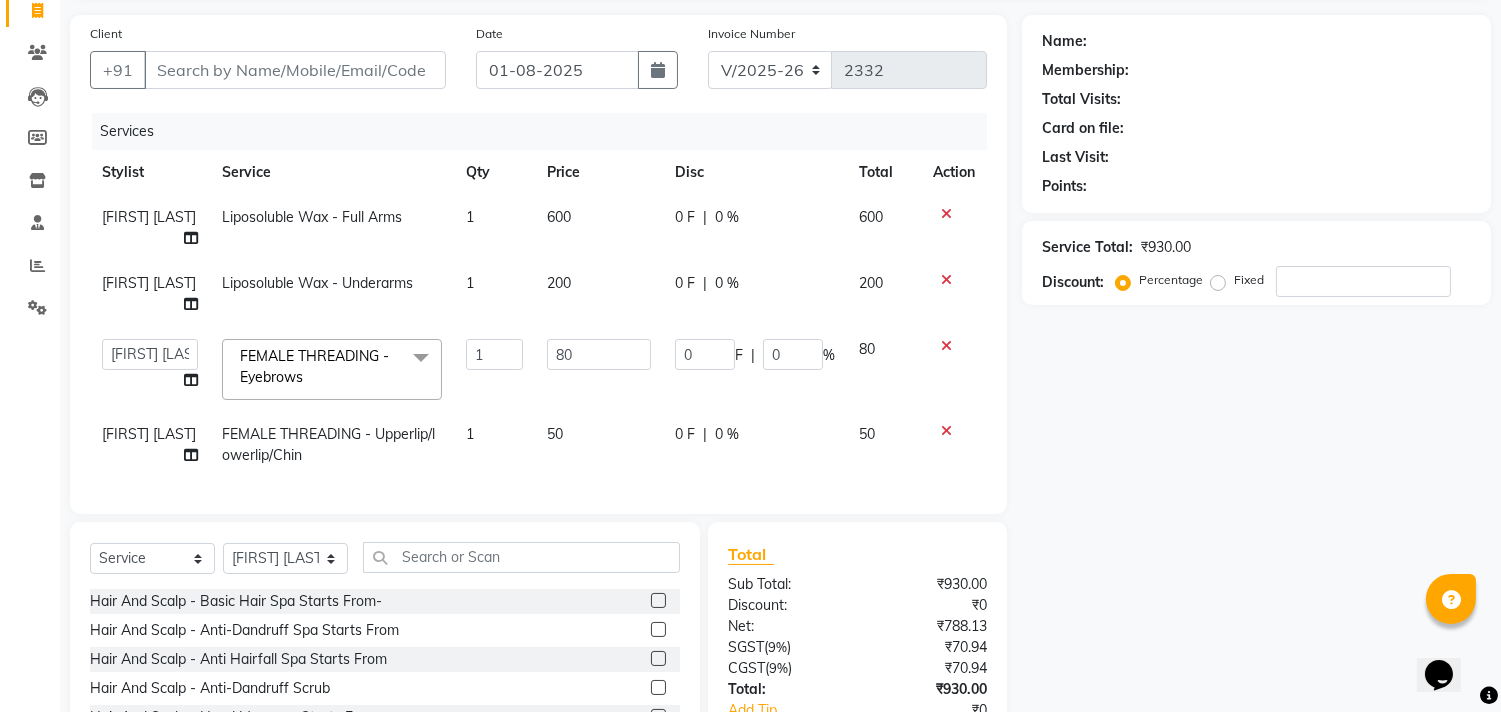select on "28411" 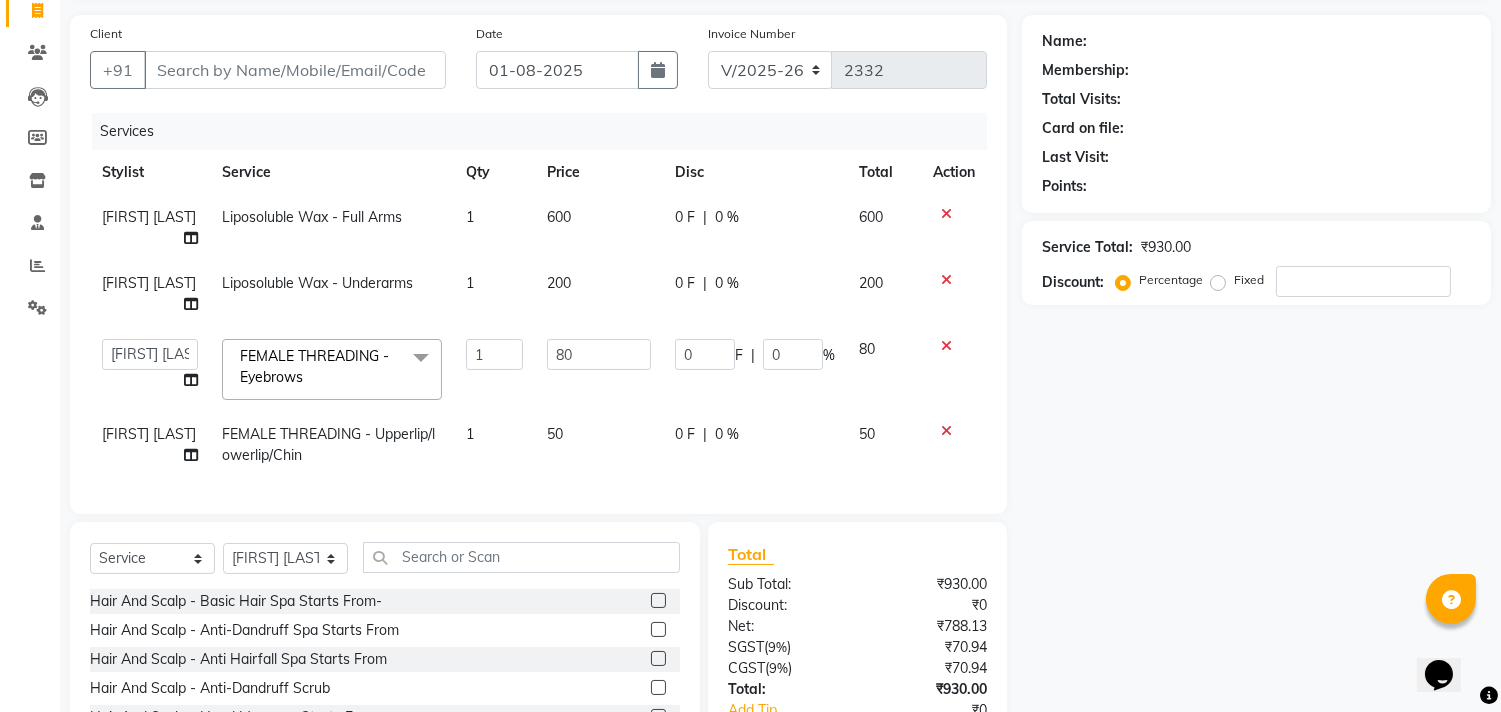 click on "[FIRST] [LAST]" 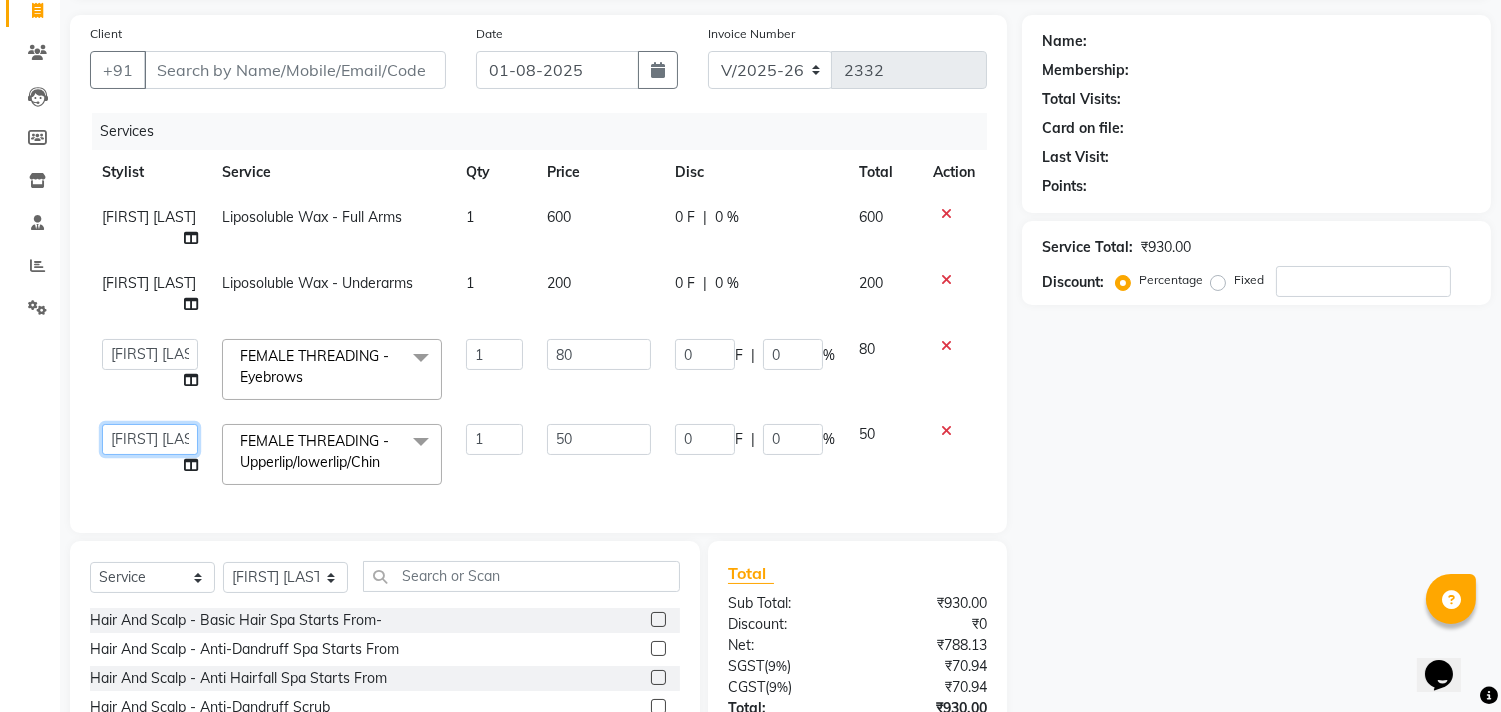 click on "aniket    Anu    AYAZ KADRI    Front Desk   Javed   kapil   KOMAL    Payal    Pooja Jadhav   Rahul Datkhile   RESHMA SHAIKH   rutik shinde   SACHIN SAKPAL   SADDAM   SAHAJAN   SAKSHI CHAVAN   Sameer    sampada   Sanjana    SANU   SHUBHAM PEDNEKAR   Sikandar Ansari" 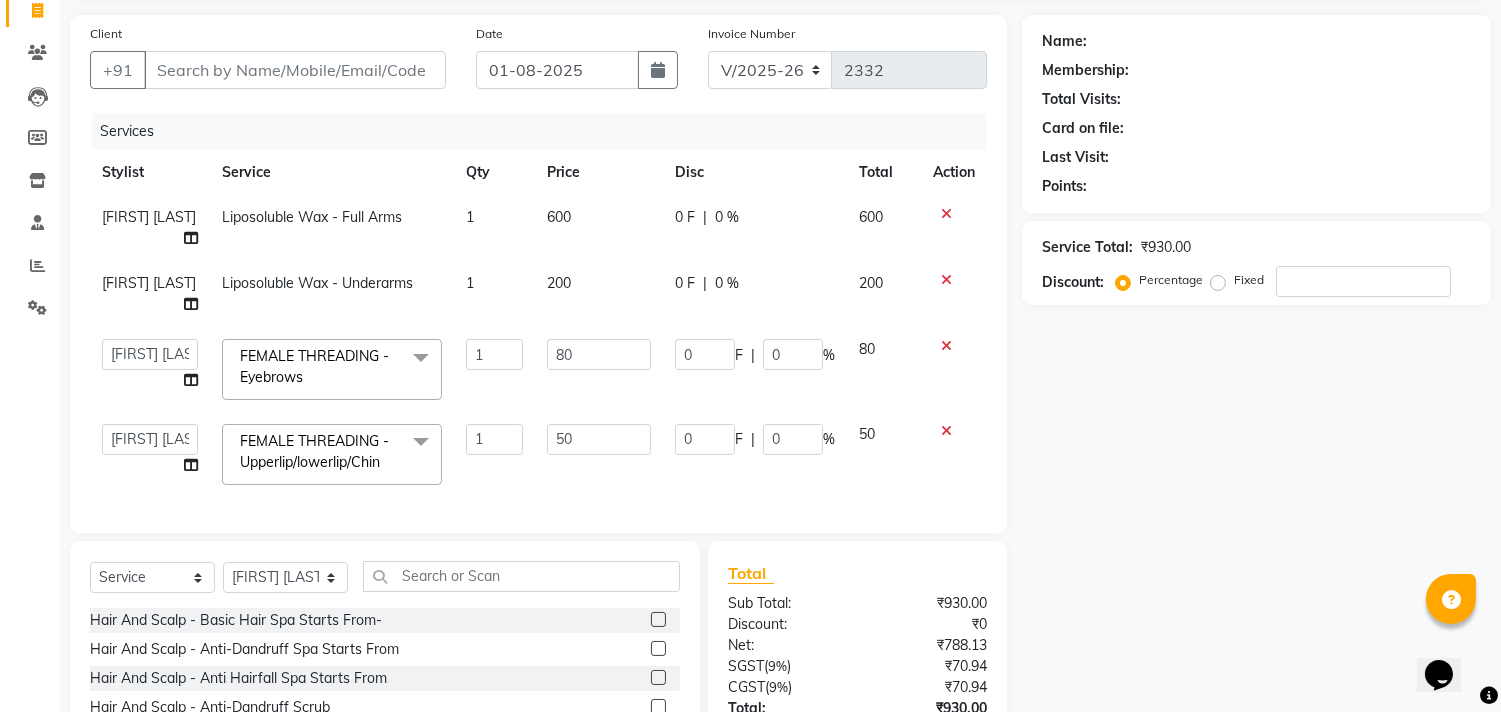 select on "28411" 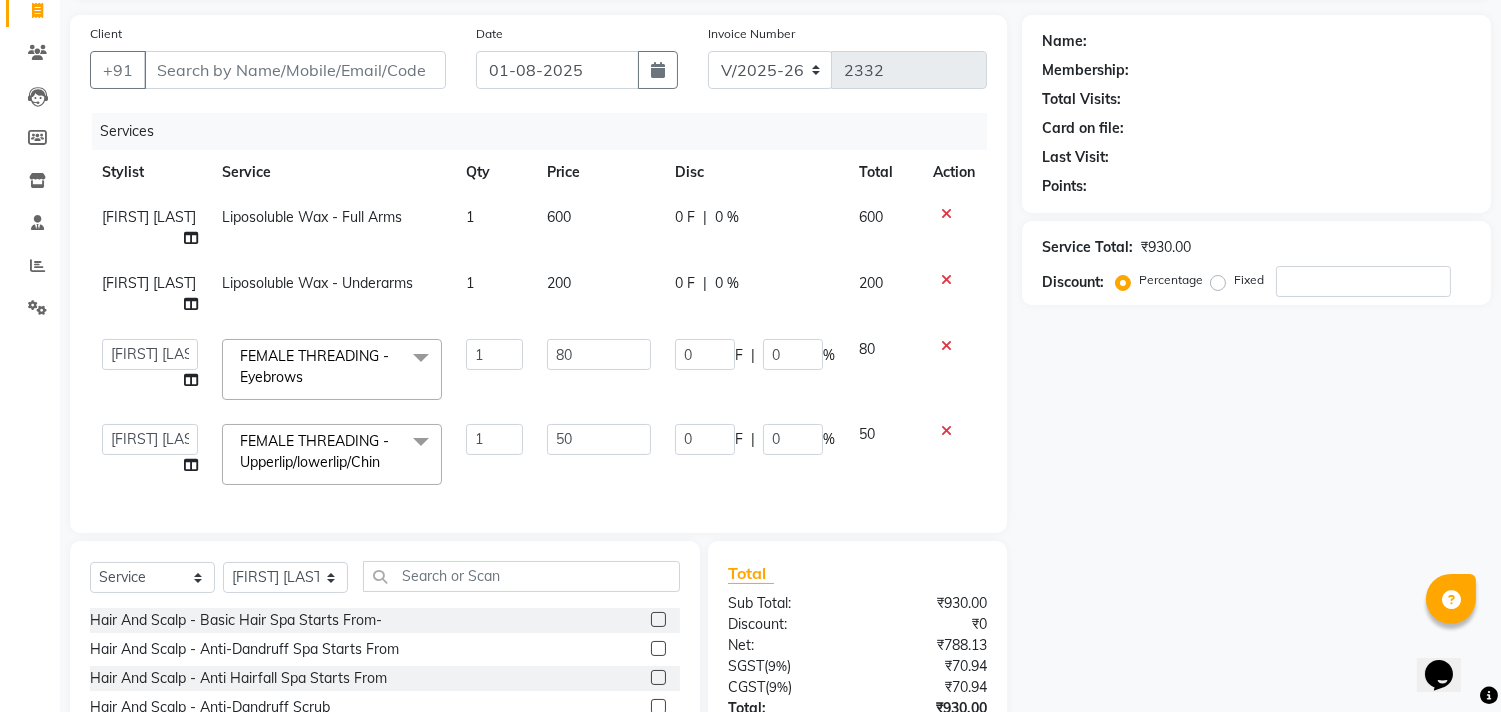click on "Name: Membership: Total Visits: Card on file: Last Visit:  Points:  Service Total:  ₹930.00  Discount:  Percentage   Fixed" 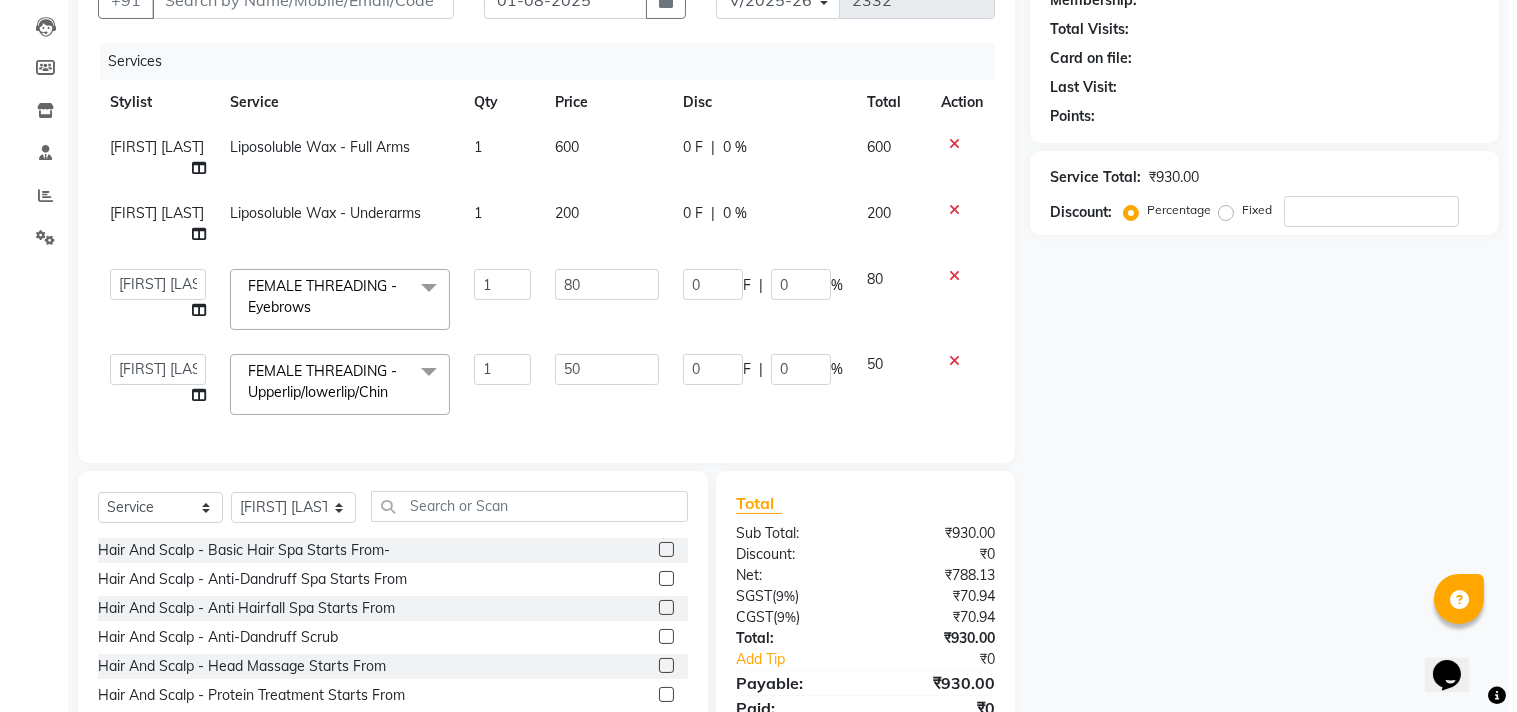 scroll, scrollTop: 83, scrollLeft: 0, axis: vertical 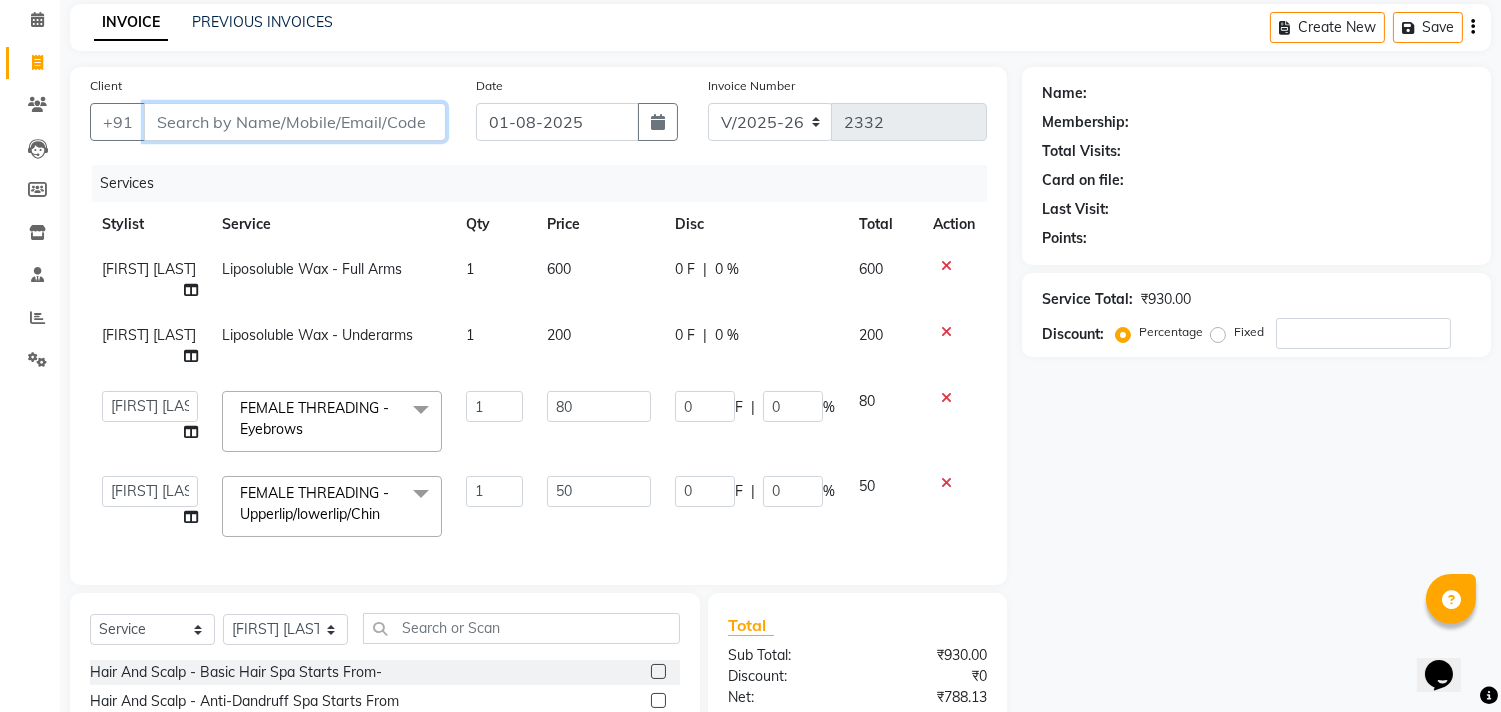 click on "Client" at bounding box center (295, 122) 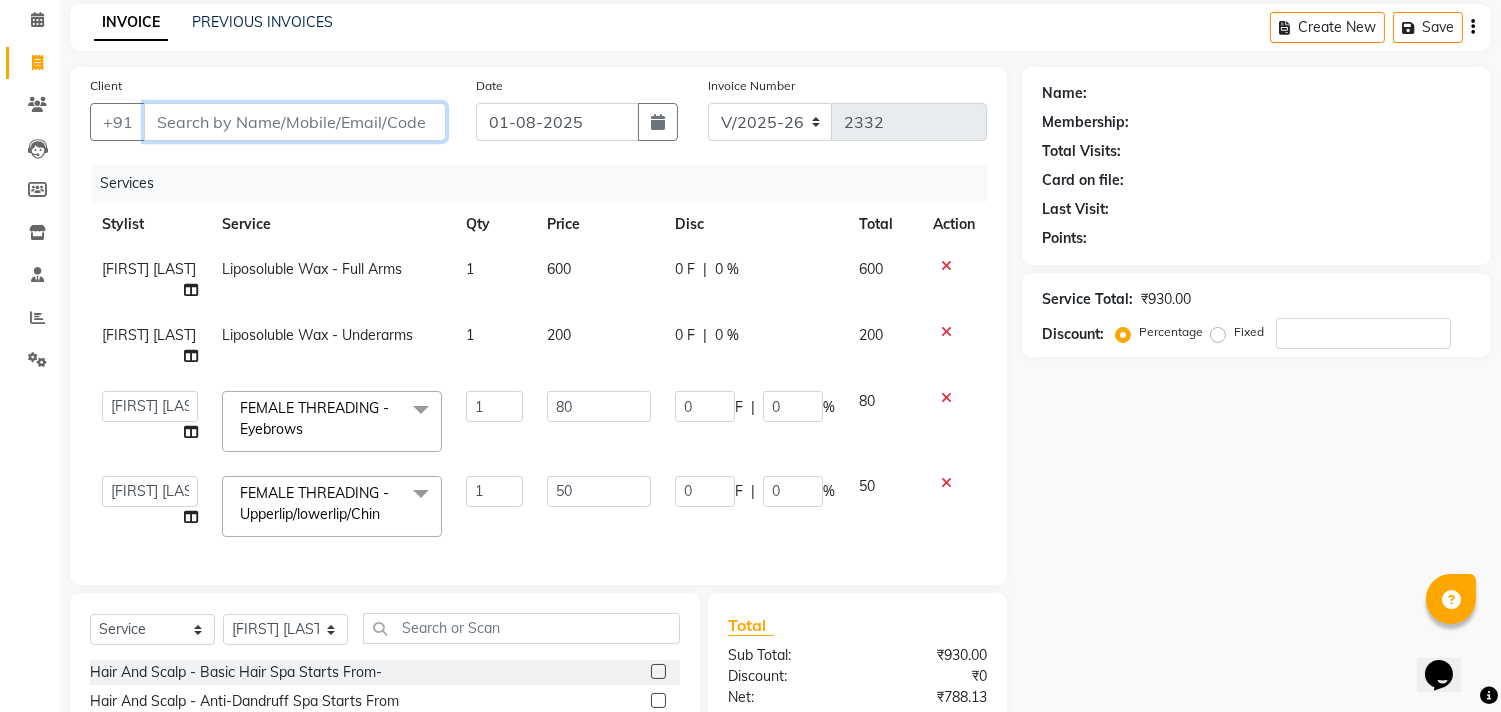 type on "7" 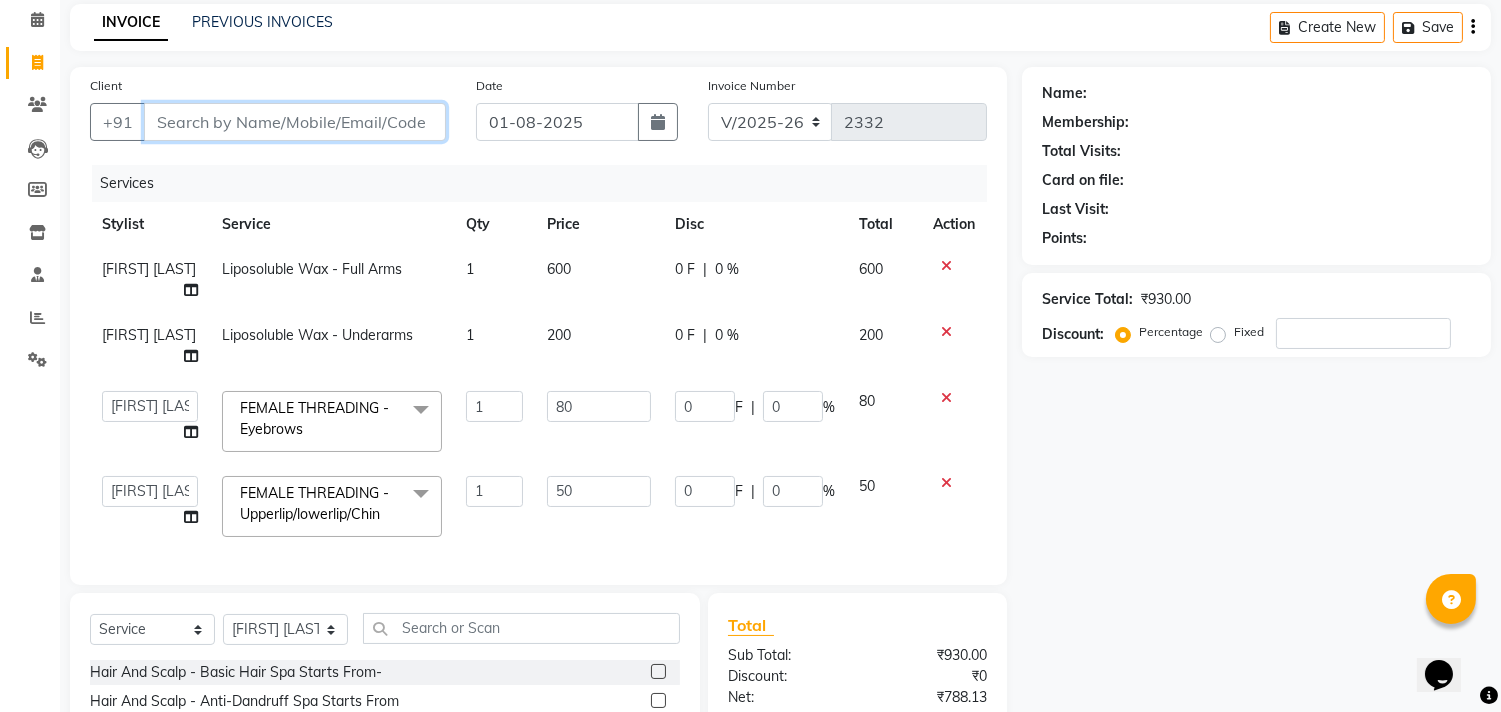 type on "0" 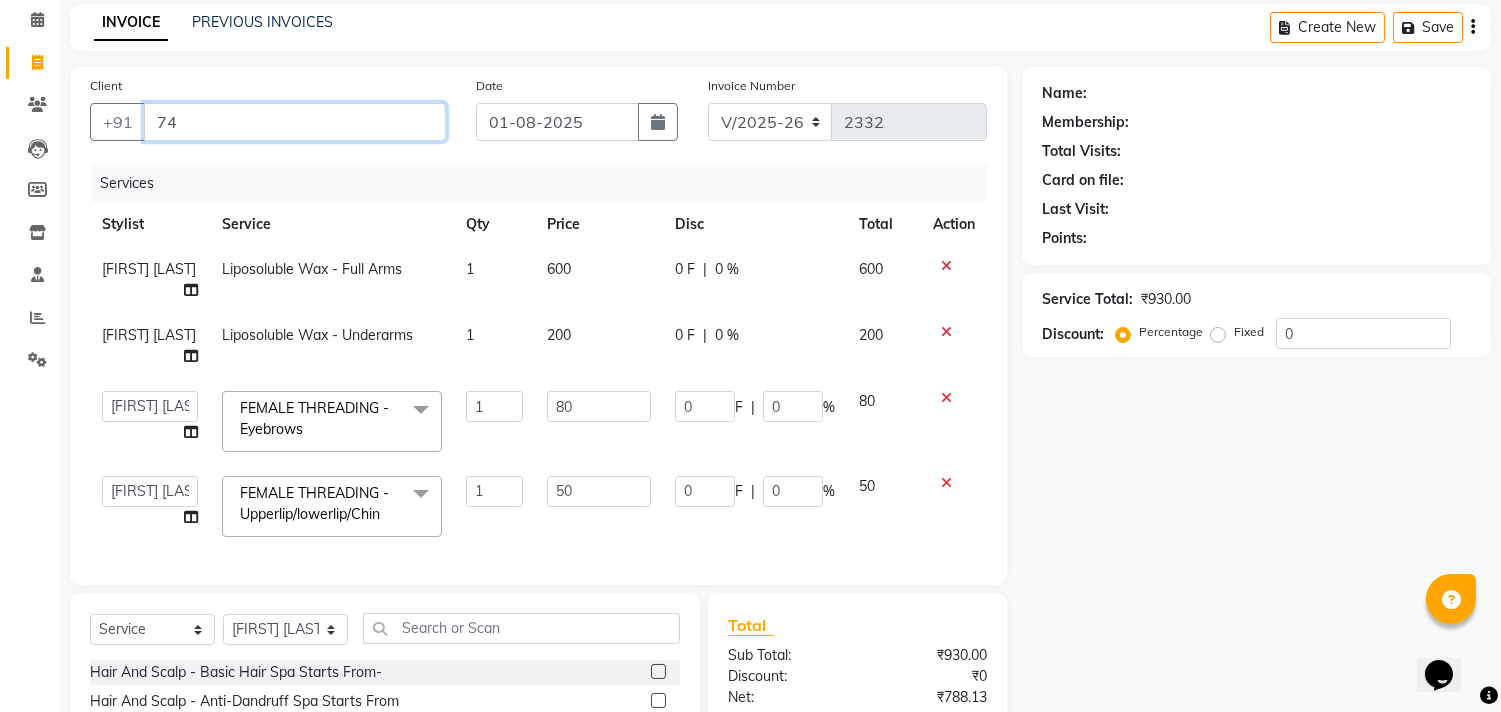 type on "7" 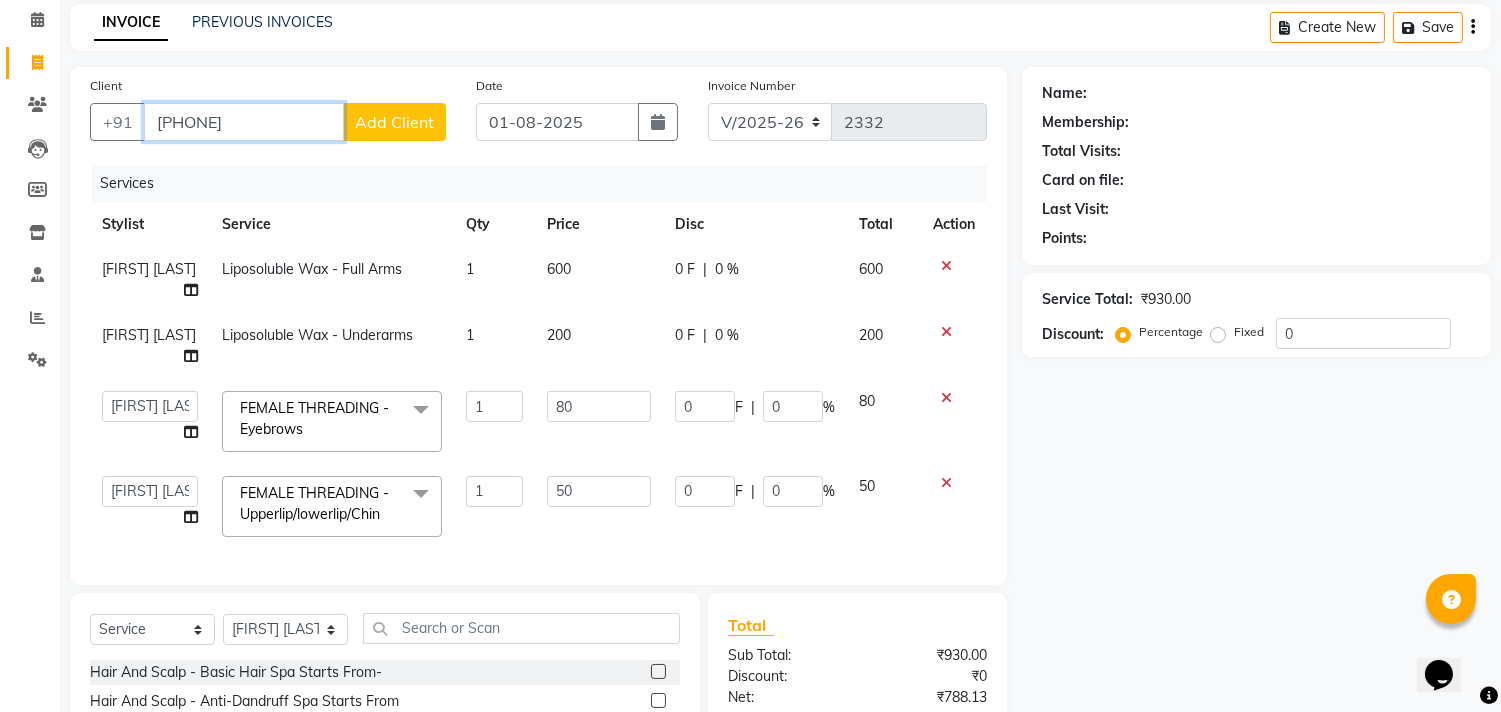 type on "[PHONE]" 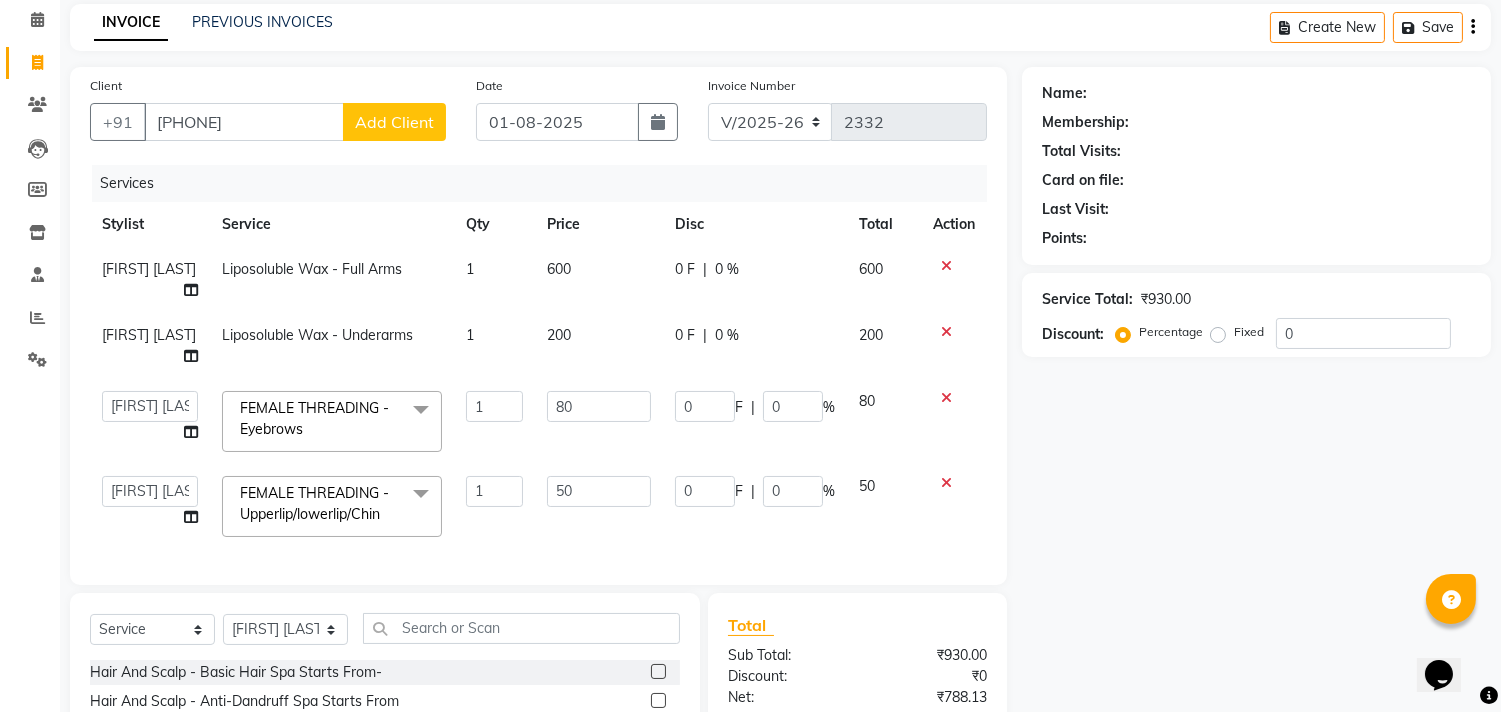 click on "Add Client" 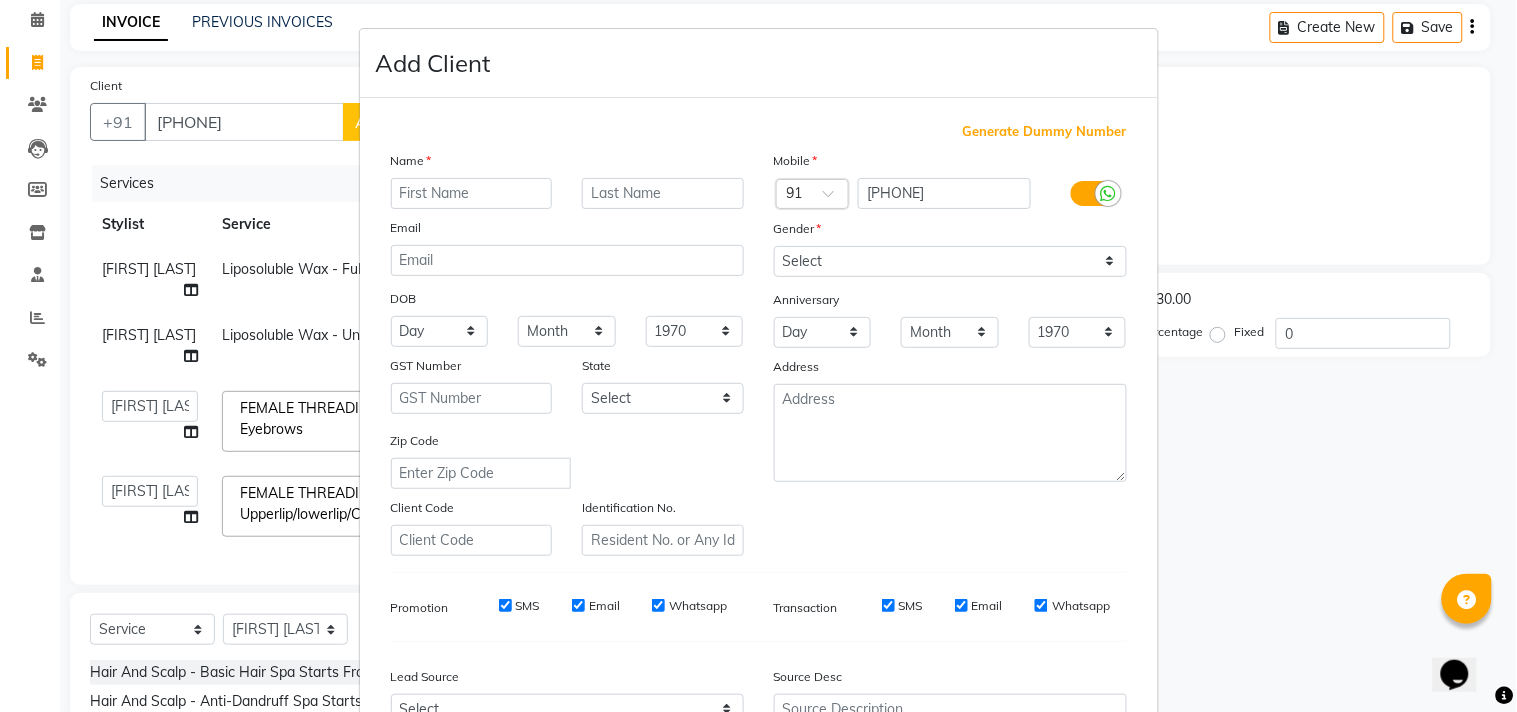 click at bounding box center [472, 193] 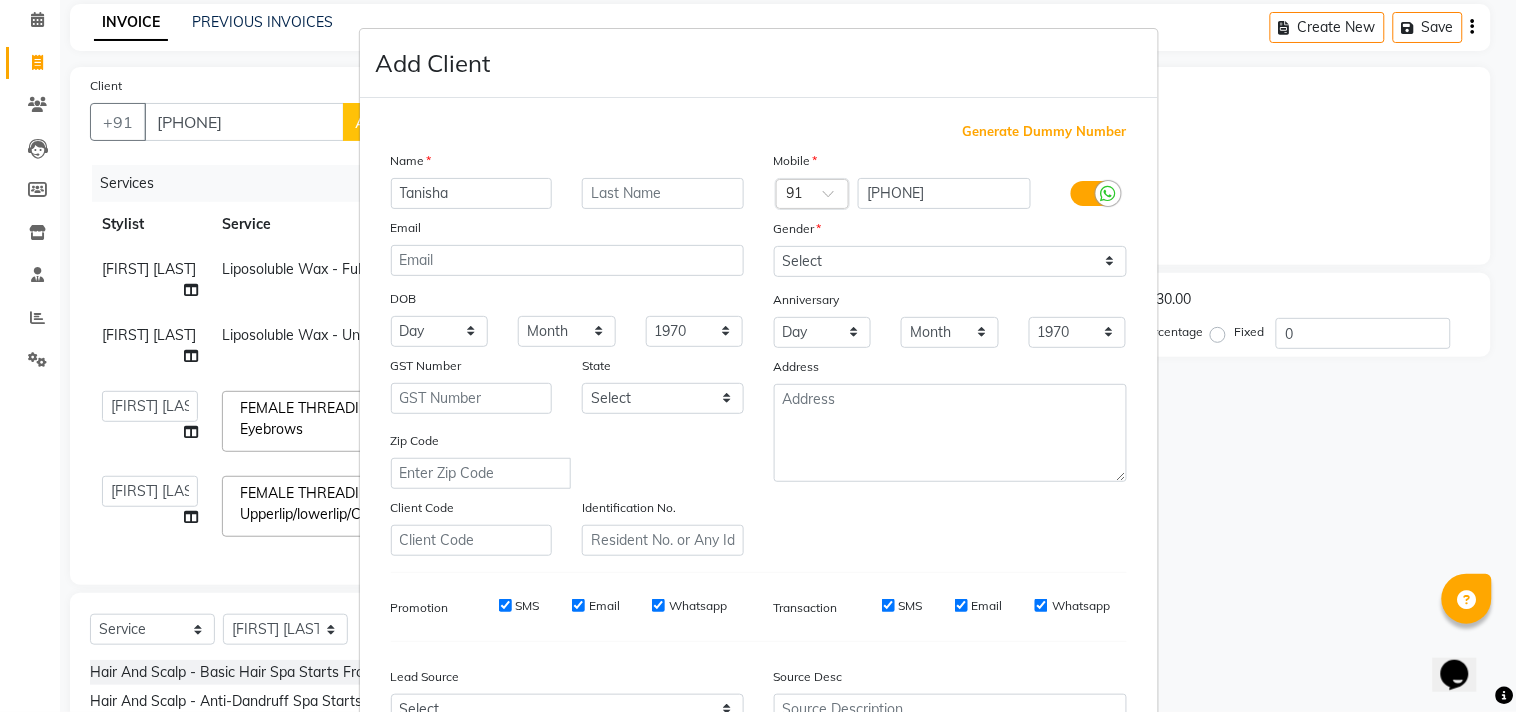 type on "Tanisha" 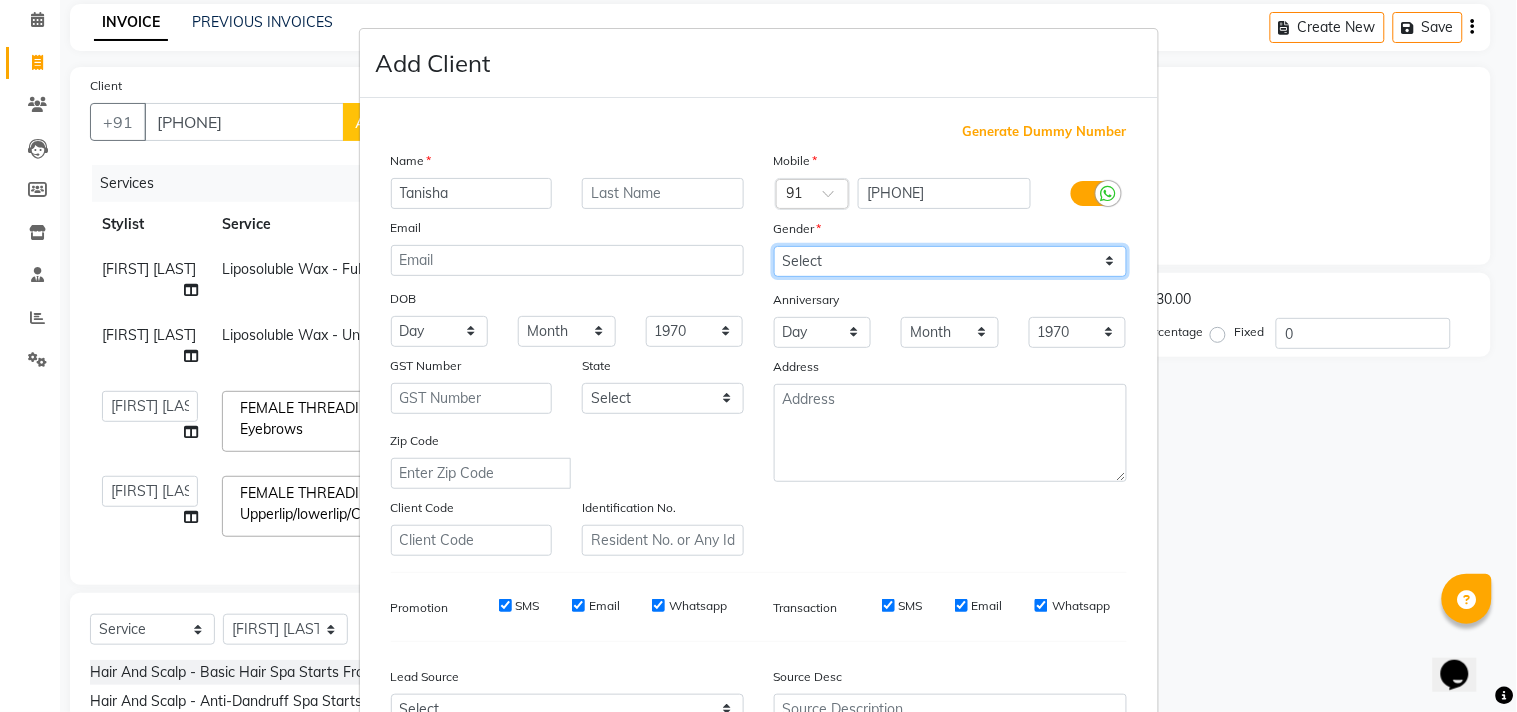 click on "Select Male Female Other Prefer Not To Say" at bounding box center (950, 261) 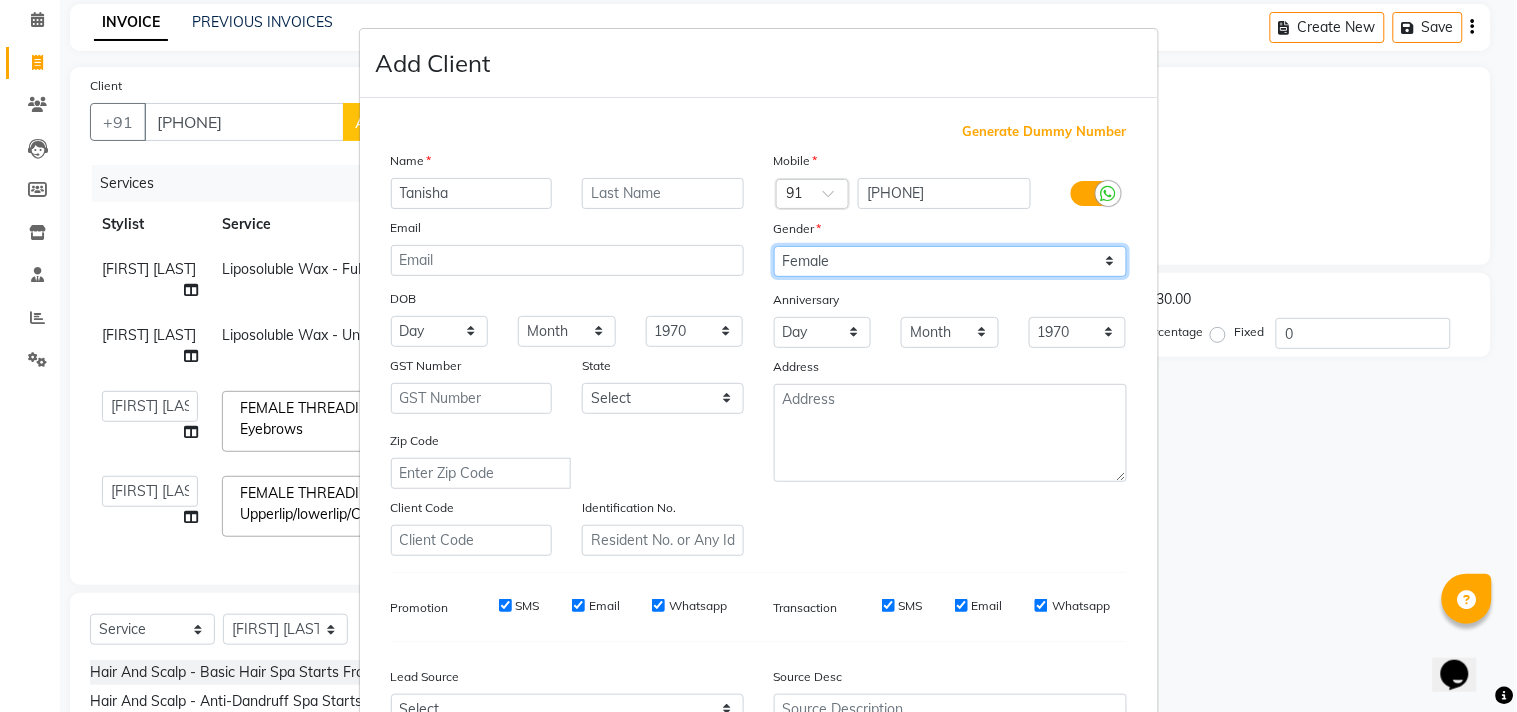 click on "Select Male Female Other Prefer Not To Say" at bounding box center [950, 261] 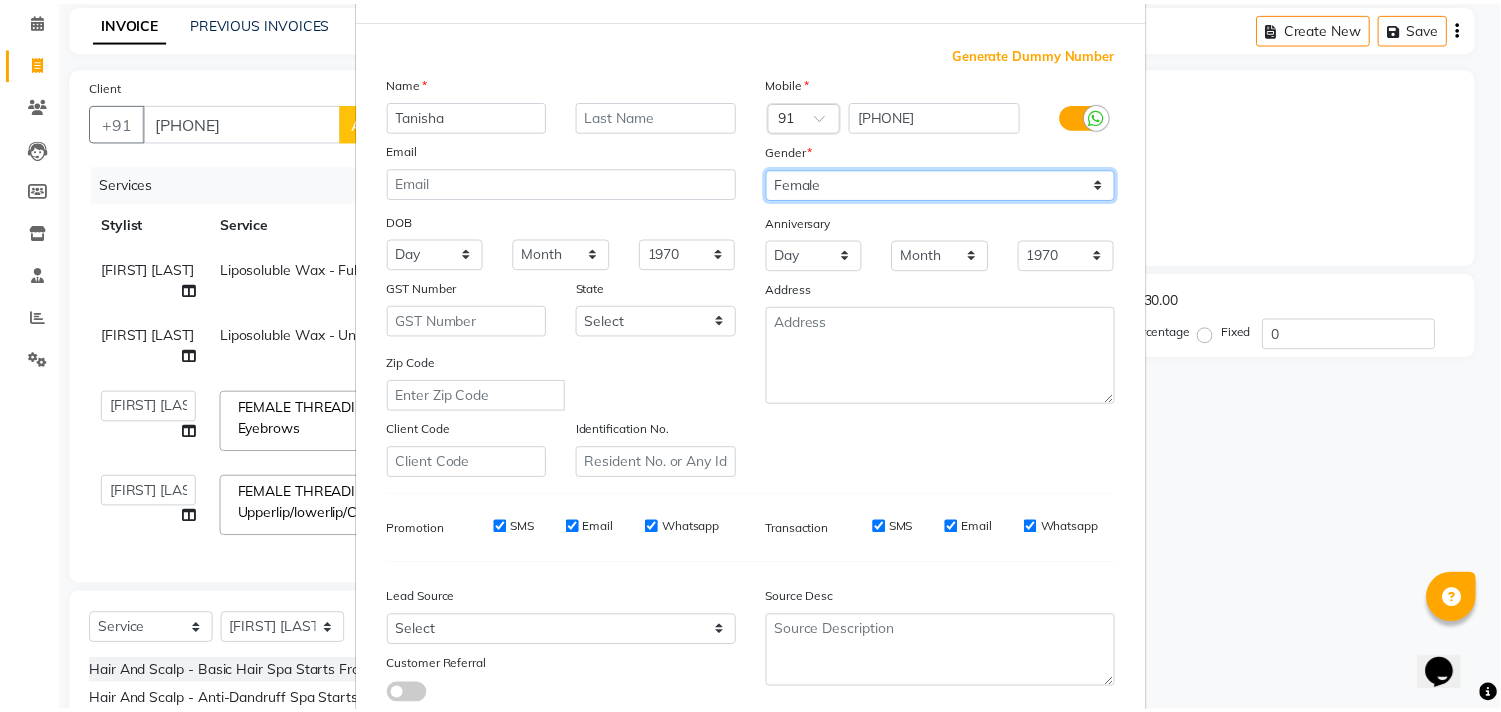 scroll, scrollTop: 212, scrollLeft: 0, axis: vertical 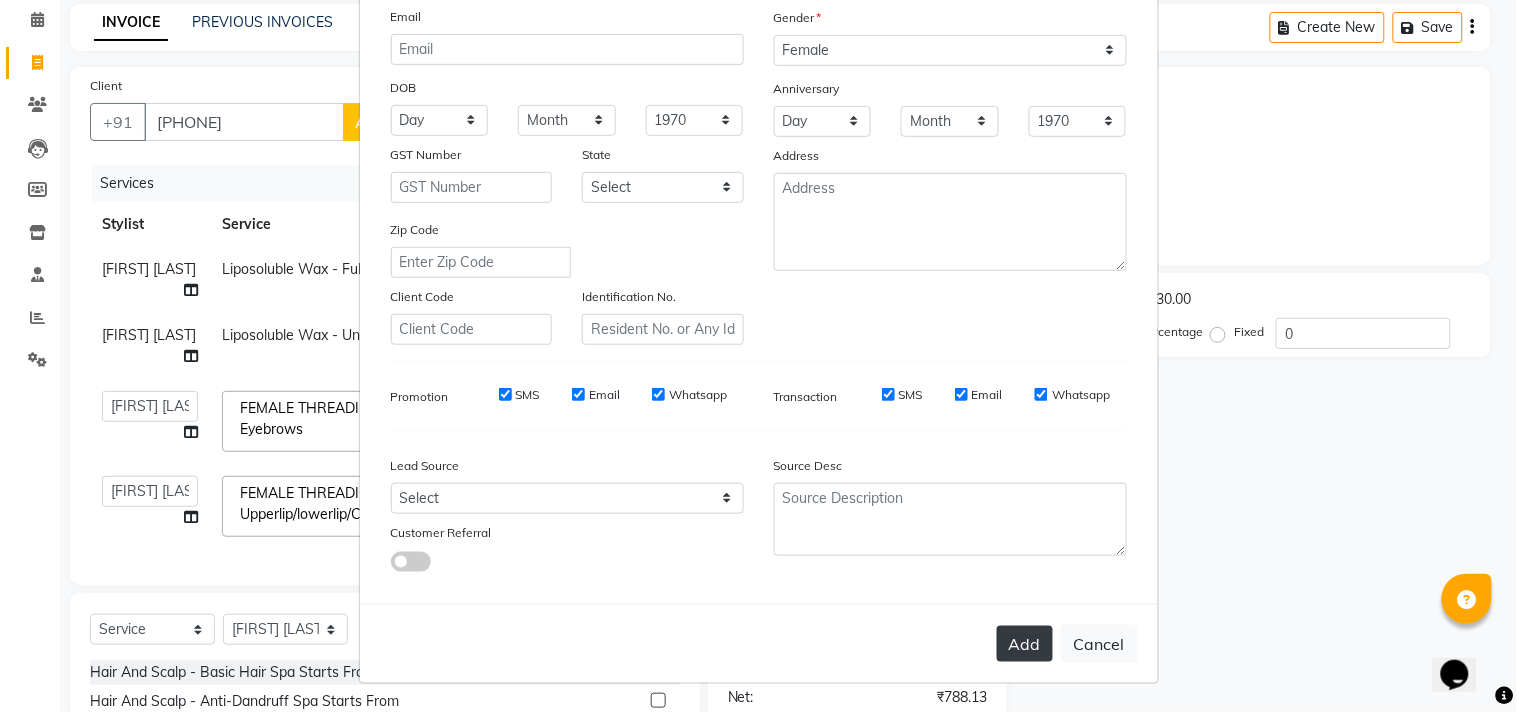 click on "Add" at bounding box center (1025, 644) 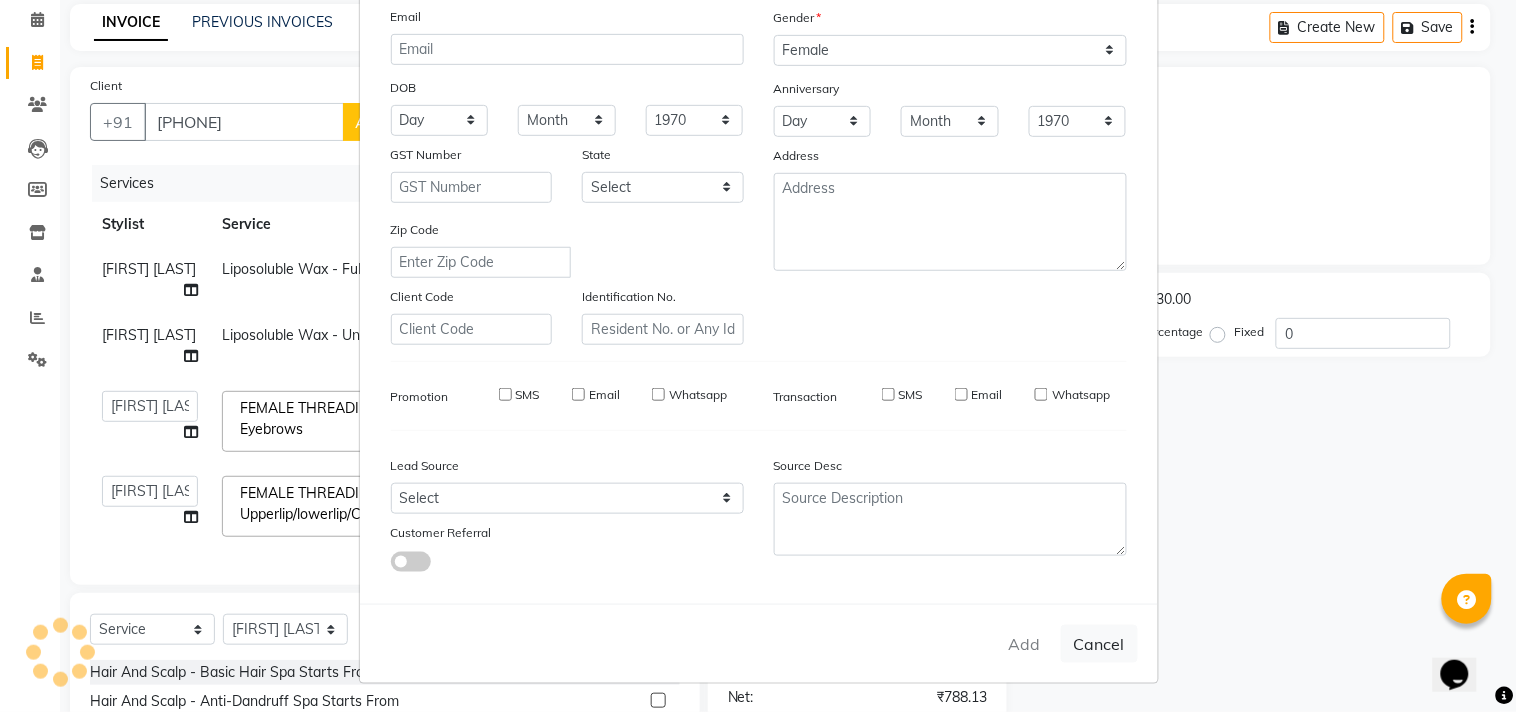 type 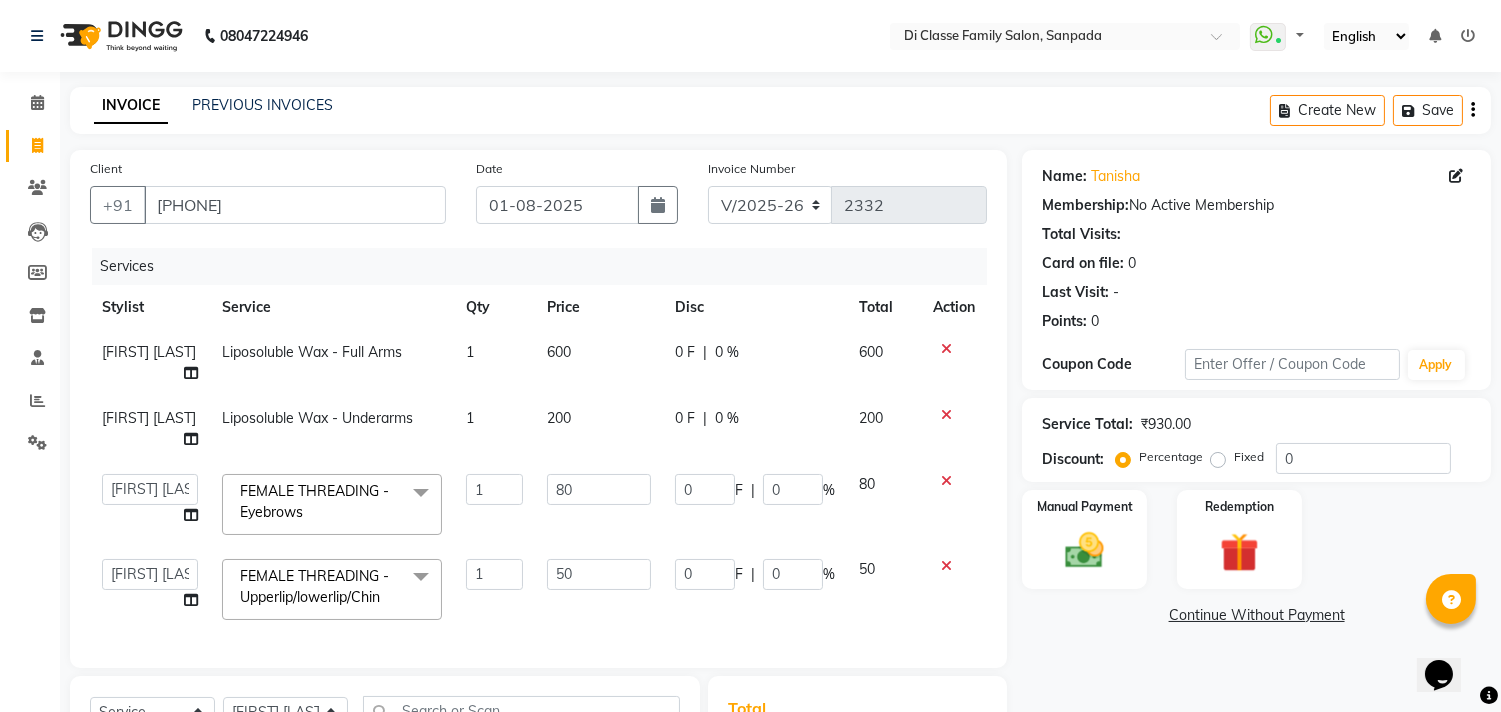 scroll, scrollTop: 305, scrollLeft: 0, axis: vertical 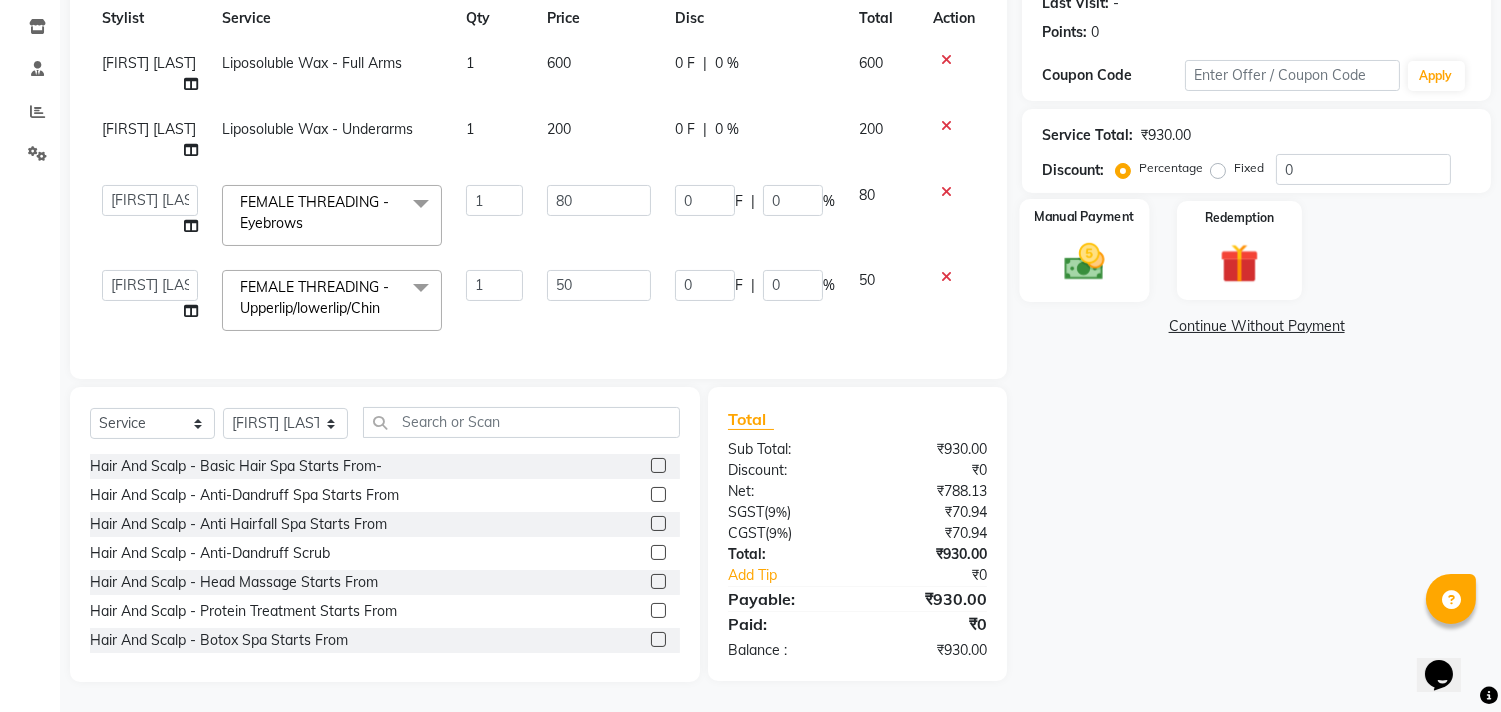 click 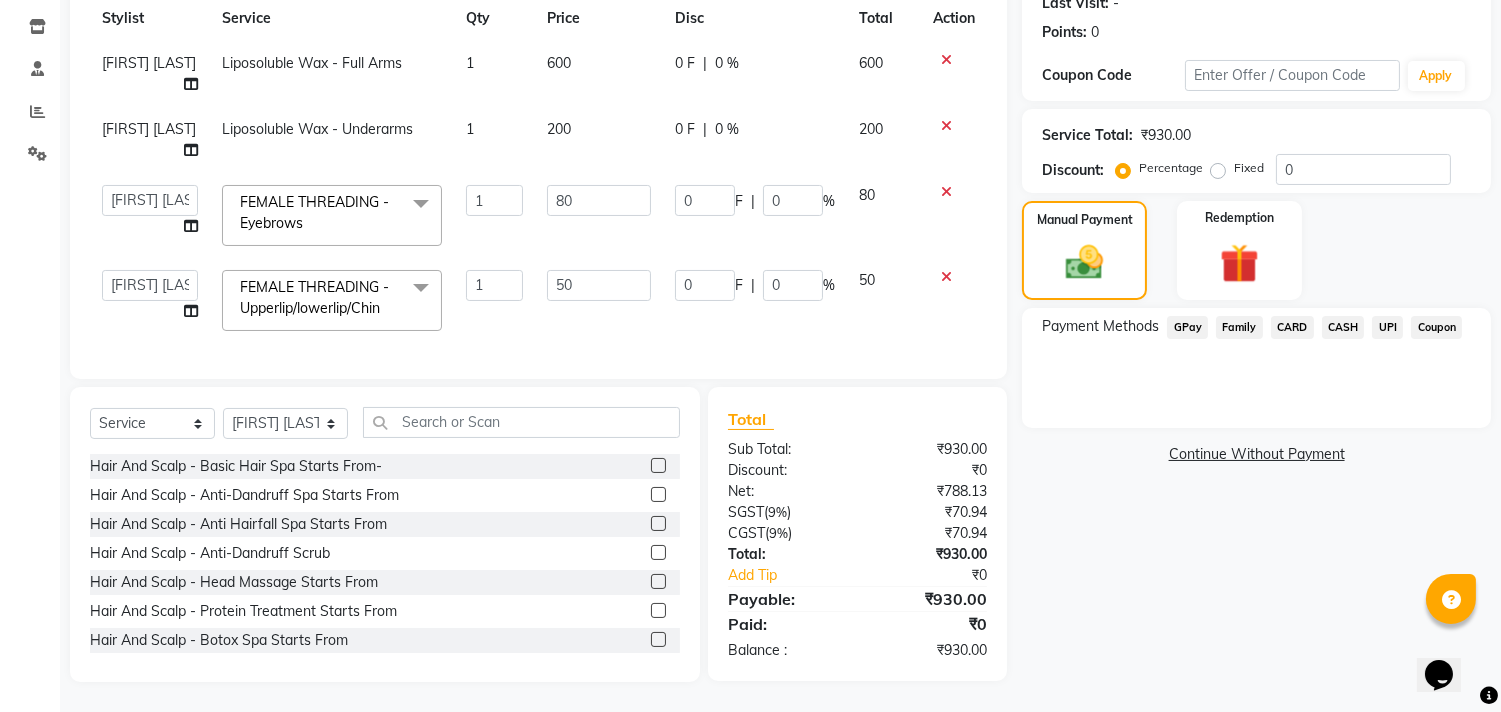click on "UPI" 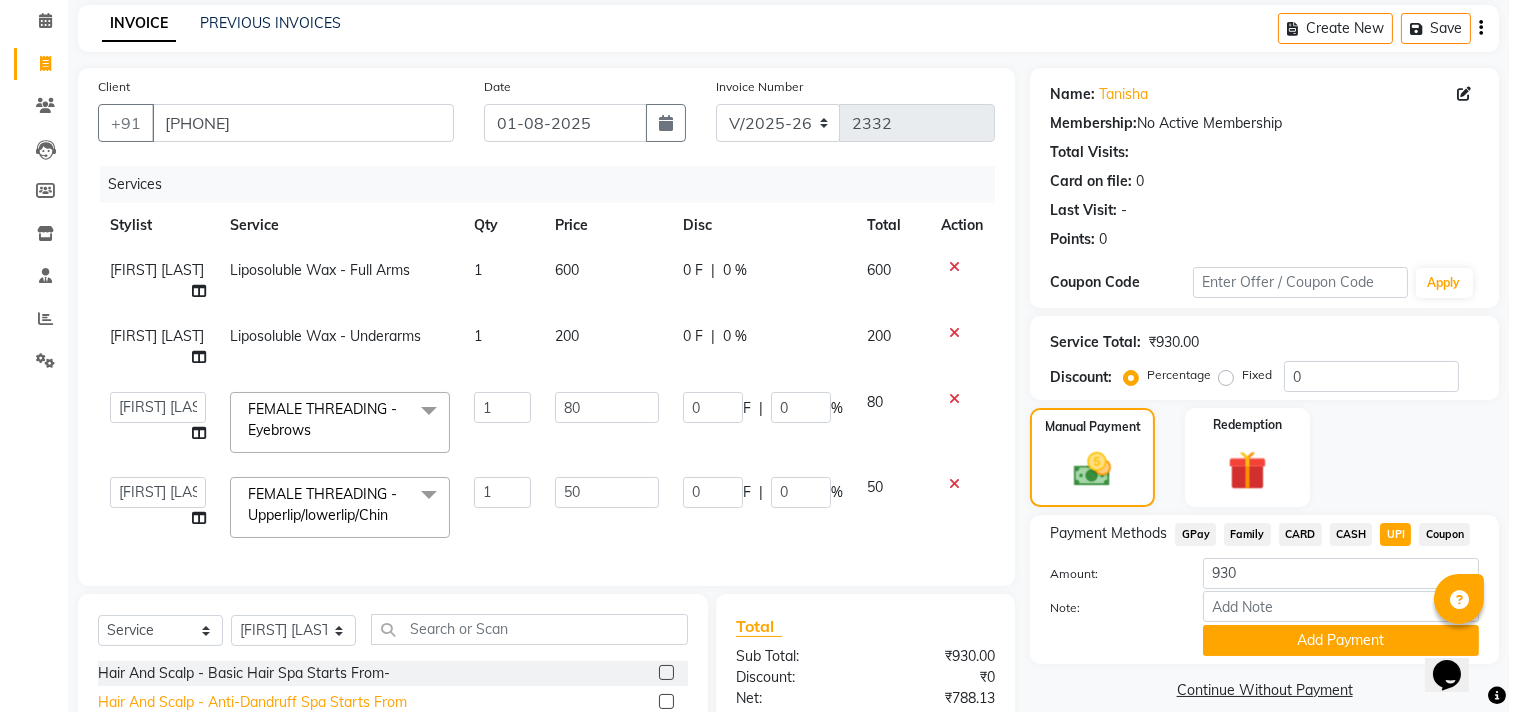 scroll, scrollTop: 0, scrollLeft: 0, axis: both 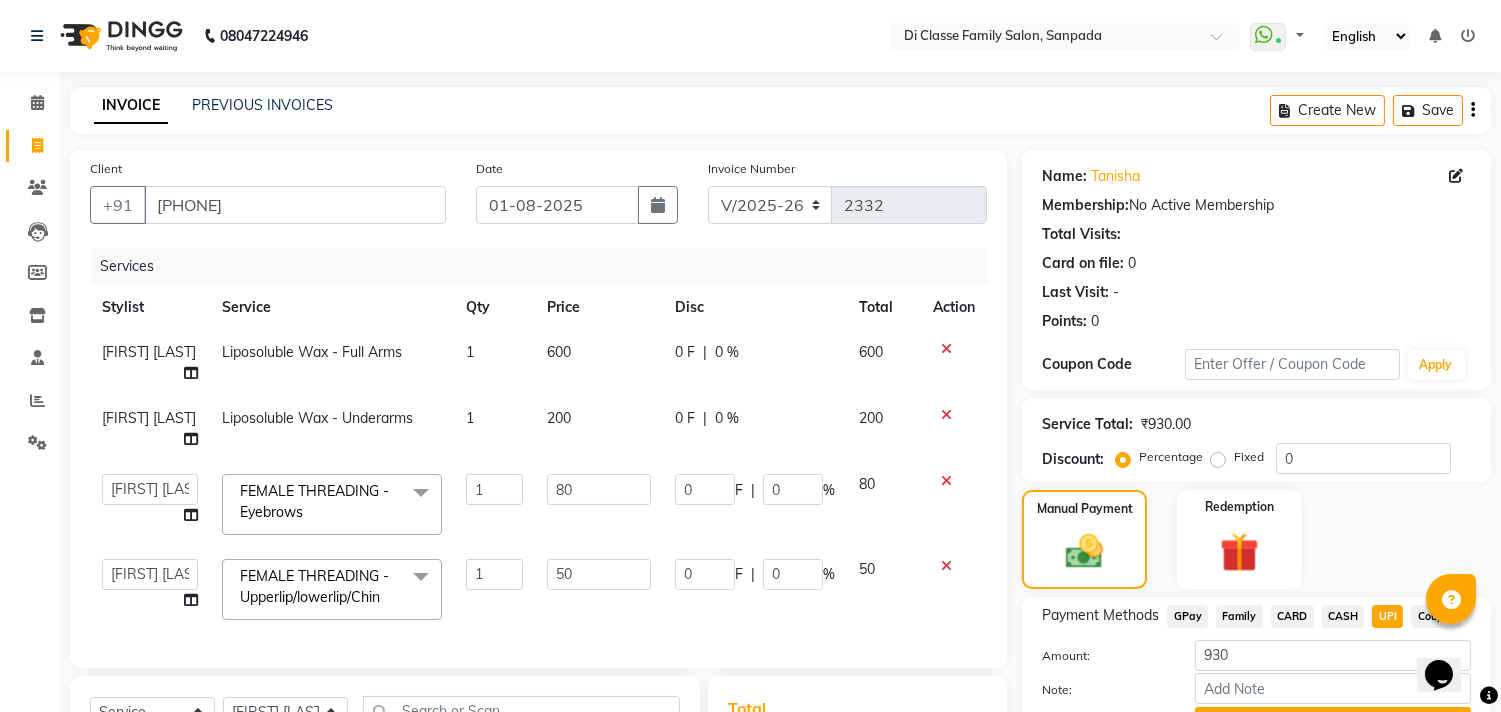 click on "Name: Tanisha" 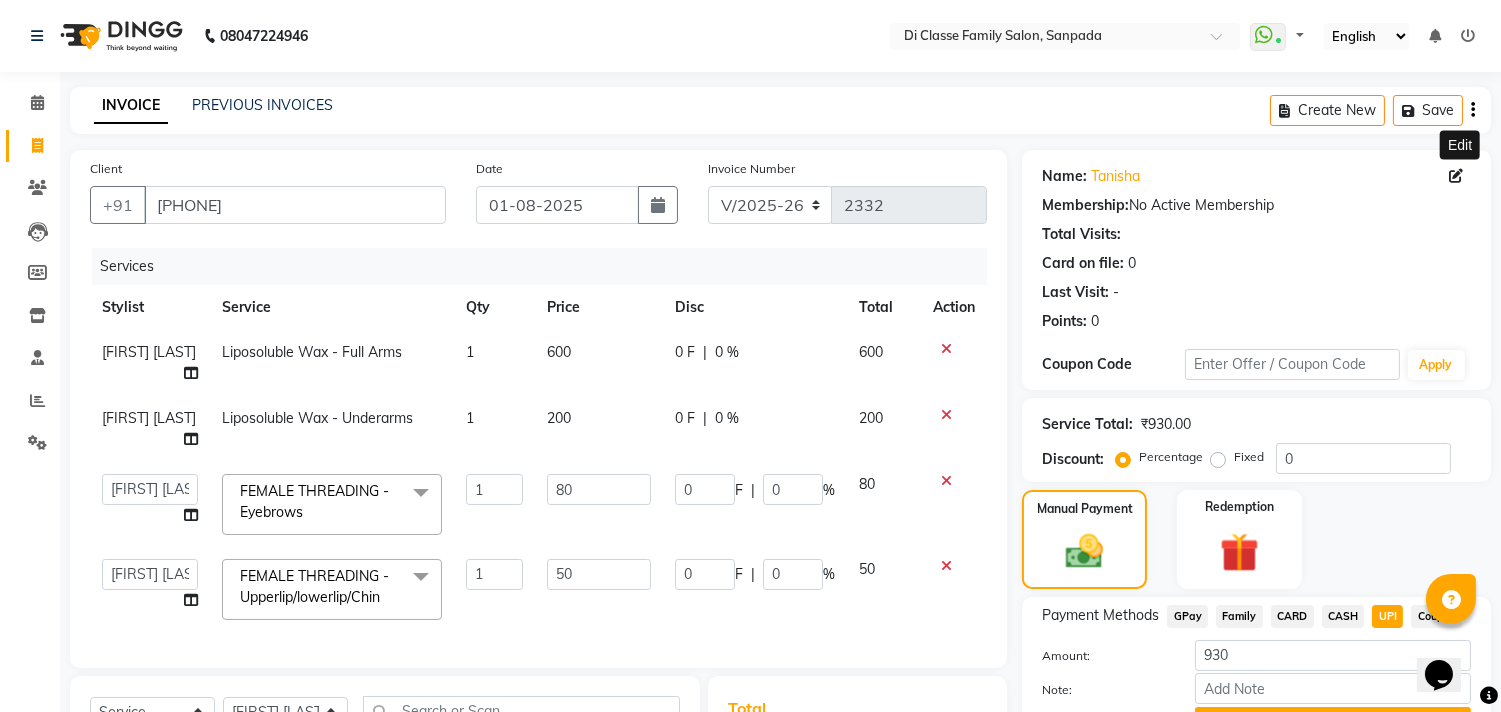 click 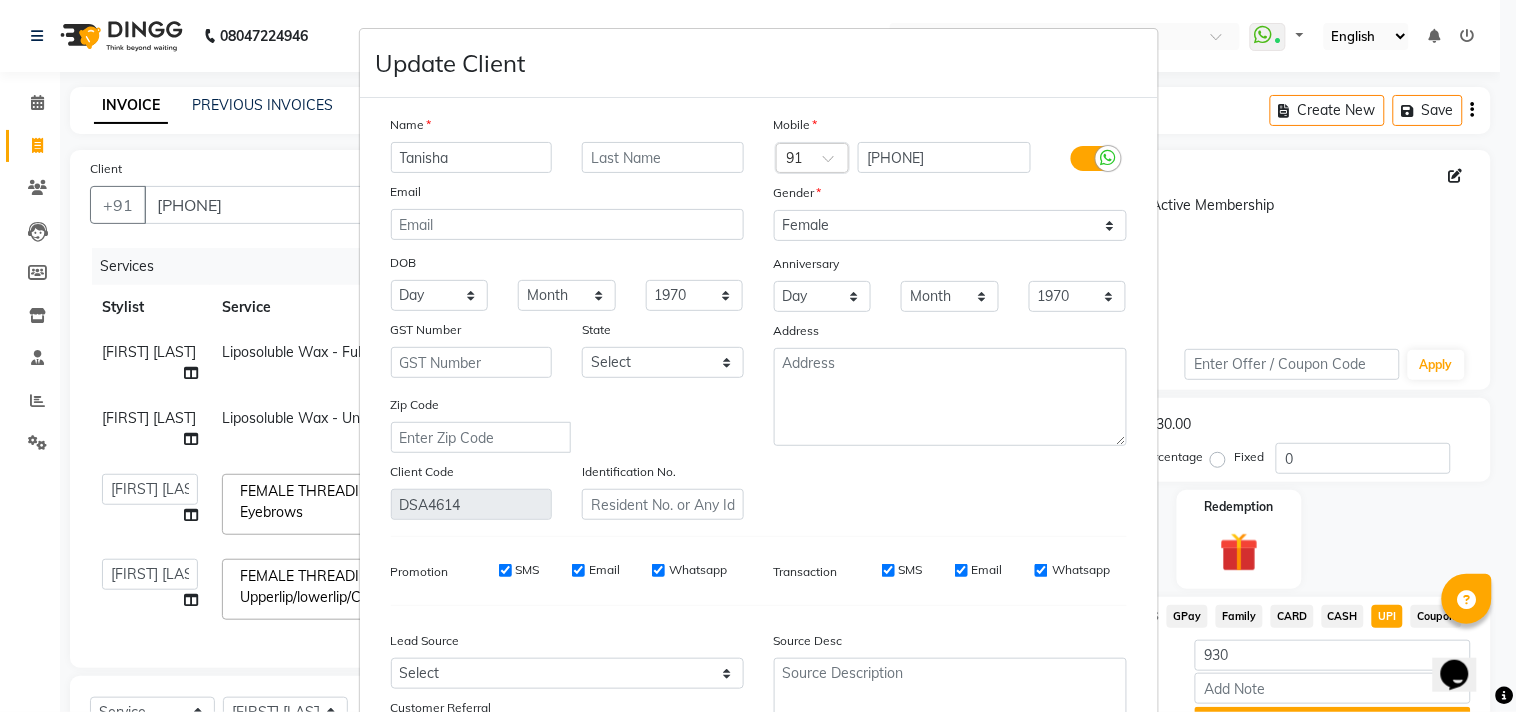 click on "Tanisha" at bounding box center [472, 157] 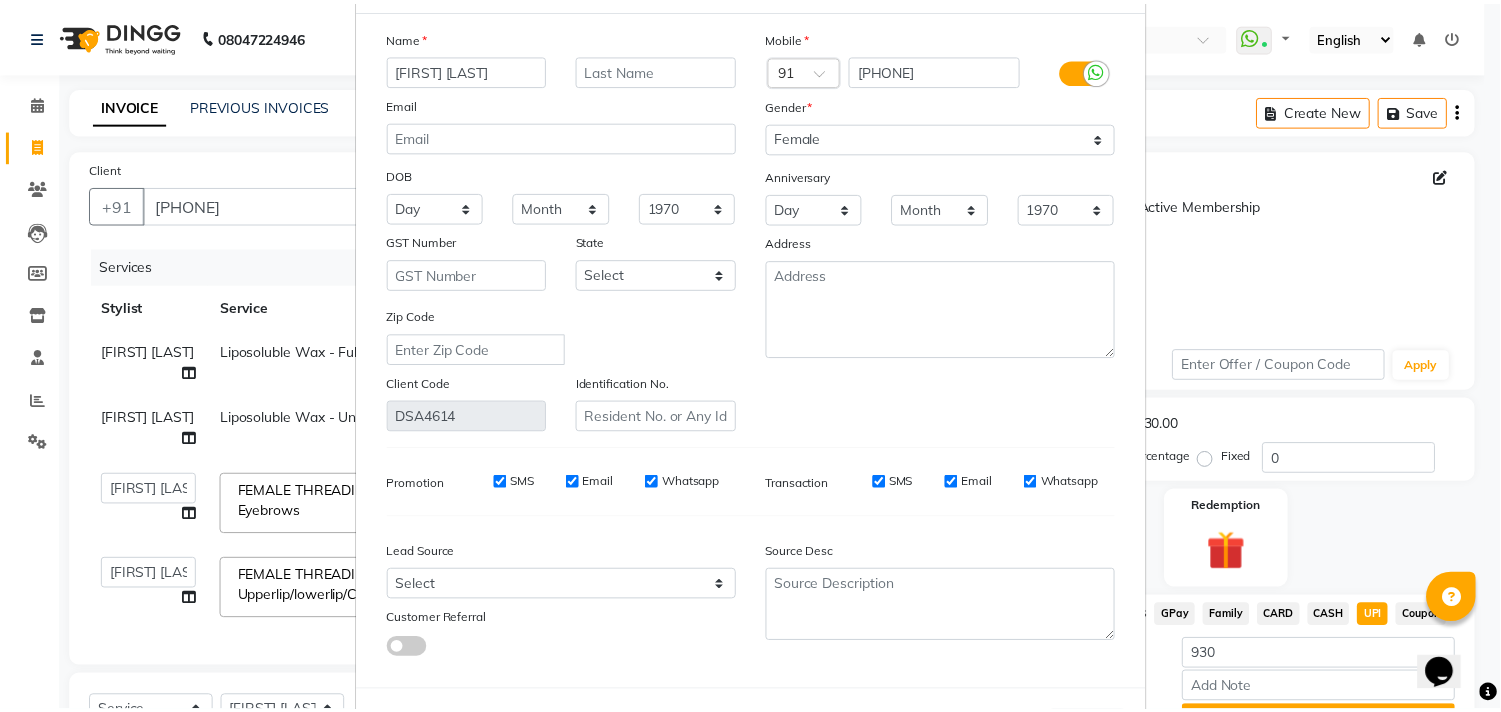 scroll, scrollTop: 177, scrollLeft: 0, axis: vertical 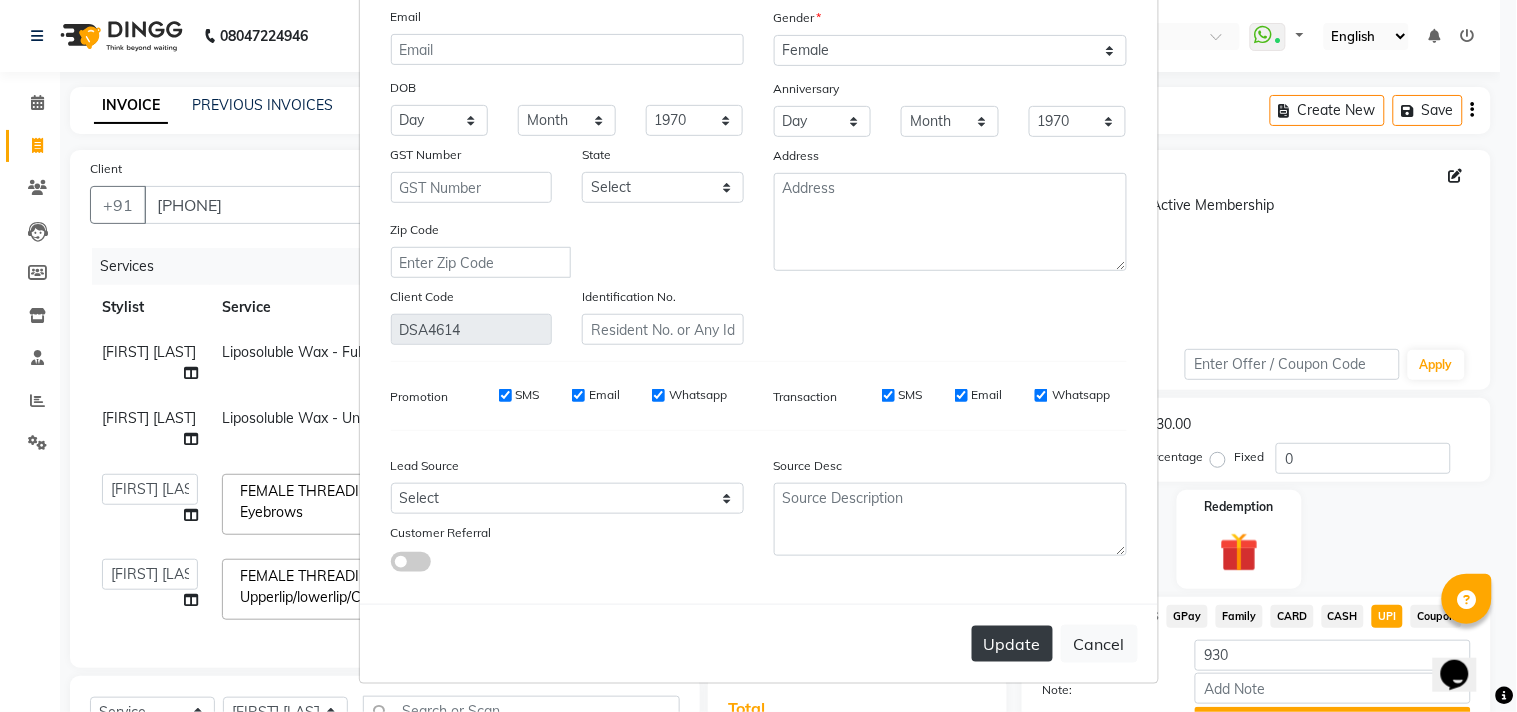 type on "[FIRST] [LAST]" 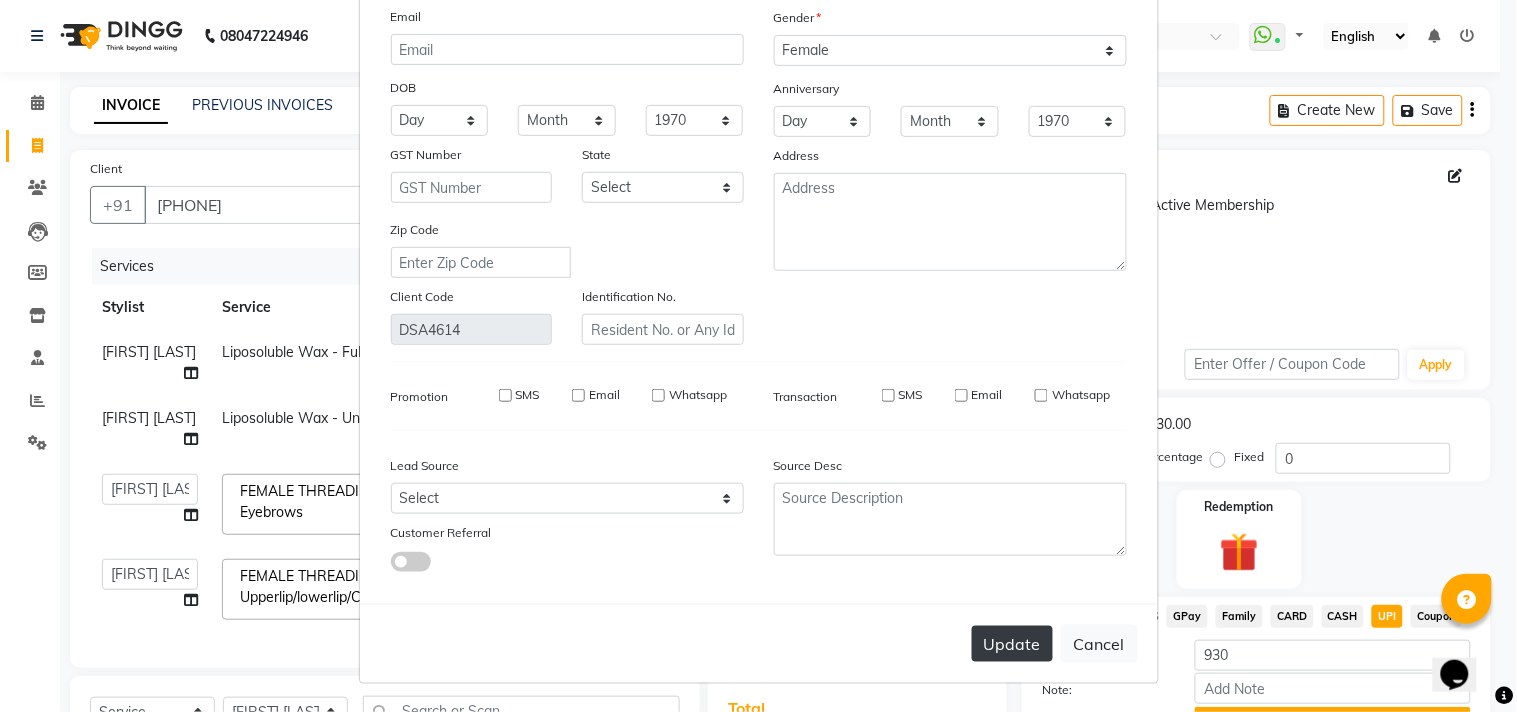type 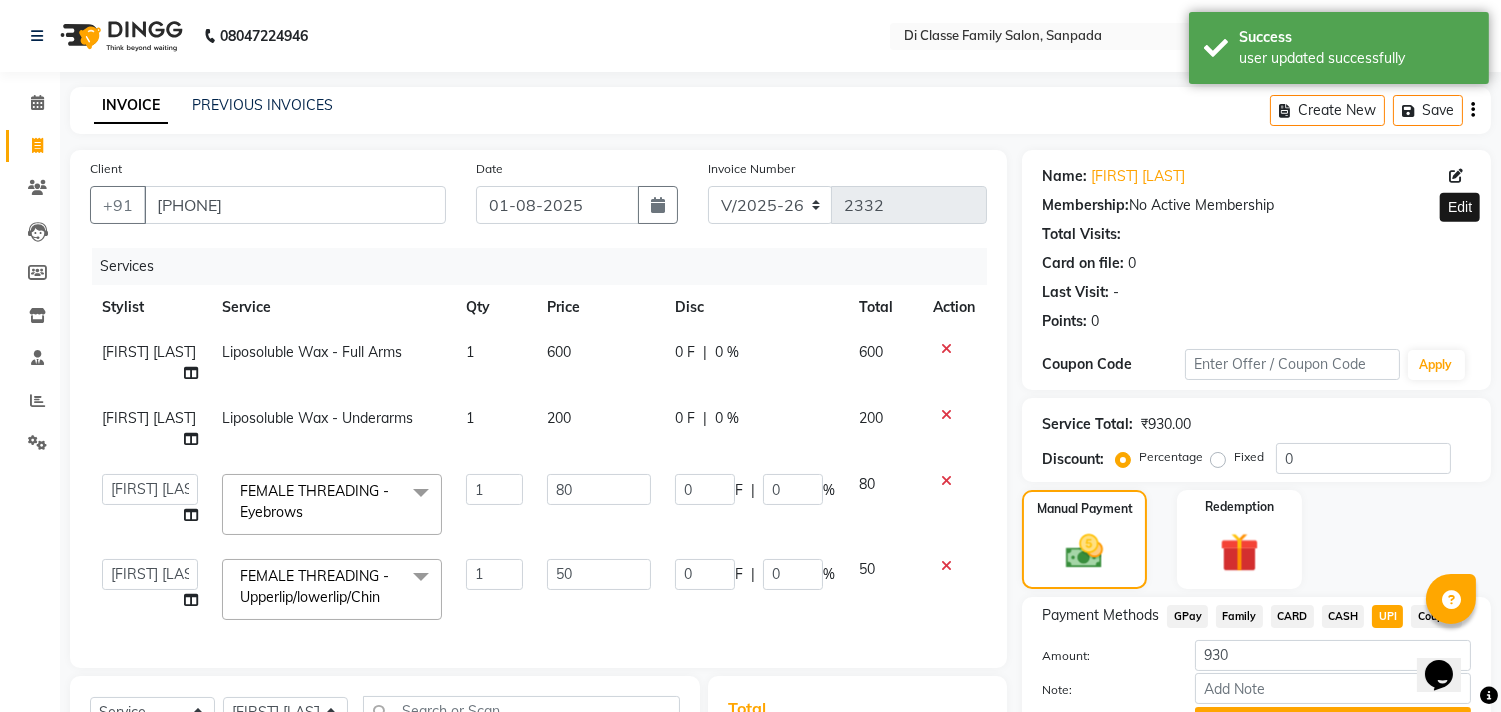 scroll, scrollTop: 305, scrollLeft: 0, axis: vertical 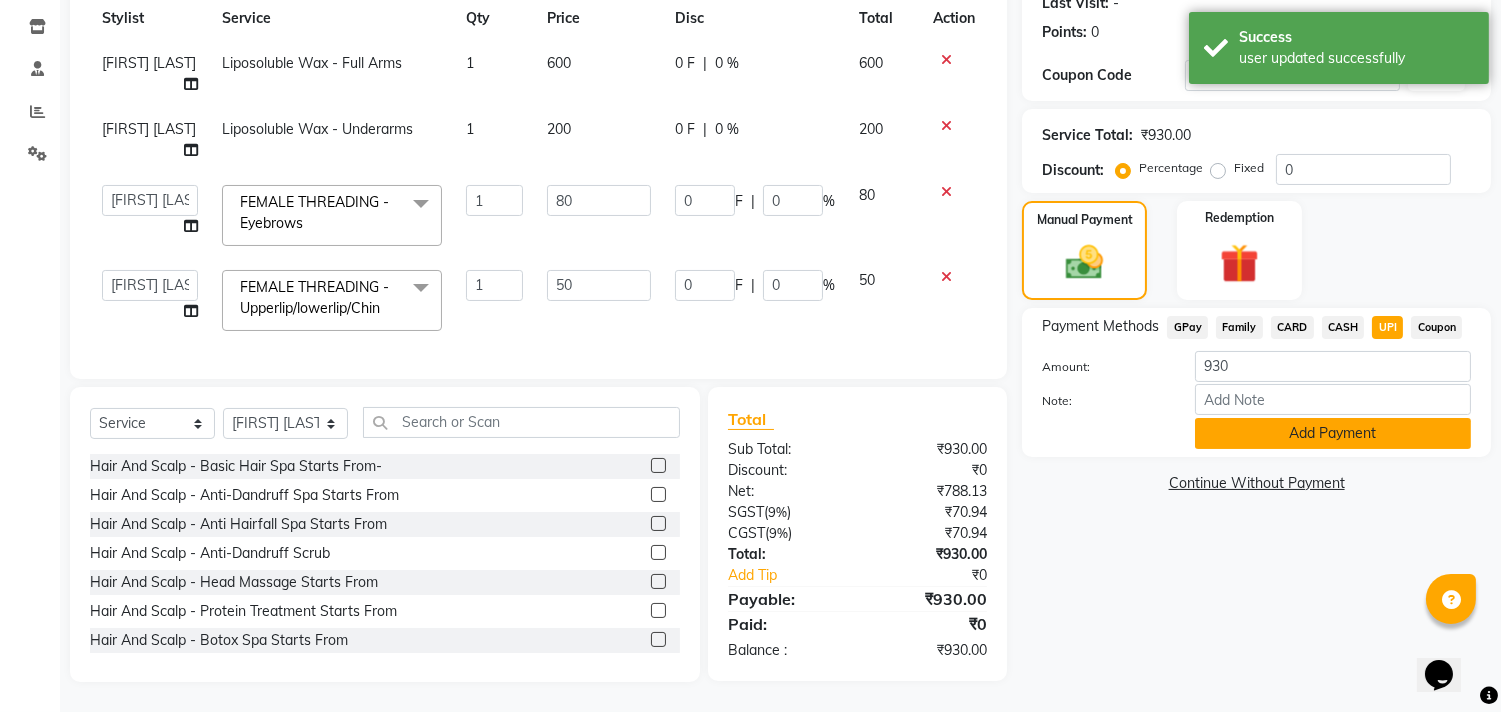 click on "Add Payment" 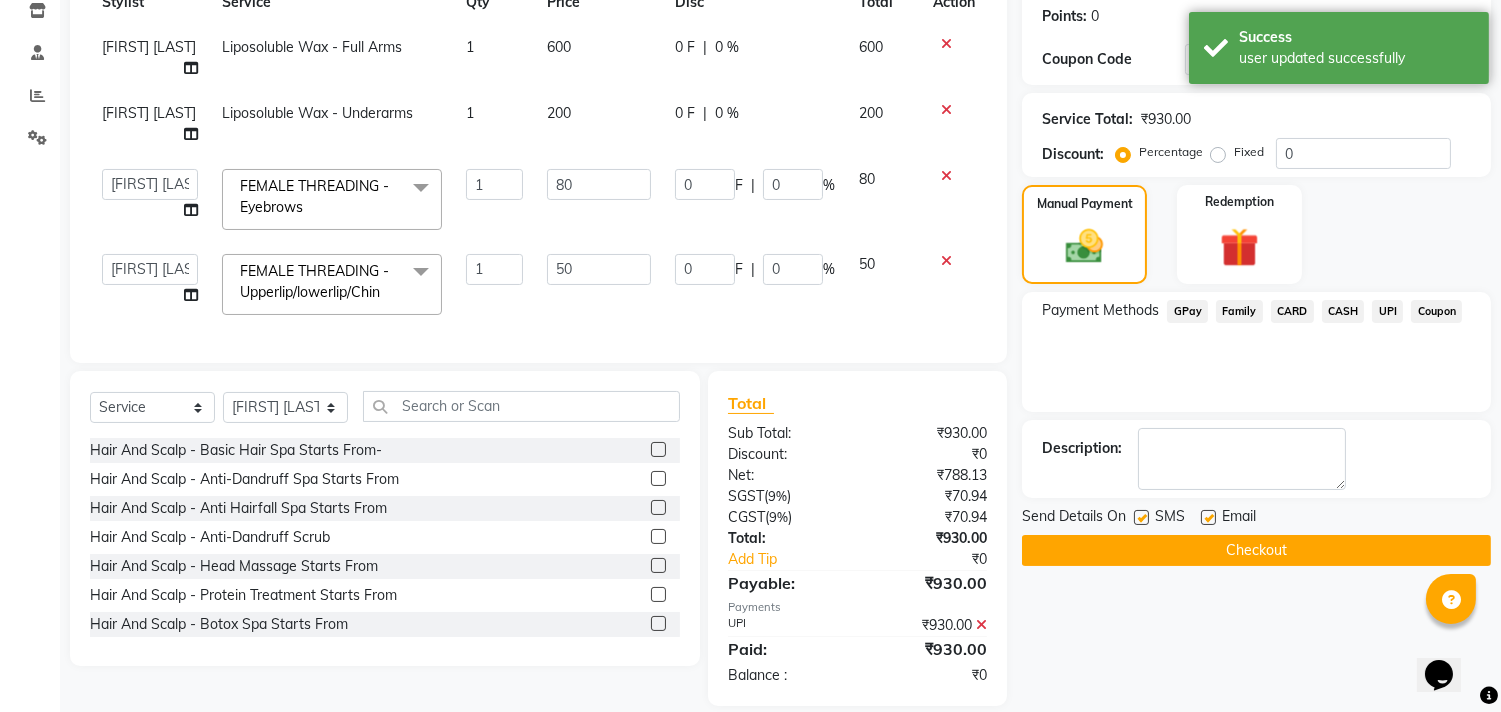 scroll, scrollTop: 346, scrollLeft: 0, axis: vertical 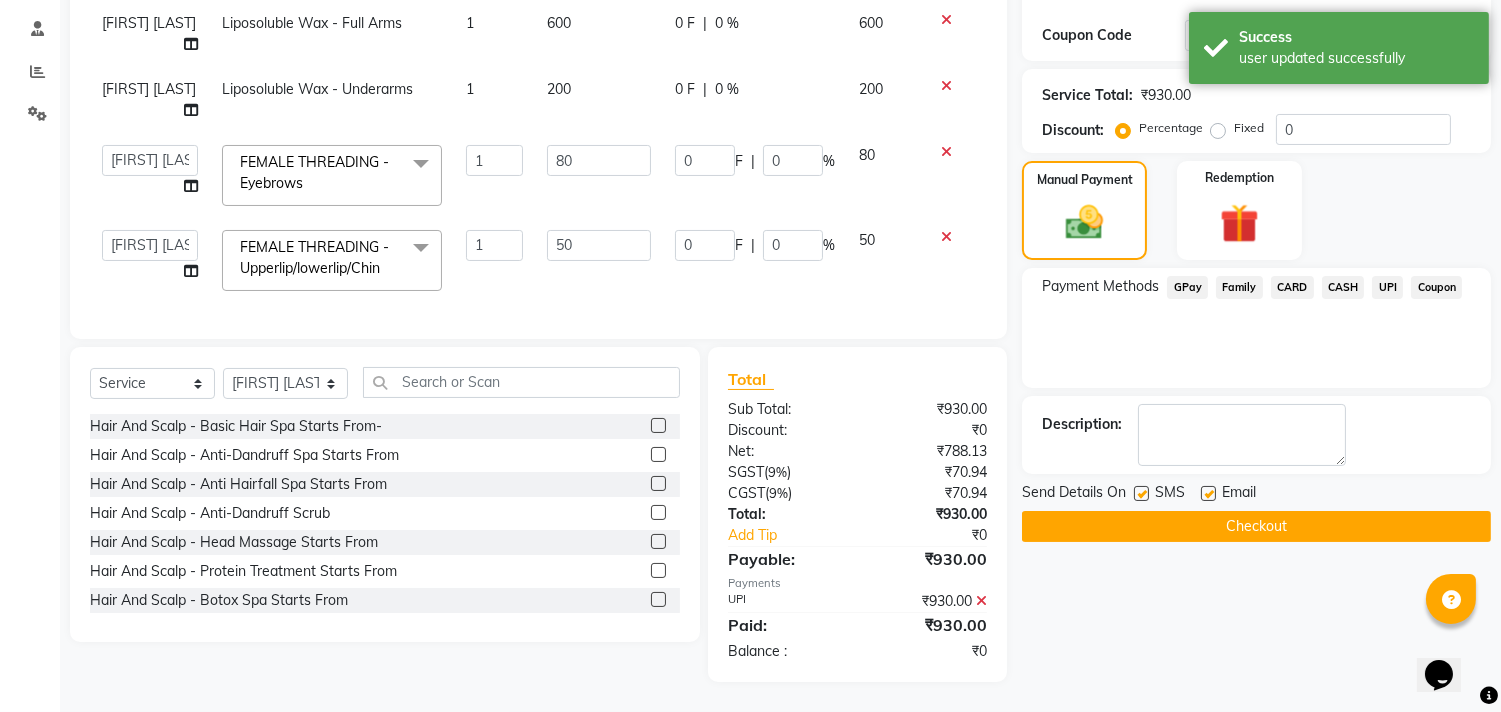 click on "Checkout" 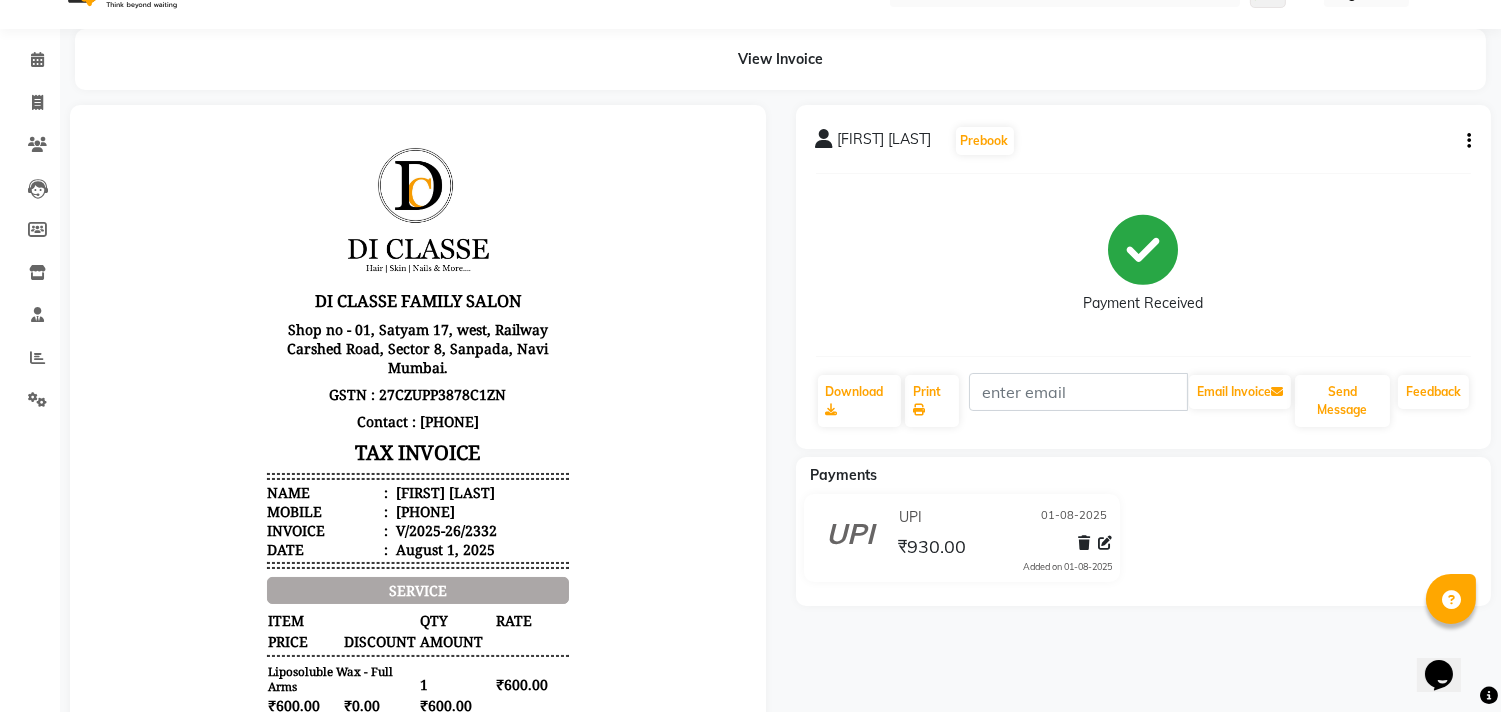 scroll, scrollTop: 0, scrollLeft: 0, axis: both 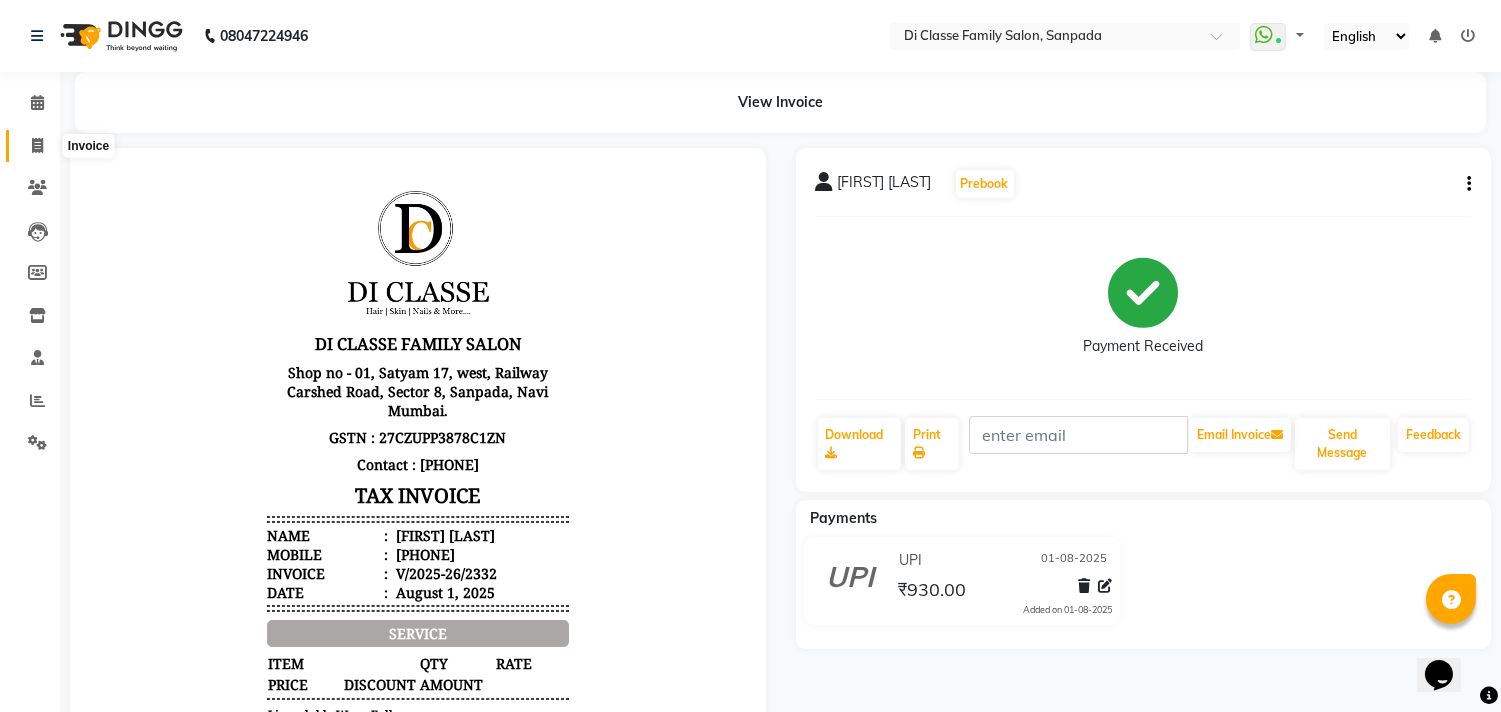 click 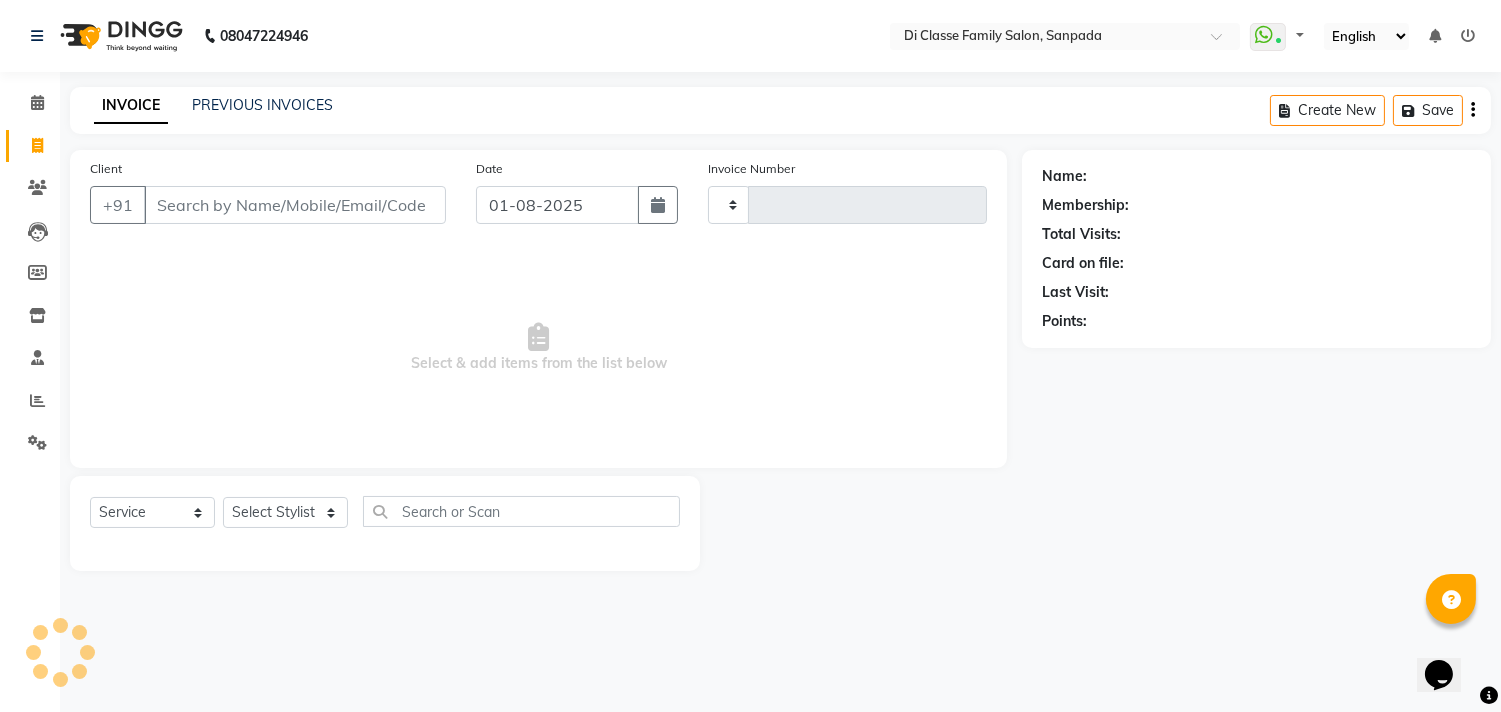 type on "2333" 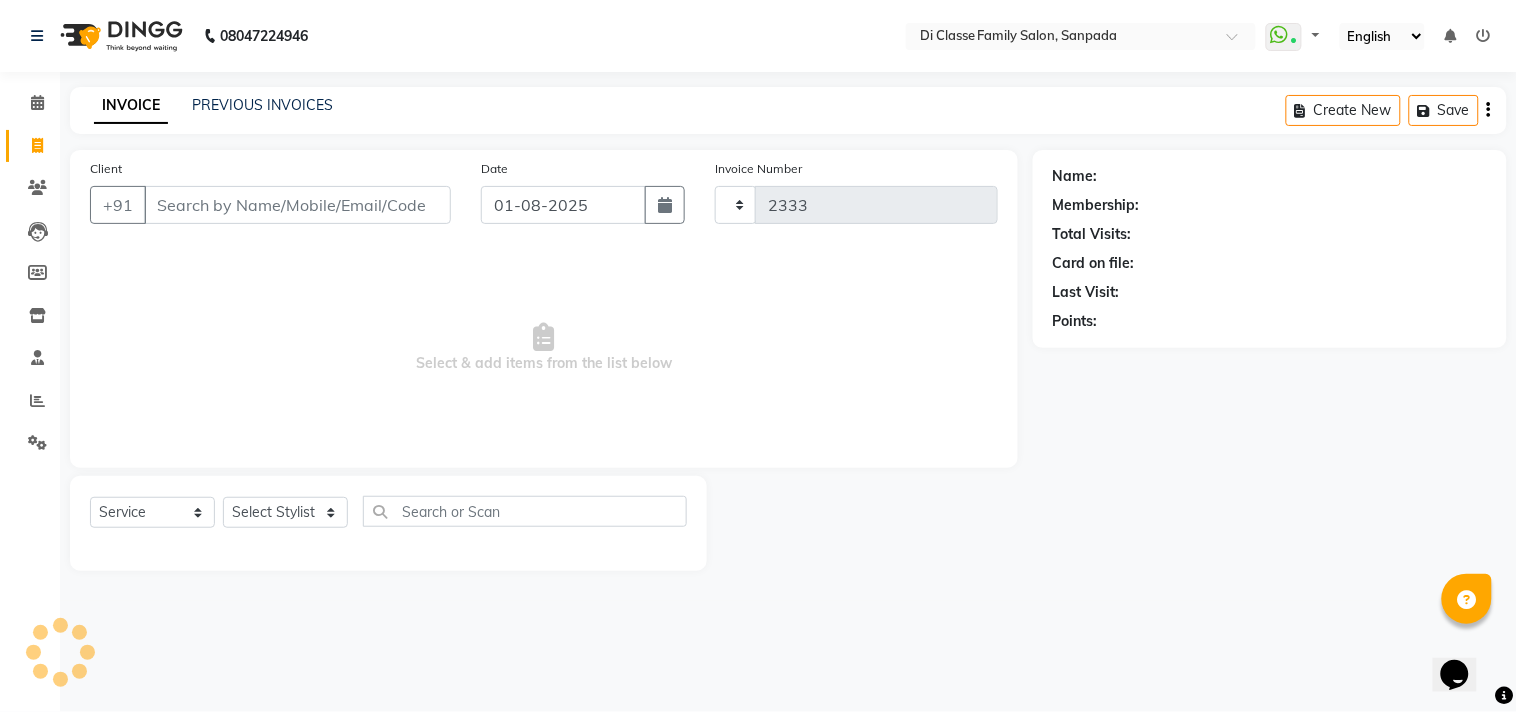 select on "4704" 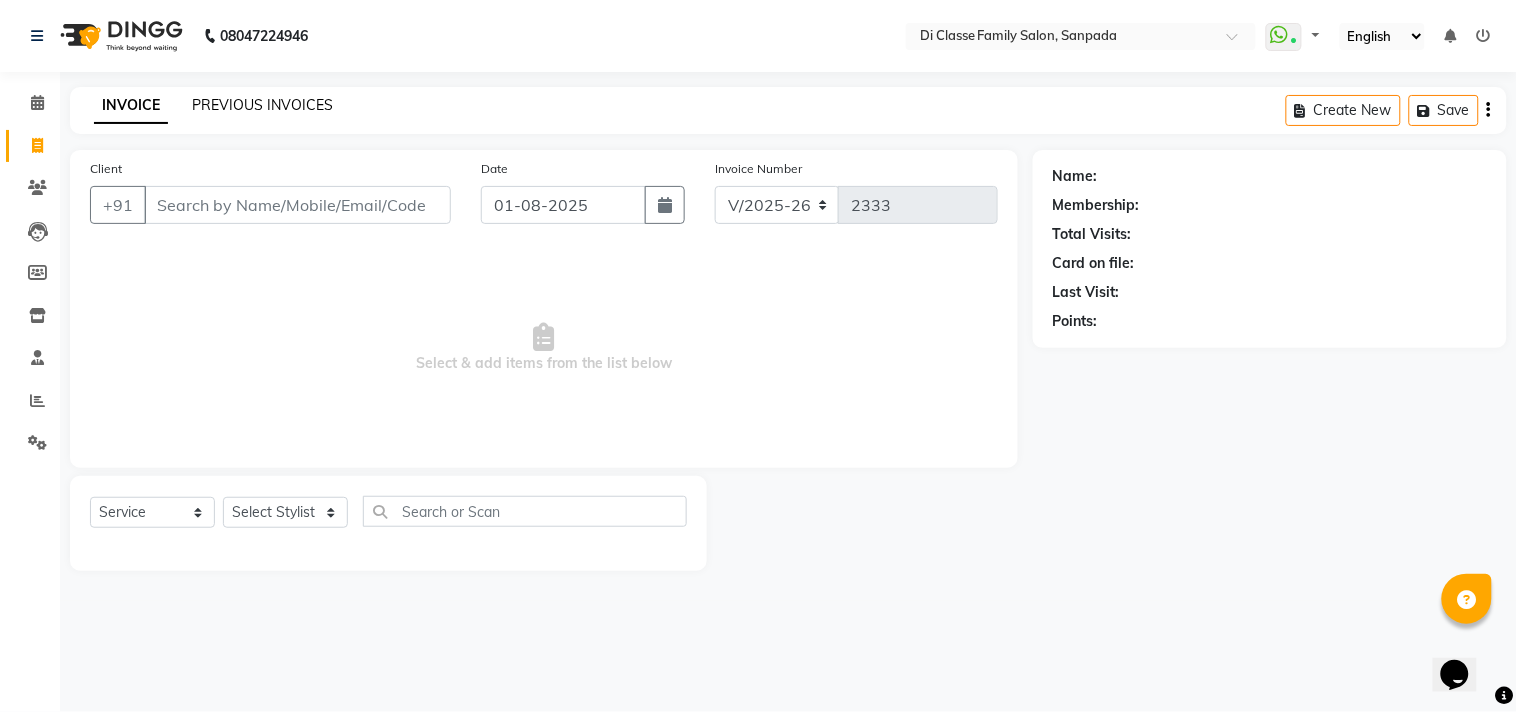 click on "PREVIOUS INVOICES" 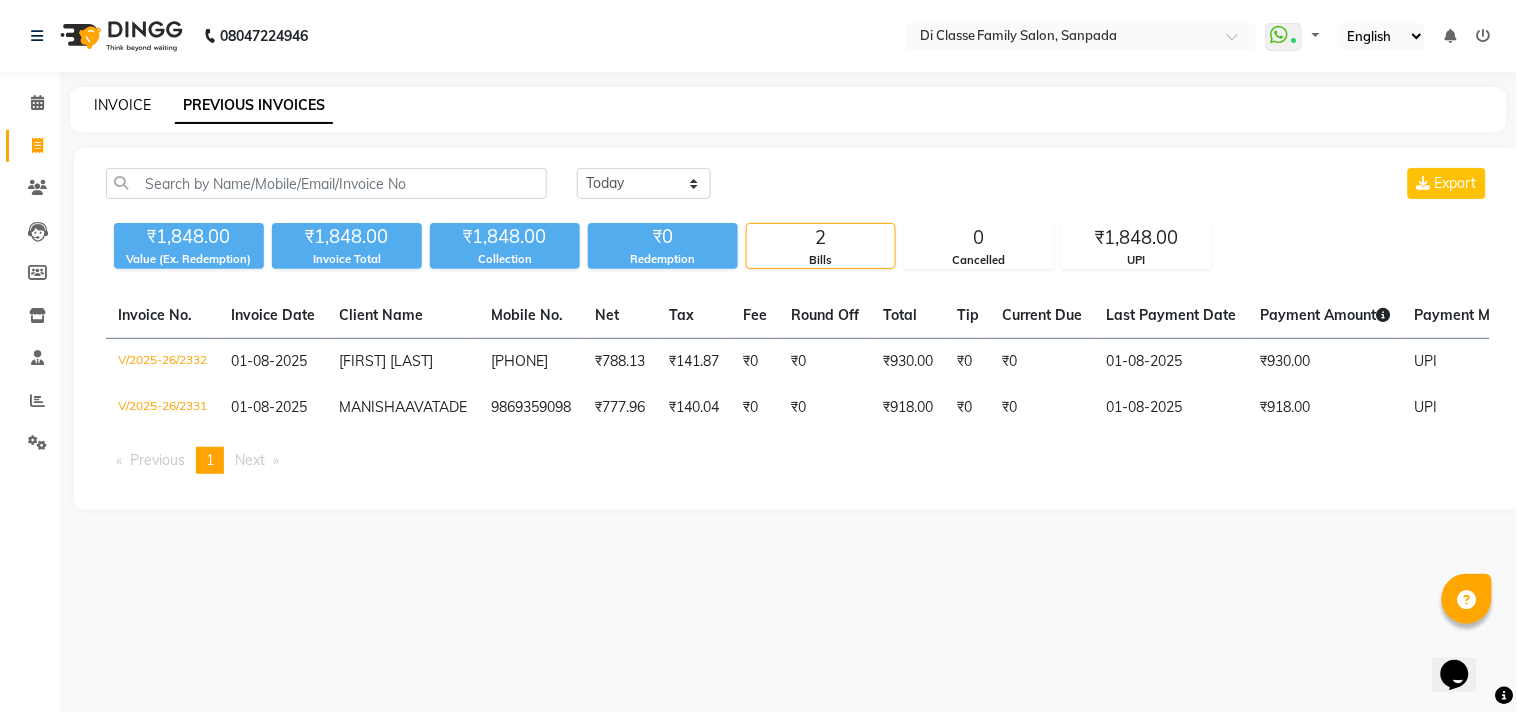 click on "INVOICE" 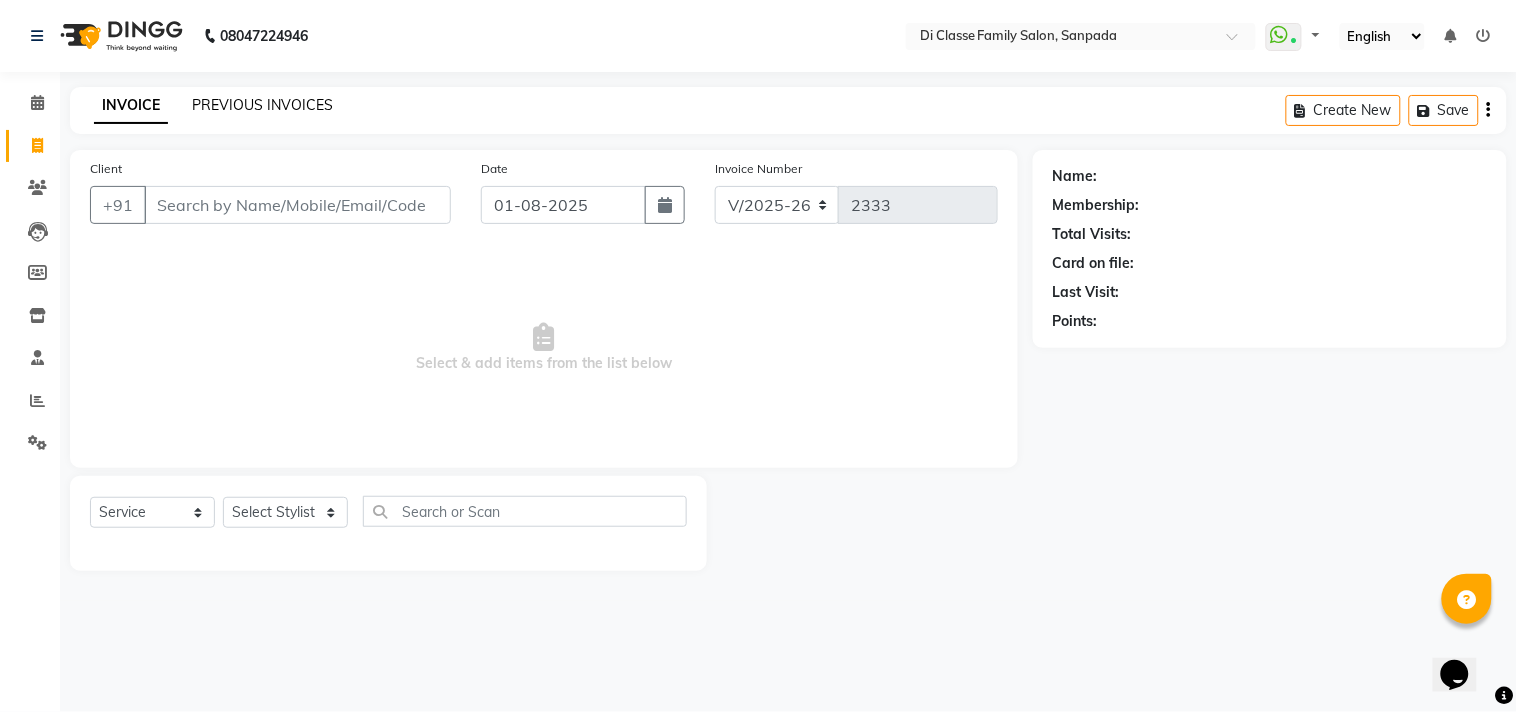 click on "PREVIOUS INVOICES" 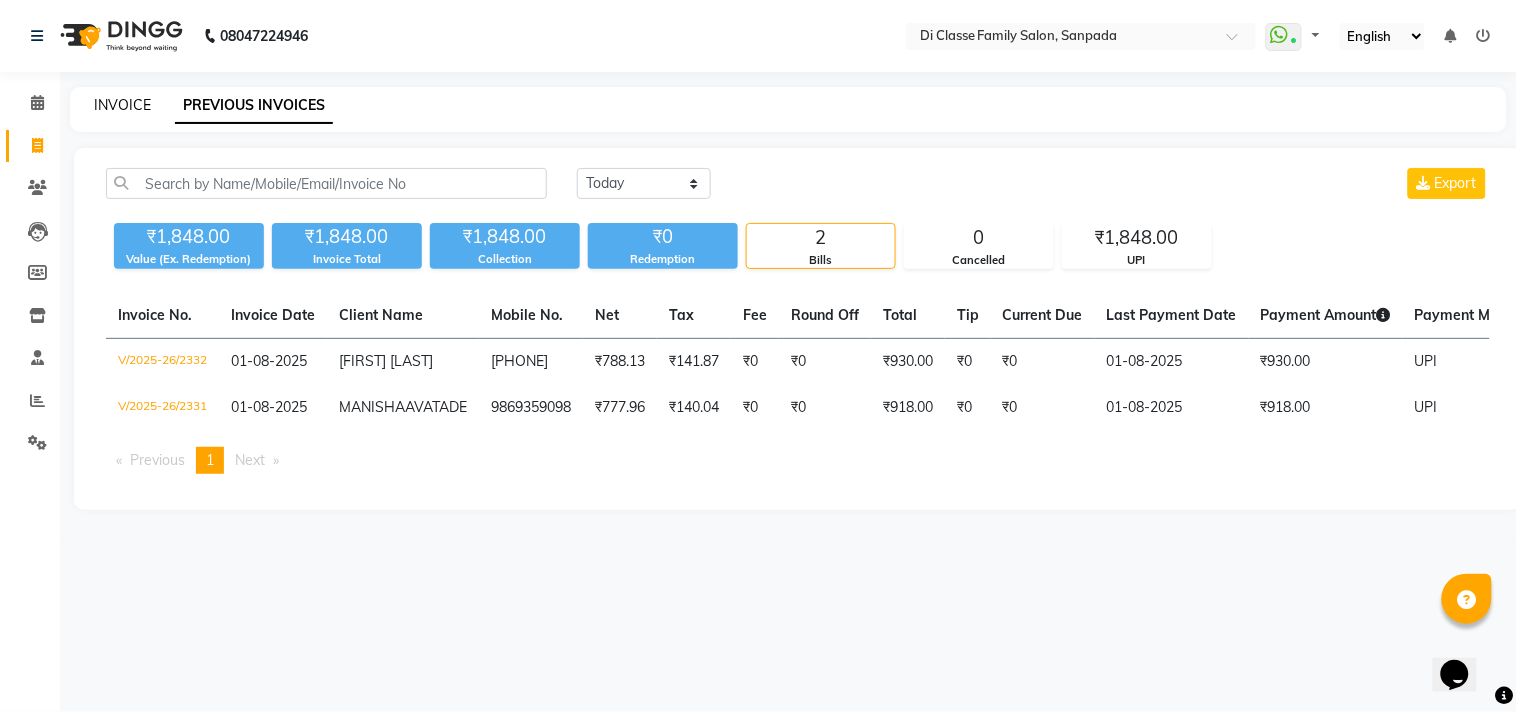 click on "INVOICE" 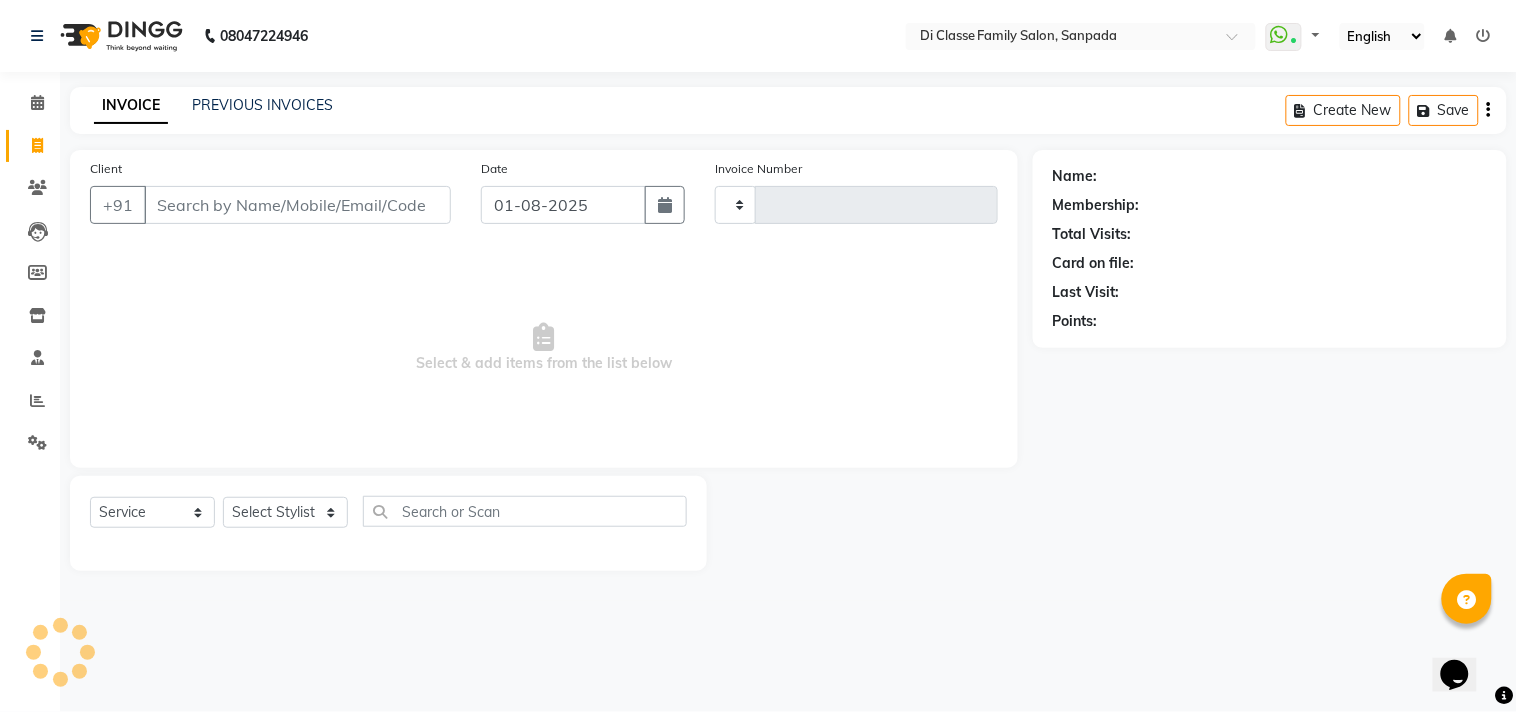 type on "2333" 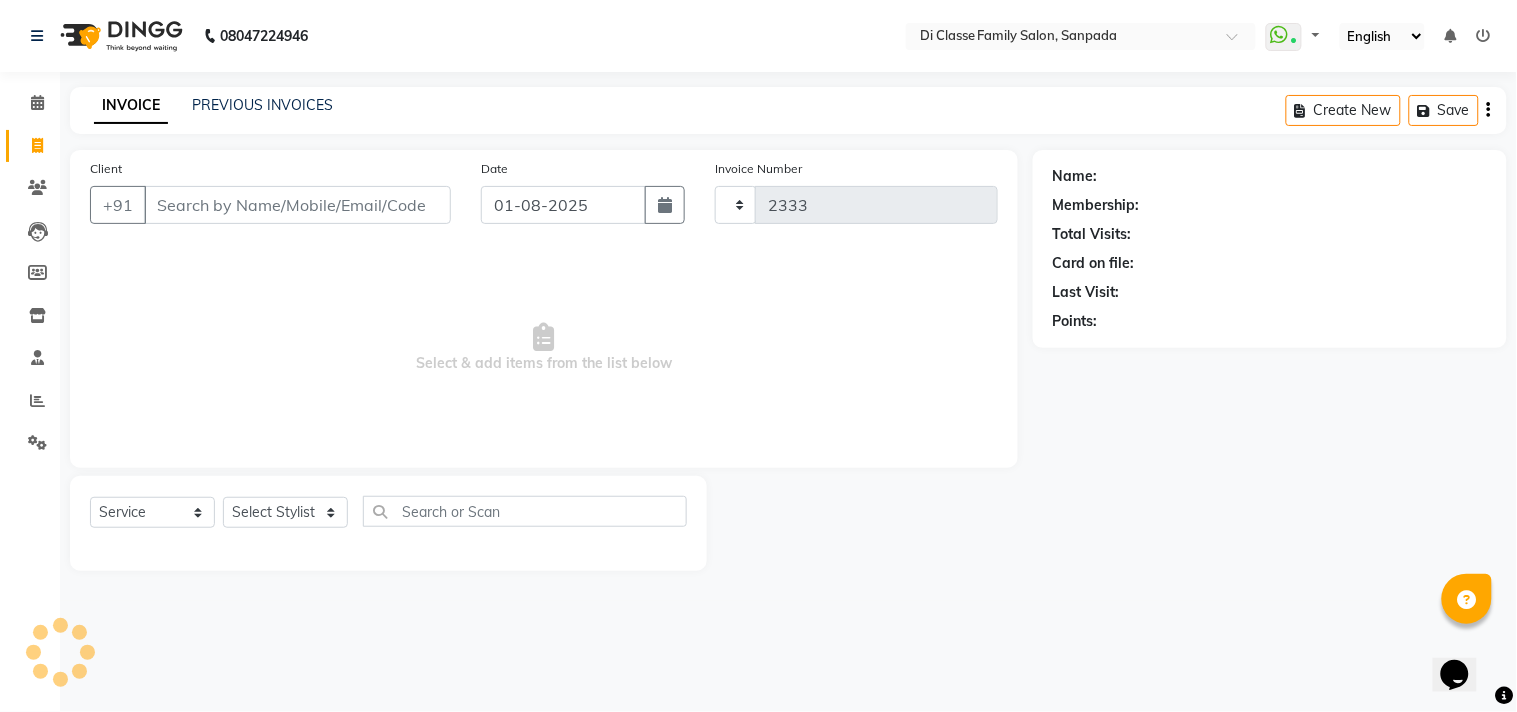 select on "4704" 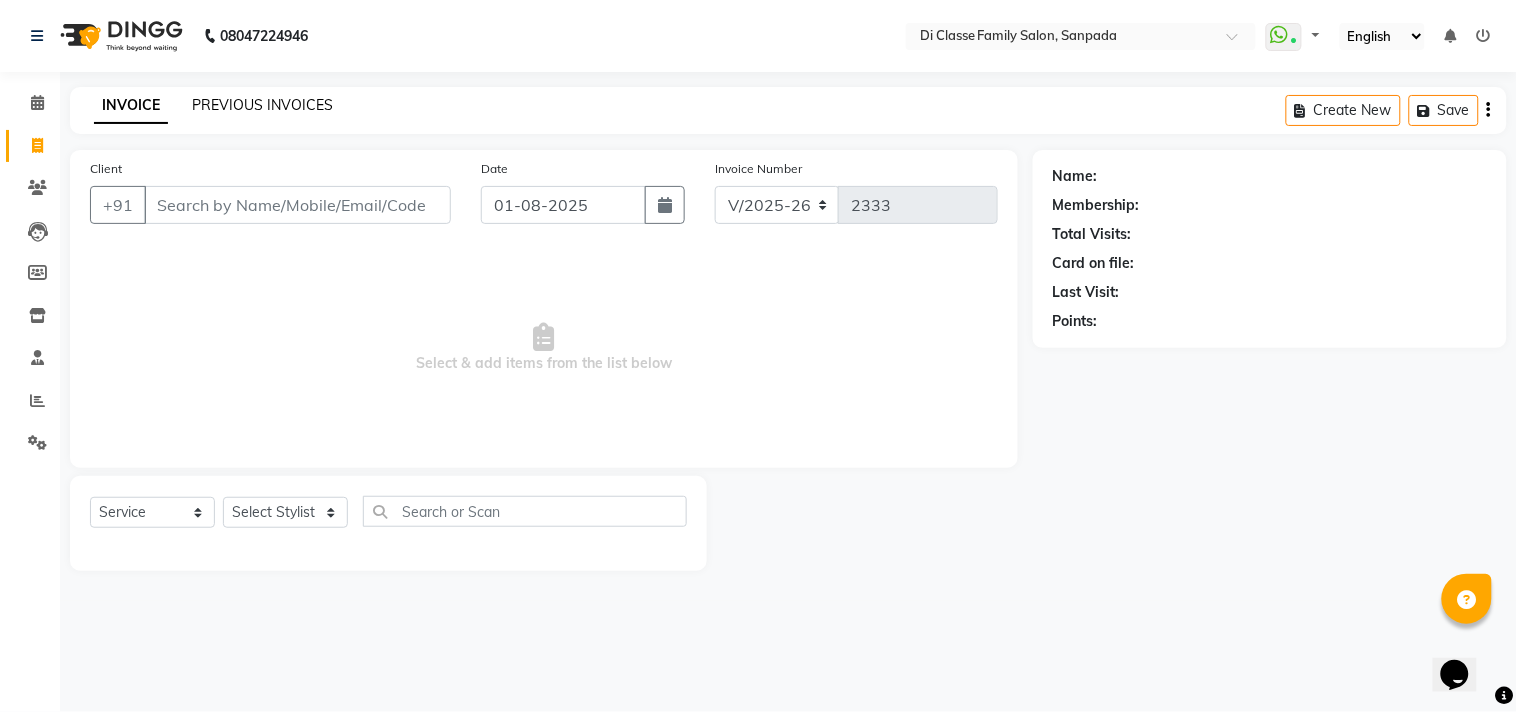 click on "PREVIOUS INVOICES" 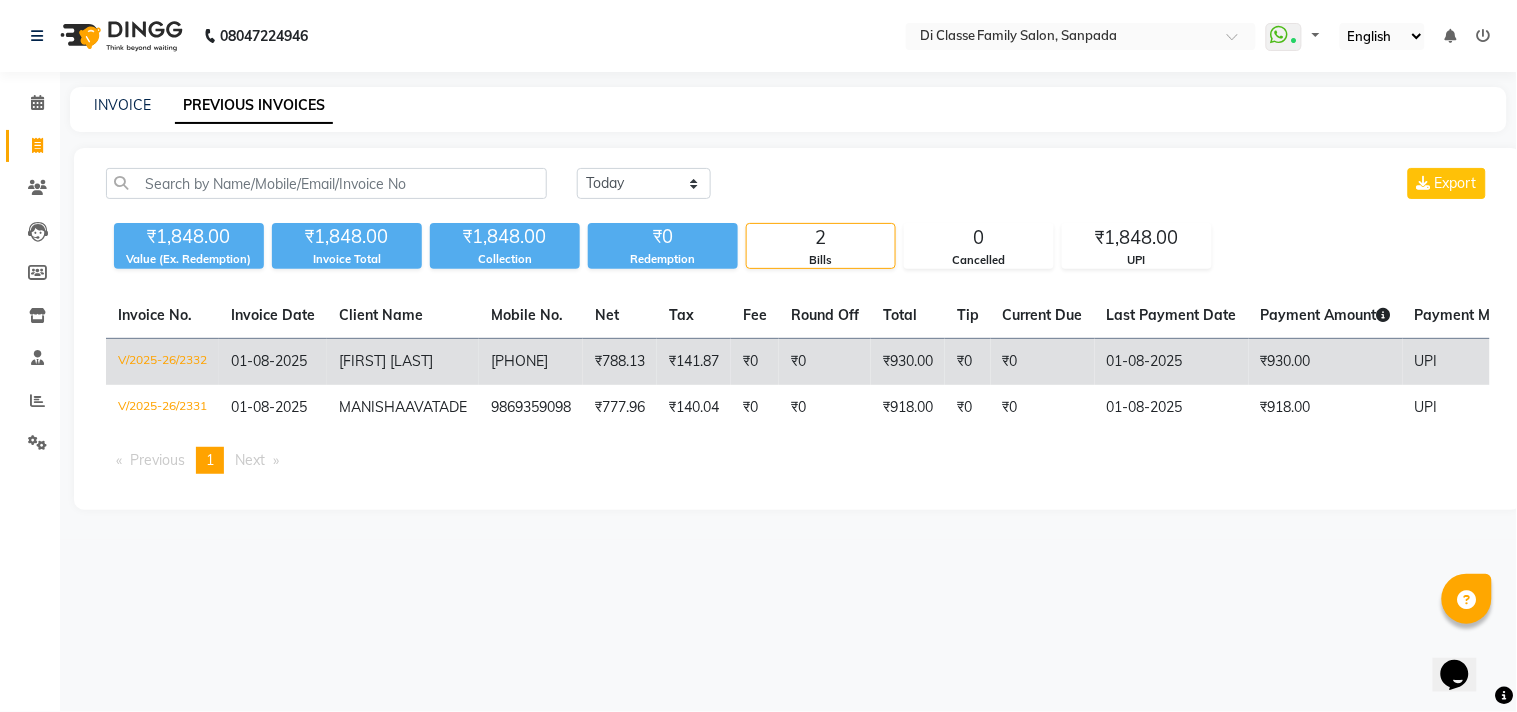 click on "₹930.00" 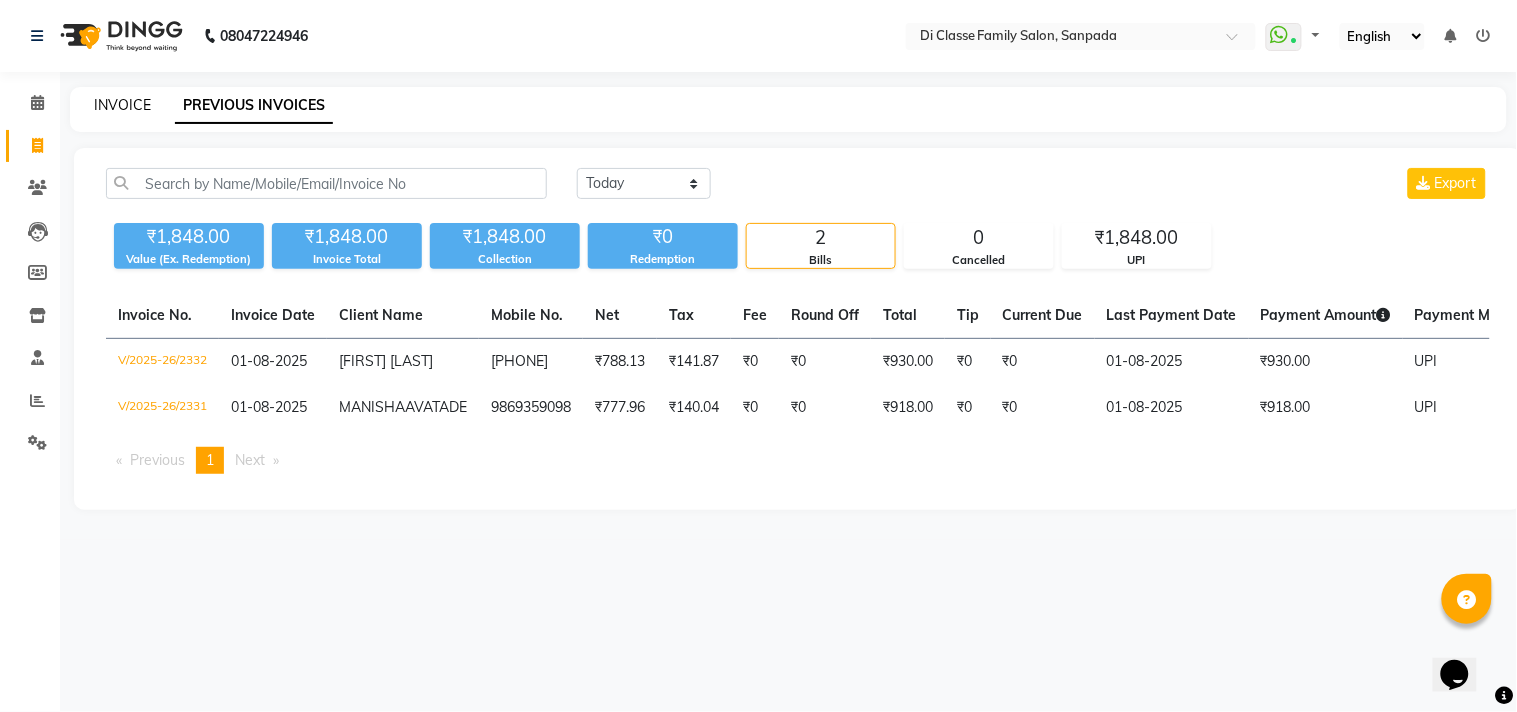 click on "INVOICE" 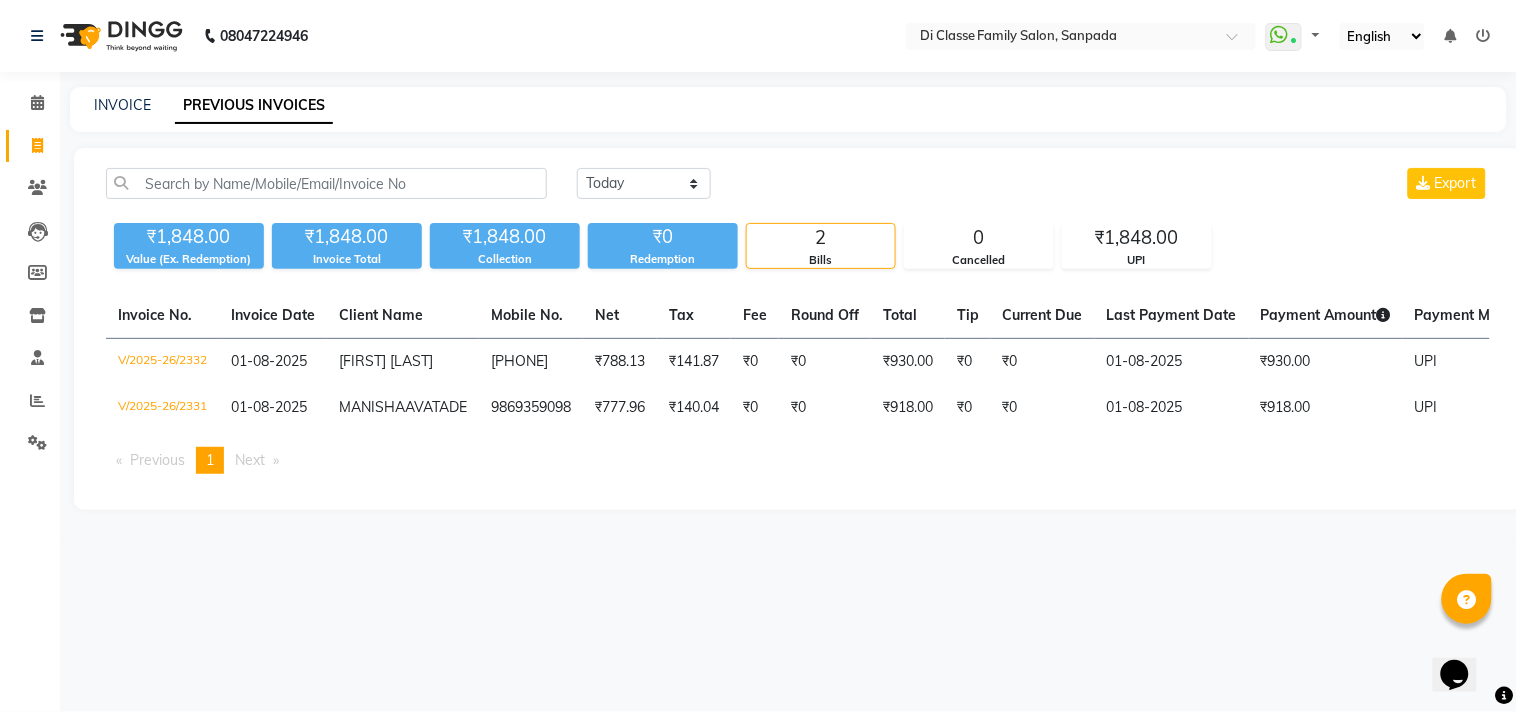 select on "4704" 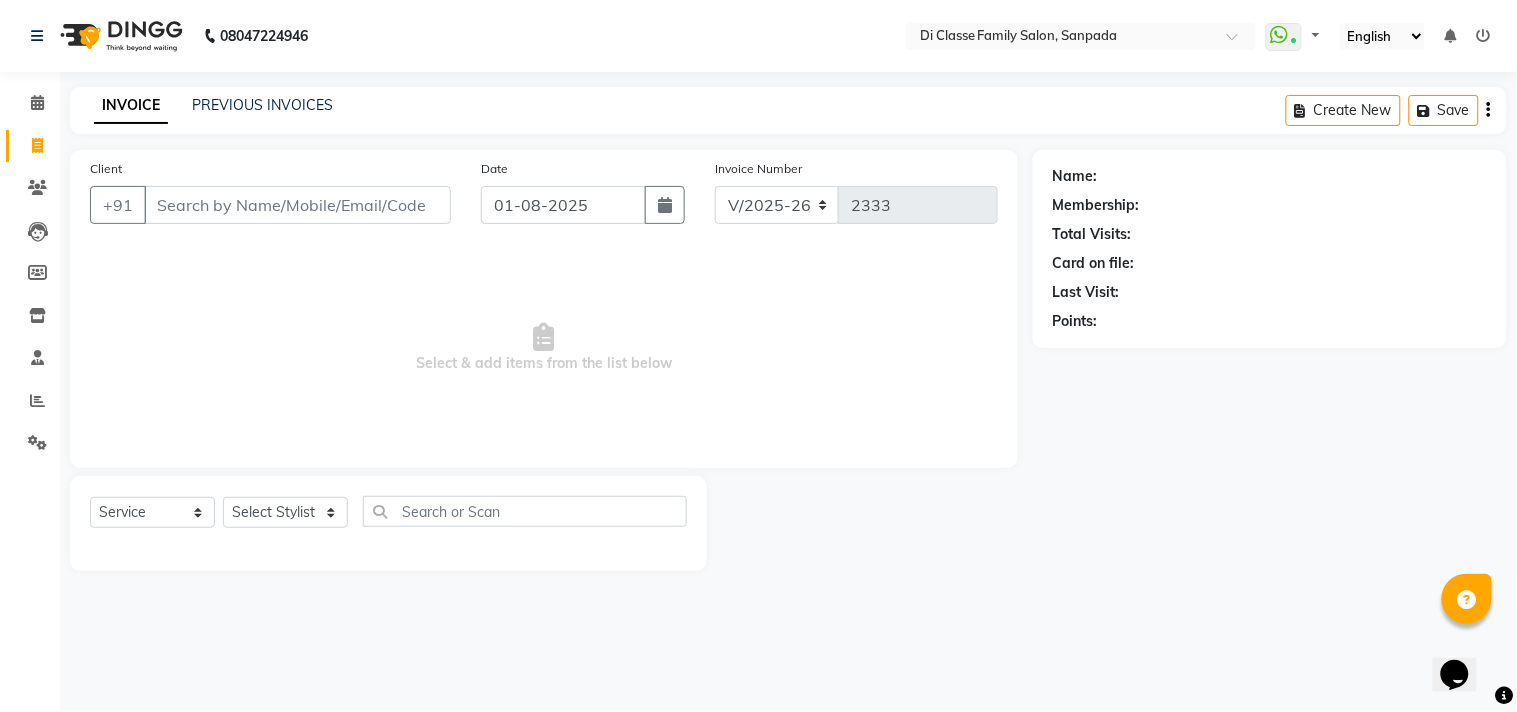 click on "Client" at bounding box center (297, 205) 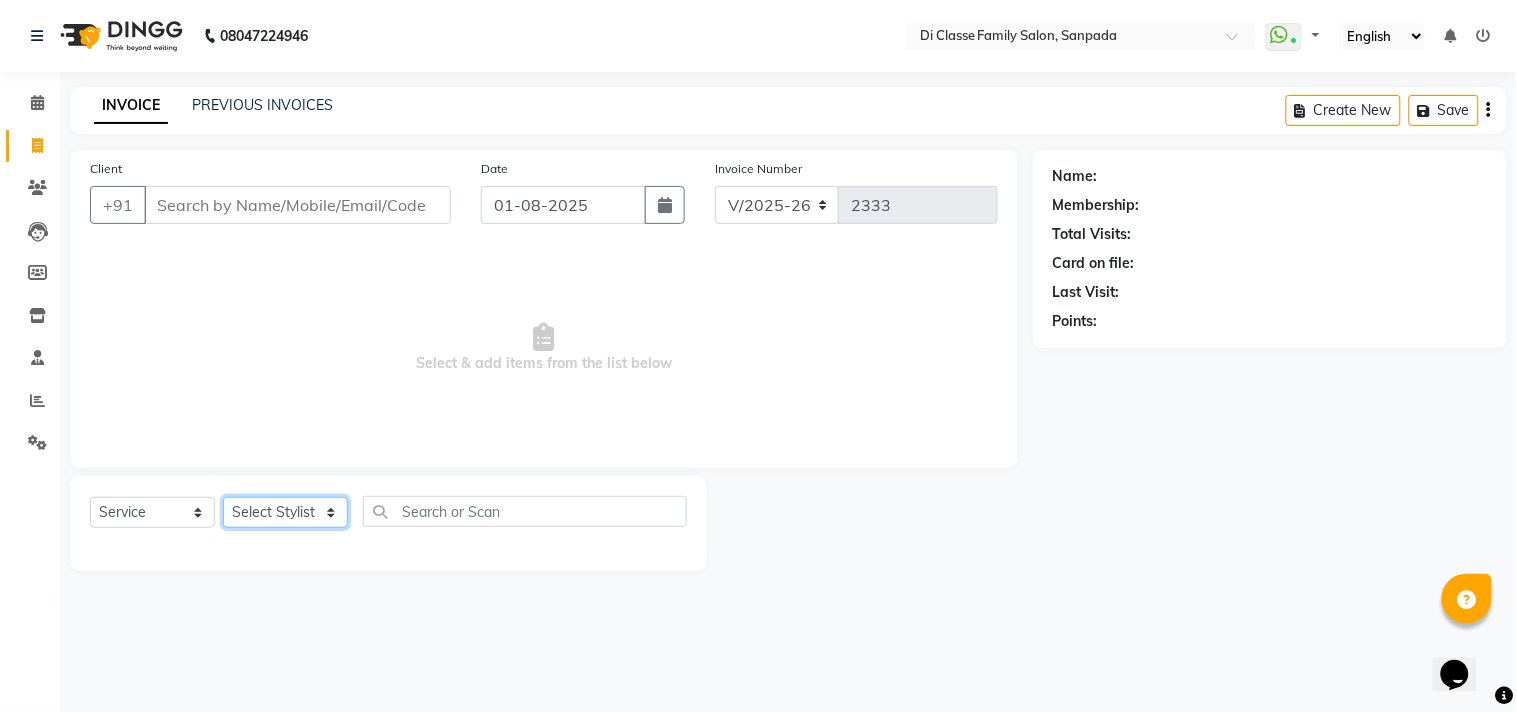 click on "Select Stylist aniket Anu [FIRST] [LAST] Front Desk Javed kapil KOMAL Payal Pooja Jadhav Rahul Datkhile [FIRST] [LAST] rutik shinde [FIRST] [LAST] SADDAM SAHAJAN [FIRST] [LAST] Sameer sampada Sanjana SANU SHUBHAM PEDNEKAR [FIRST] [LAST]" 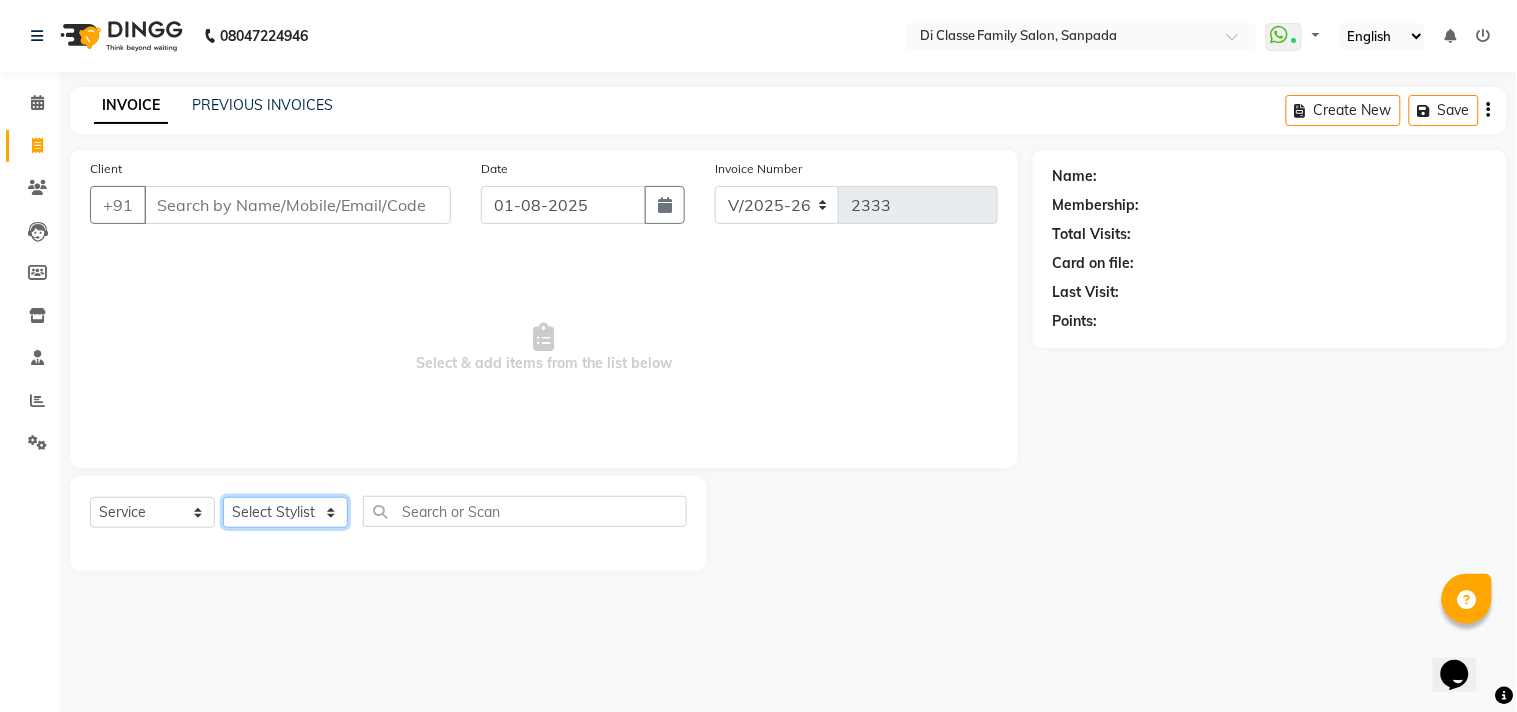 select on "79582" 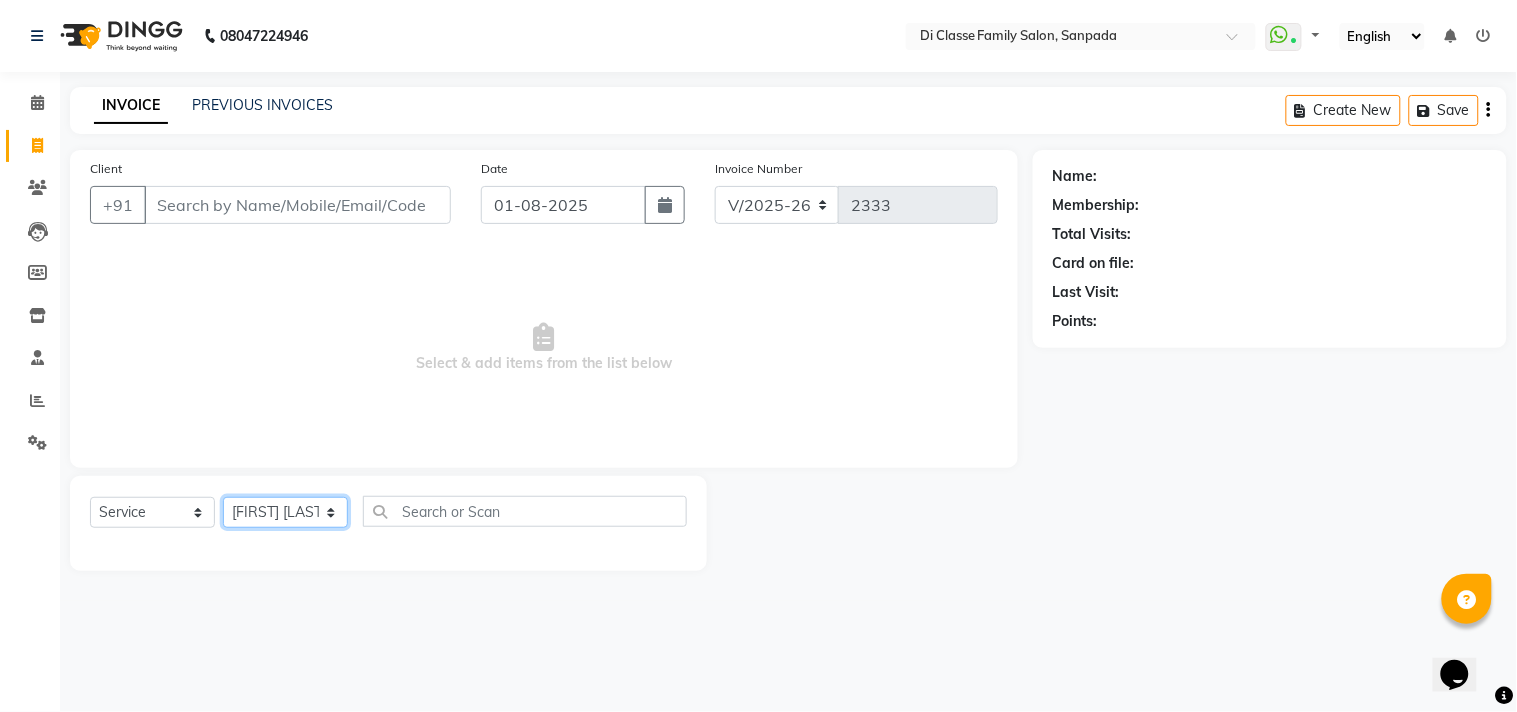 click on "Select Stylist aniket Anu [FIRST] [LAST] Front Desk Javed kapil KOMAL Payal Pooja Jadhav Rahul Datkhile [FIRST] [LAST] rutik shinde [FIRST] [LAST] SADDAM SAHAJAN [FIRST] [LAST] Sameer sampada Sanjana SANU SHUBHAM PEDNEKAR [FIRST] [LAST]" 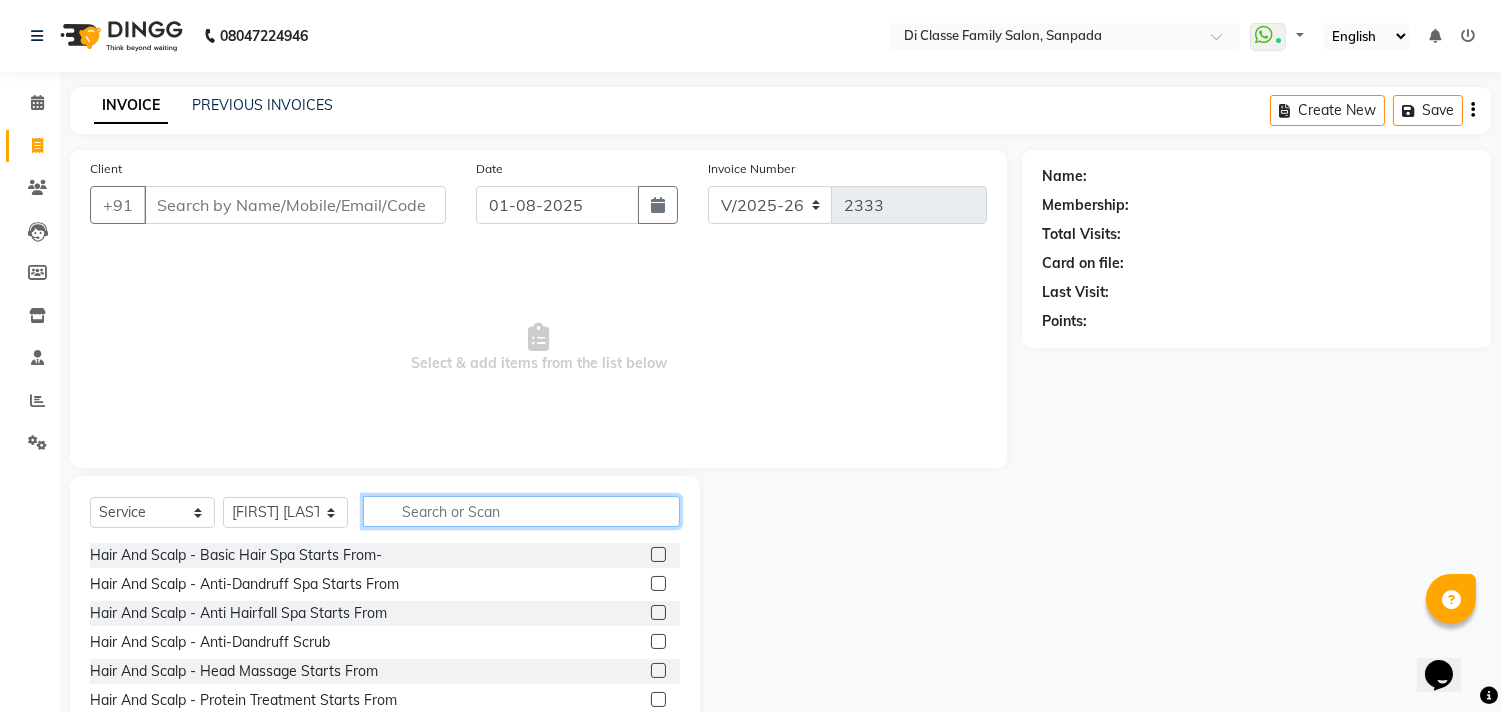 click 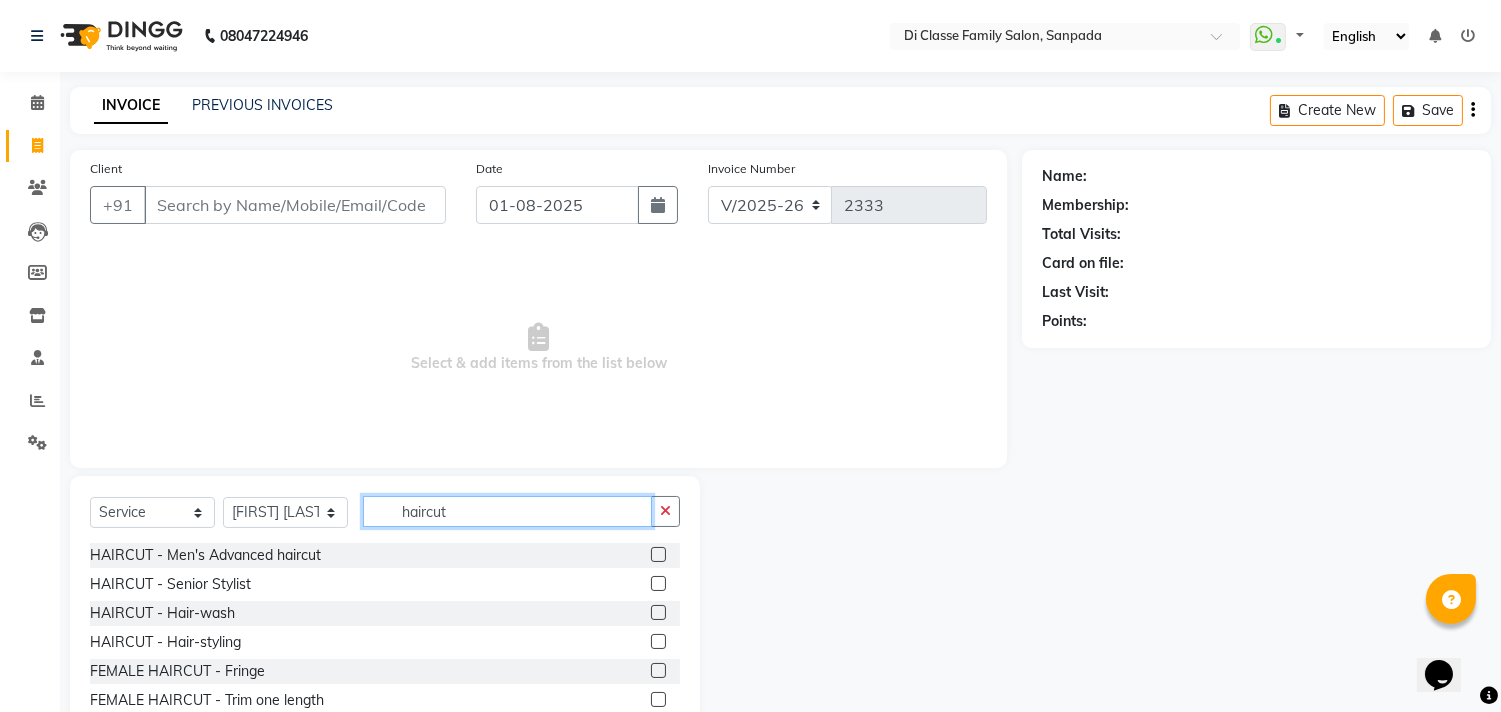 type on "haircut" 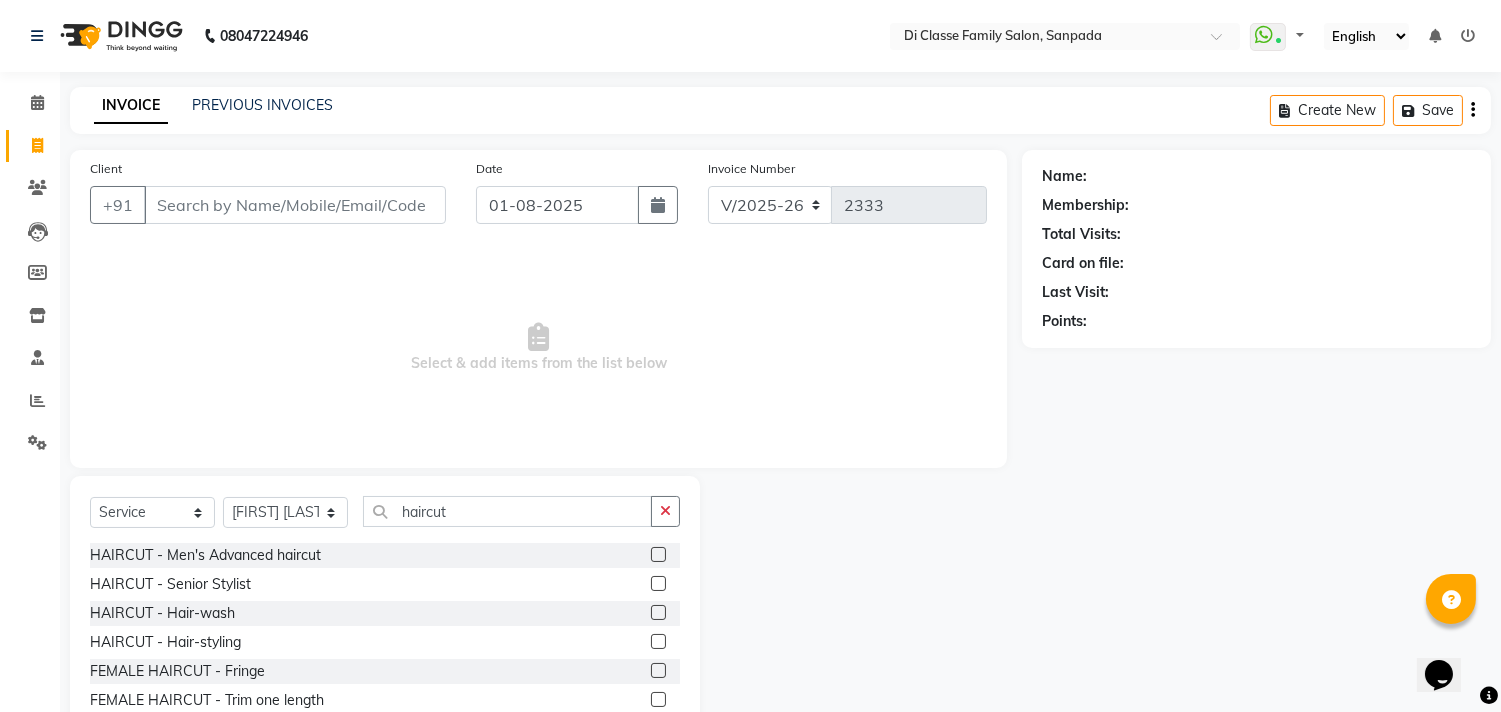 click 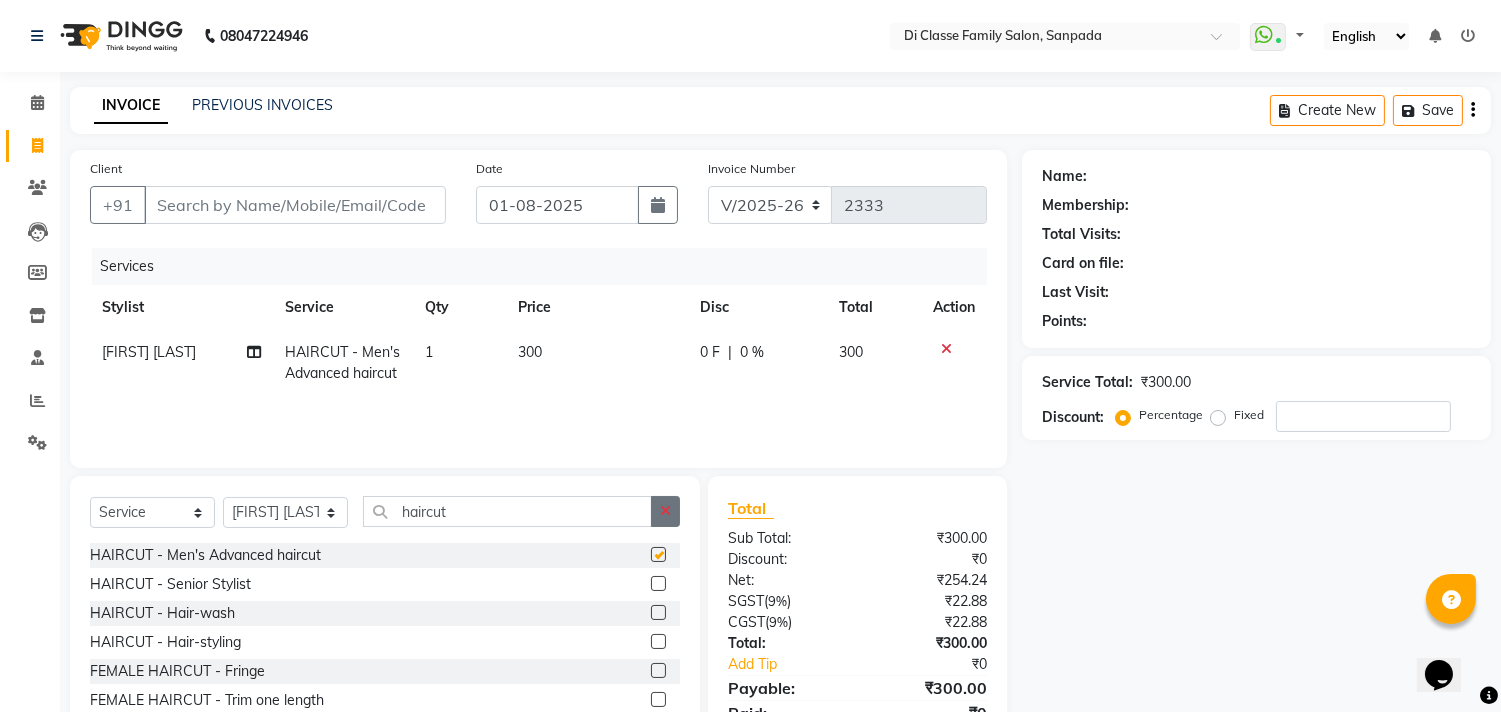 checkbox on "false" 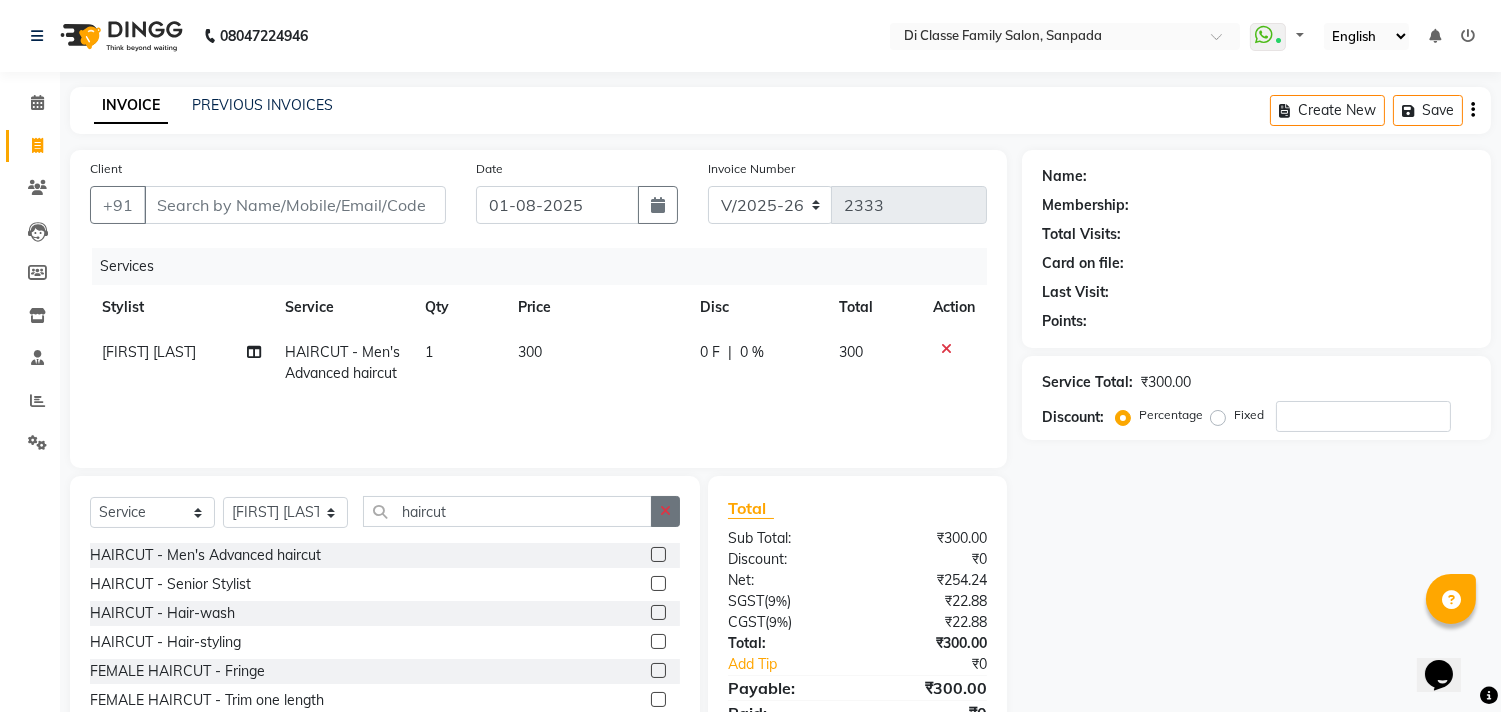 click 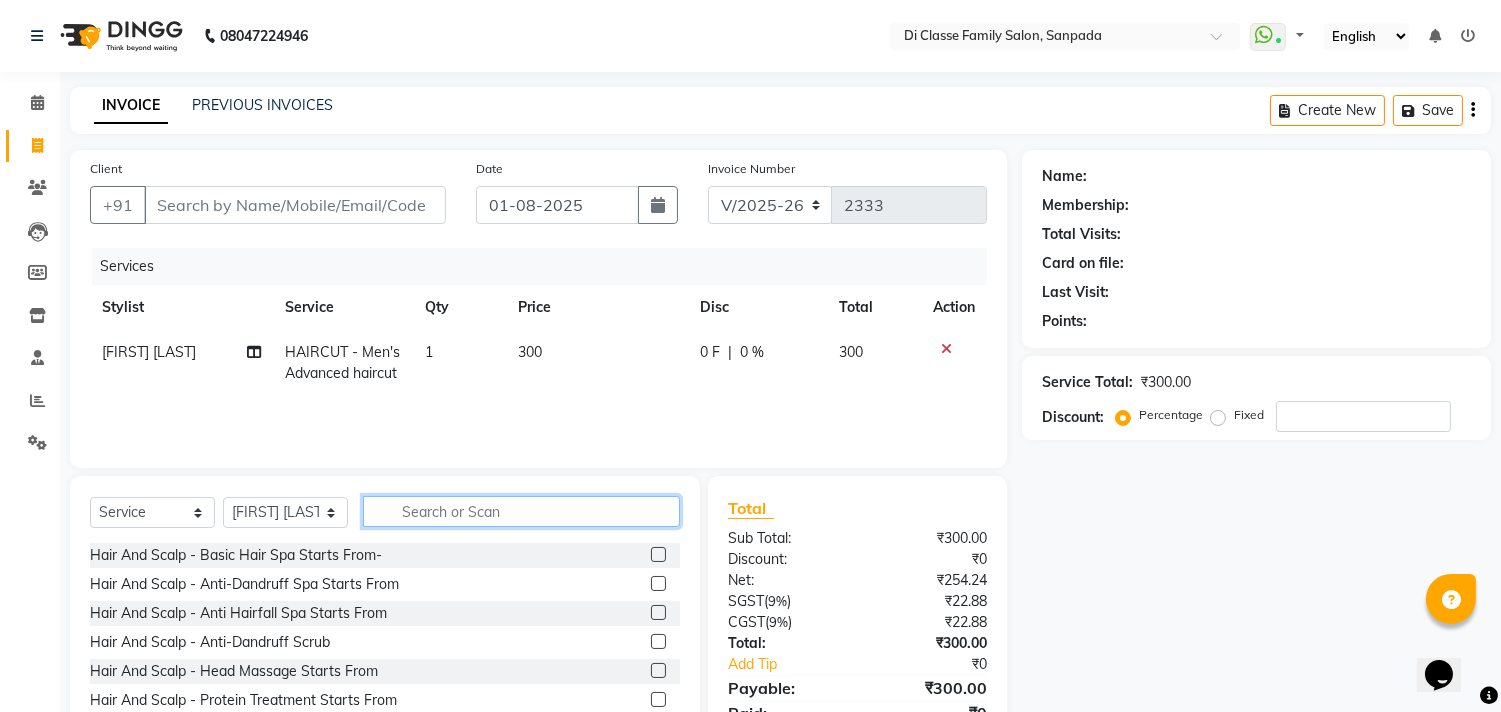 click 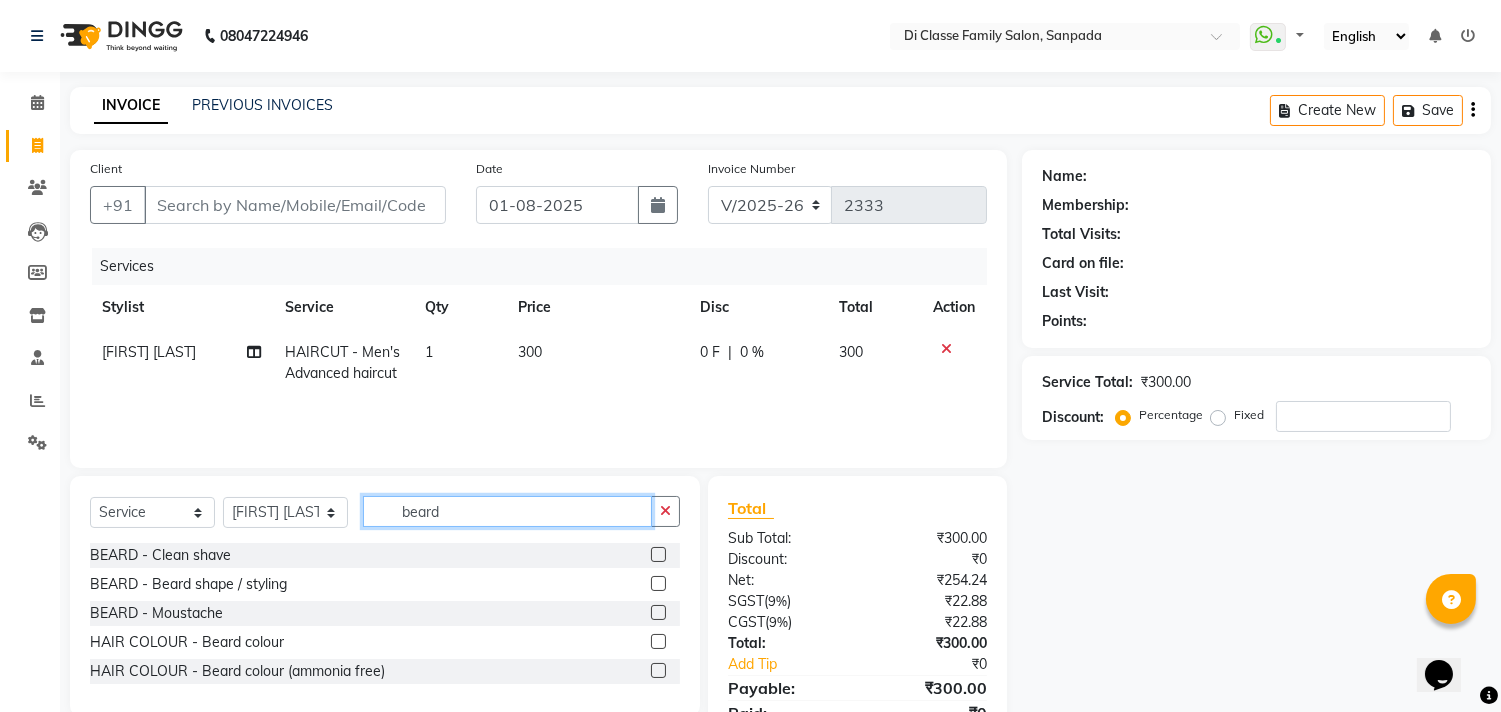 type on "beard" 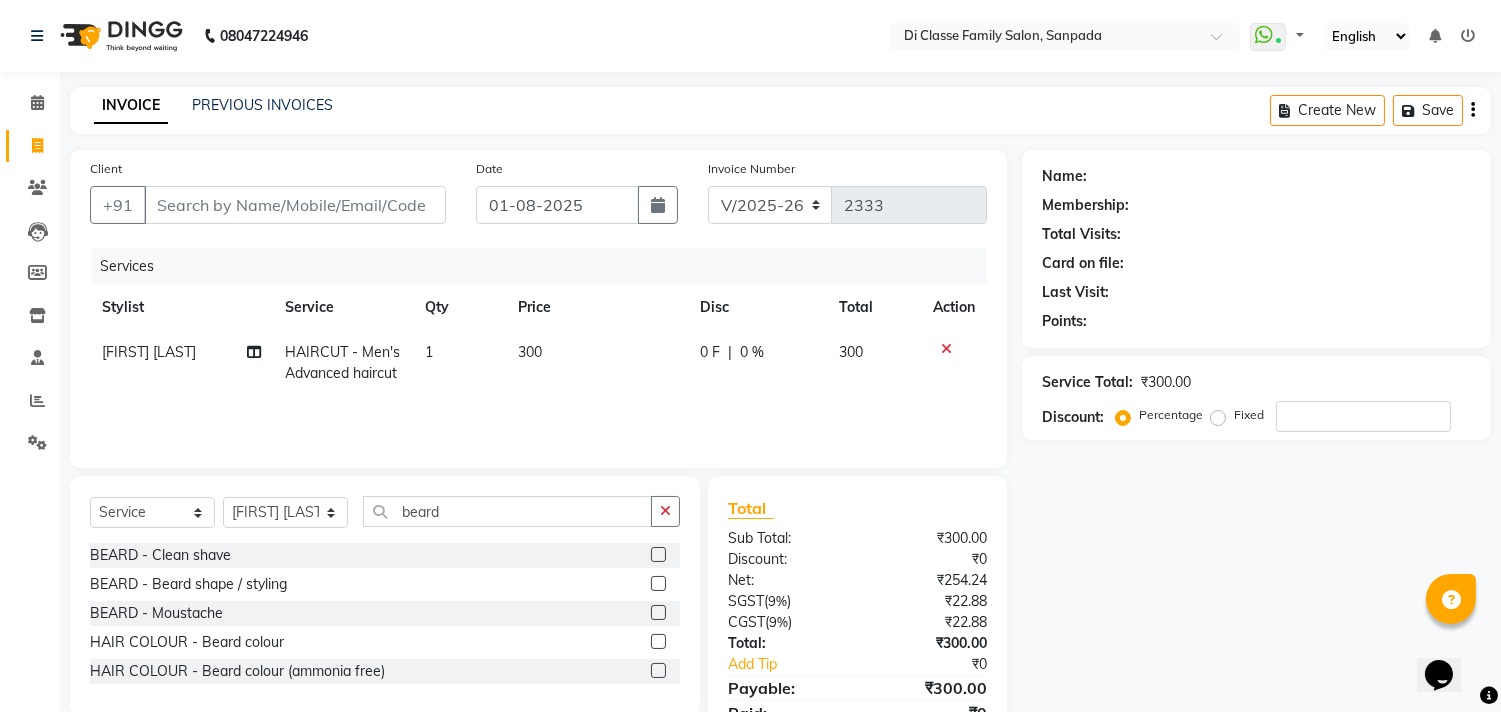 click 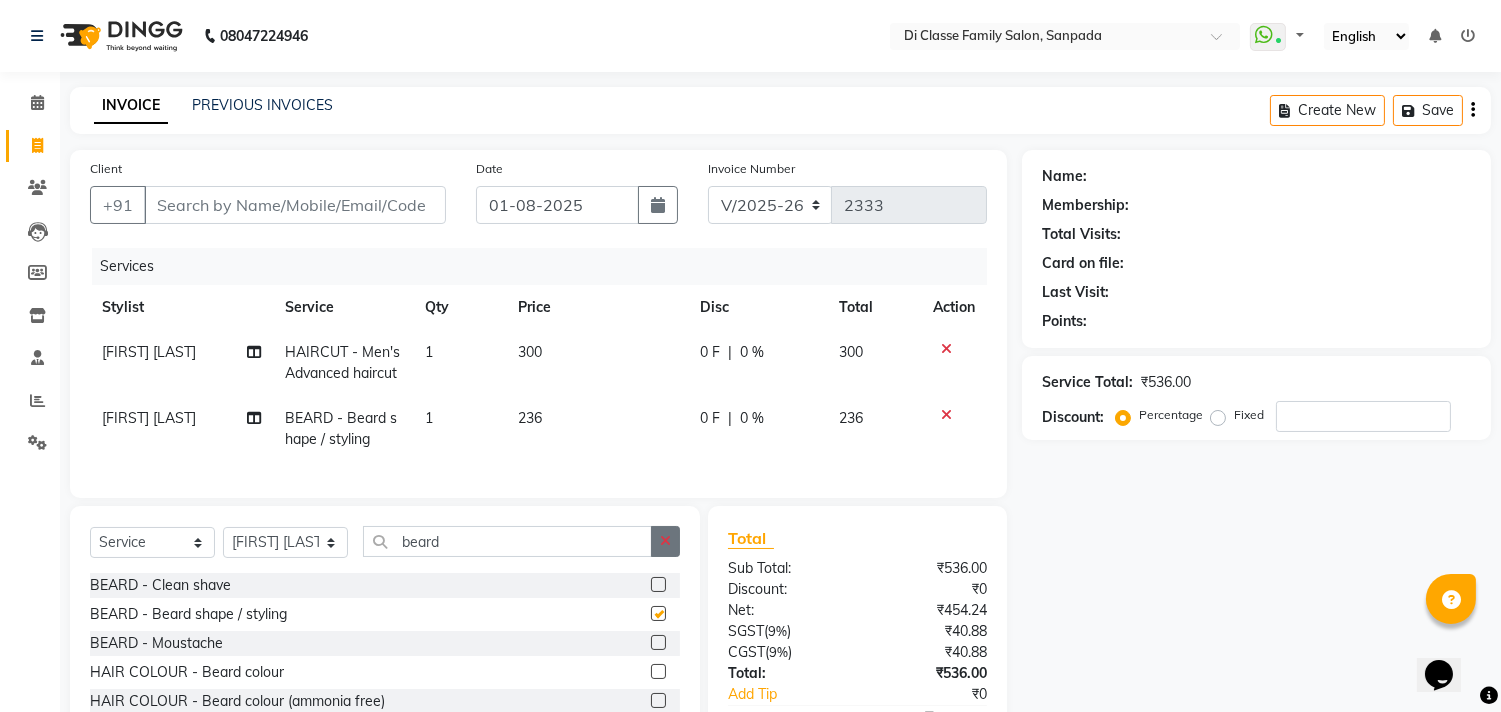 checkbox on "false" 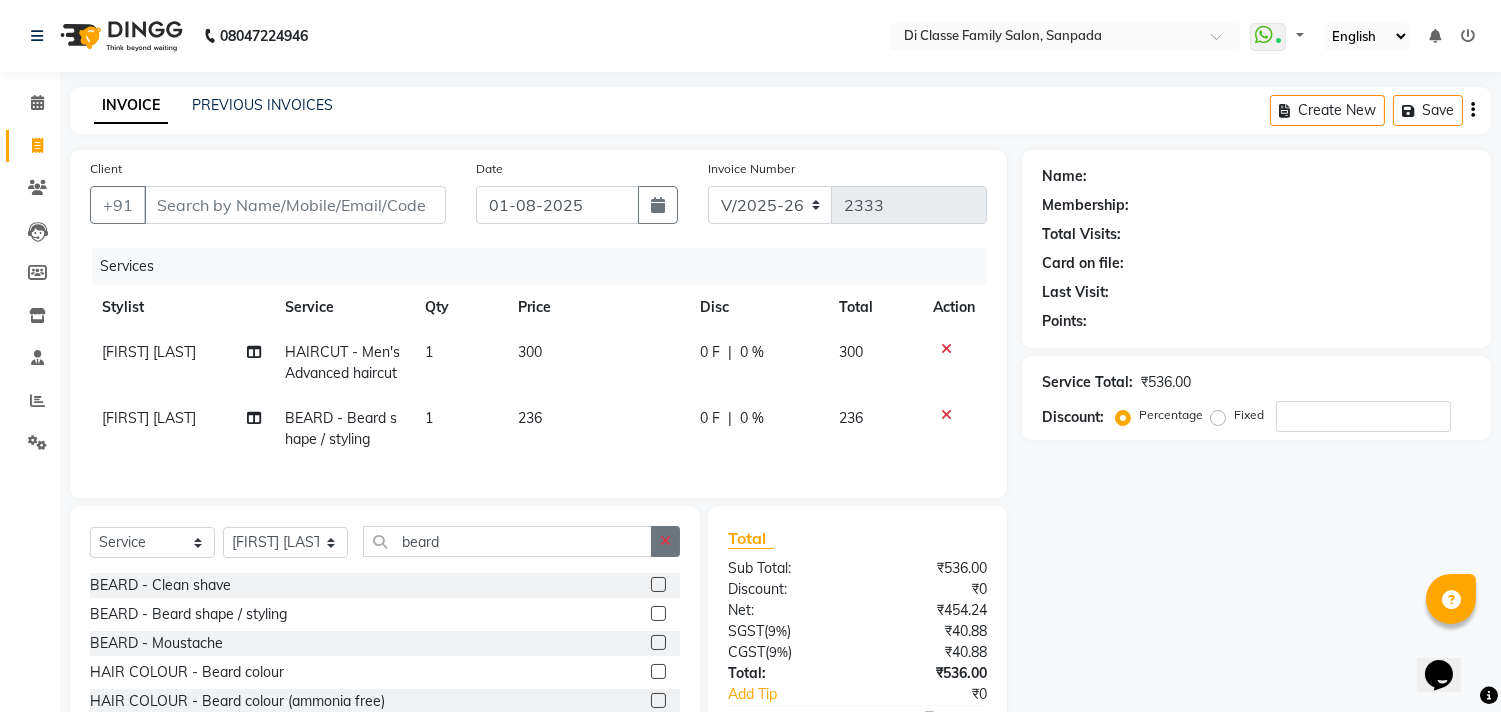click 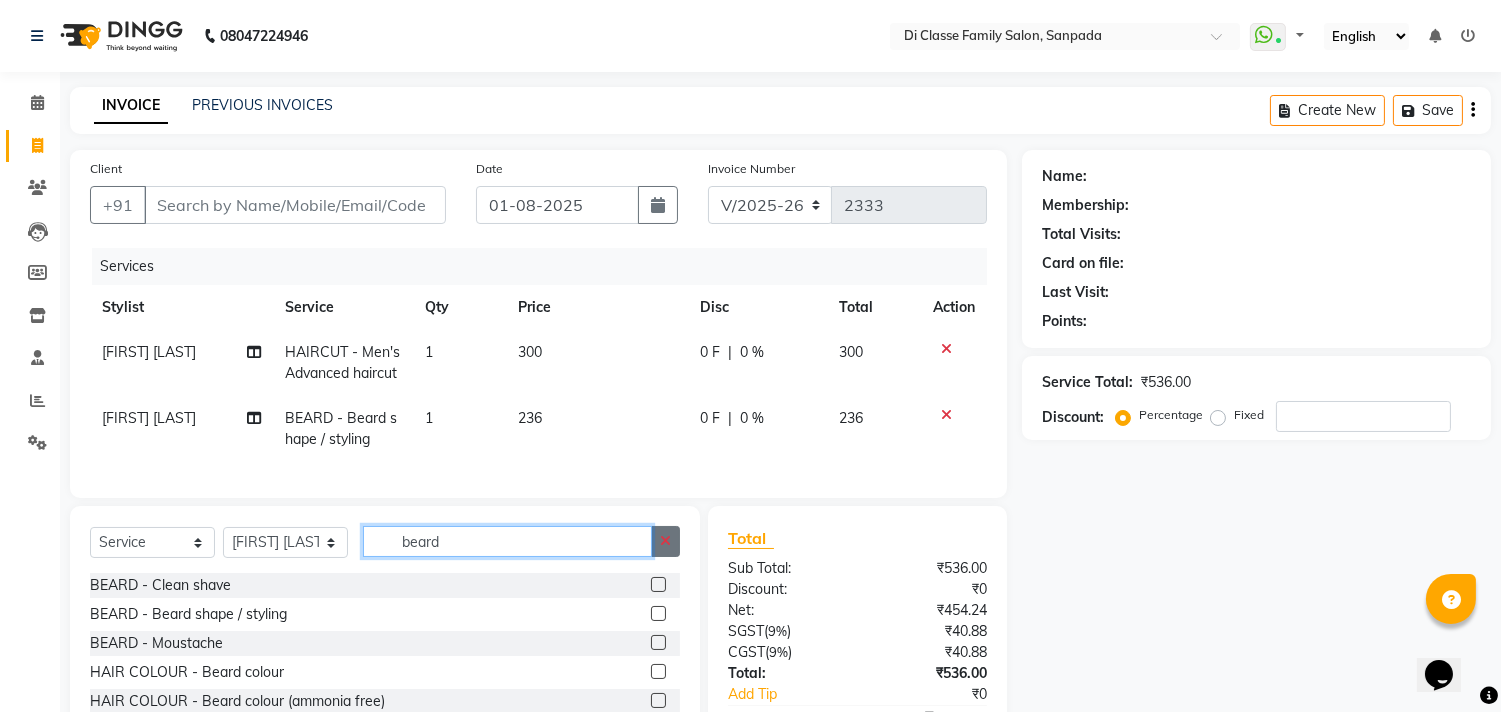 type 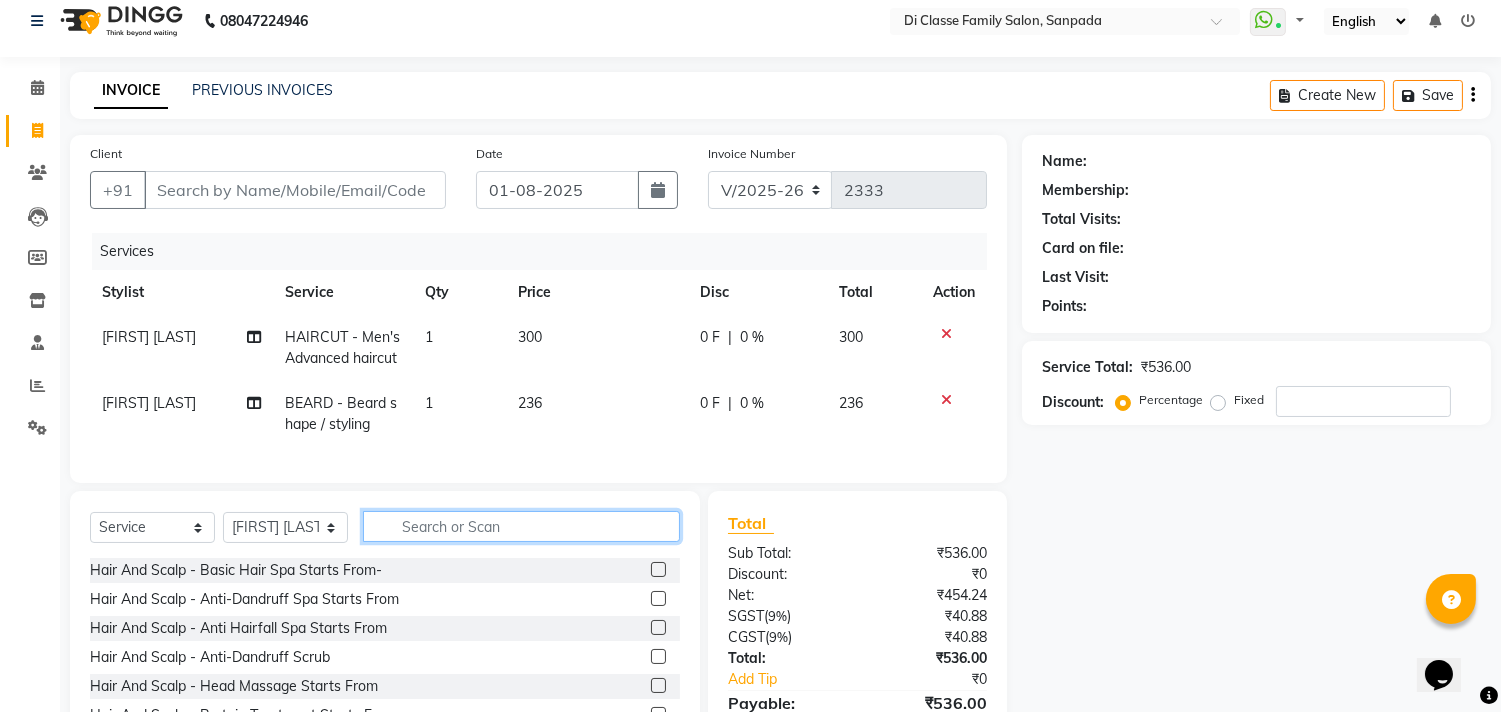 scroll, scrollTop: 0, scrollLeft: 0, axis: both 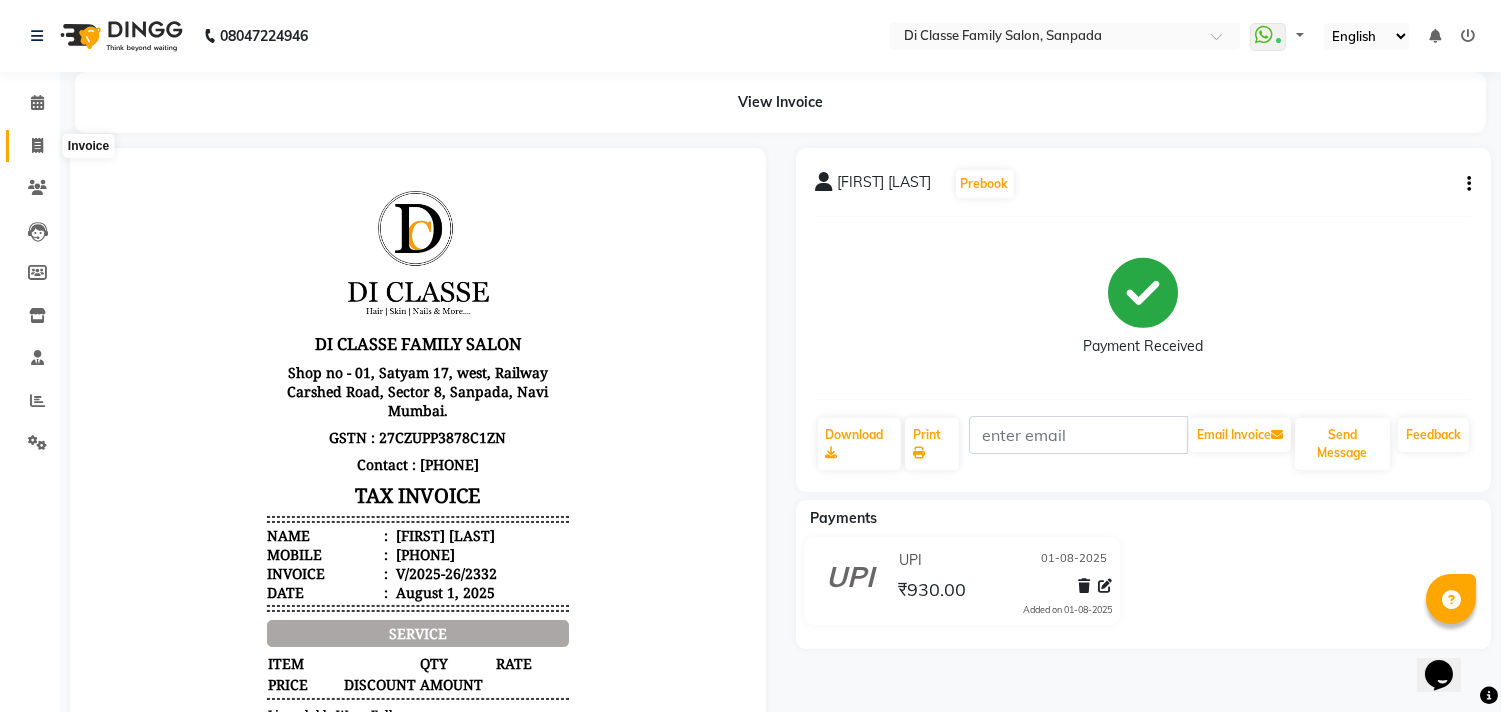 click 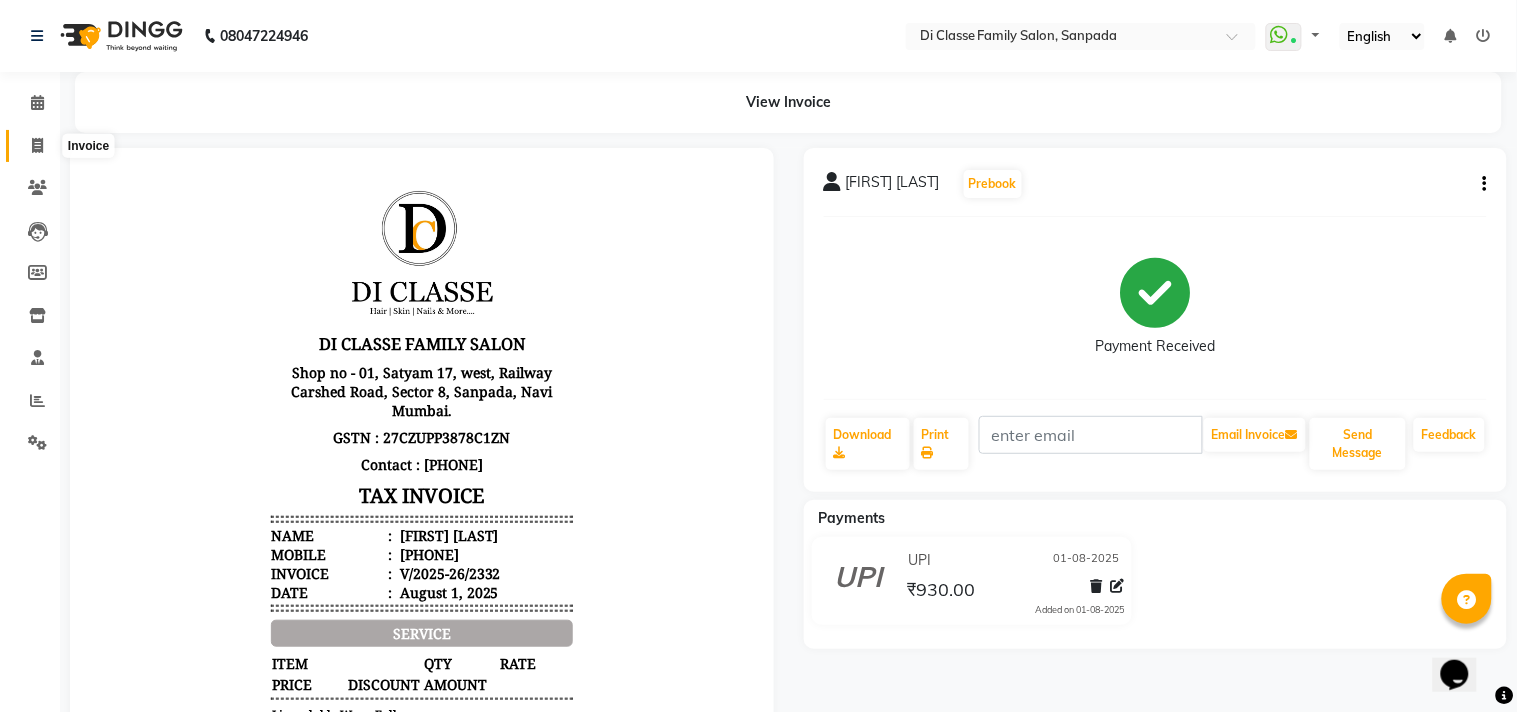 select on "4704" 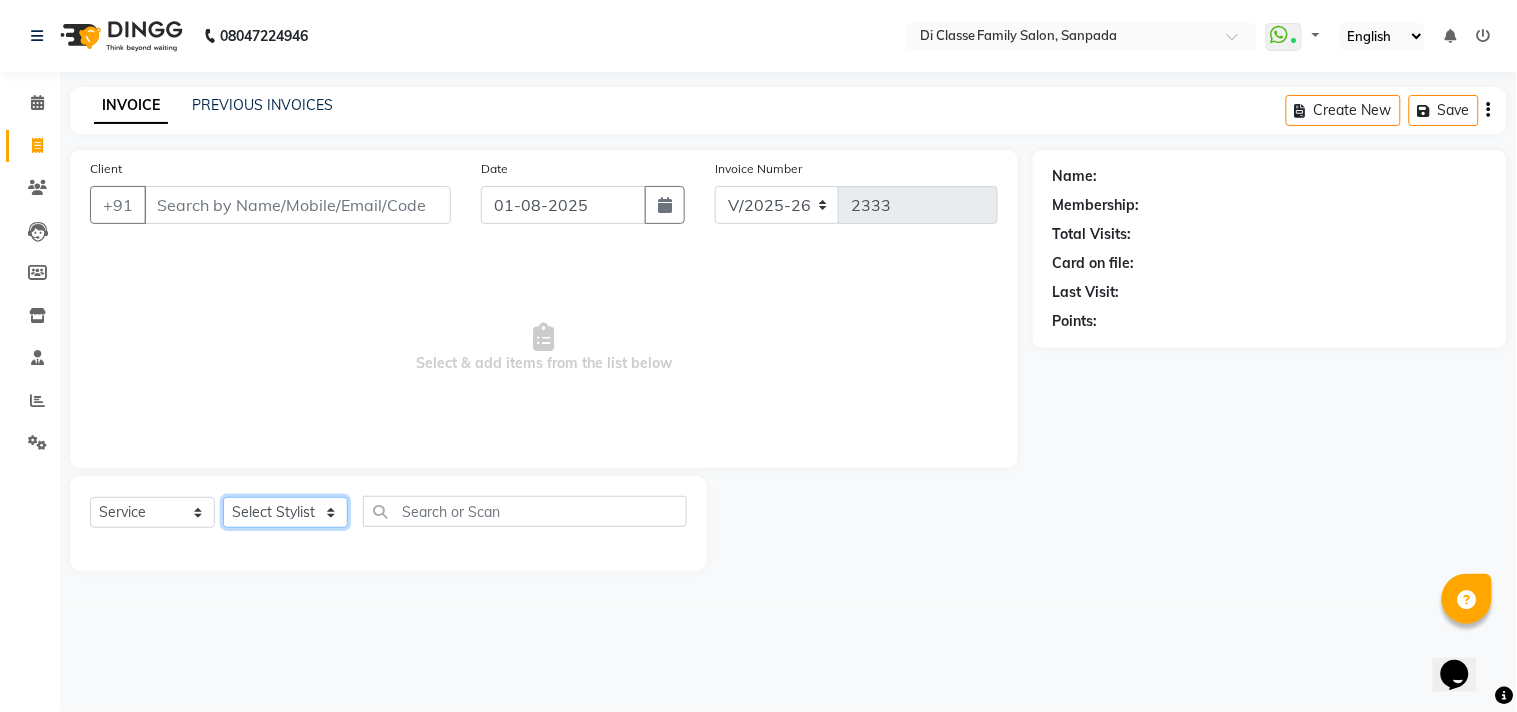 click on "Select Stylist aniket Anu [FIRST] [LAST] Front Desk Javed kapil KOMAL Payal Pooja Jadhav Rahul Datkhile [FIRST] [LAST] rutik shinde [FIRST] [LAST] SADDAM SAHAJAN [FIRST] [LAST] Sameer sampada Sanjana SANU SHUBHAM PEDNEKAR [FIRST] [LAST]" 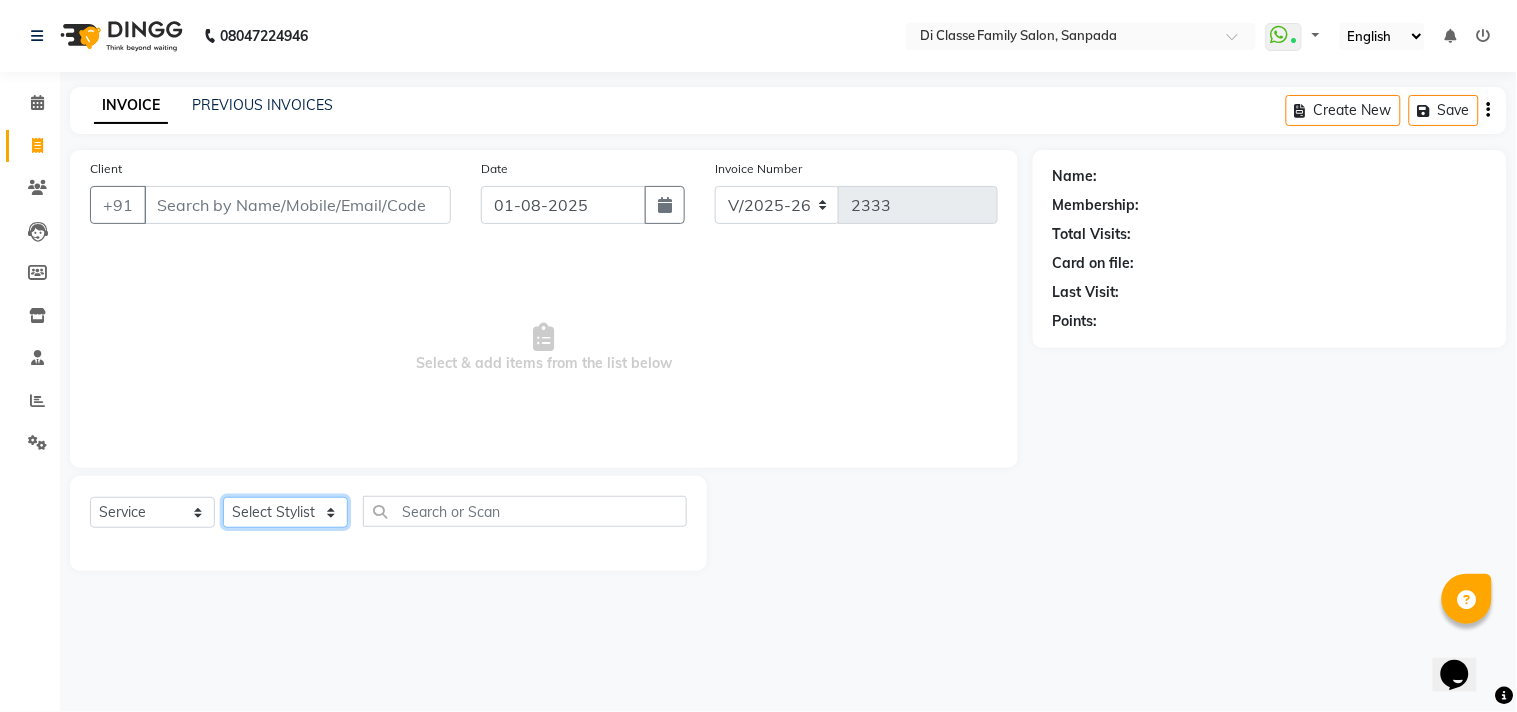 select on "59601" 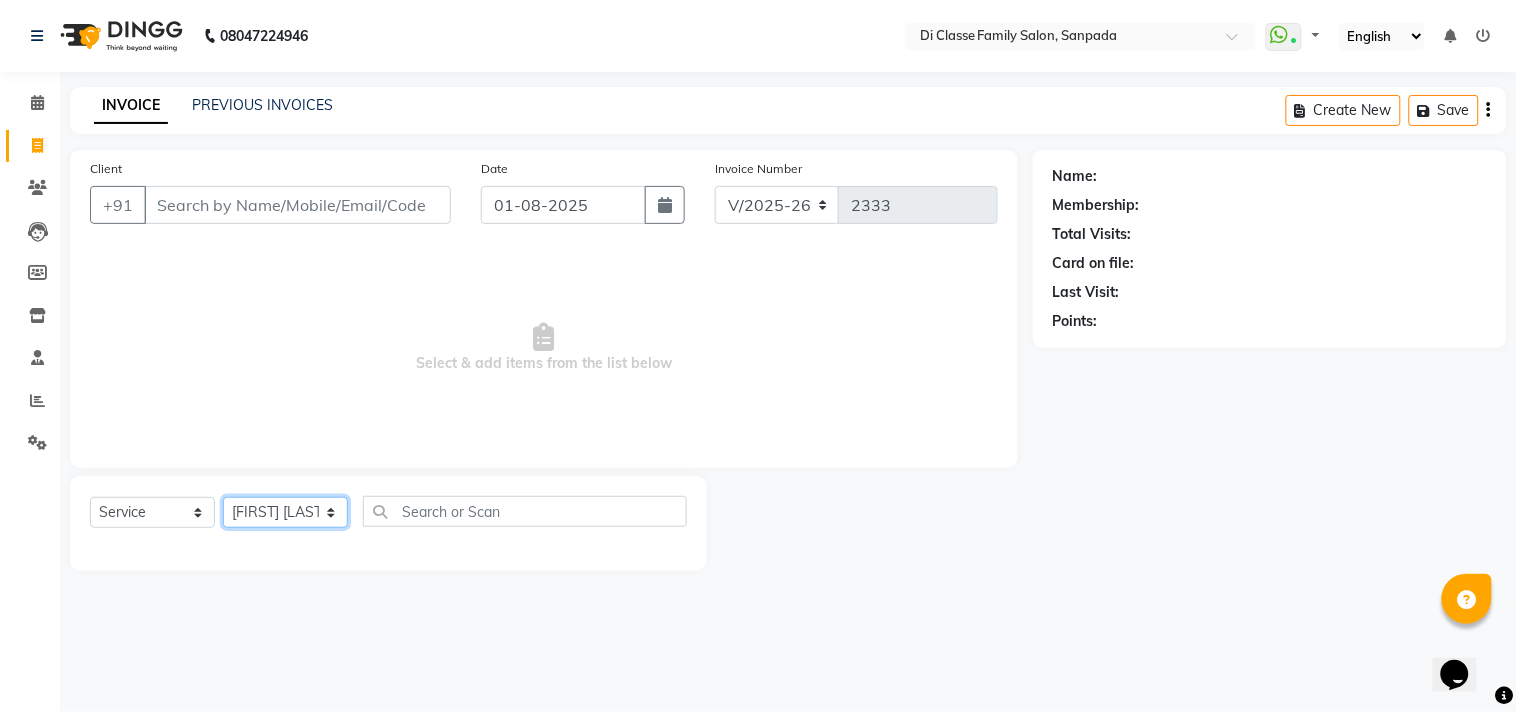 click on "Select Stylist aniket Anu [FIRST] [LAST] Front Desk Javed kapil KOMAL Payal Pooja Jadhav Rahul Datkhile [FIRST] [LAST] rutik shinde [FIRST] [LAST] SADDAM SAHAJAN [FIRST] [LAST] Sameer sampada Sanjana SANU SHUBHAM PEDNEKAR [FIRST] [LAST]" 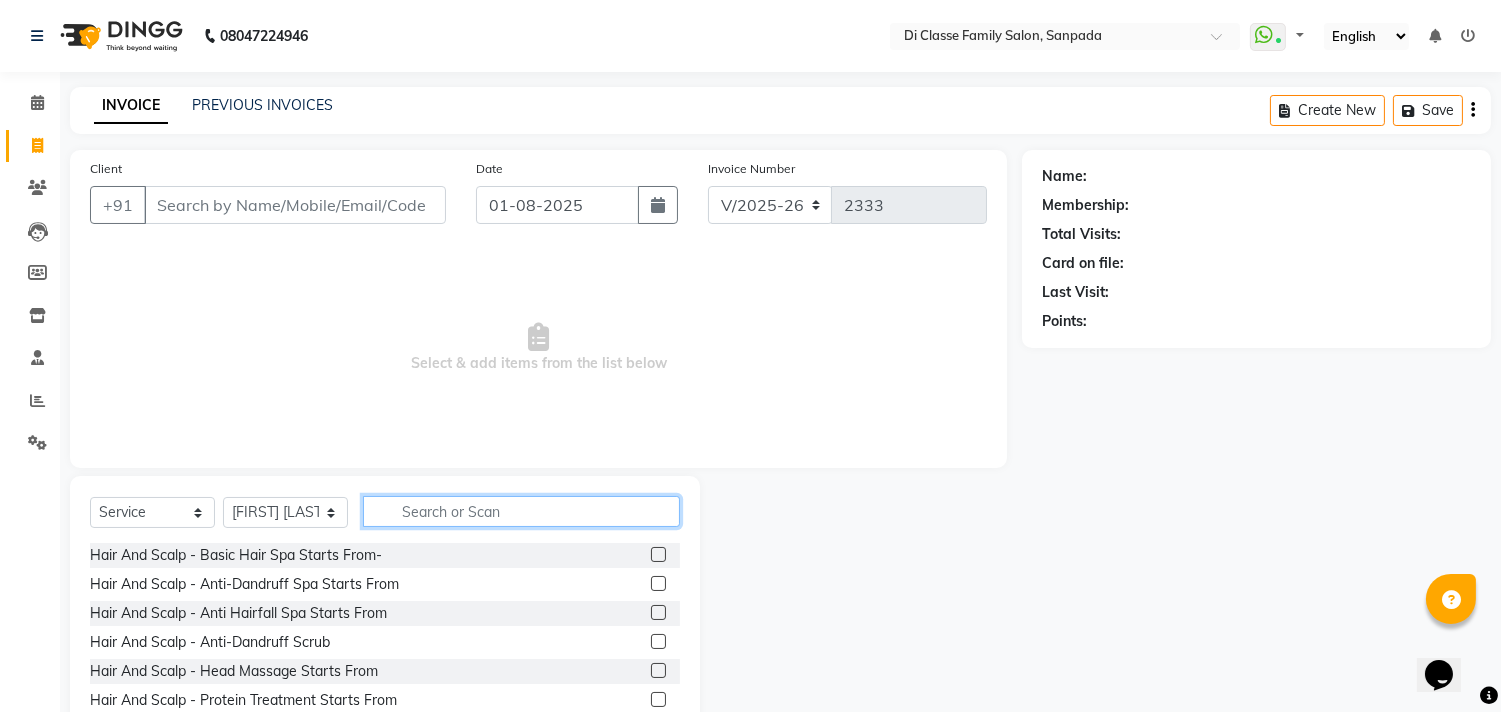 click 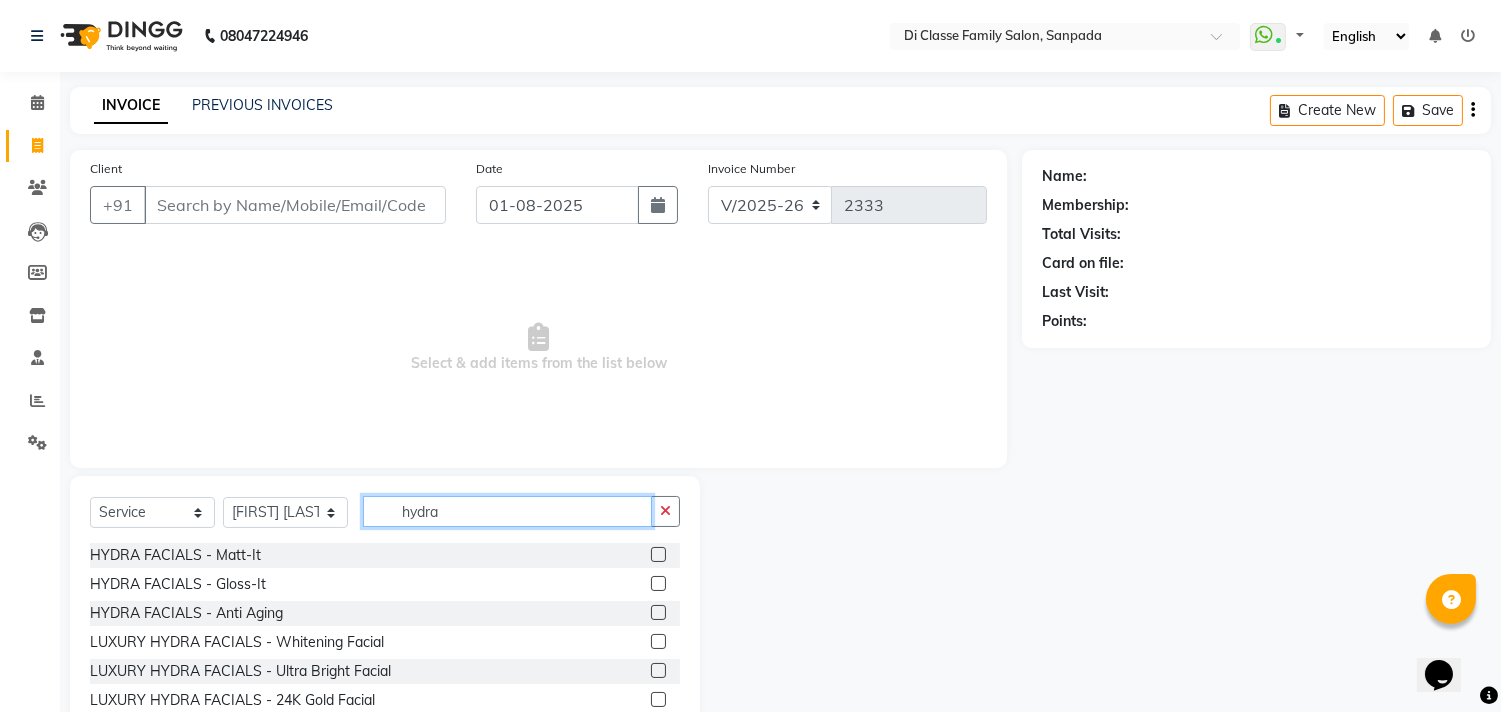 scroll, scrollTop: 118, scrollLeft: 0, axis: vertical 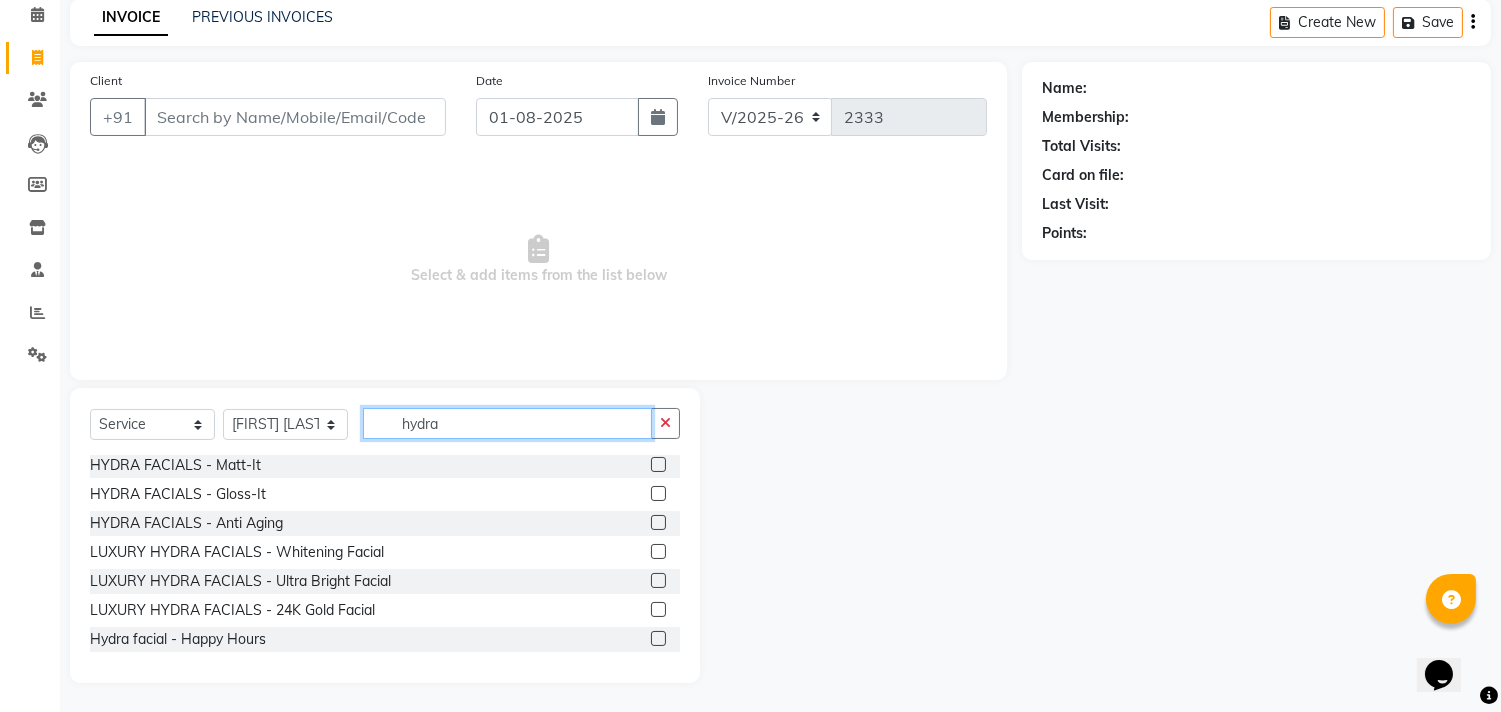 type on "hydra" 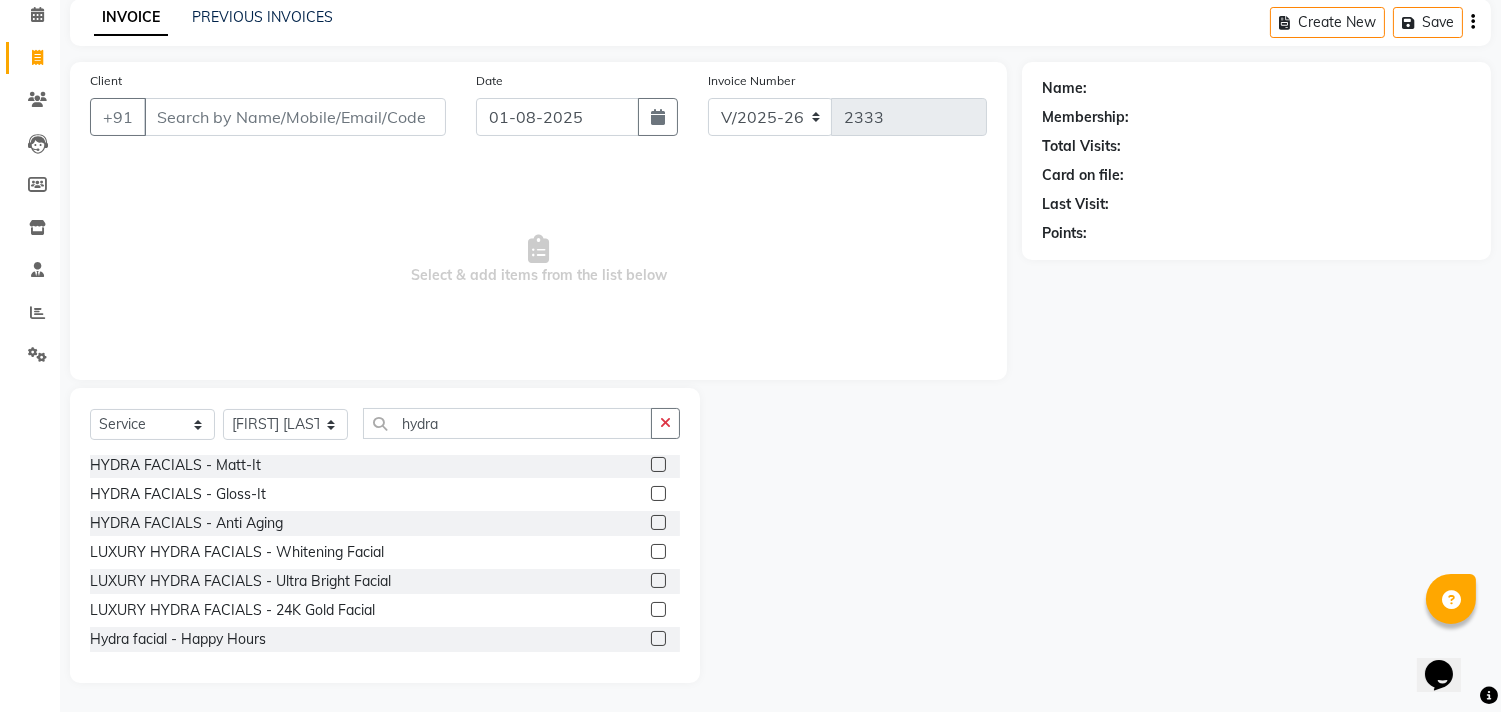 click 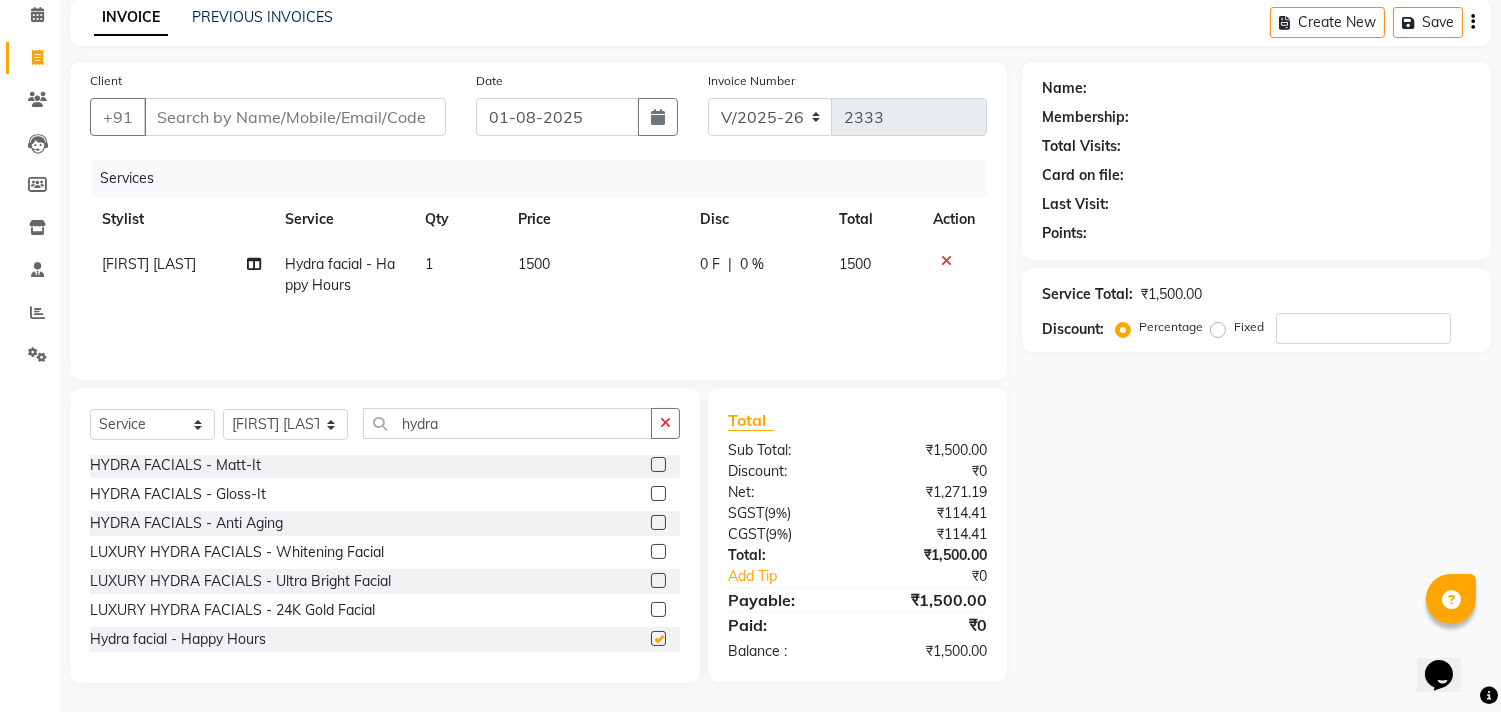 checkbox on "false" 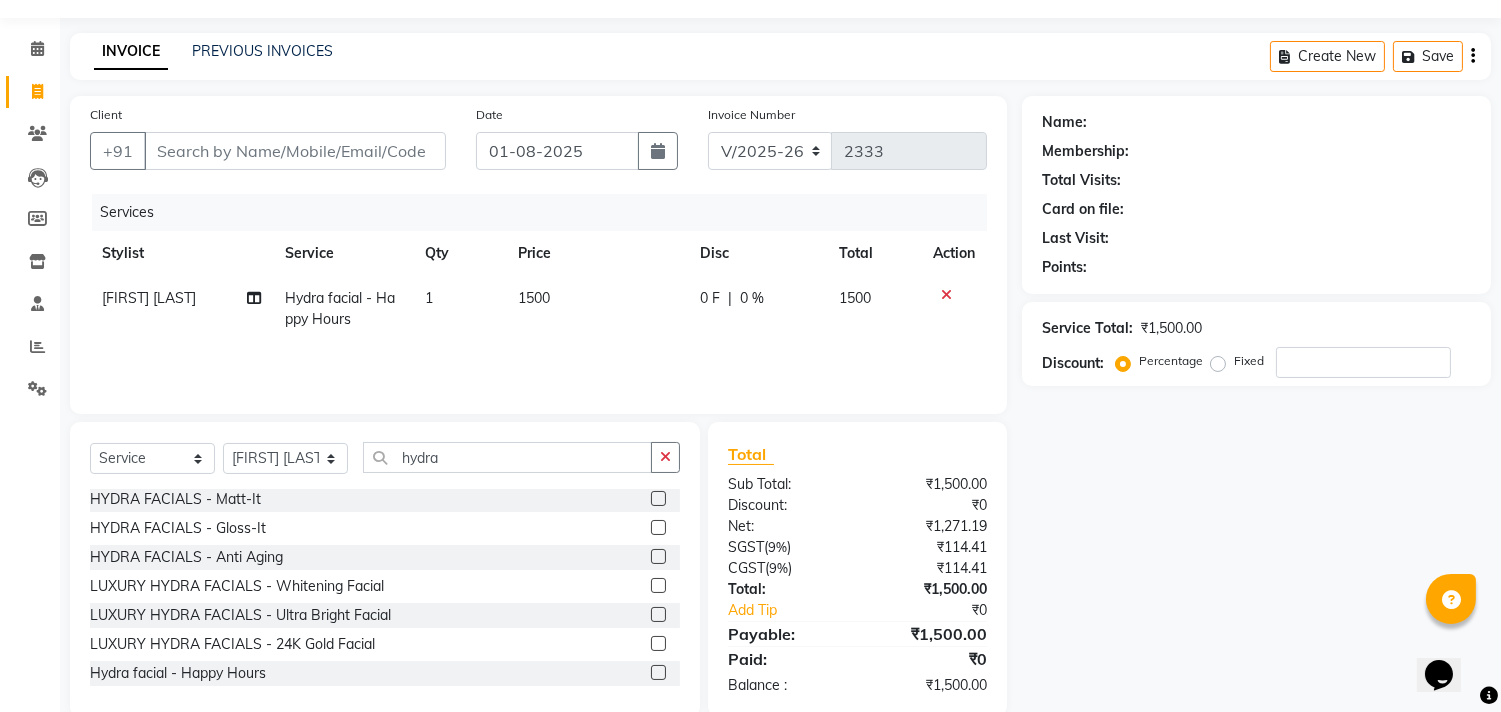 scroll, scrollTop: 0, scrollLeft: 0, axis: both 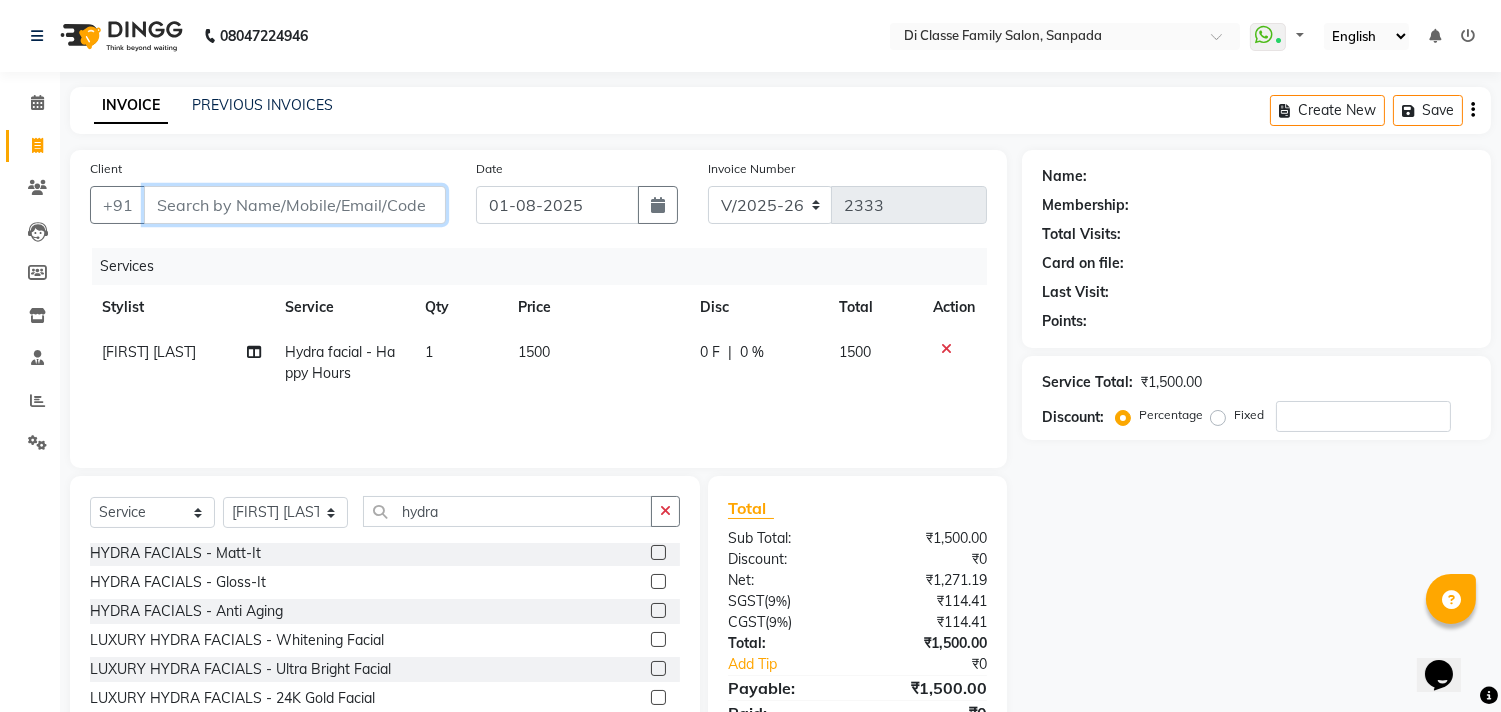 click on "Client" at bounding box center [295, 205] 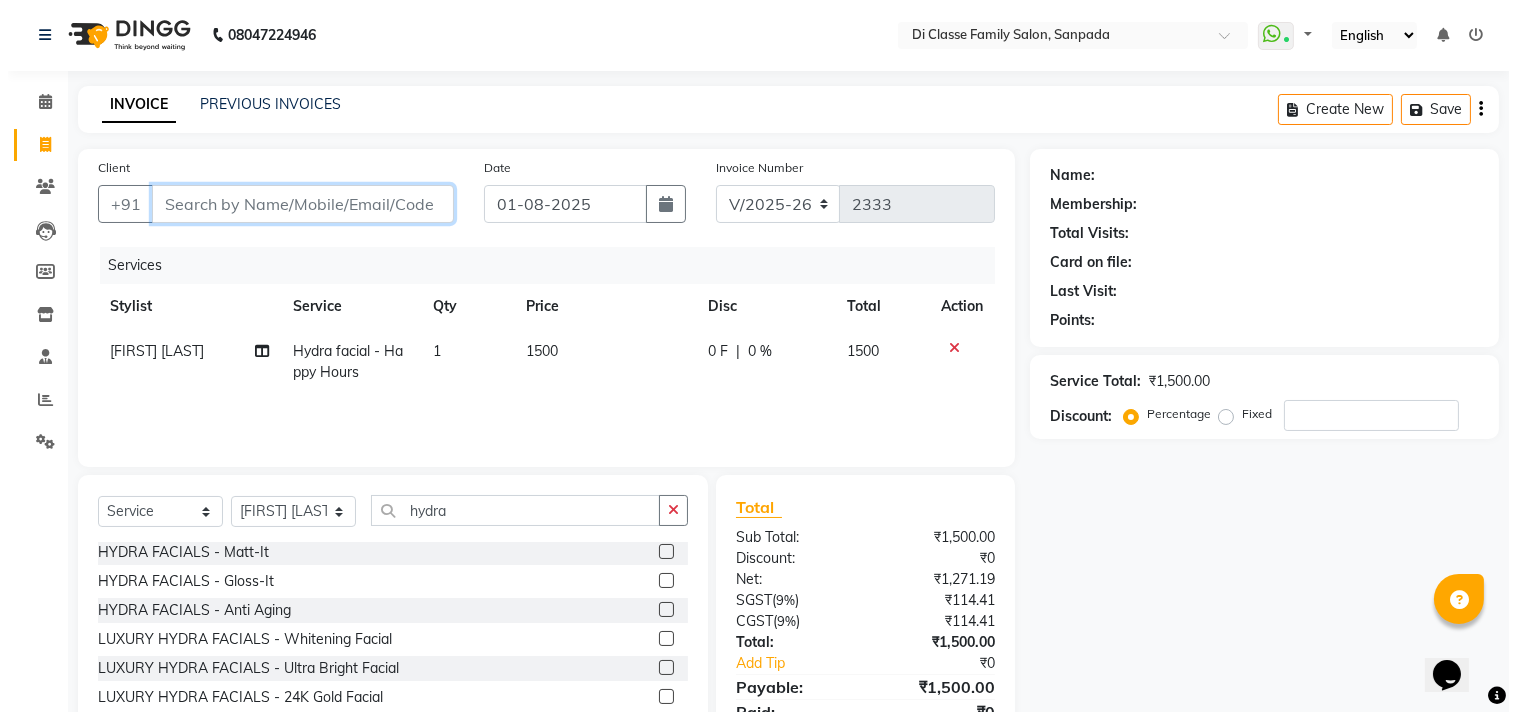 scroll, scrollTop: 0, scrollLeft: 0, axis: both 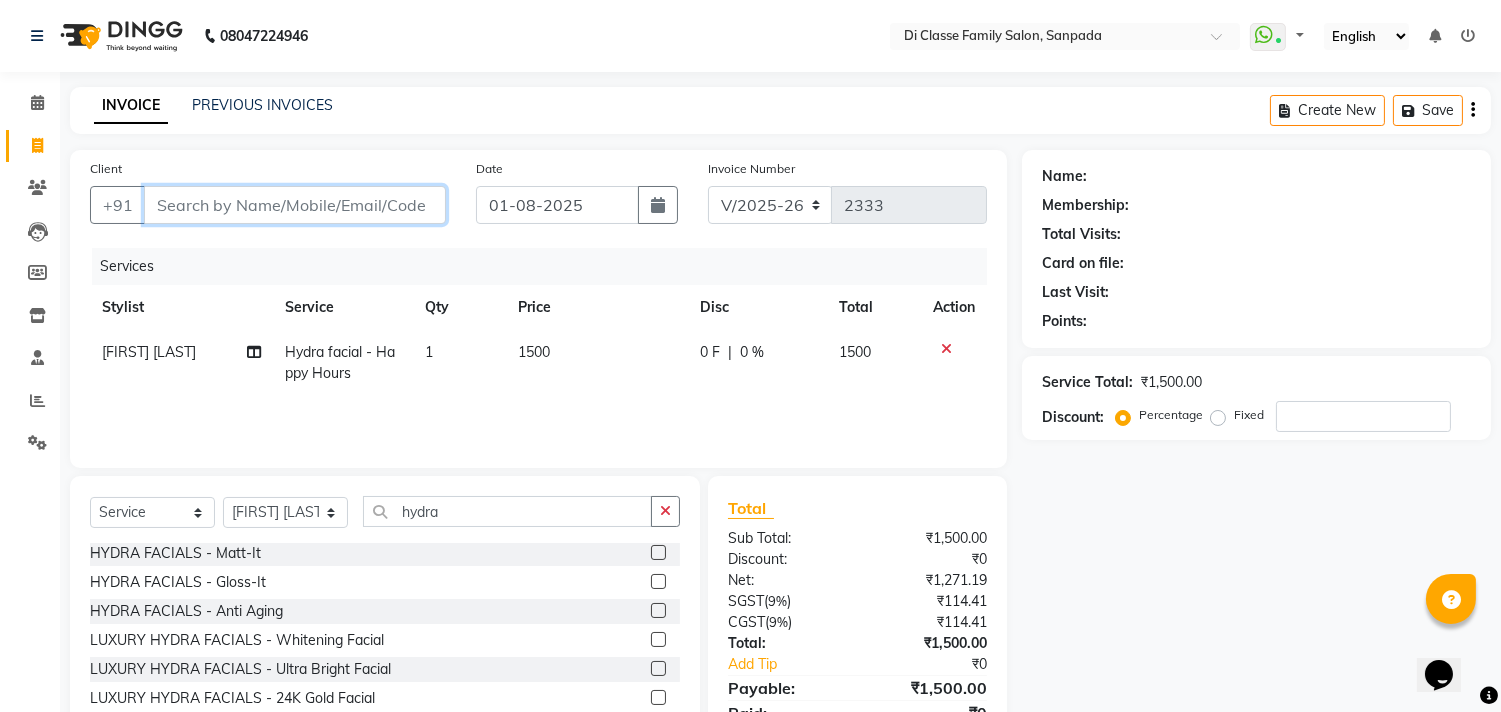 click on "Client" at bounding box center [295, 205] 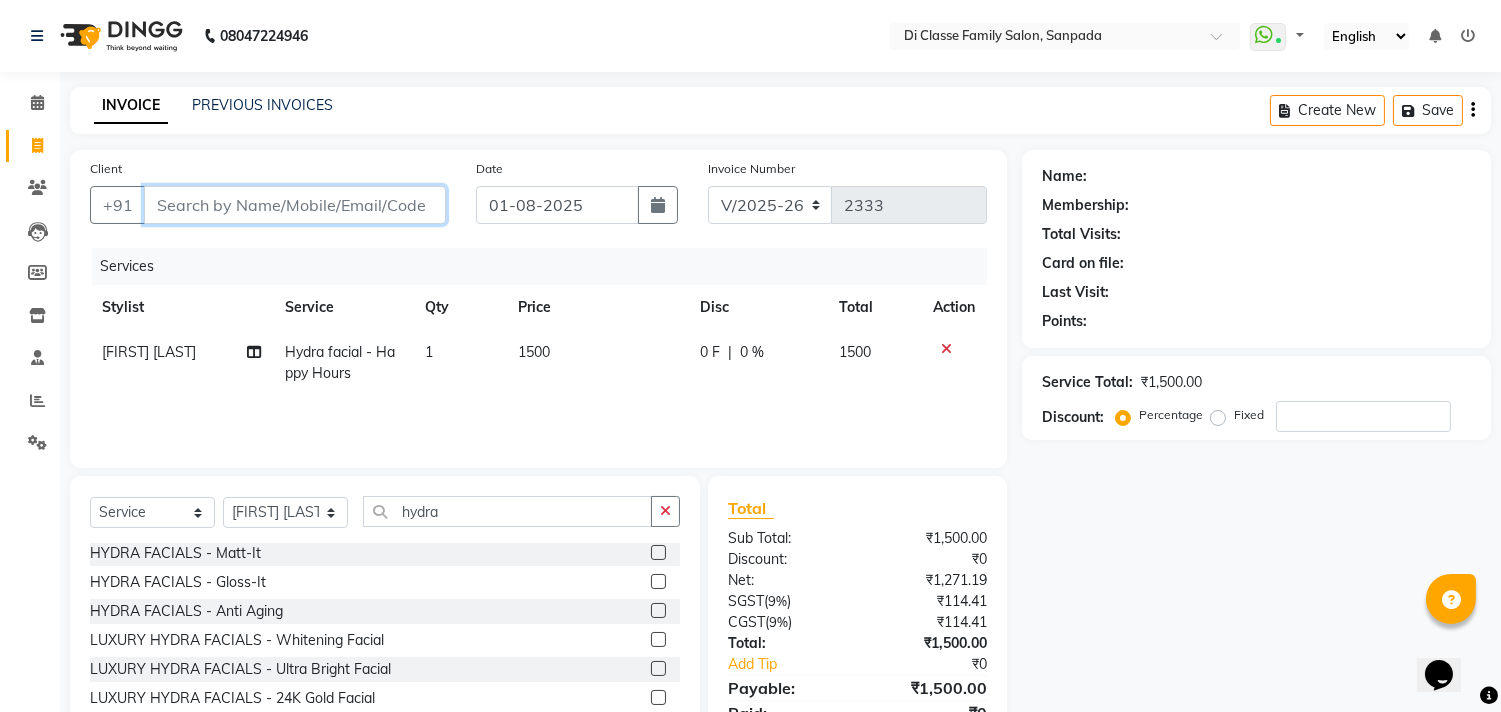 type on "8" 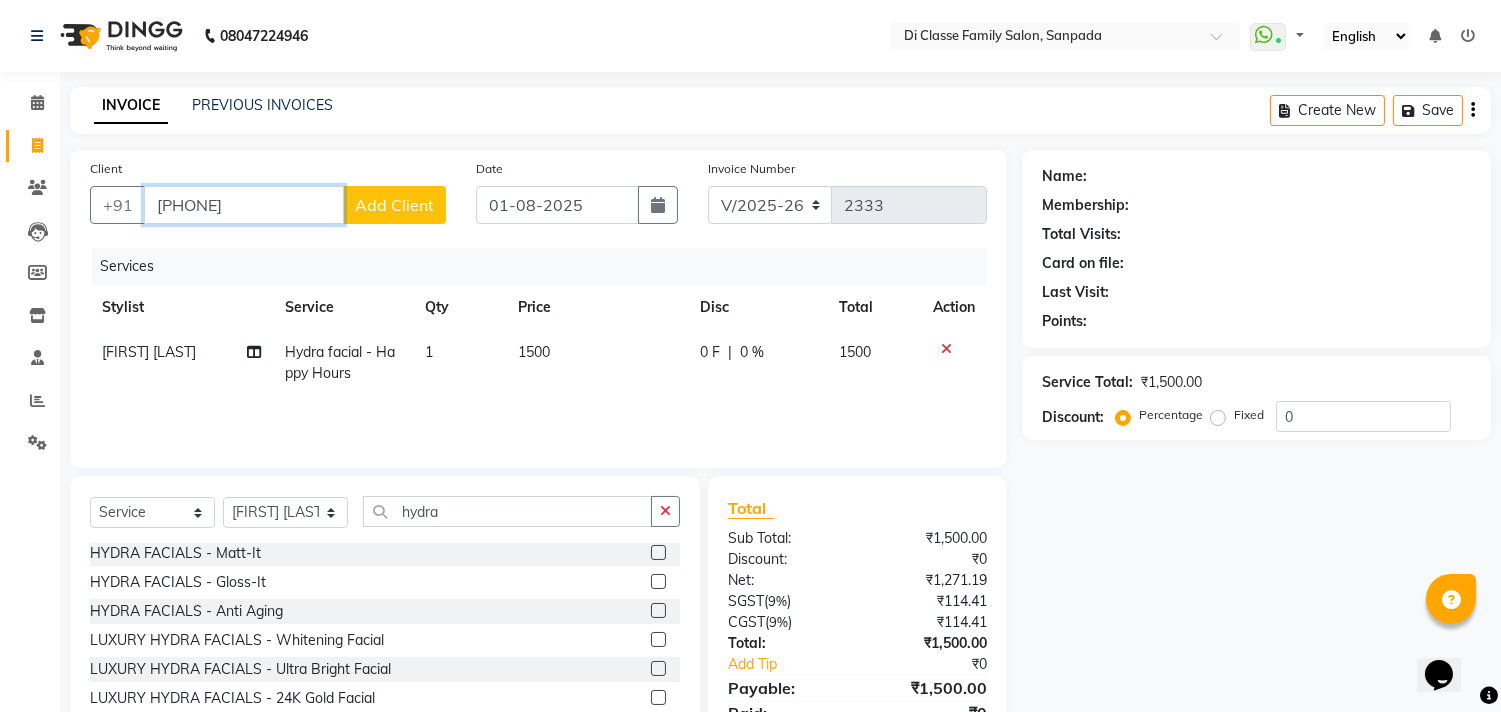 type on "[PHONE]" 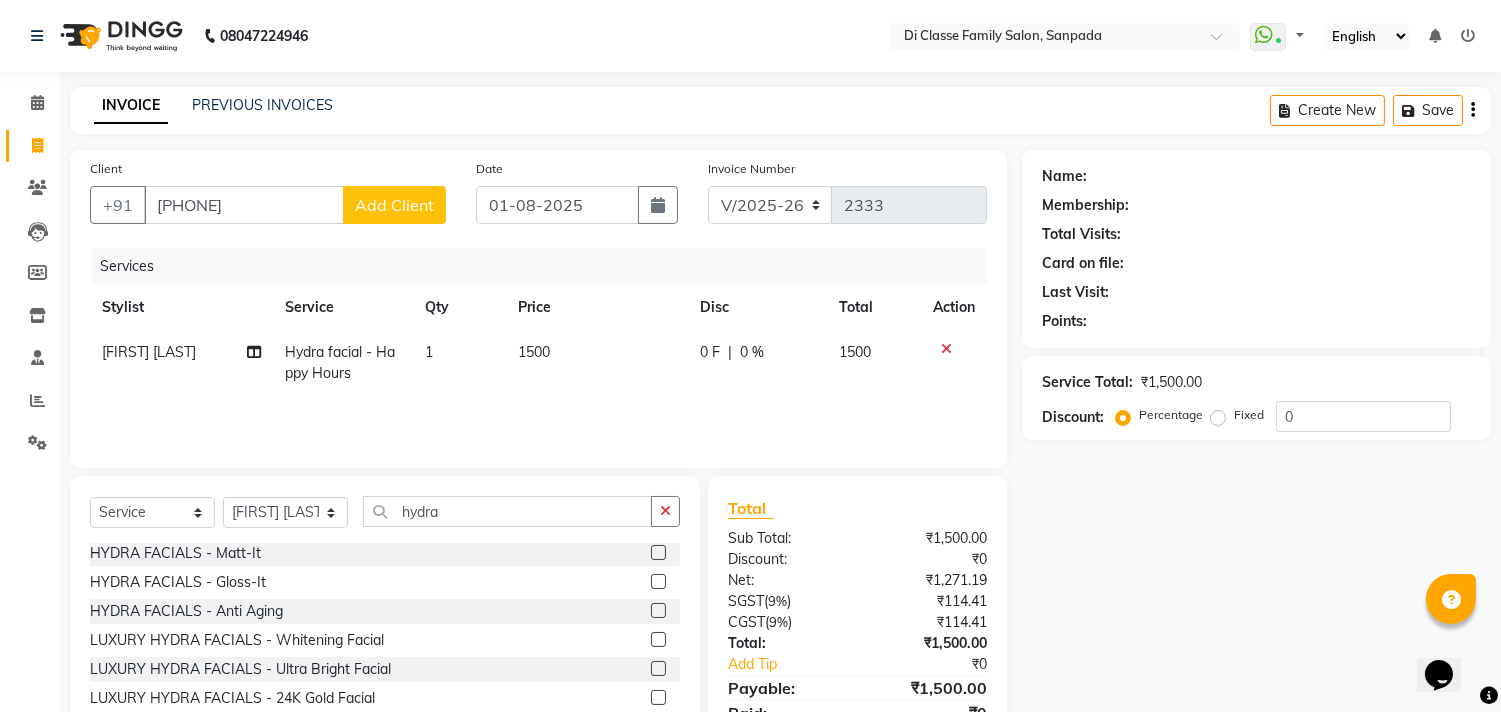 click on "Add Client" 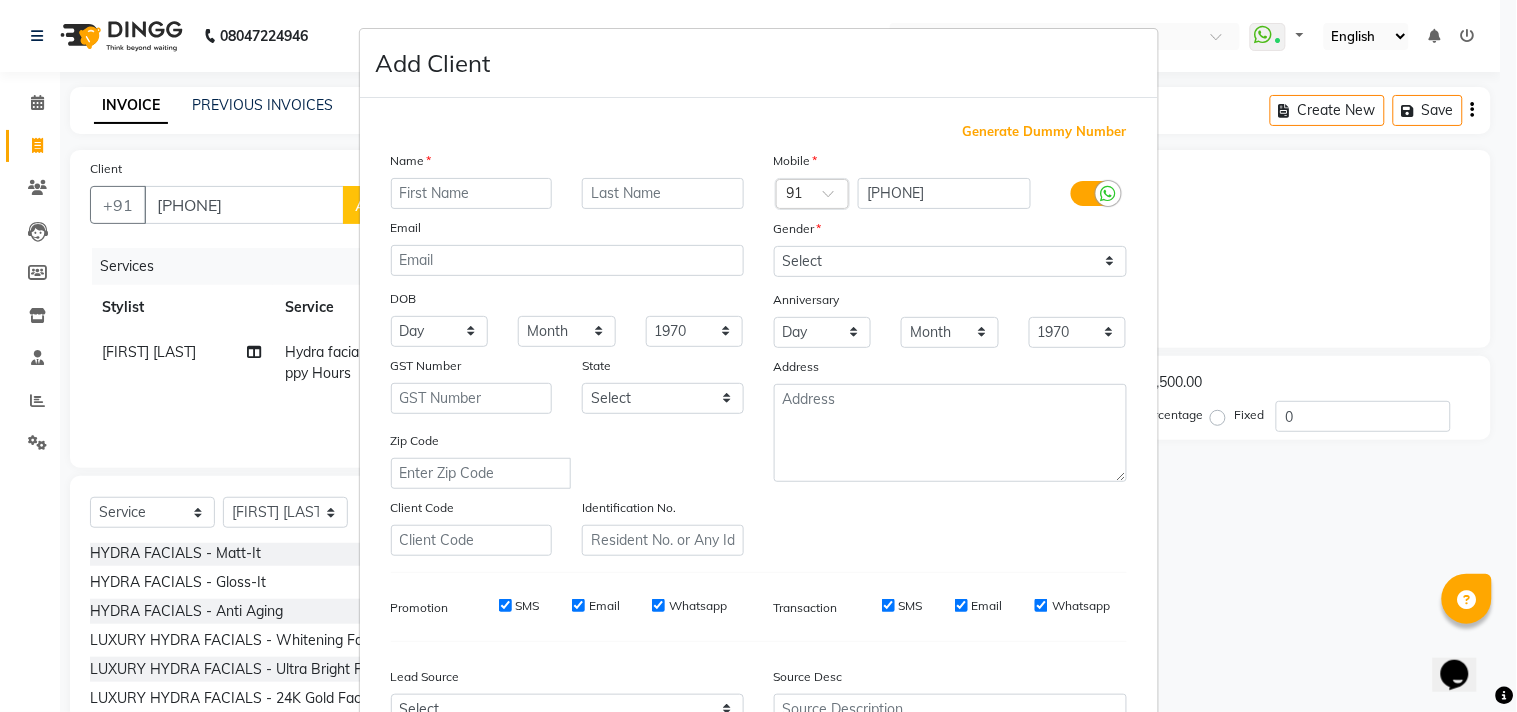 click at bounding box center [472, 193] 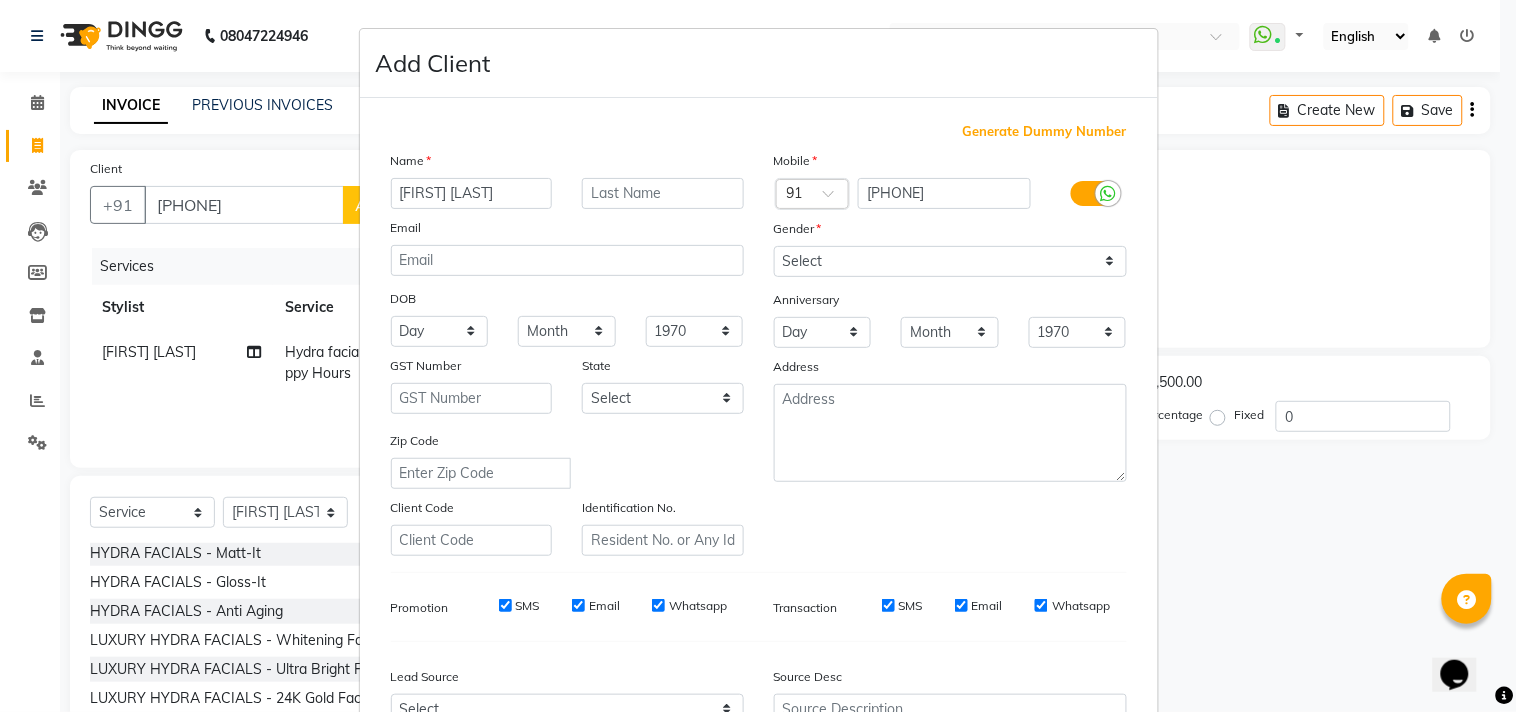 type on "[FIRST] [LAST]" 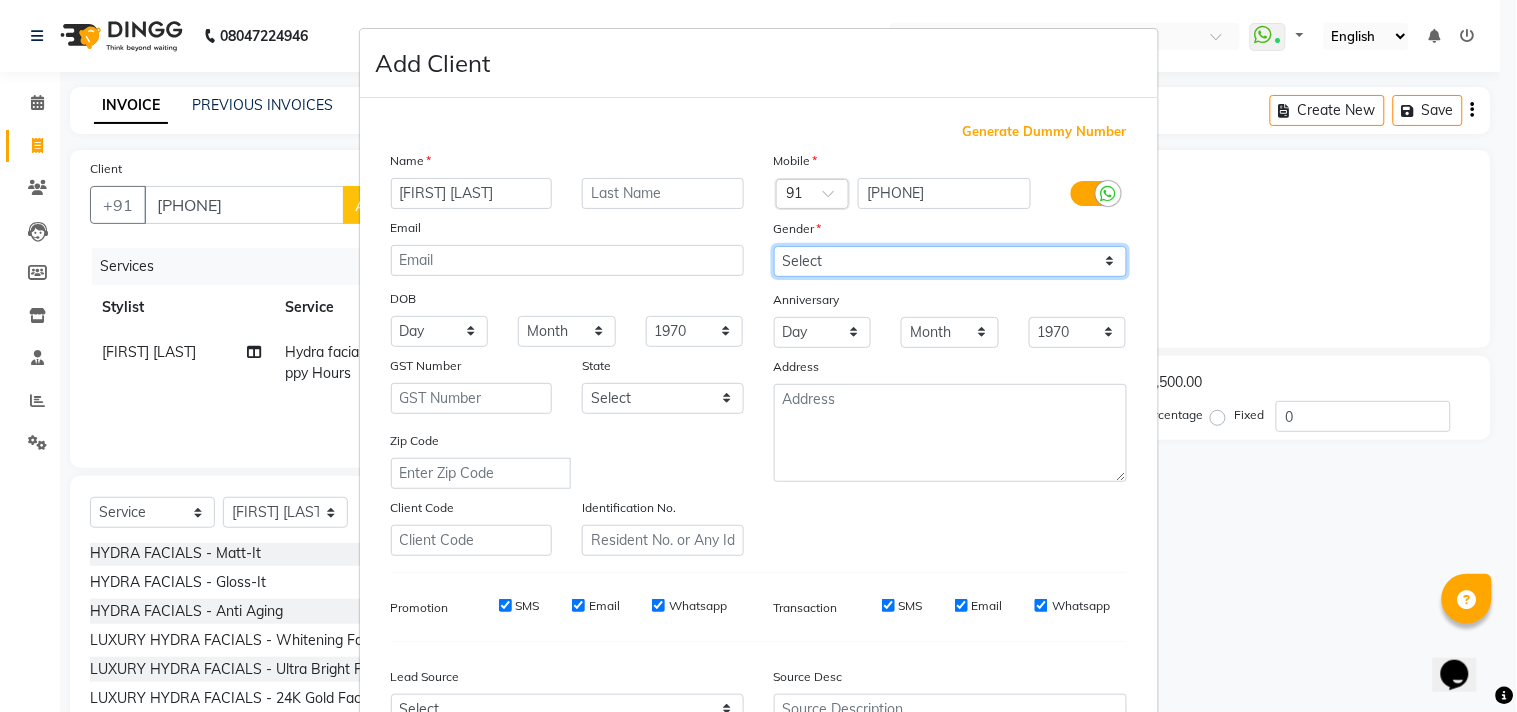 click on "Select Male Female Other Prefer Not To Say" at bounding box center (950, 261) 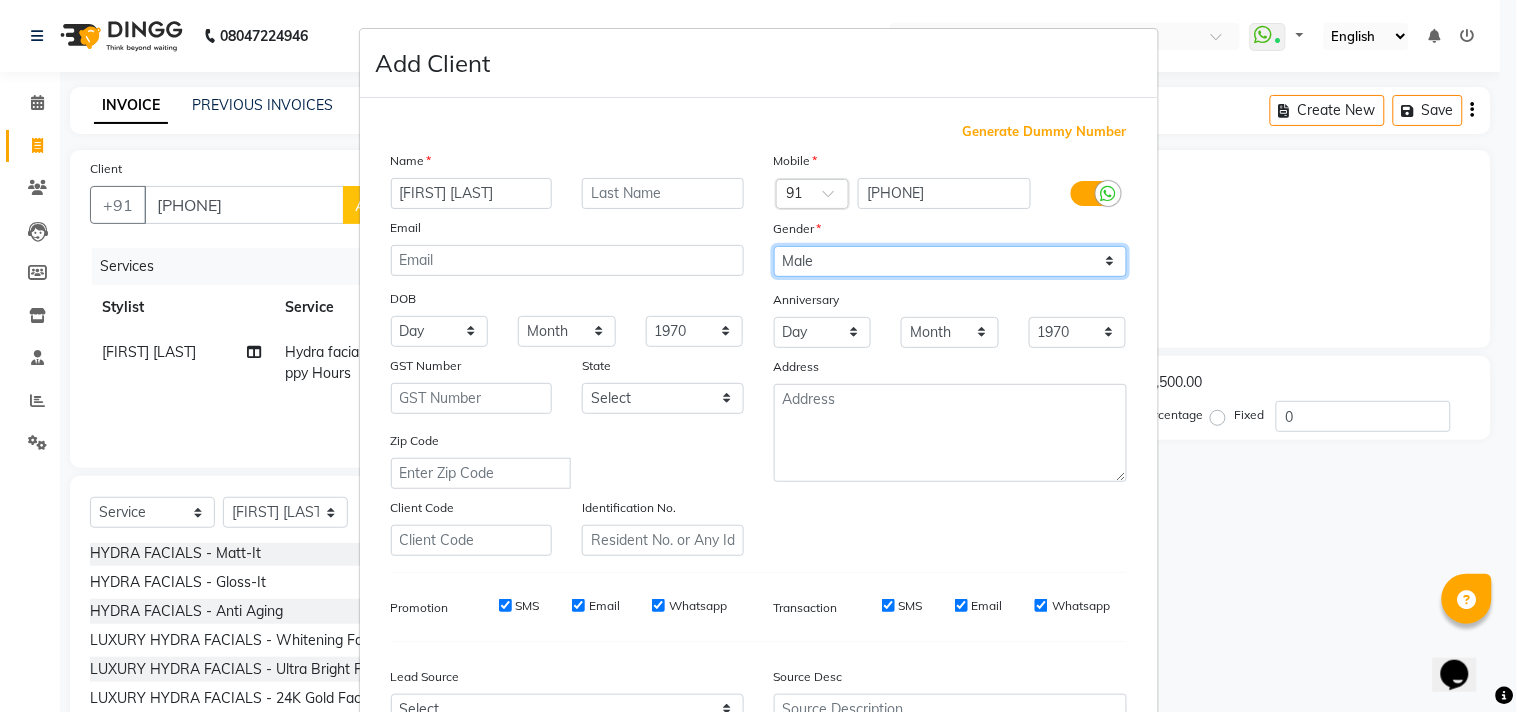 click on "Select Male Female Other Prefer Not To Say" at bounding box center [950, 261] 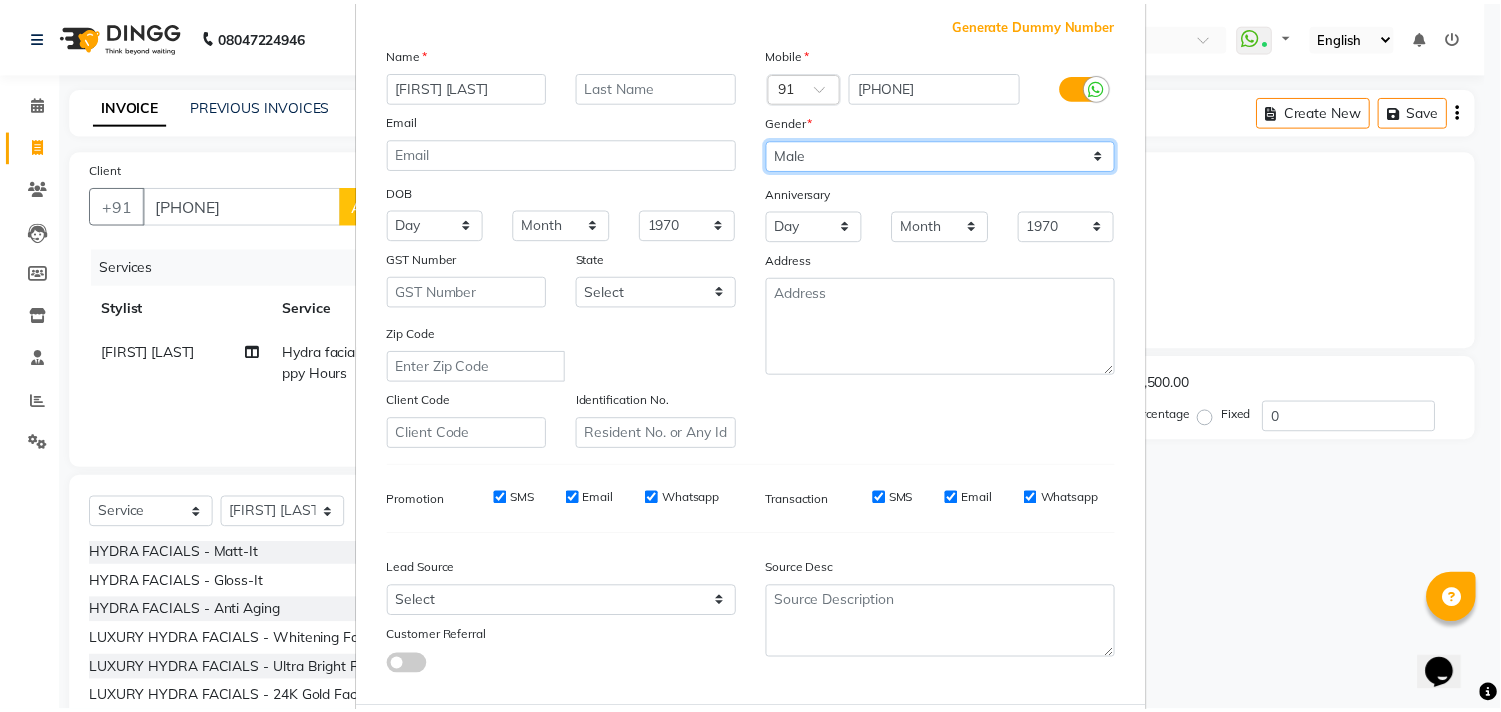 scroll, scrollTop: 212, scrollLeft: 0, axis: vertical 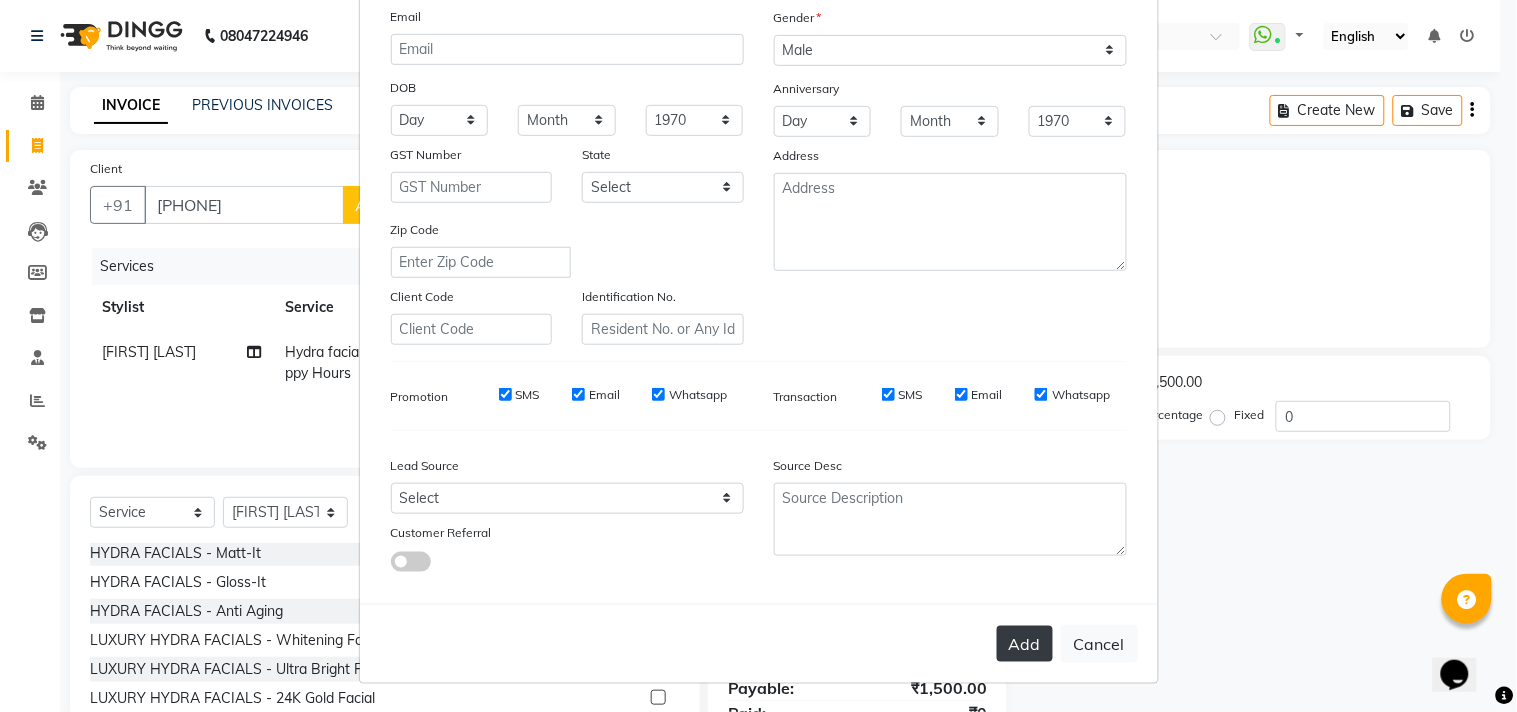click on "Add" at bounding box center [1025, 644] 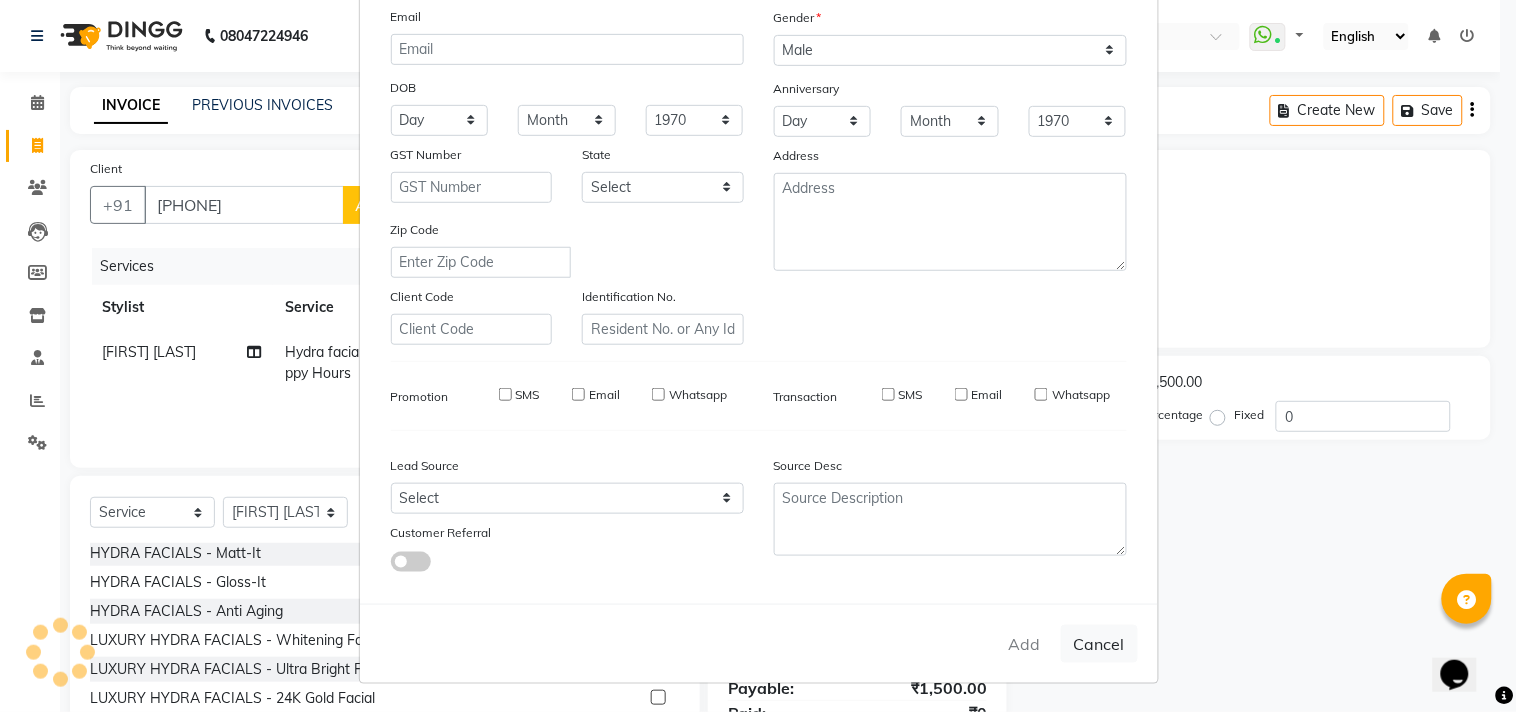type 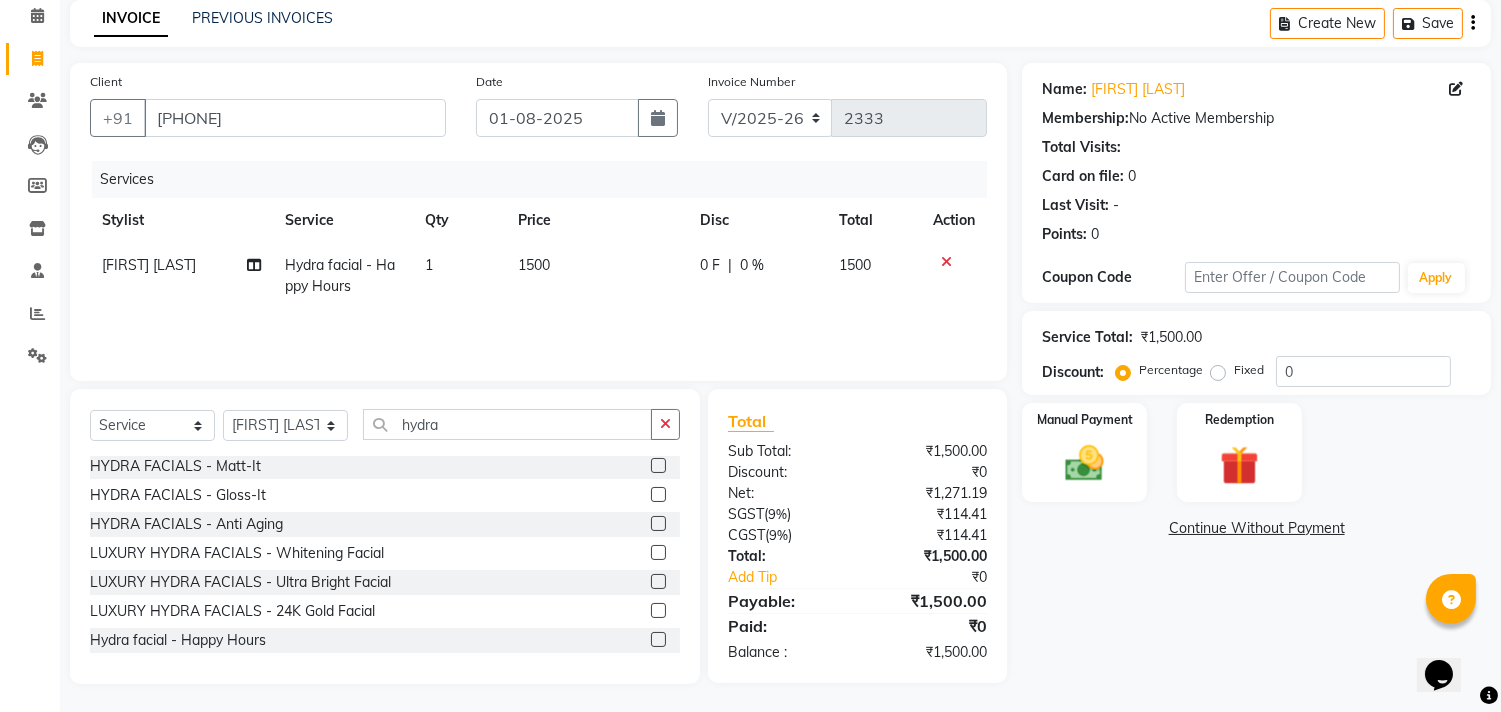 scroll, scrollTop: 88, scrollLeft: 0, axis: vertical 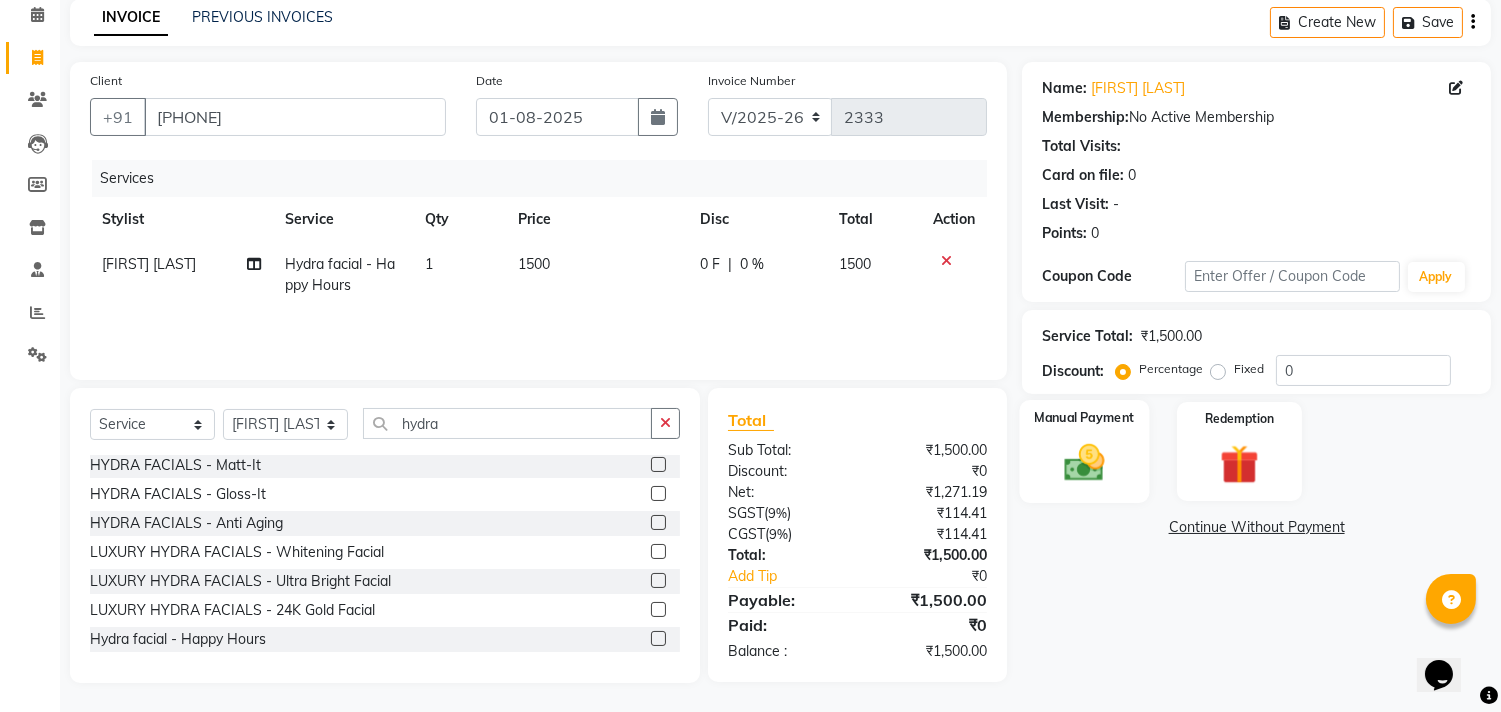 click 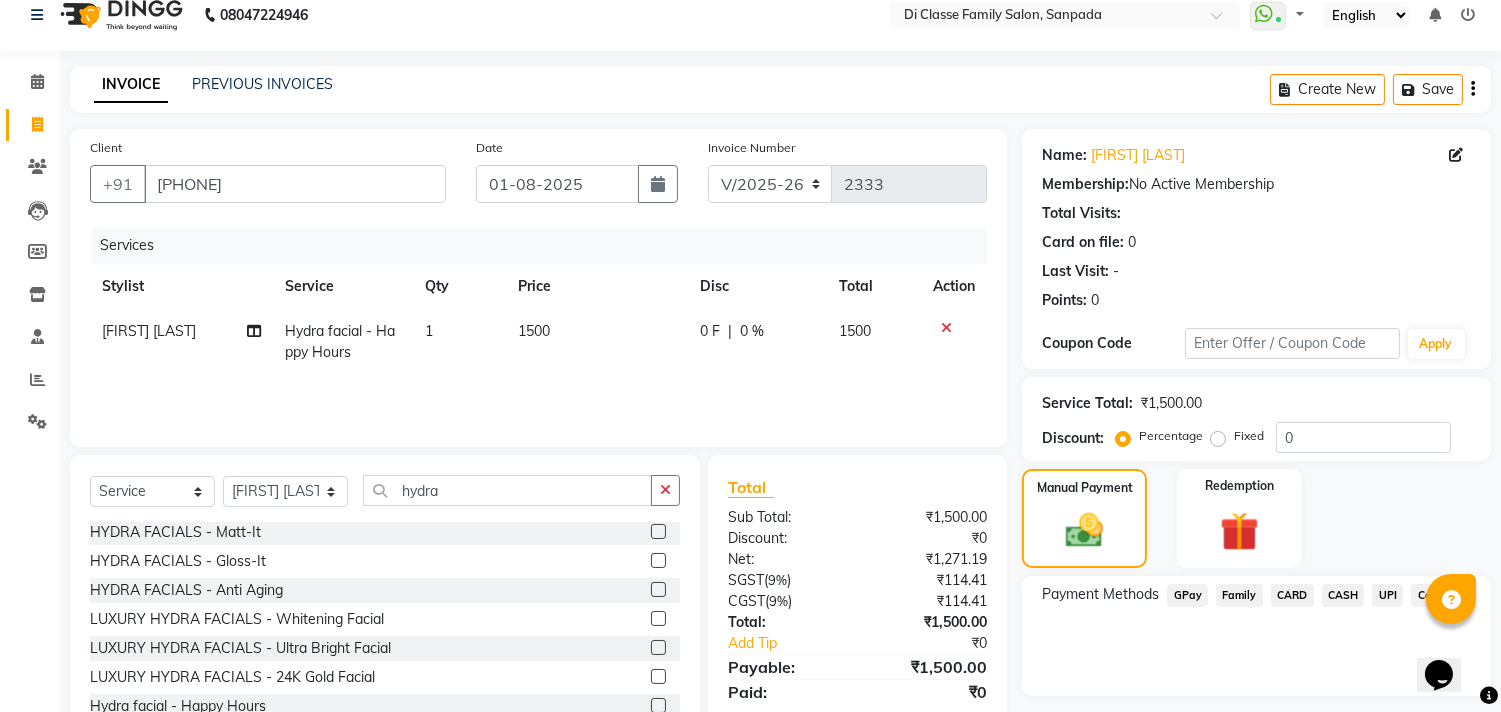 scroll, scrollTop: 88, scrollLeft: 0, axis: vertical 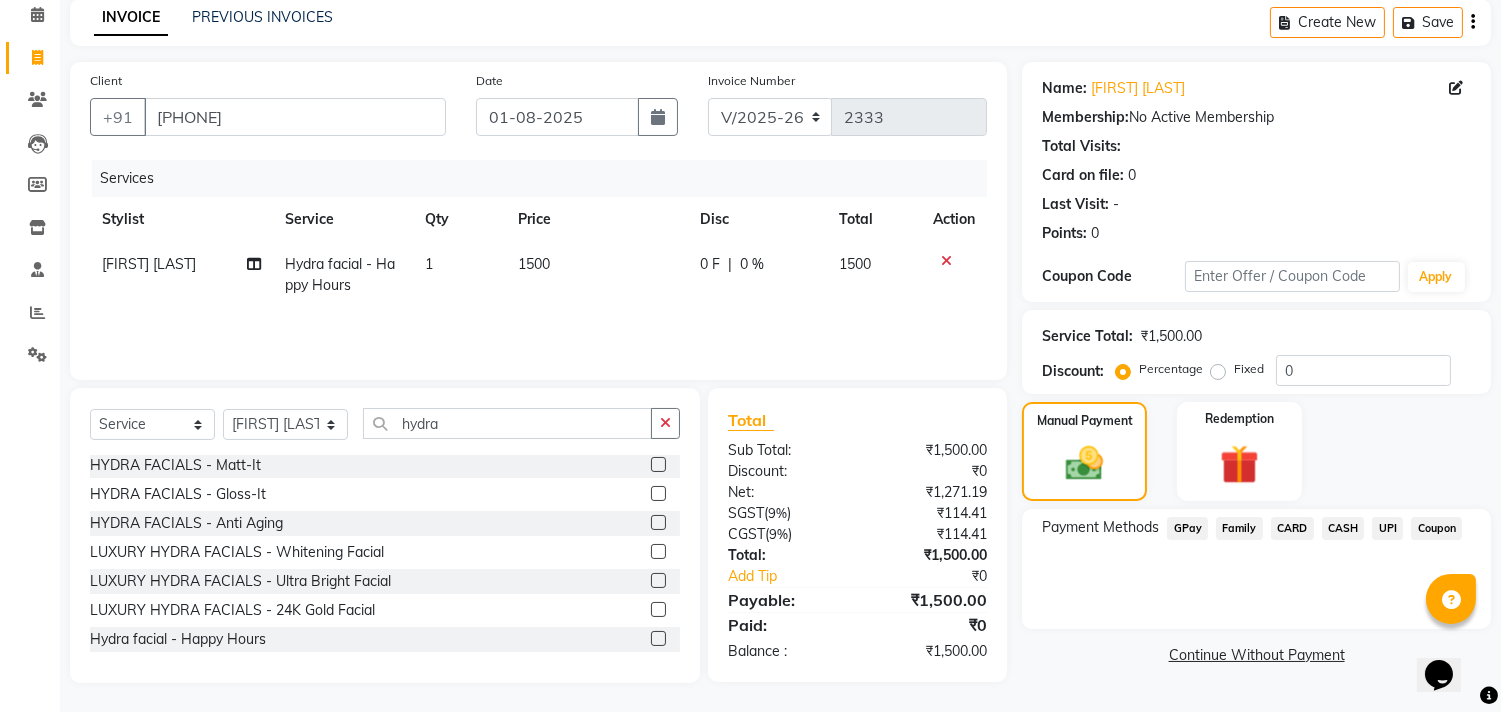 click on "UPI" 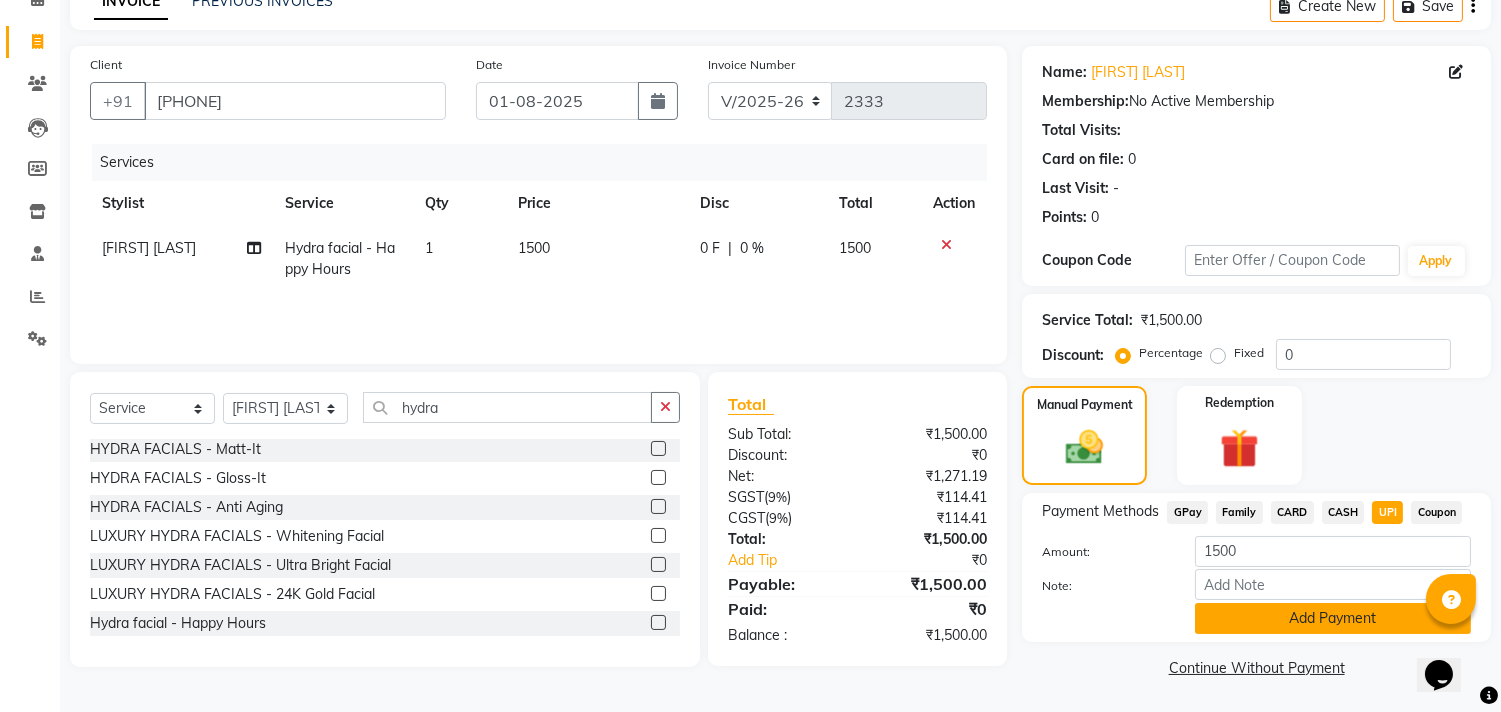 click on "Add Payment" 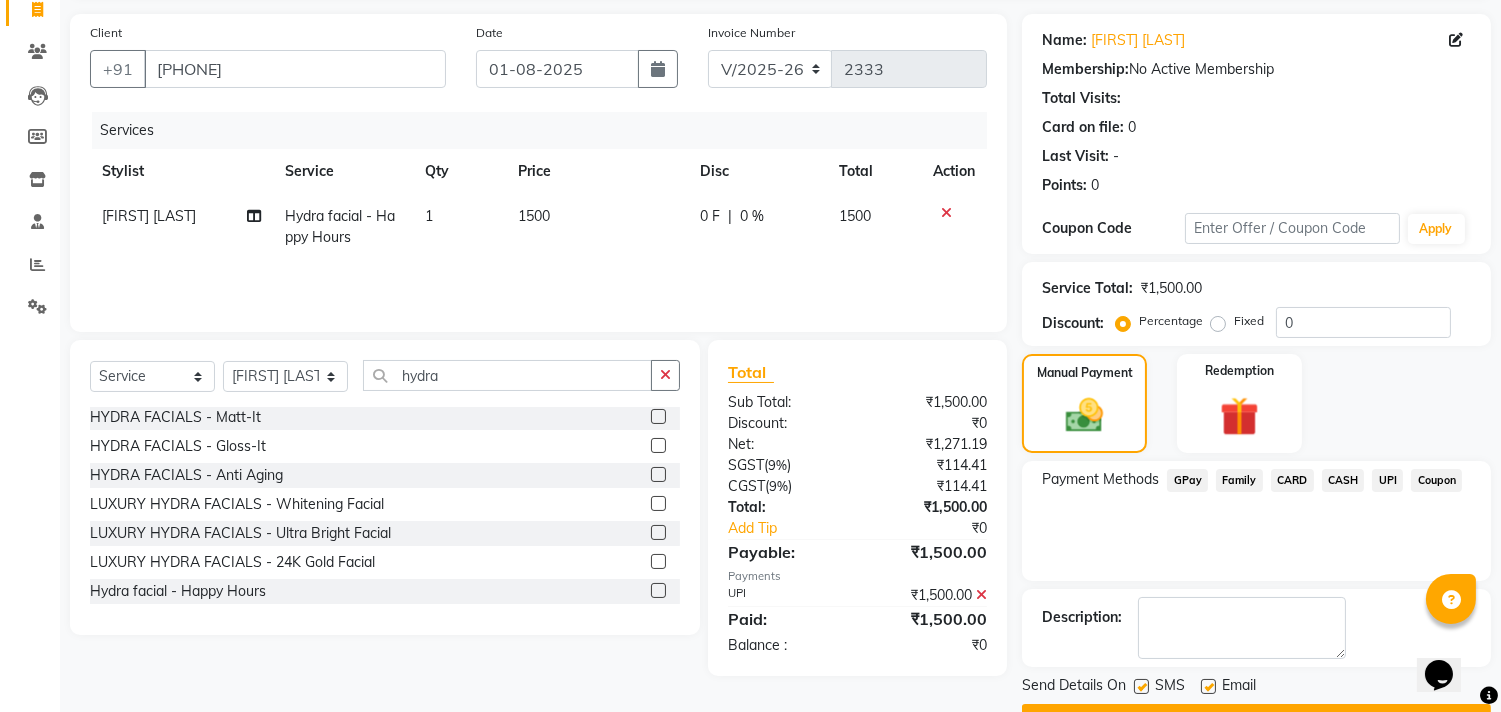 scroll, scrollTop: 187, scrollLeft: 0, axis: vertical 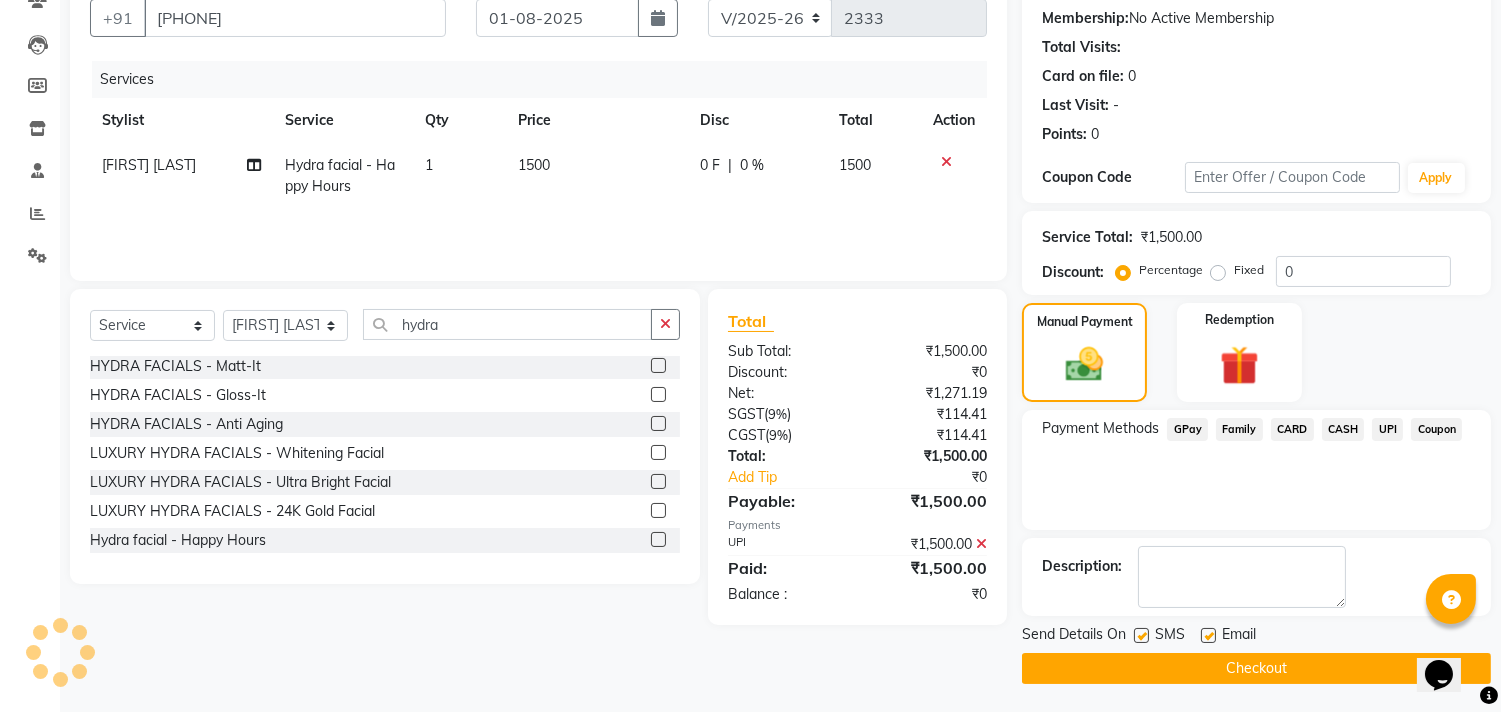 click on "Checkout" 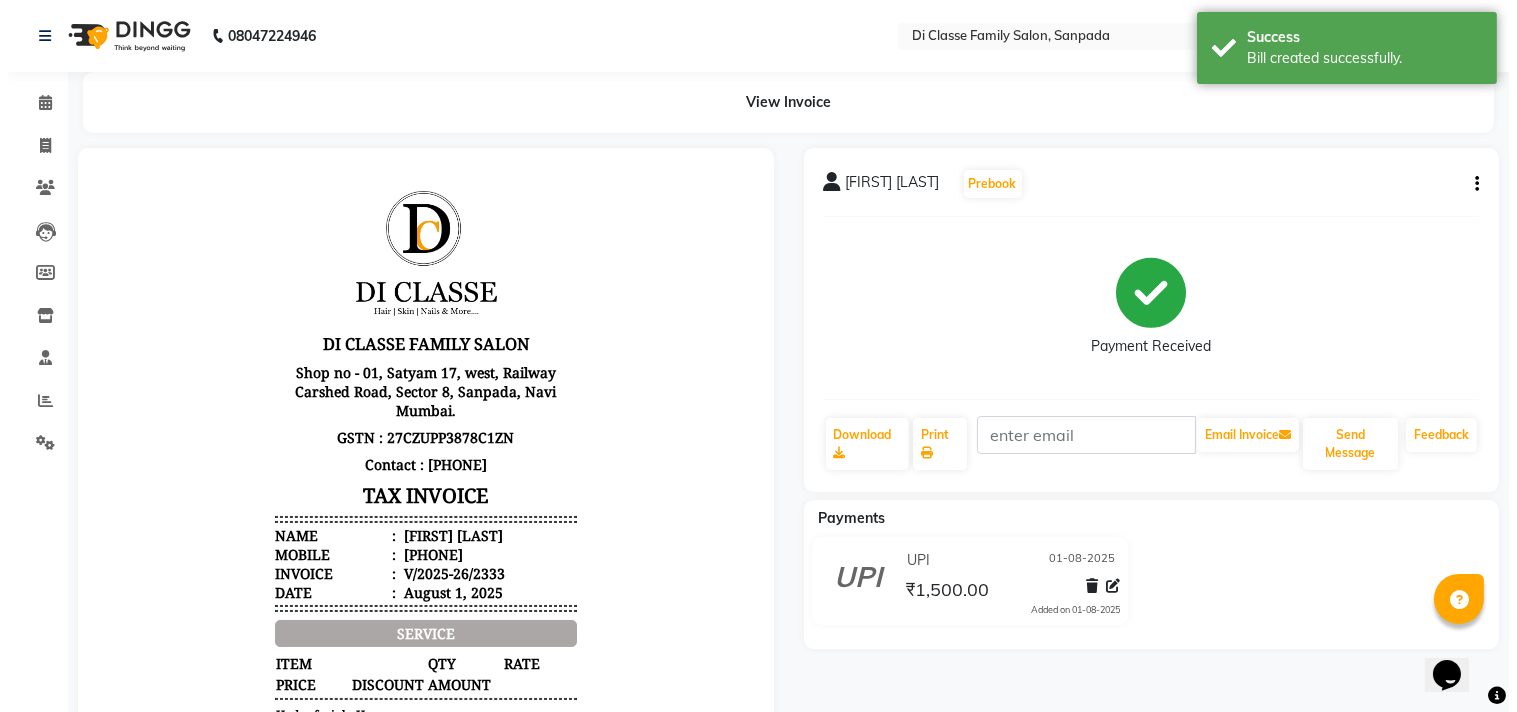 scroll, scrollTop: 0, scrollLeft: 0, axis: both 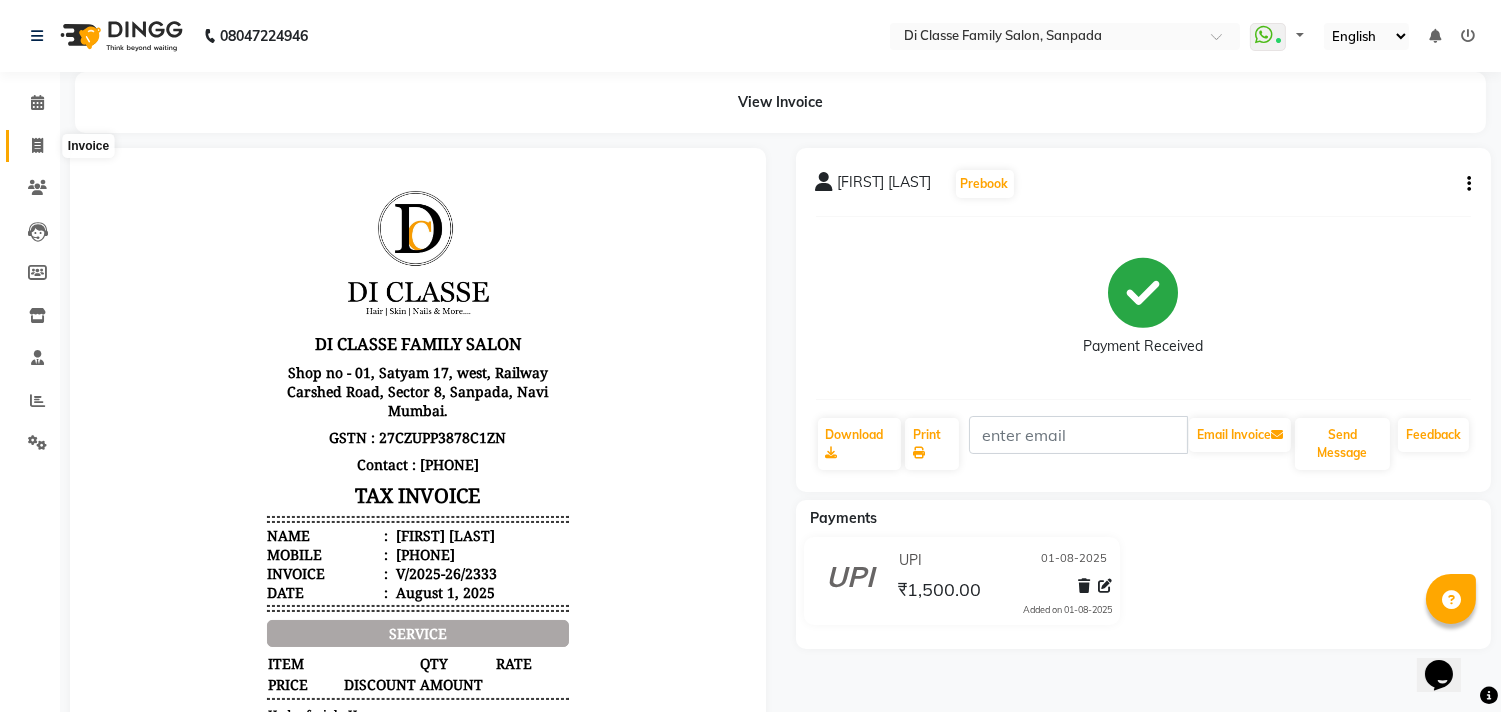 click 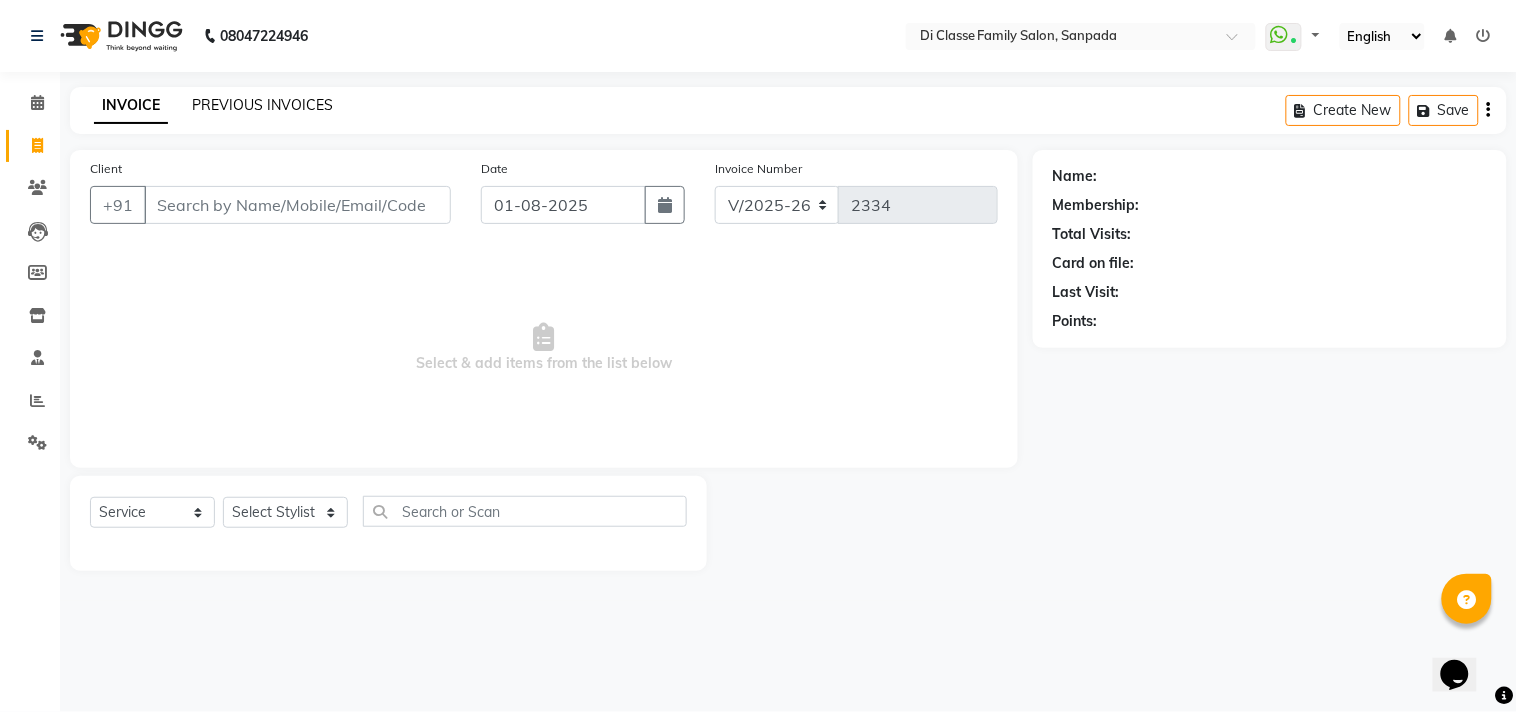 click on "PREVIOUS INVOICES" 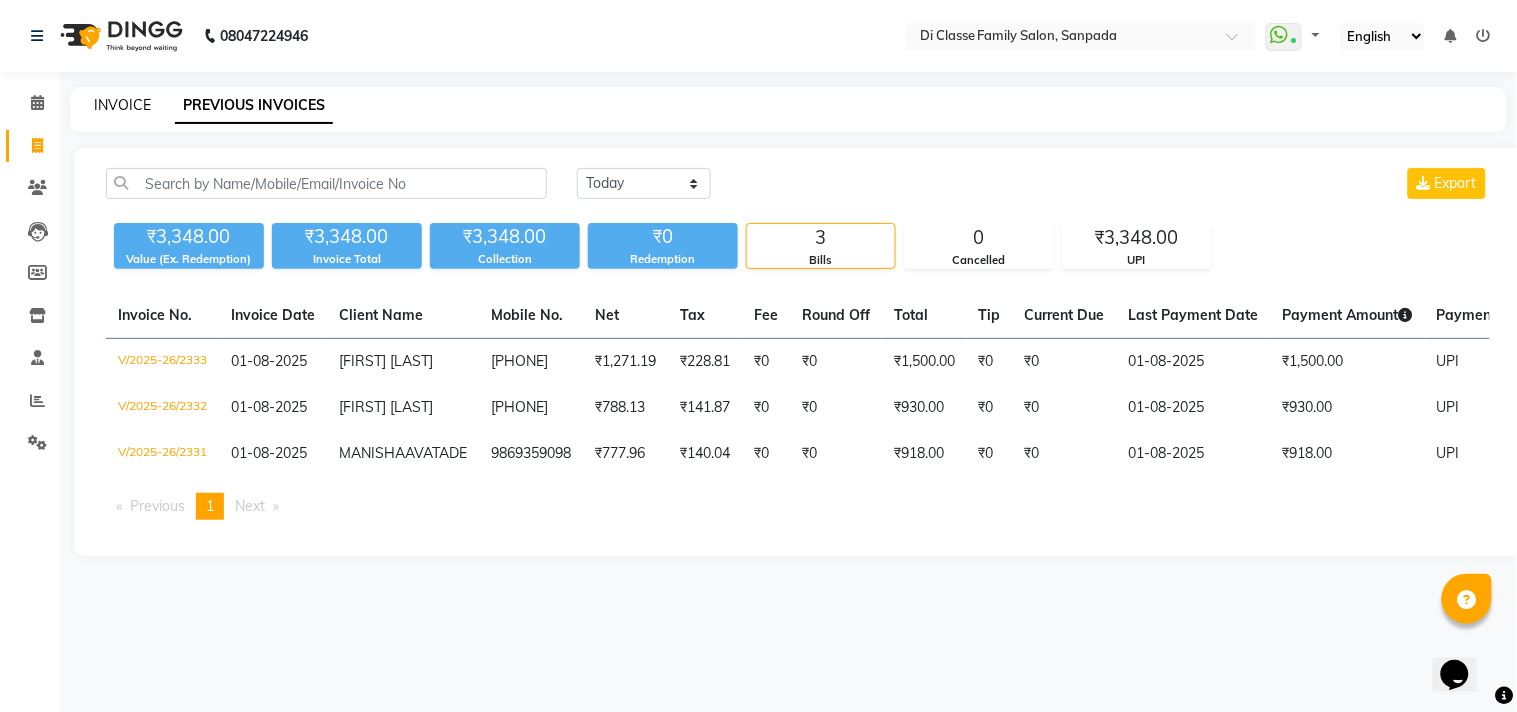 click on "INVOICE" 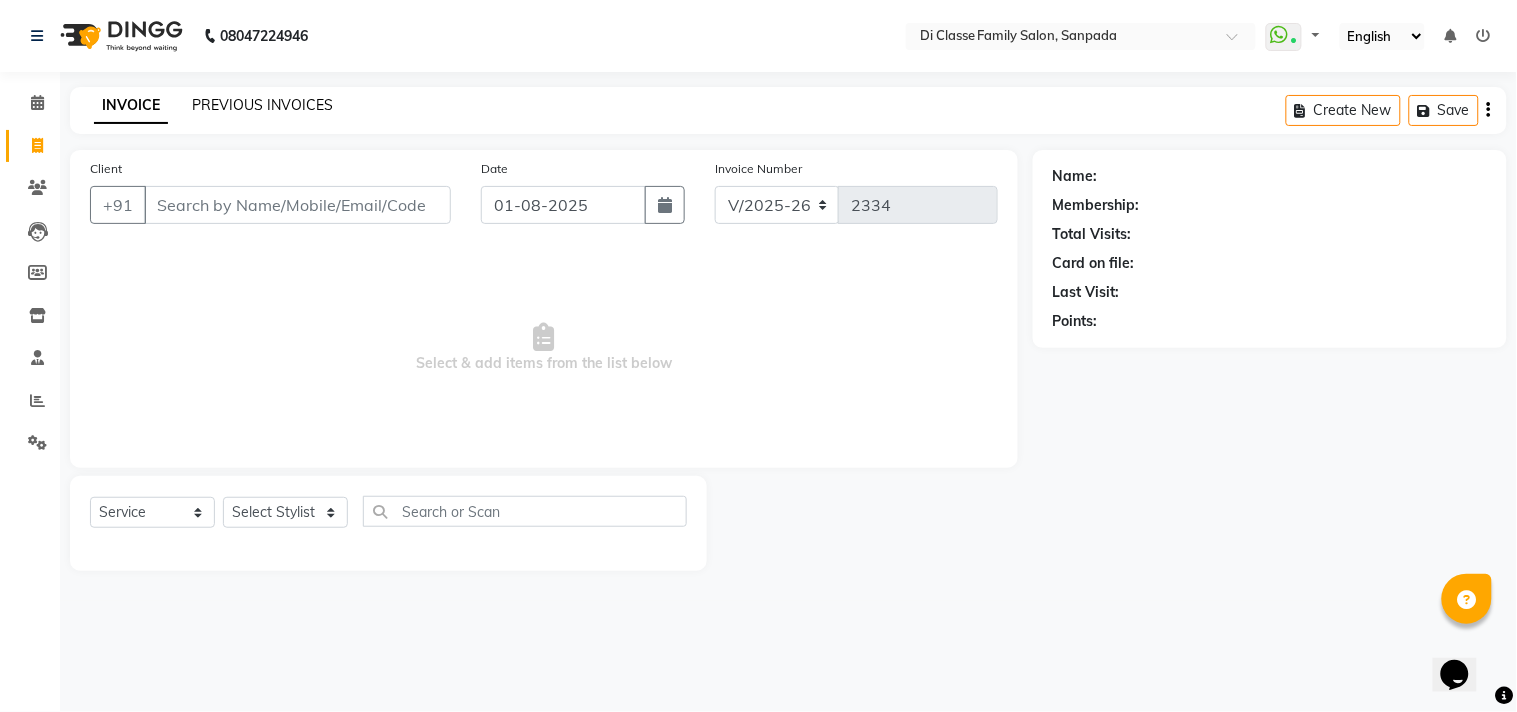 click on "INVOICE PREVIOUS INVOICES Create New   Save" 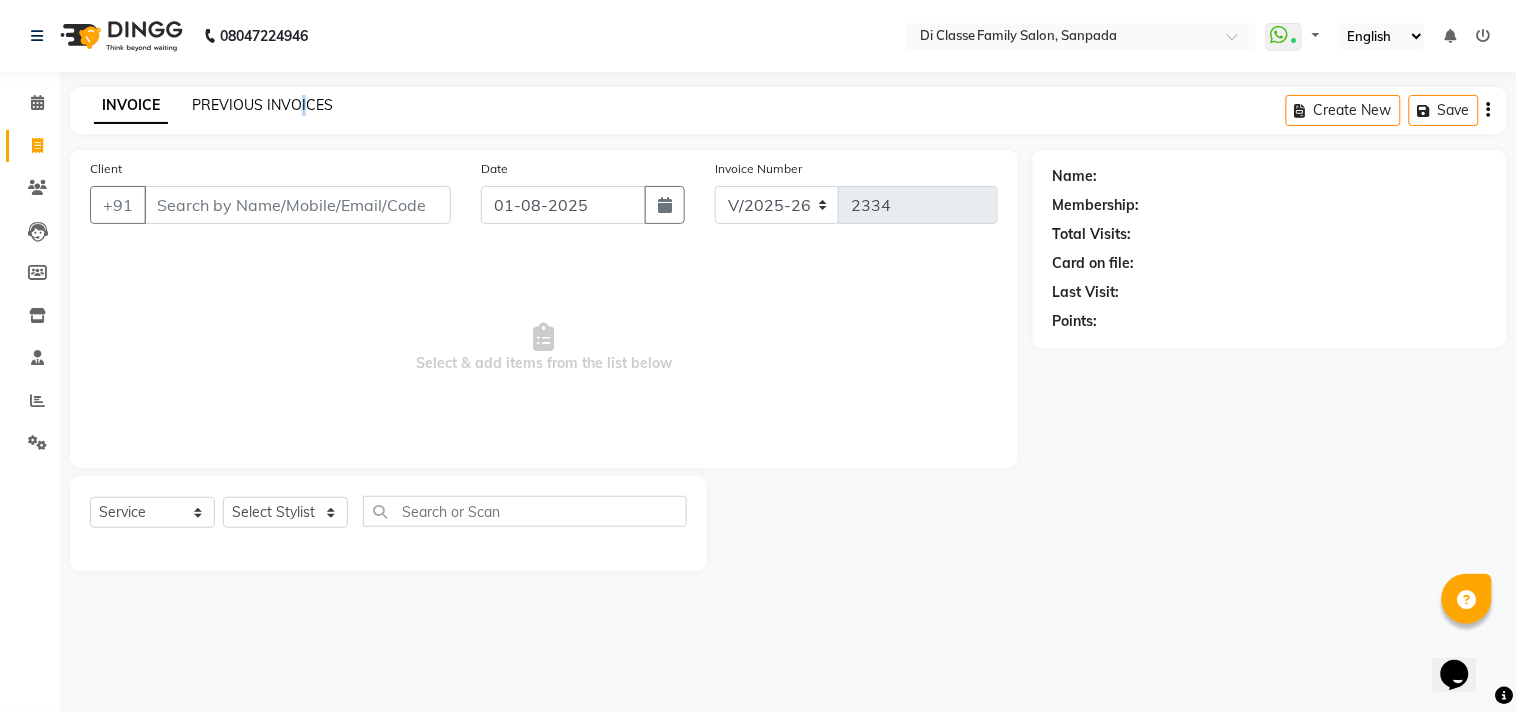 click on "PREVIOUS INVOICES" 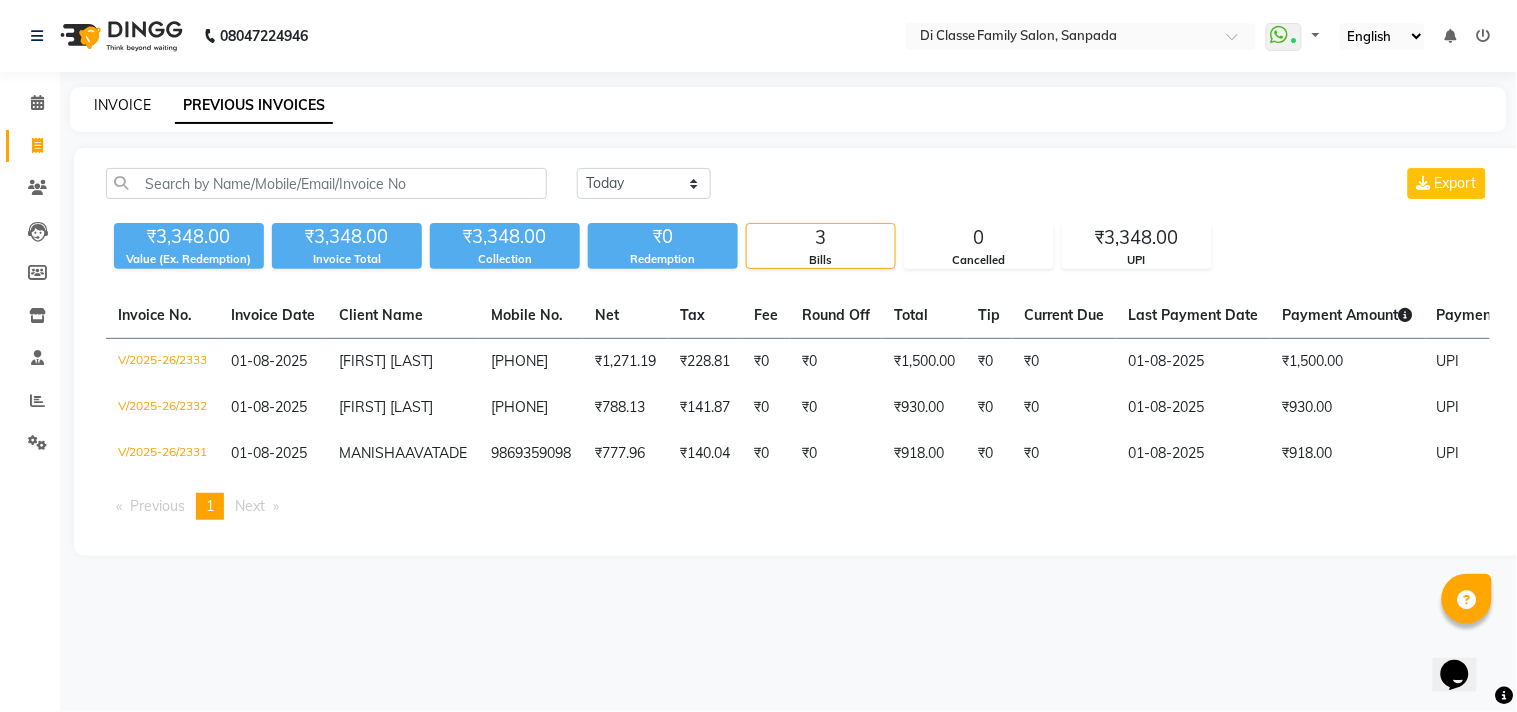 click on "INVOICE" 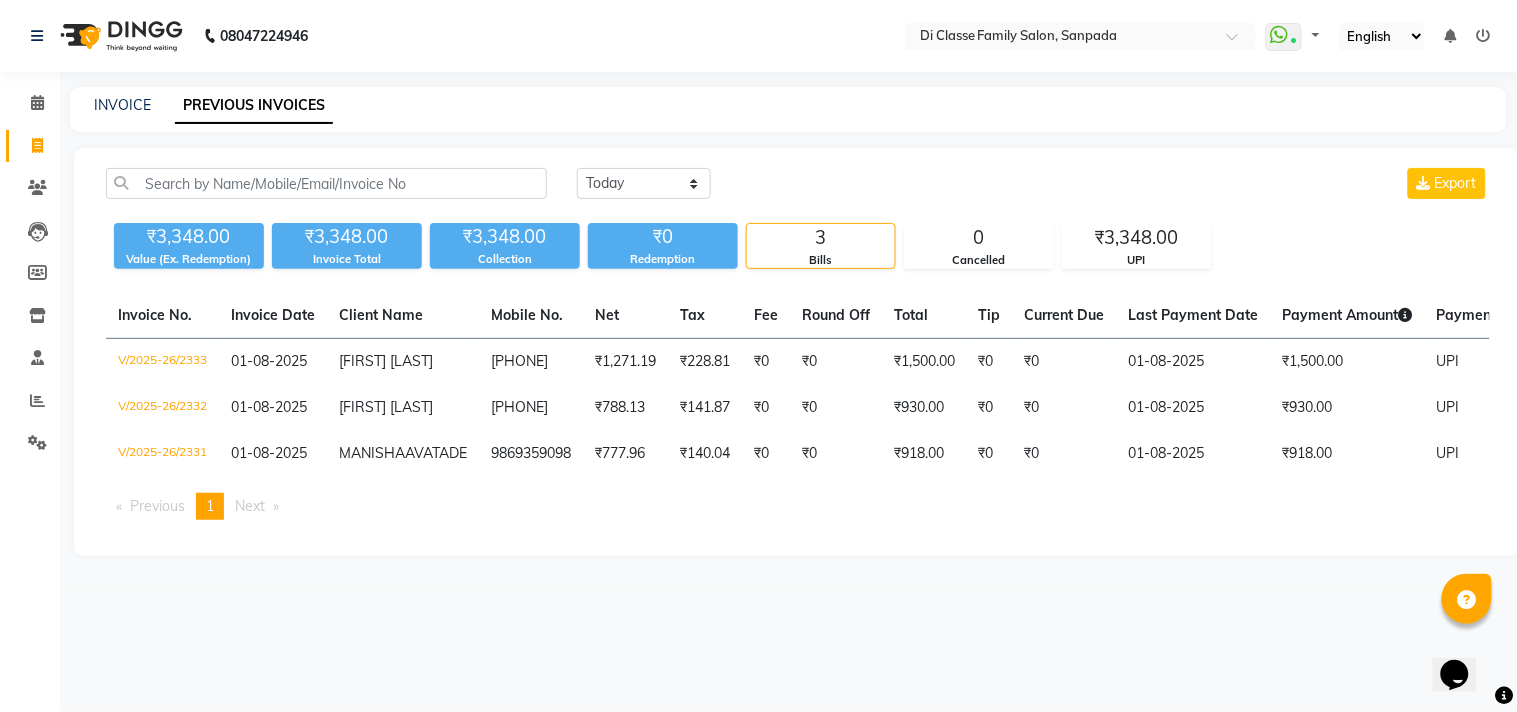 select on "4704" 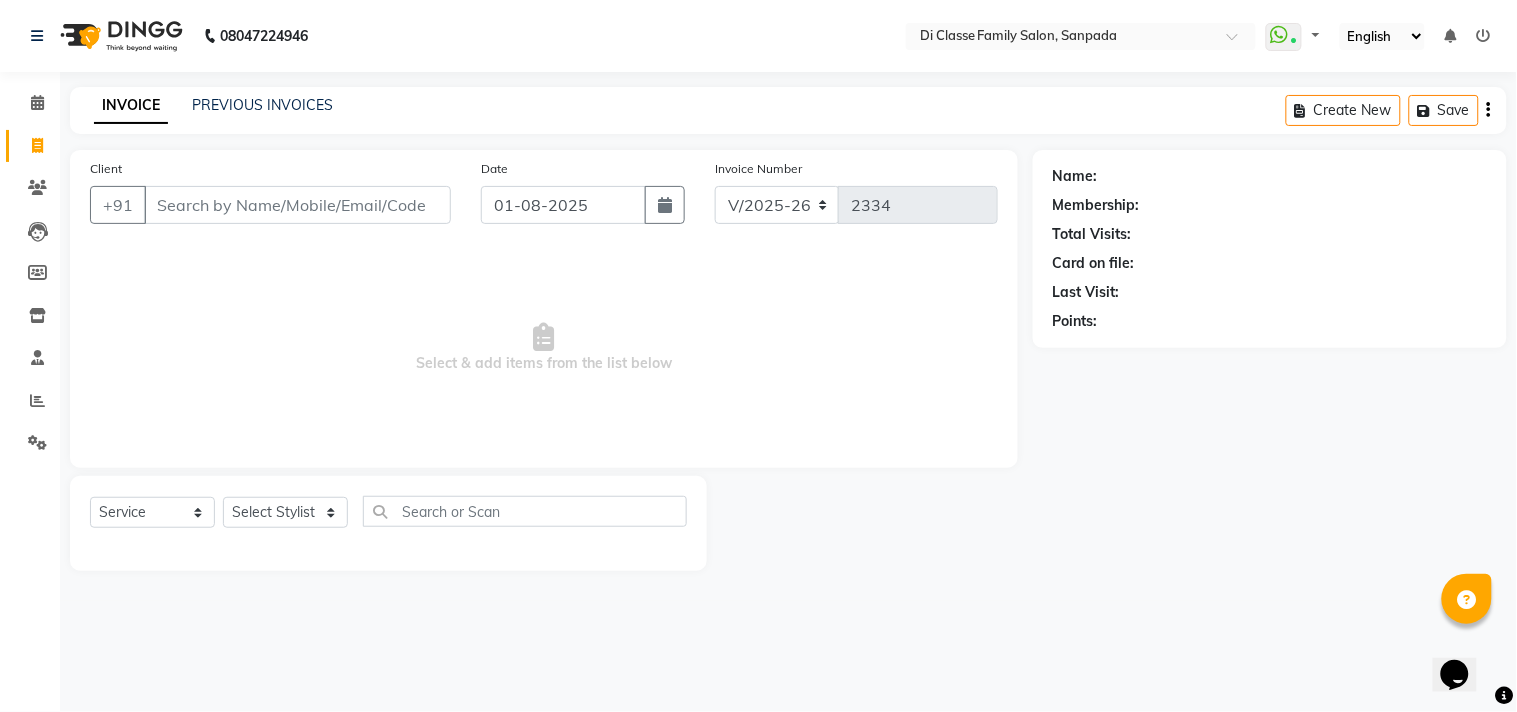 click on "INVOICE PREVIOUS INVOICES Create New   Save" 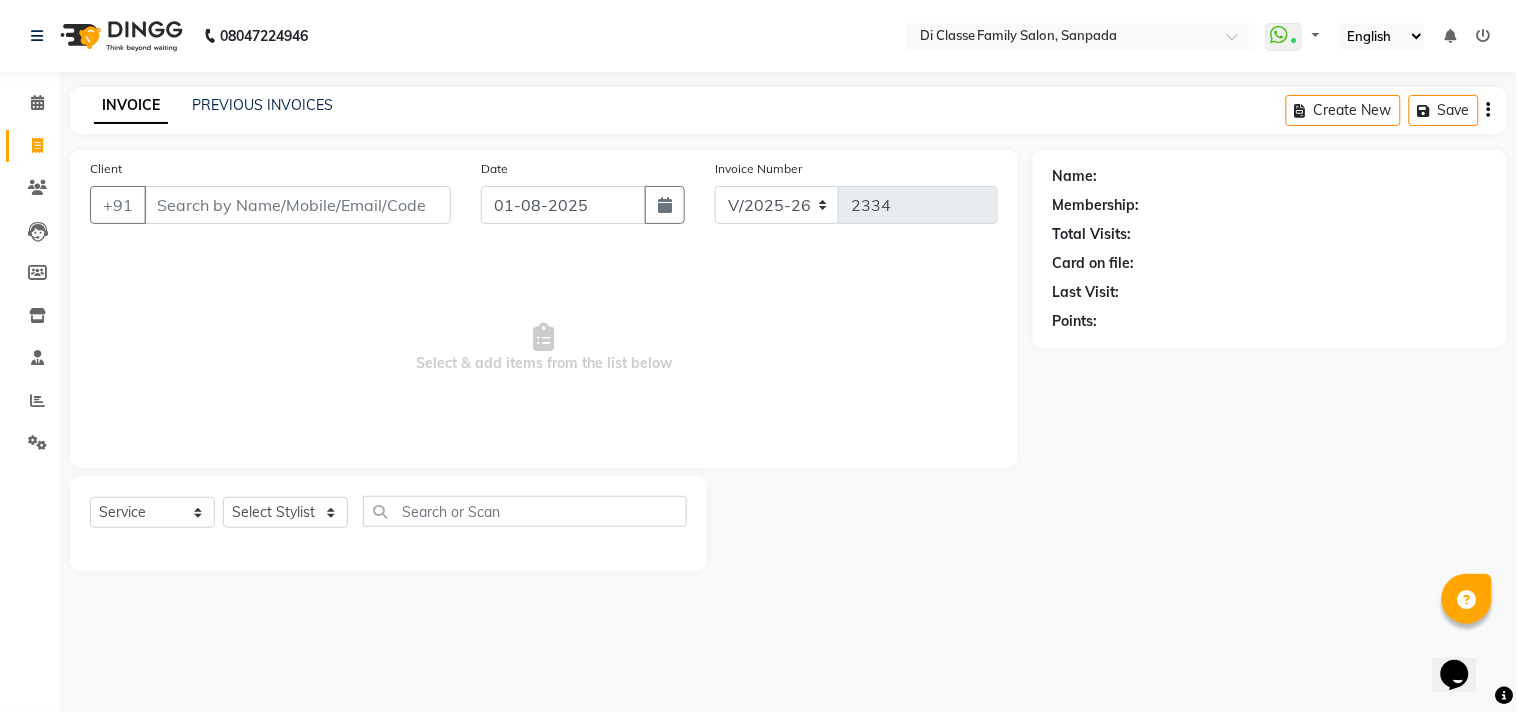 click on "[PHONE] Select Location × Di Classe Family Salon, Sanpada WhatsApp Status ✕ Status: Connected Most Recent Message: [DATE] [TIME] Recent Service Activity: [DATE] [TIME] Default Panel My Panel English ENGLISH Español العربية मराठी हिंदी ગુજરાતી தமிழ் 中文 Notifications nothing to show" 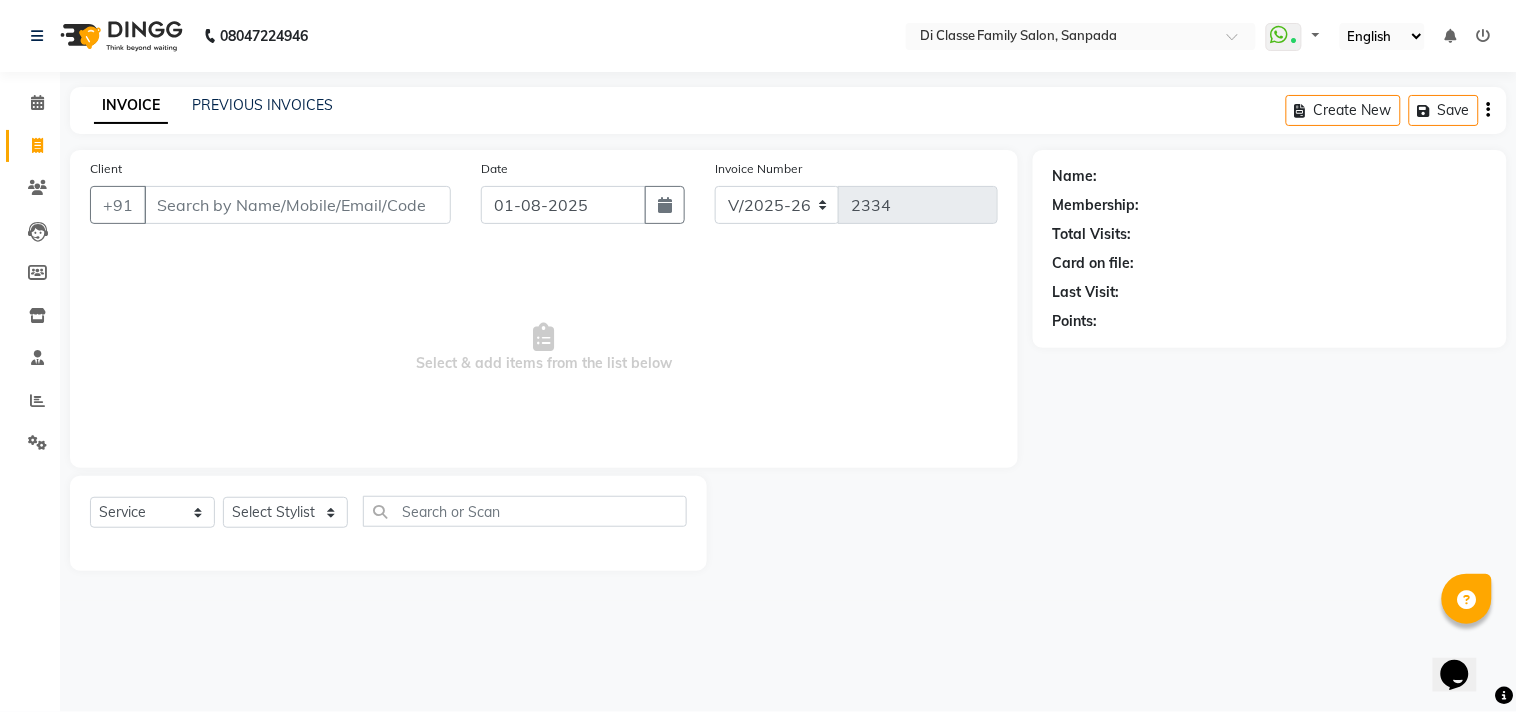 click on "[PHONE] Select Location × Di Classe Family Salon, Sanpada WhatsApp Status ✕ Status: Connected Most Recent Message: [DATE] [TIME] Recent Service Activity: [DATE] [TIME] Default Panel My Panel English ENGLISH Español العربية मराठी हिंदी ગુજરાતી தமிழ் 中文 Notifications nothing to show" 